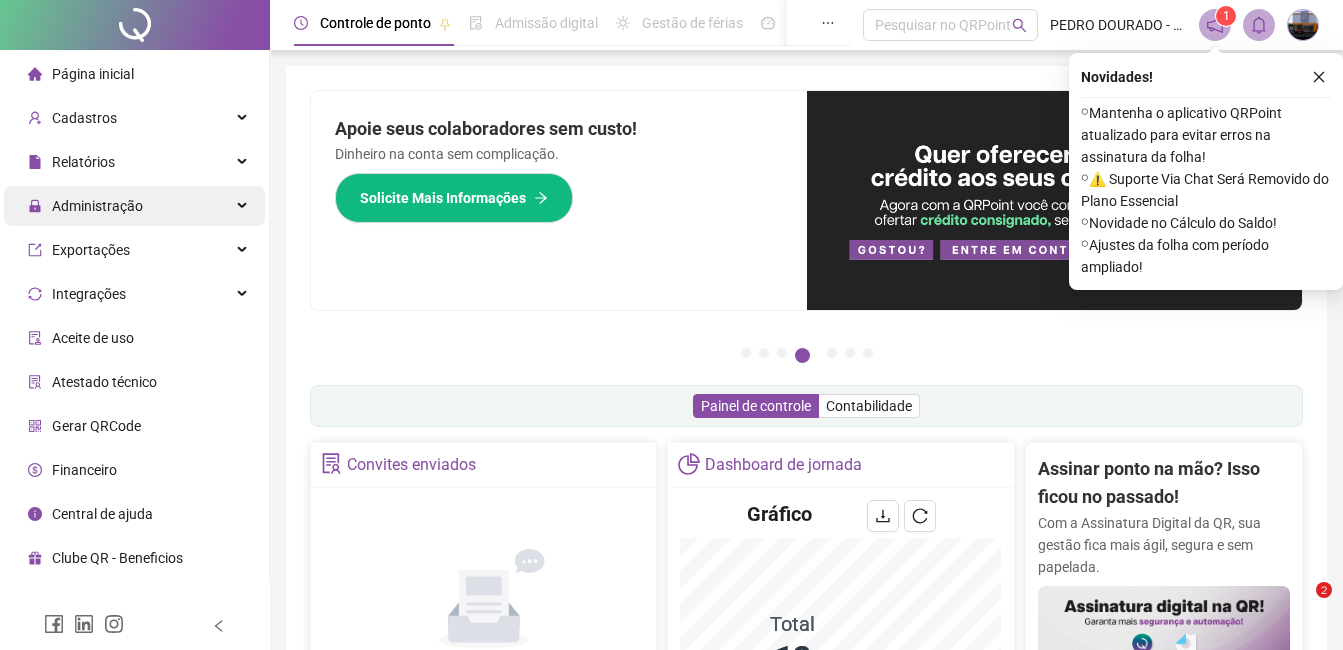 scroll, scrollTop: 0, scrollLeft: 0, axis: both 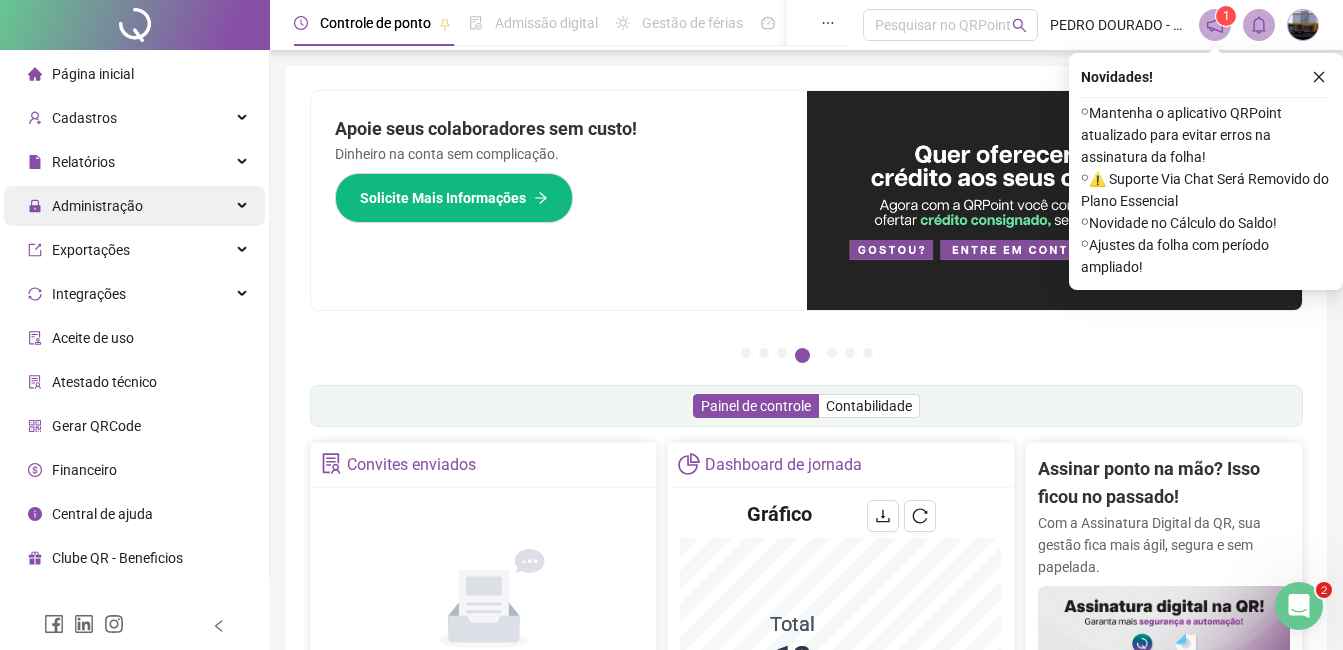 click on "Administração" at bounding box center [134, 206] 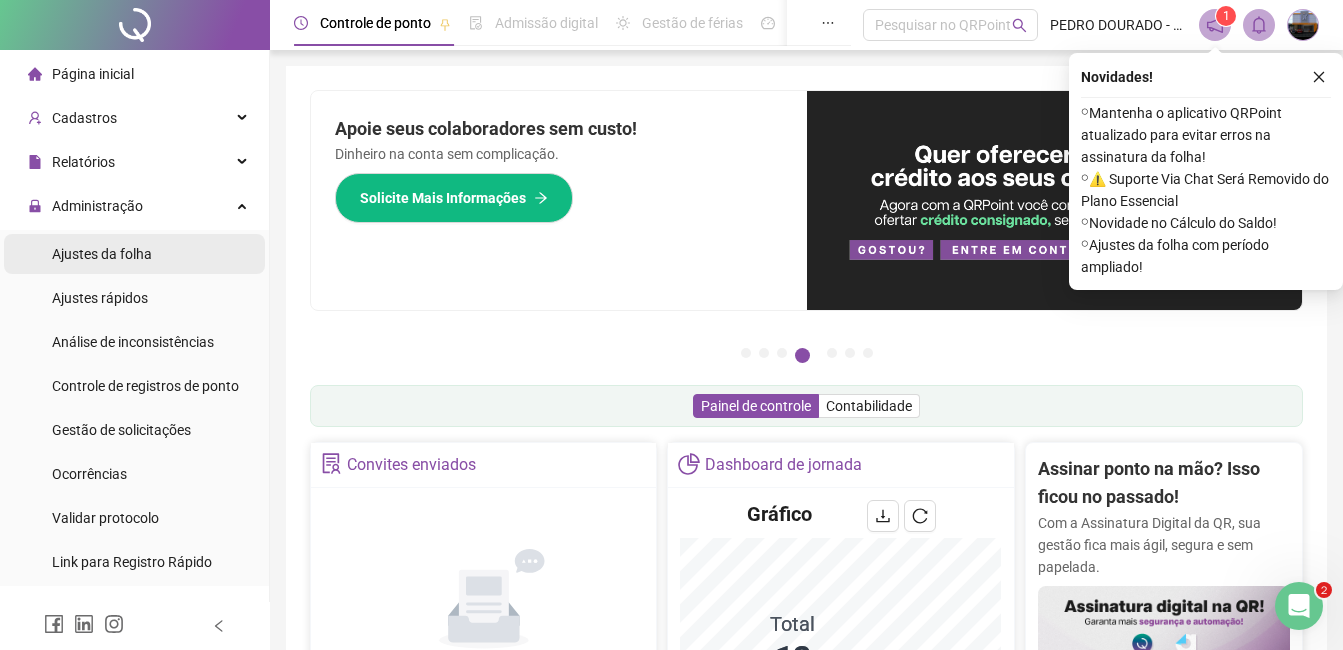 click on "Ajustes da folha" at bounding box center [134, 254] 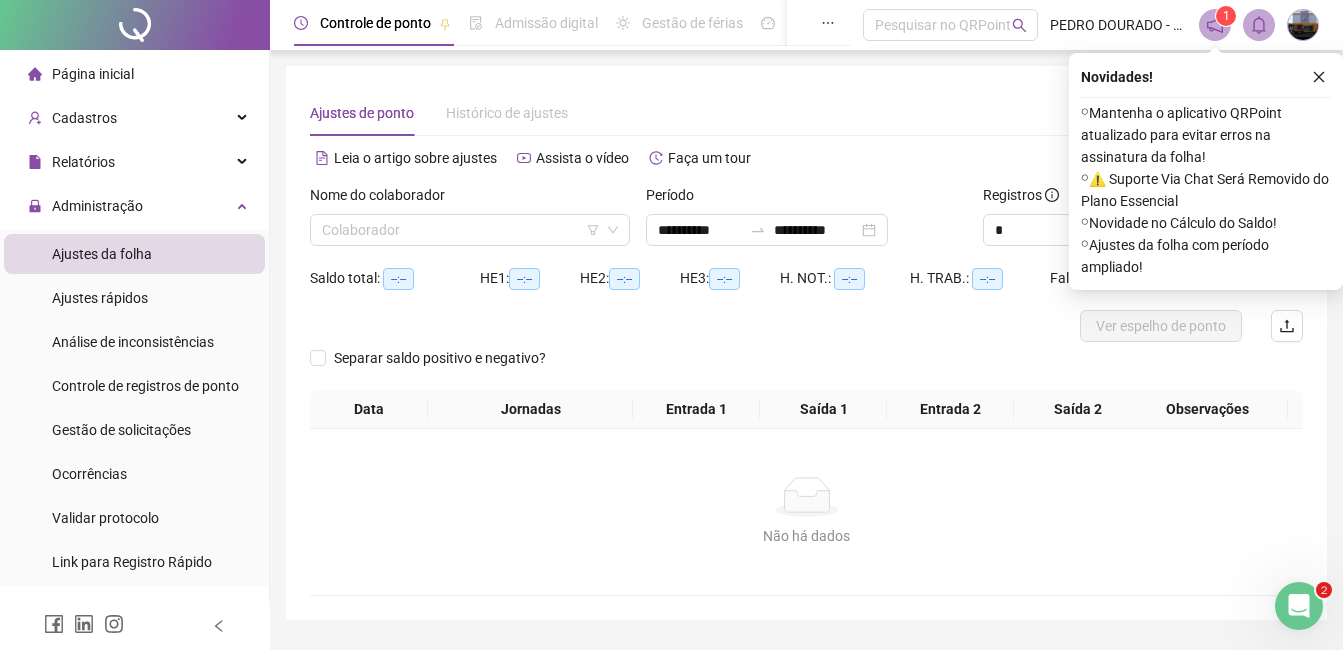click on "**********" at bounding box center (671, 325) 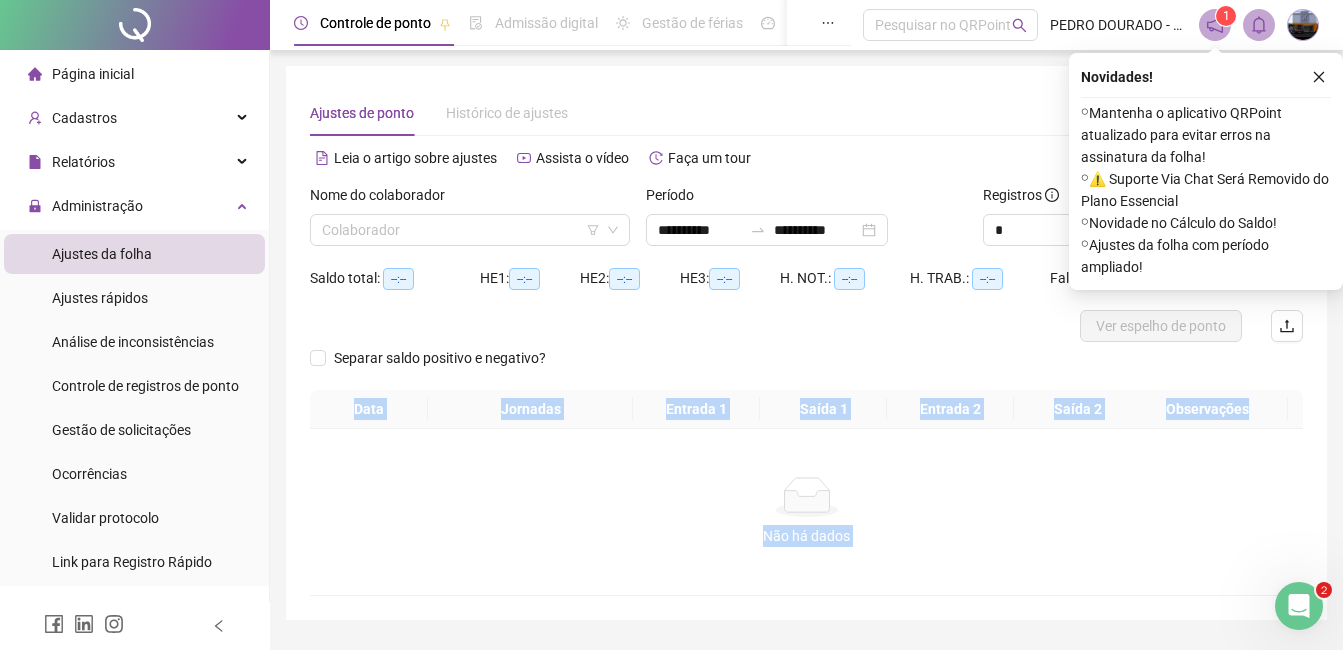 scroll, scrollTop: 56, scrollLeft: 0, axis: vertical 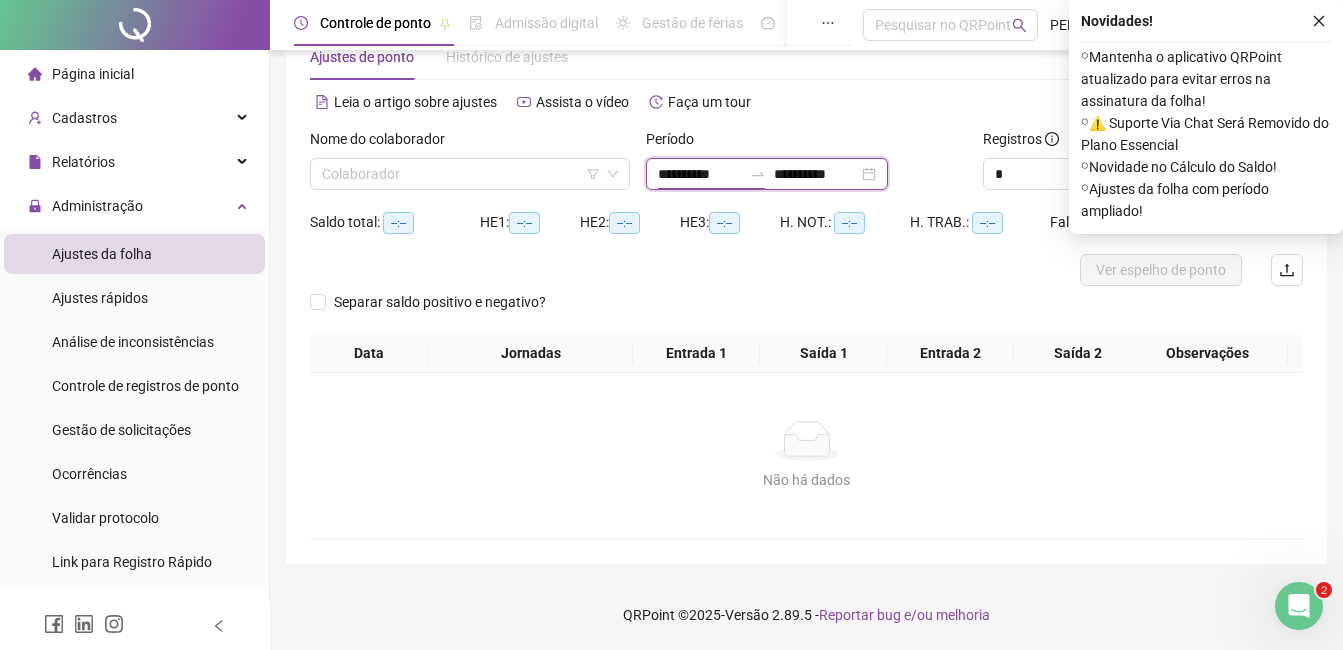 click on "**********" at bounding box center [700, 174] 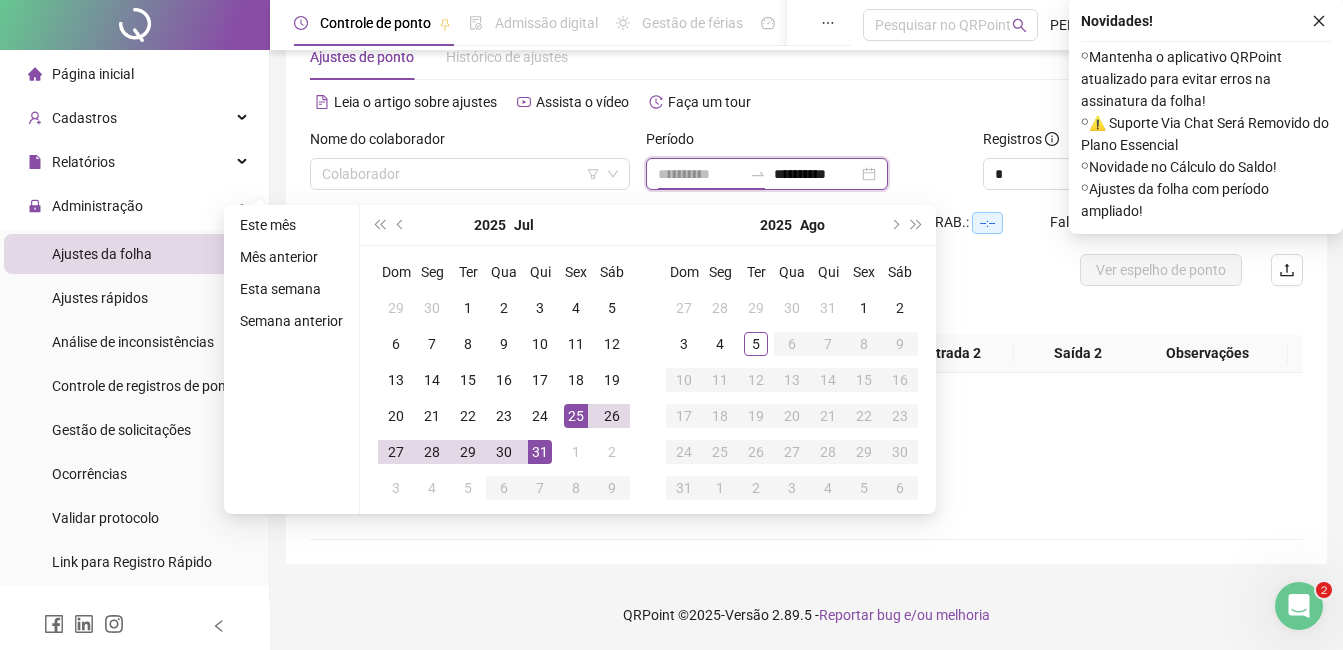 type on "**********" 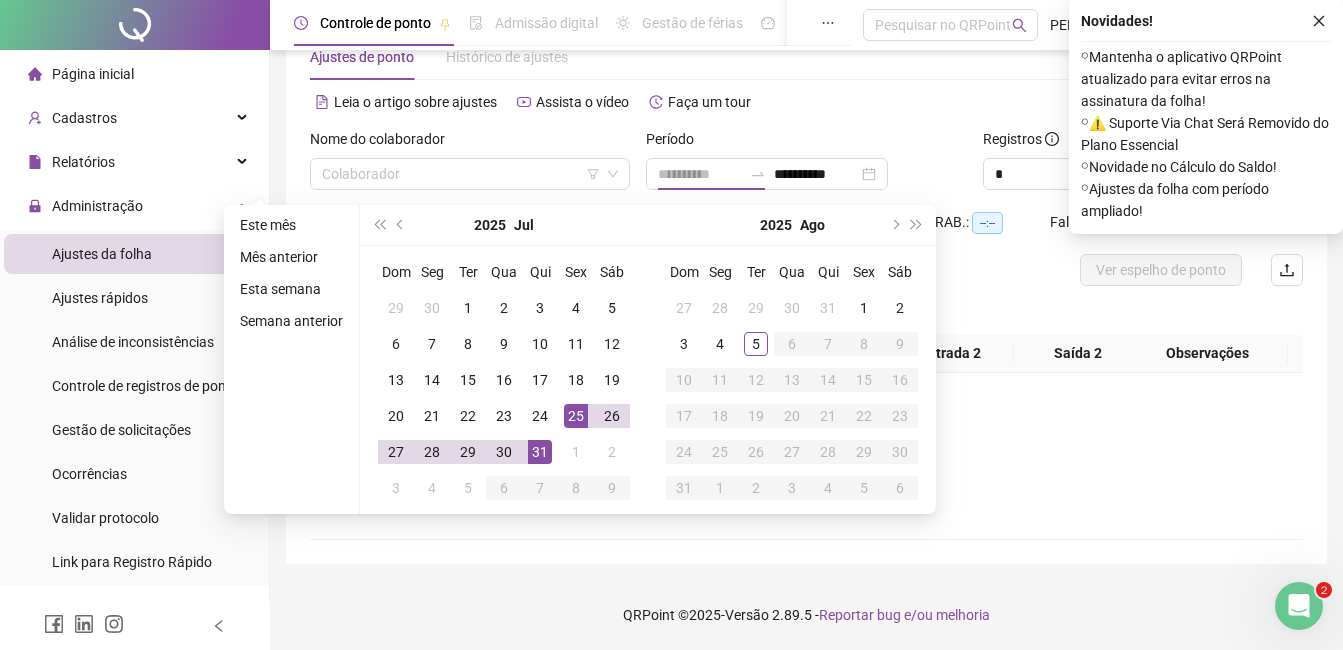 click on "25" at bounding box center (576, 416) 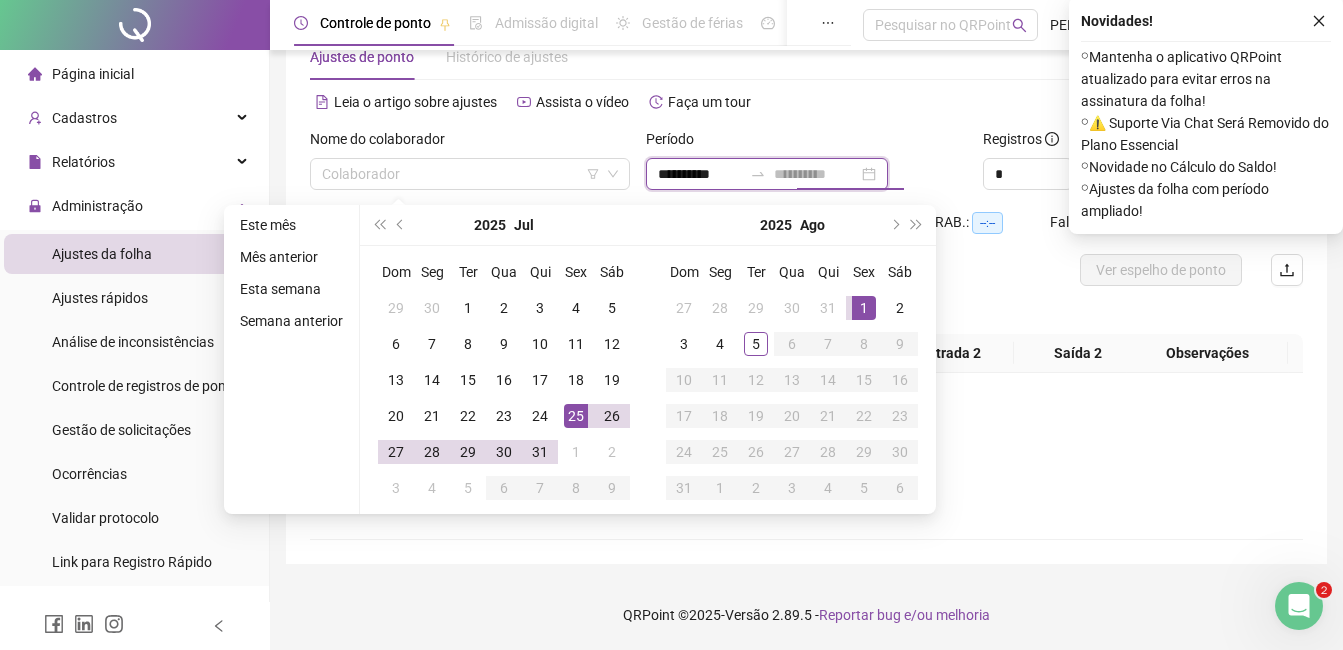 type on "**********" 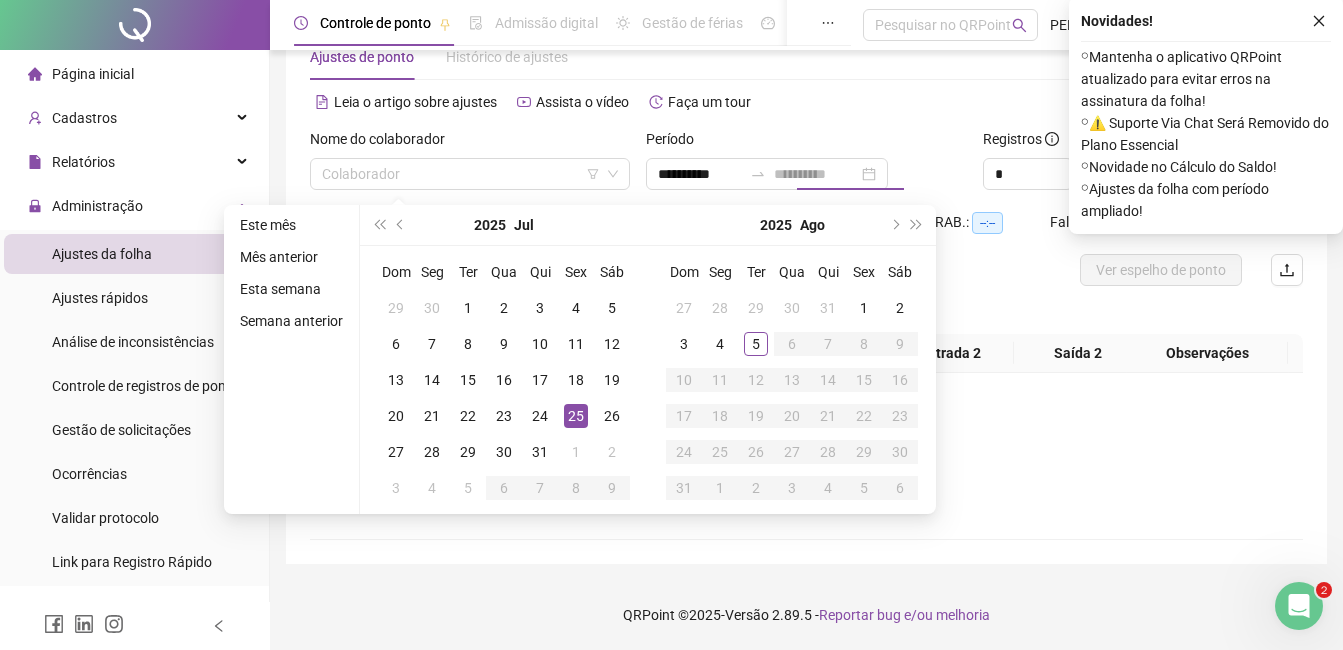 click on "25" at bounding box center (576, 416) 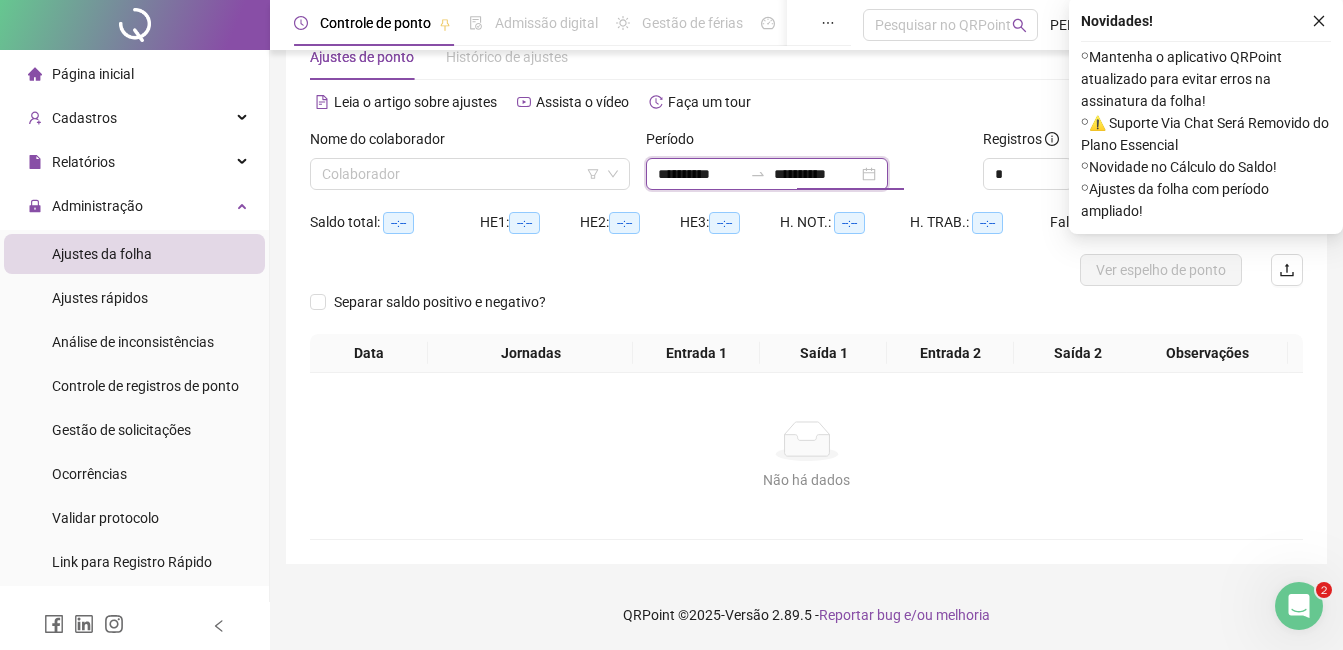 drag, startPoint x: 669, startPoint y: 183, endPoint x: 658, endPoint y: 192, distance: 14.21267 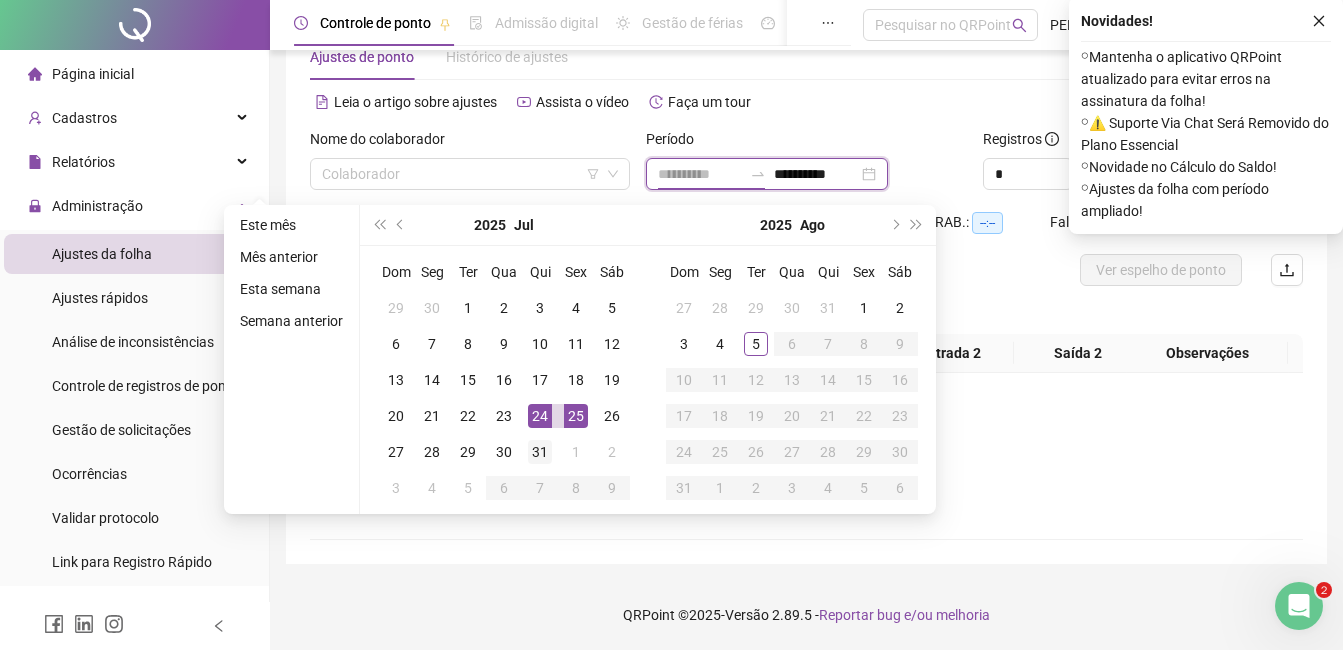 type on "**********" 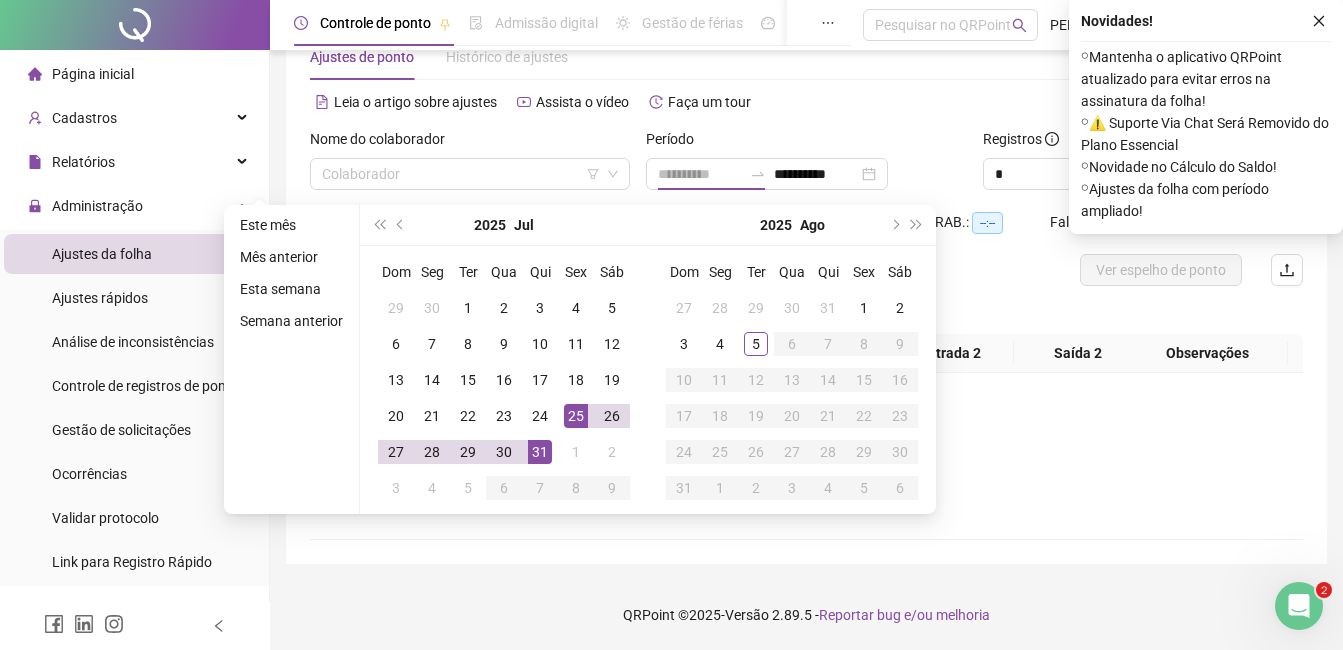 click on "31" at bounding box center [540, 452] 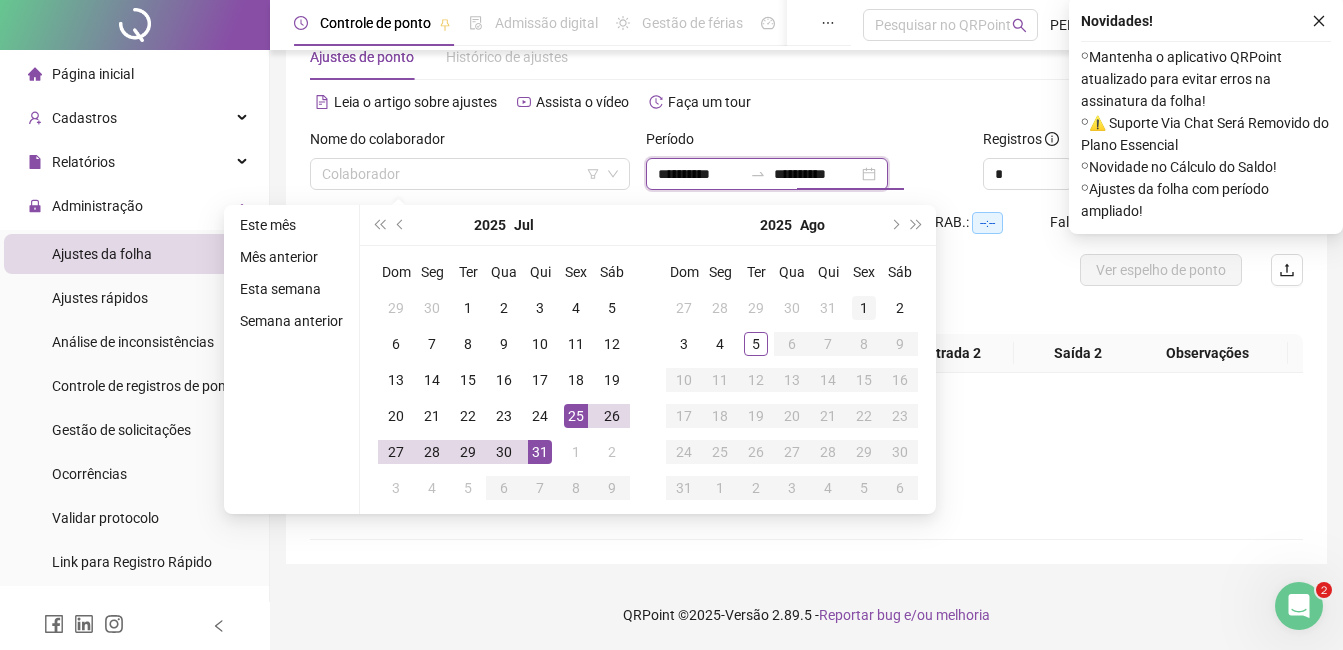 type on "**********" 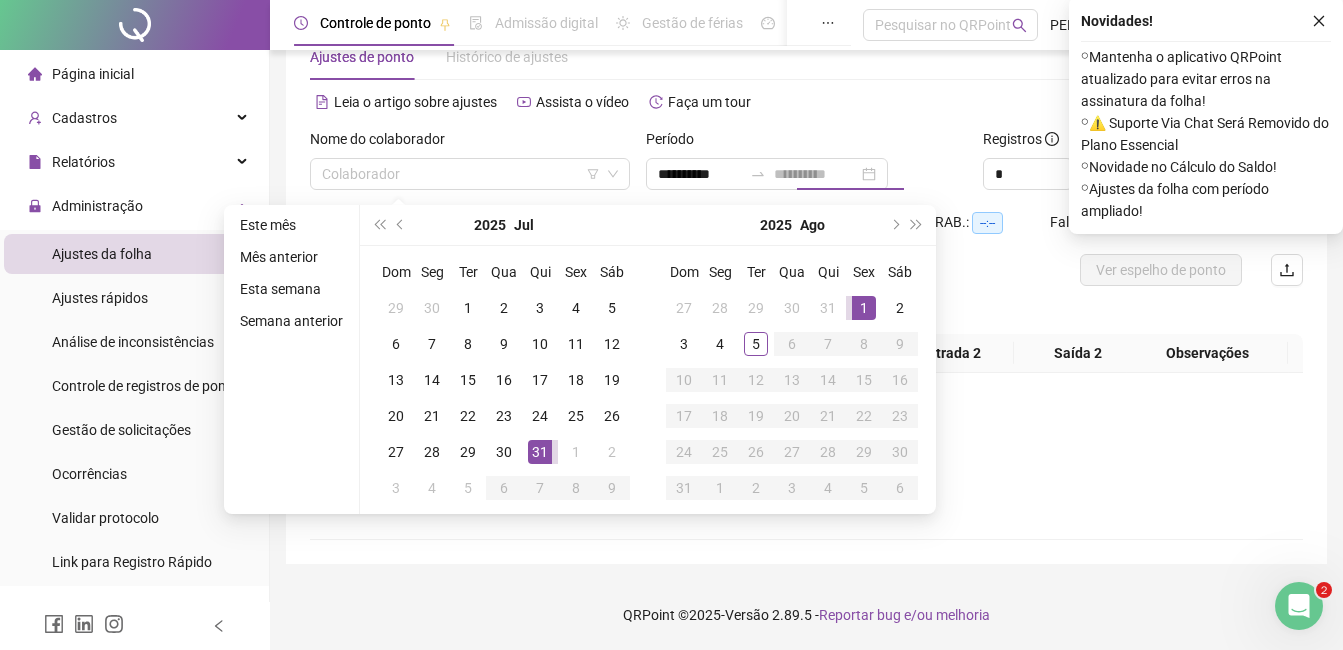 click on "1" at bounding box center [864, 308] 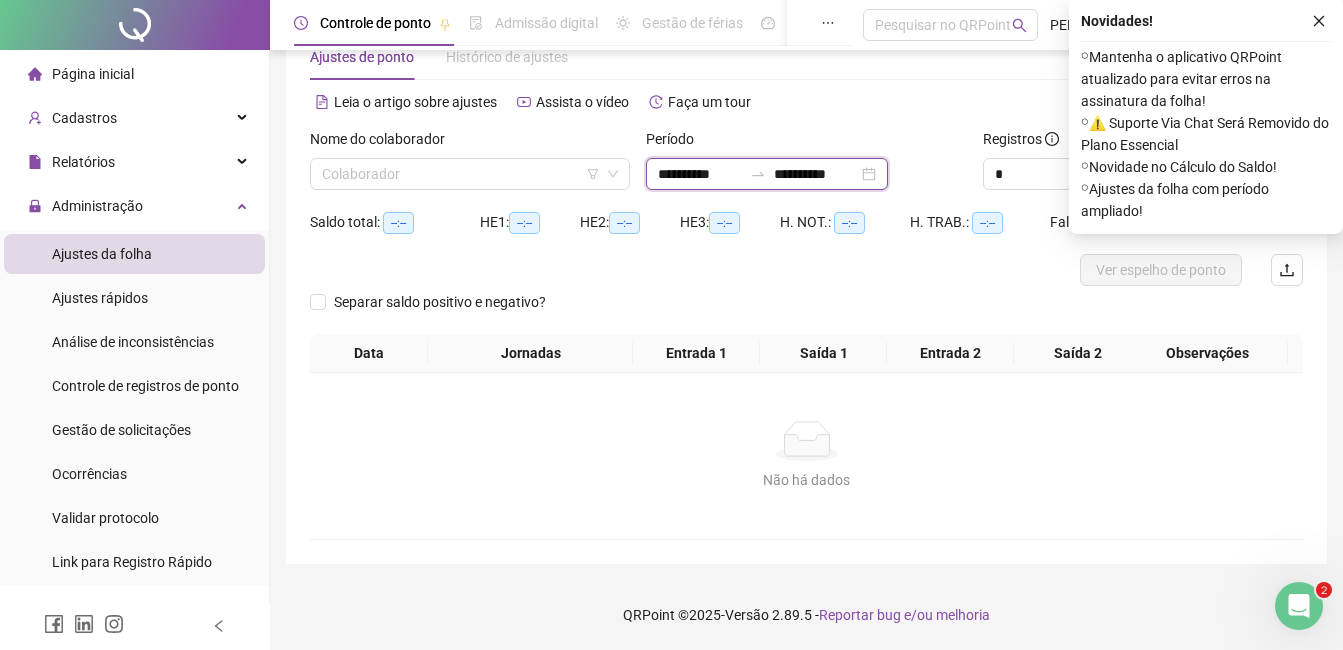 click on "**********" at bounding box center (700, 174) 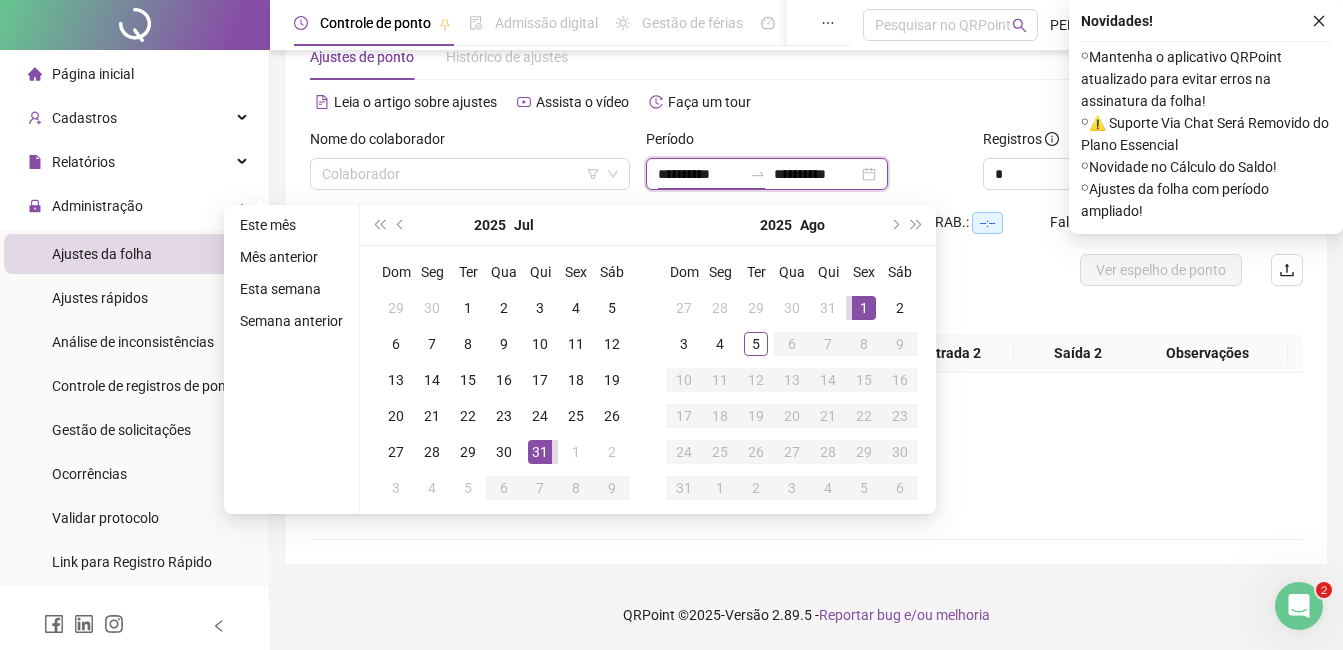 type on "**********" 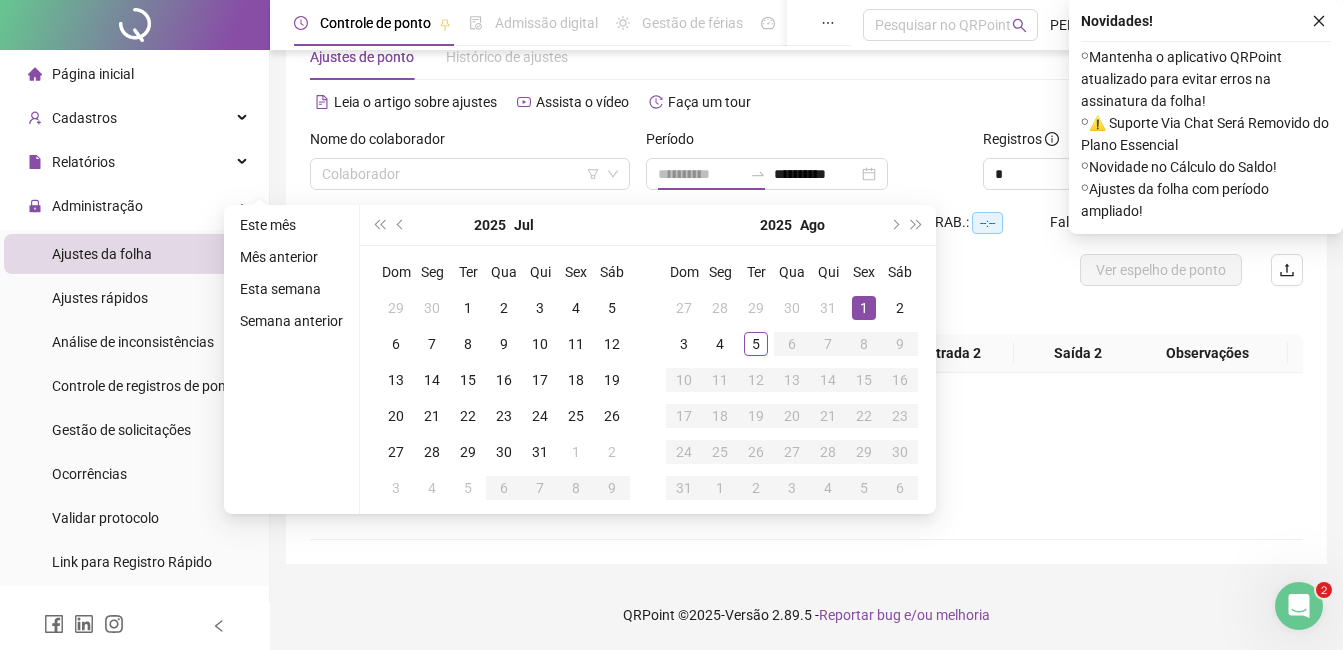 click on "1" at bounding box center (864, 308) 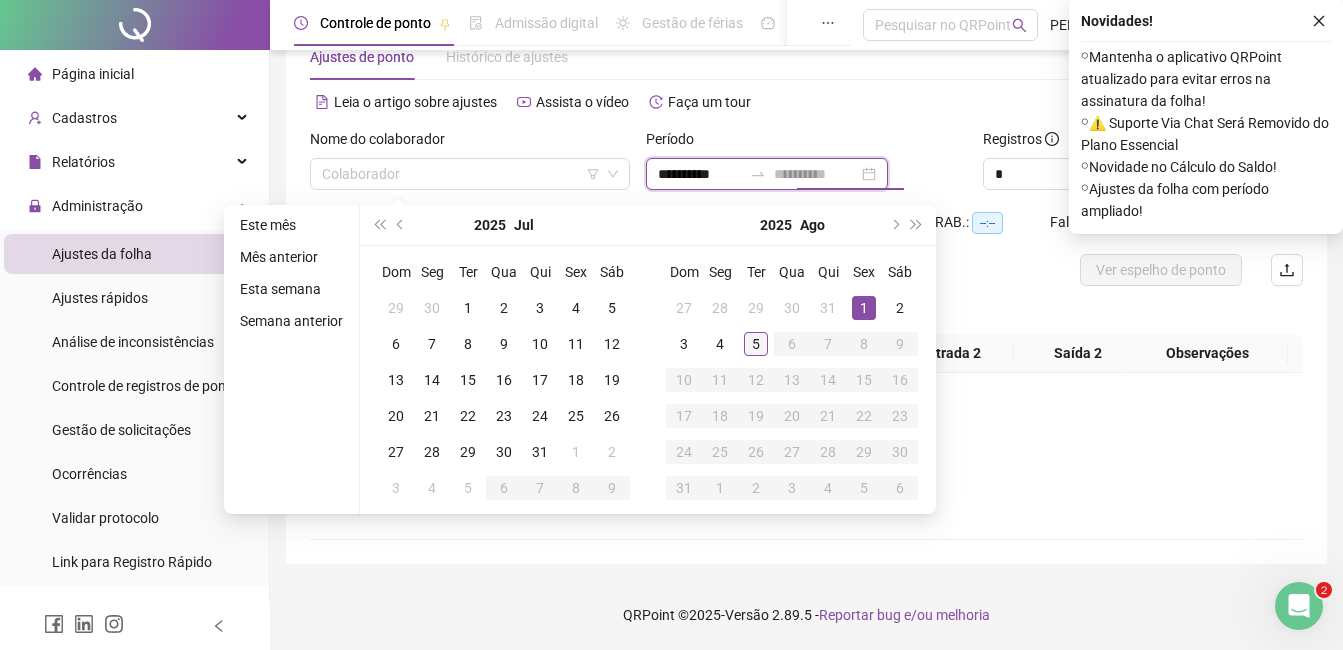 type on "**********" 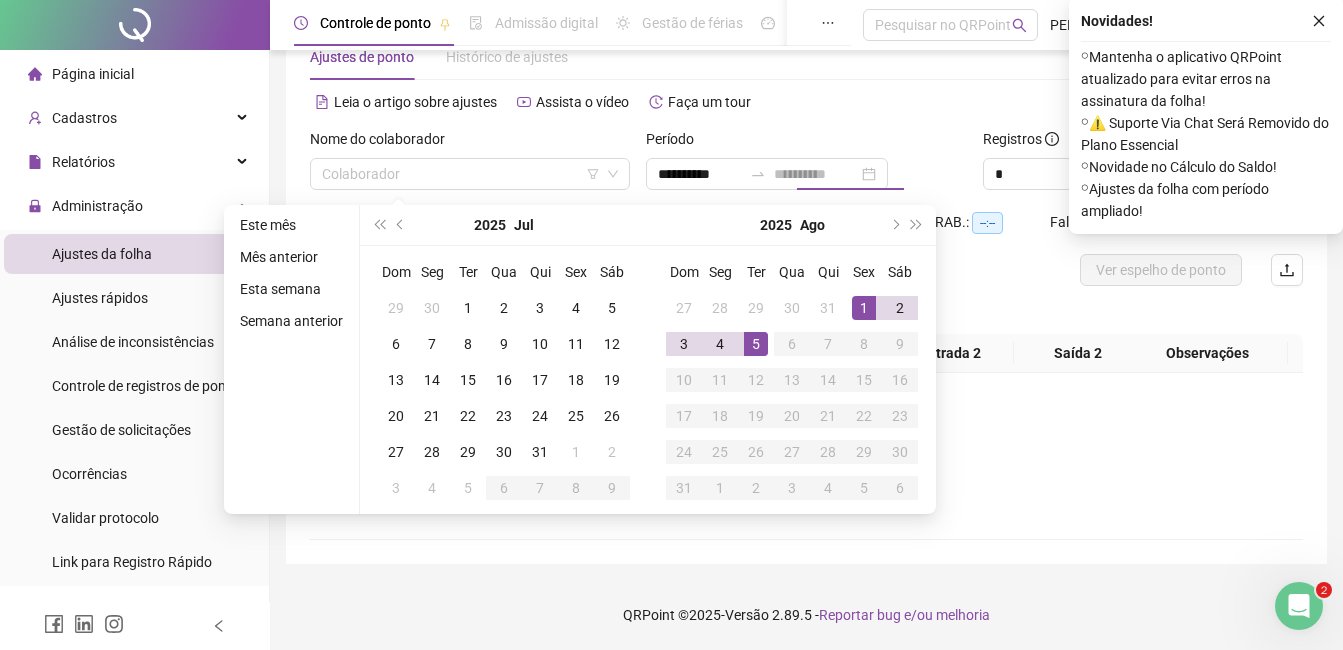 click on "5" at bounding box center (756, 344) 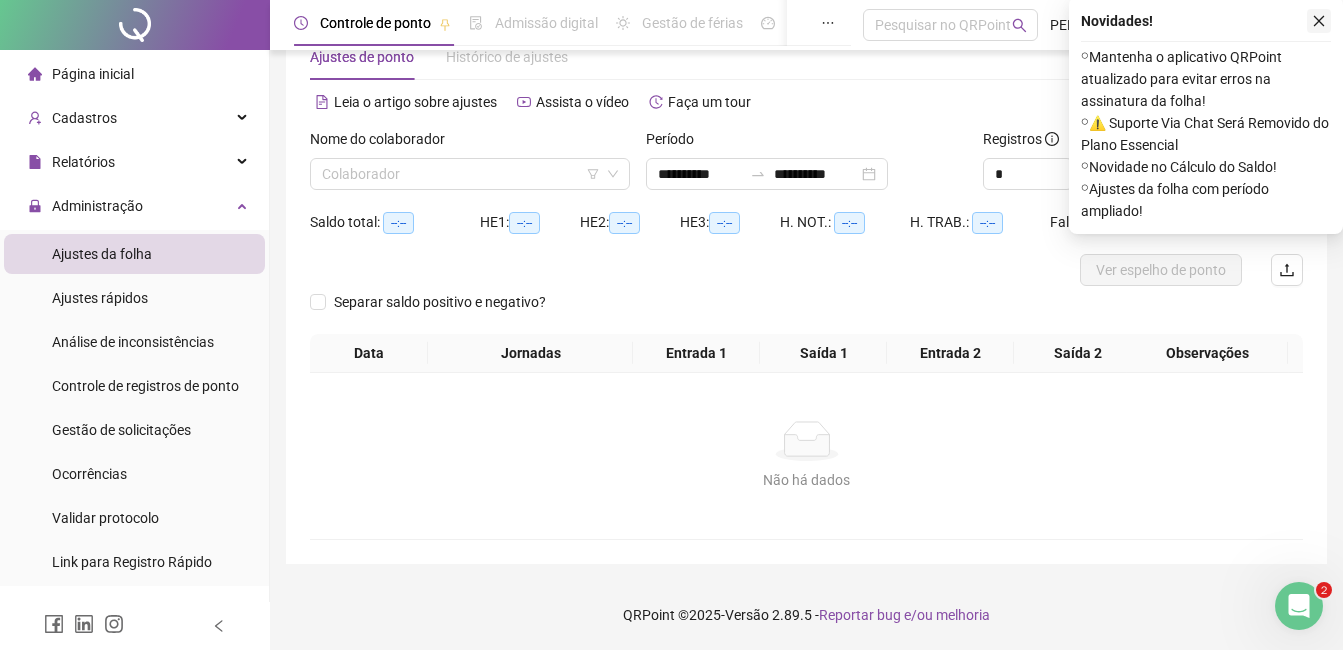 click 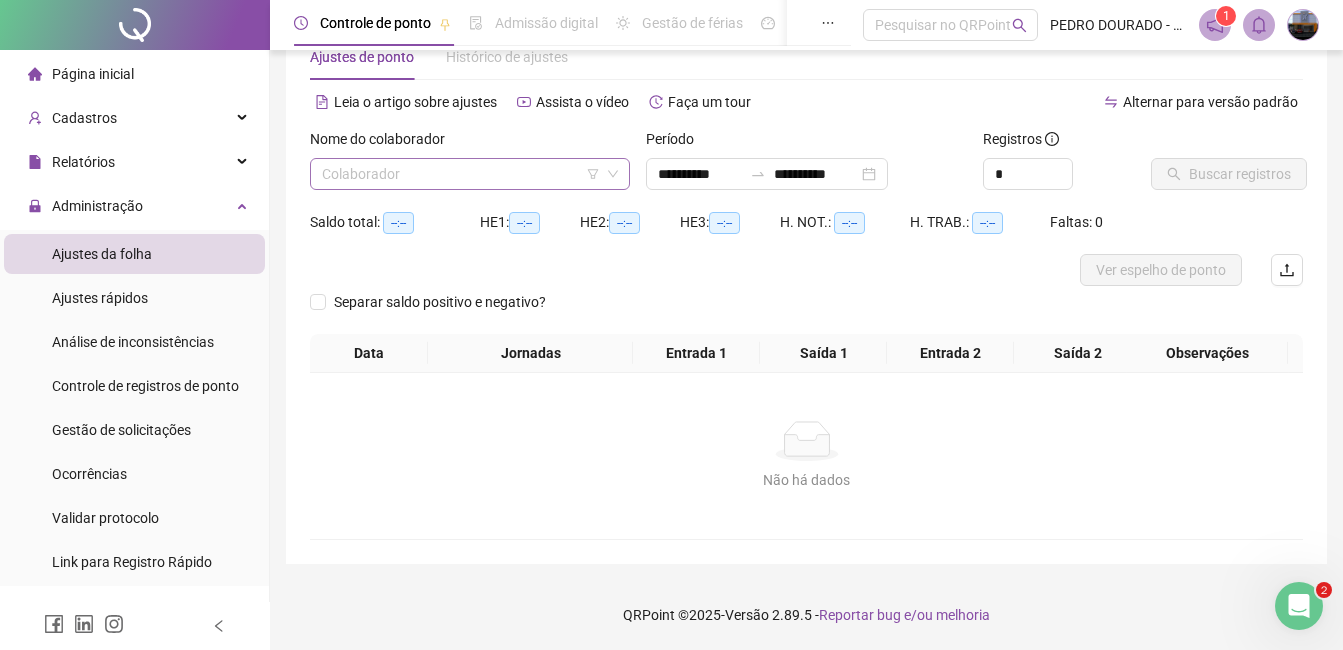 click at bounding box center [461, 174] 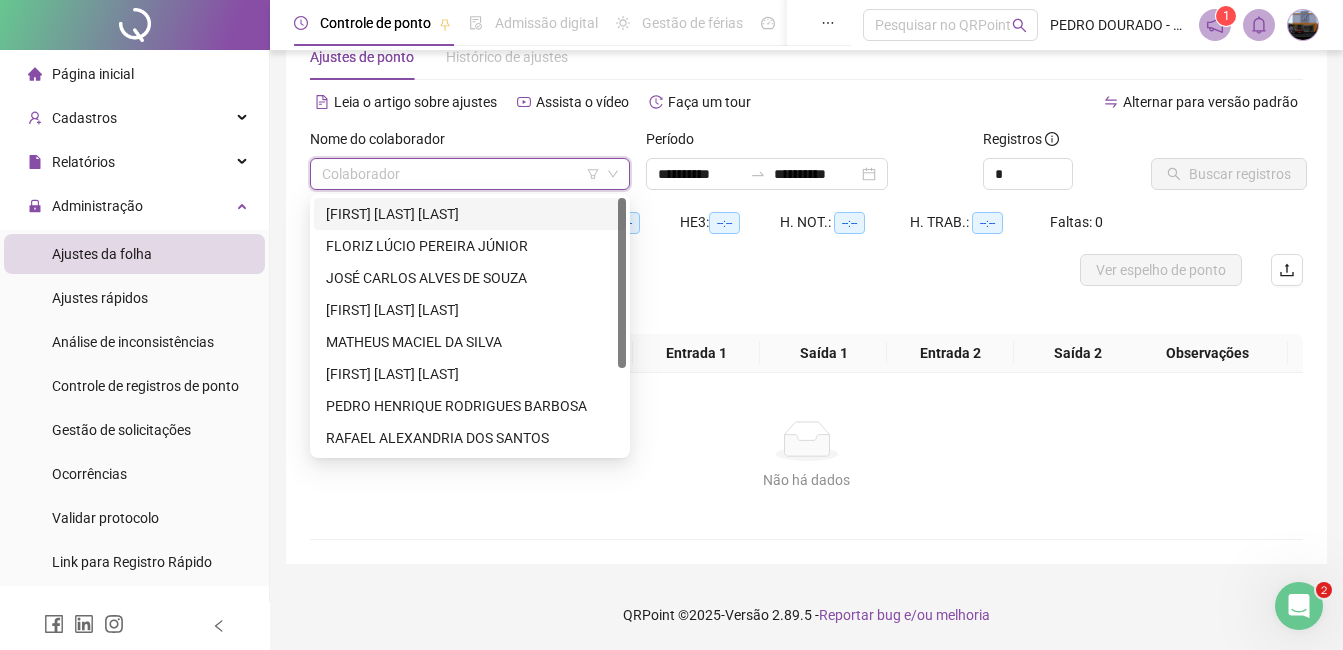 click on "[FIRST] [LAST] [LAST]" at bounding box center (470, 214) 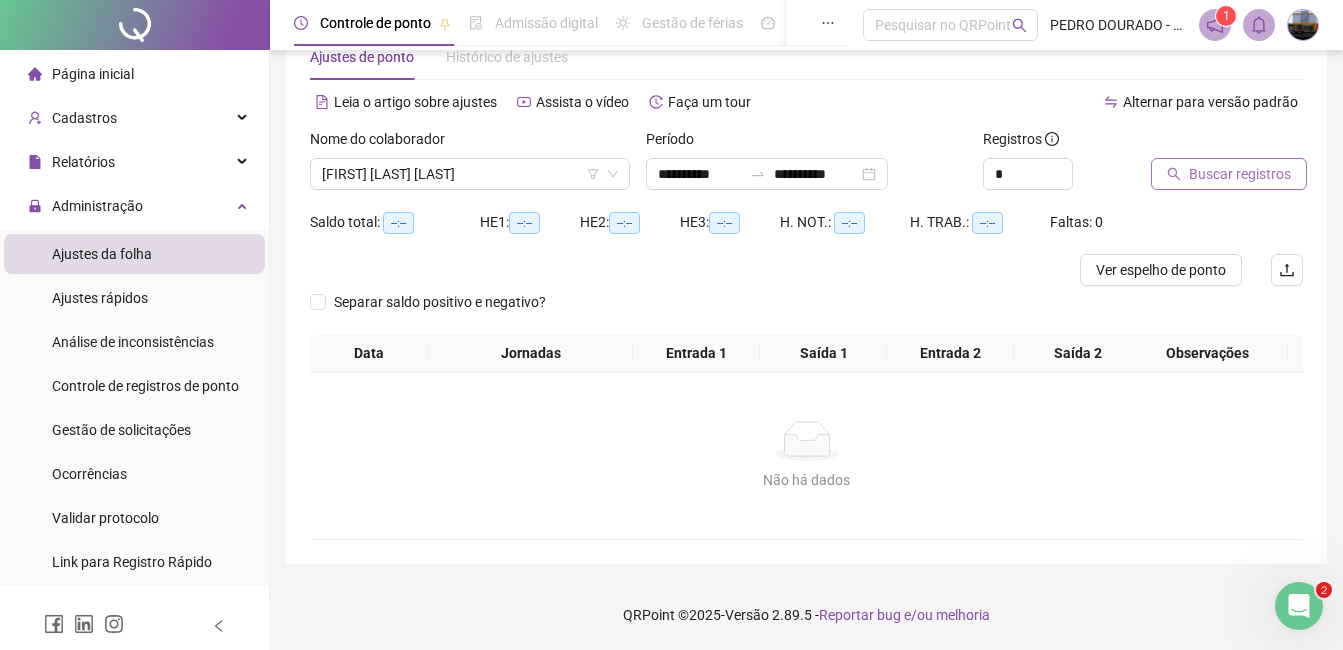 click on "Buscar registros" at bounding box center (1229, 174) 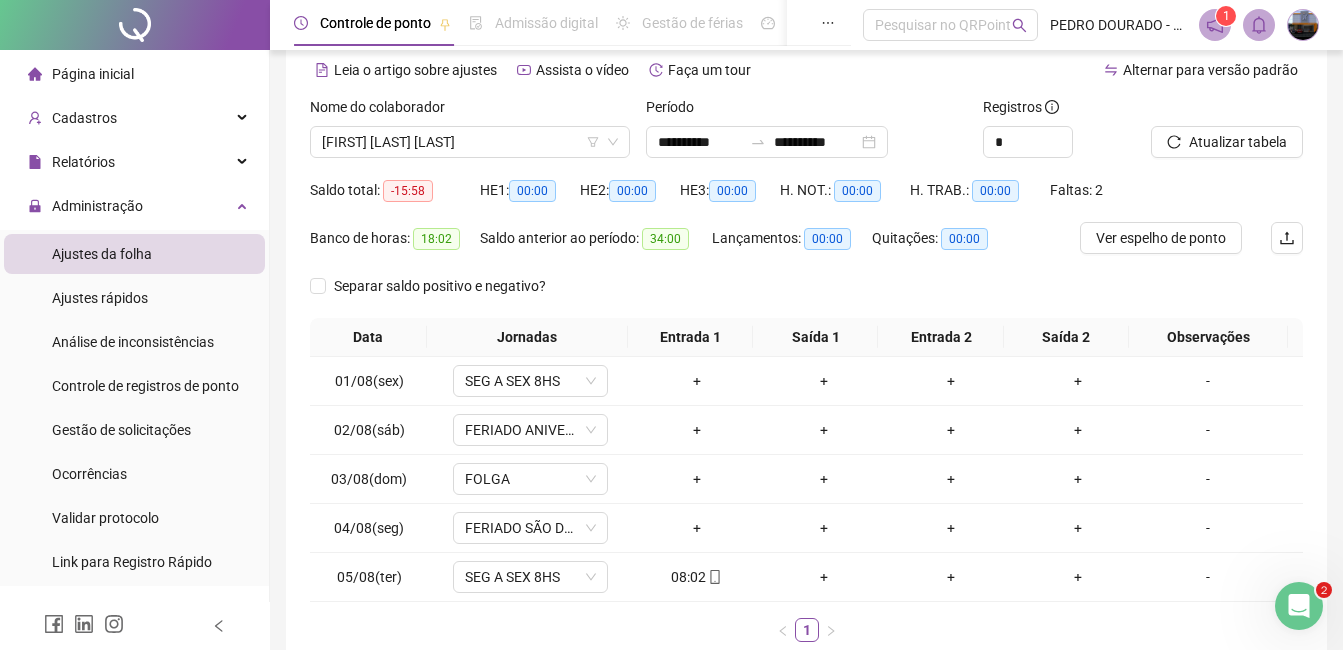 scroll, scrollTop: 0, scrollLeft: 0, axis: both 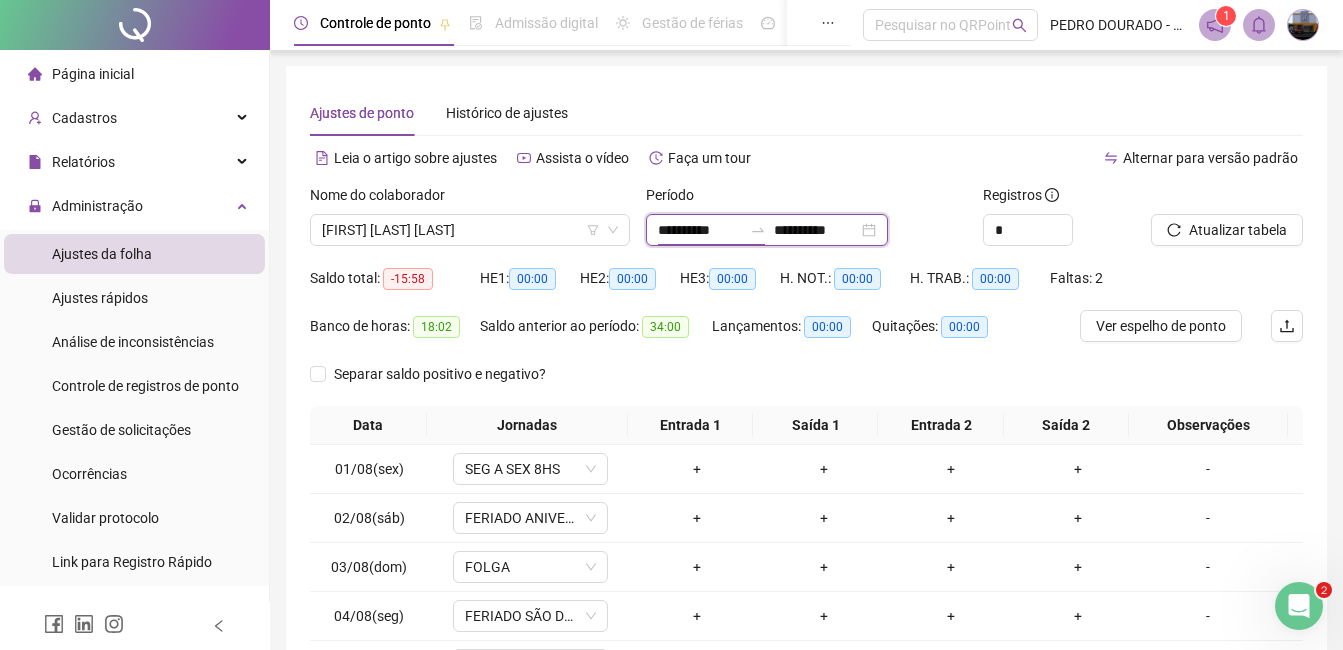 click on "**********" at bounding box center (700, 230) 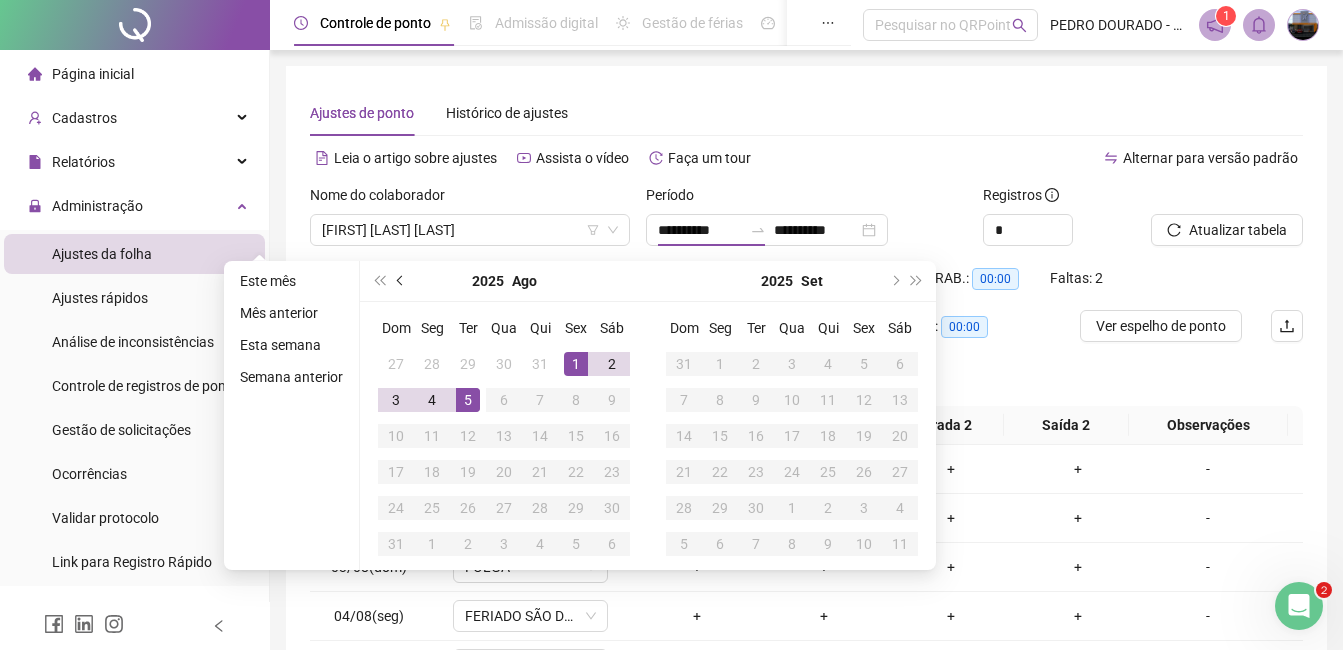 click at bounding box center [401, 281] 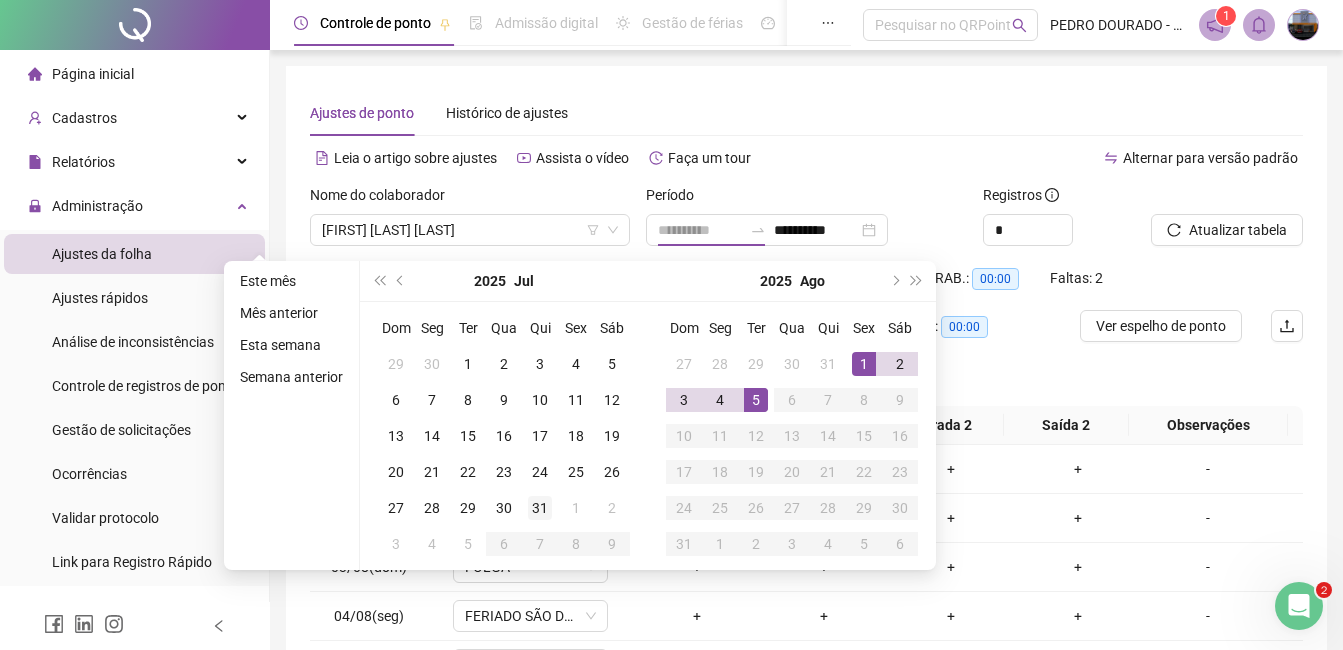 type on "**********" 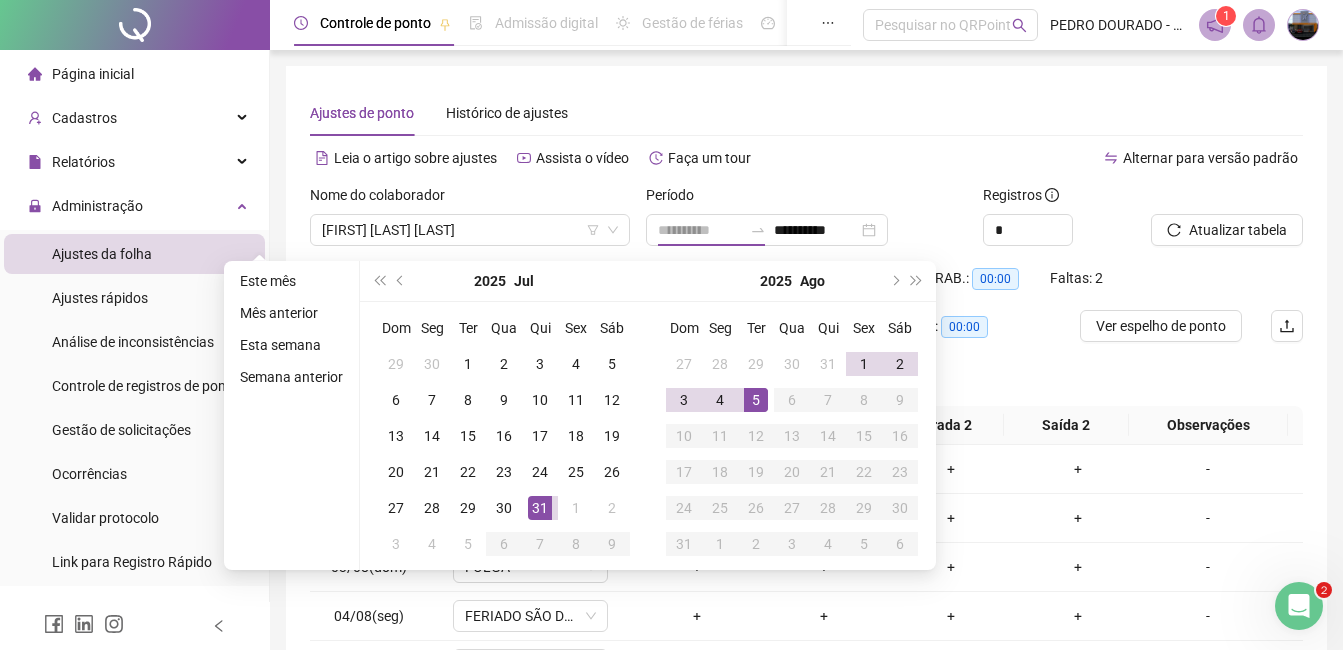 click on "31" at bounding box center [540, 508] 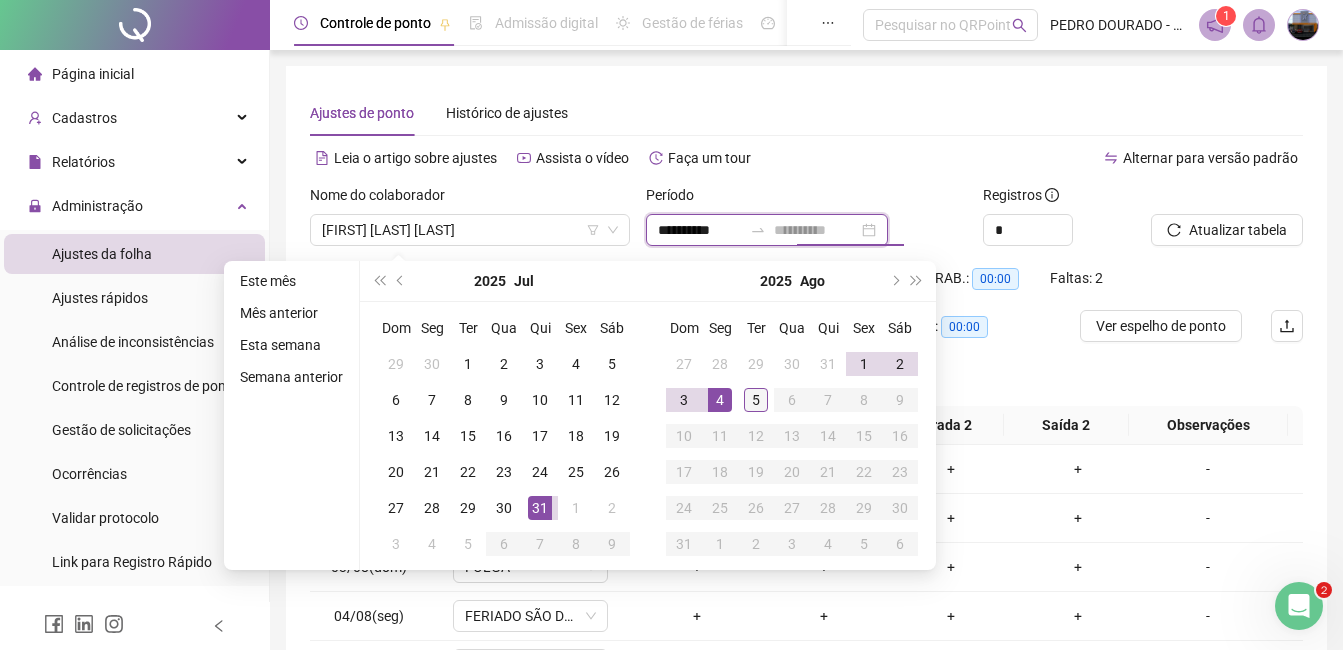 type on "**********" 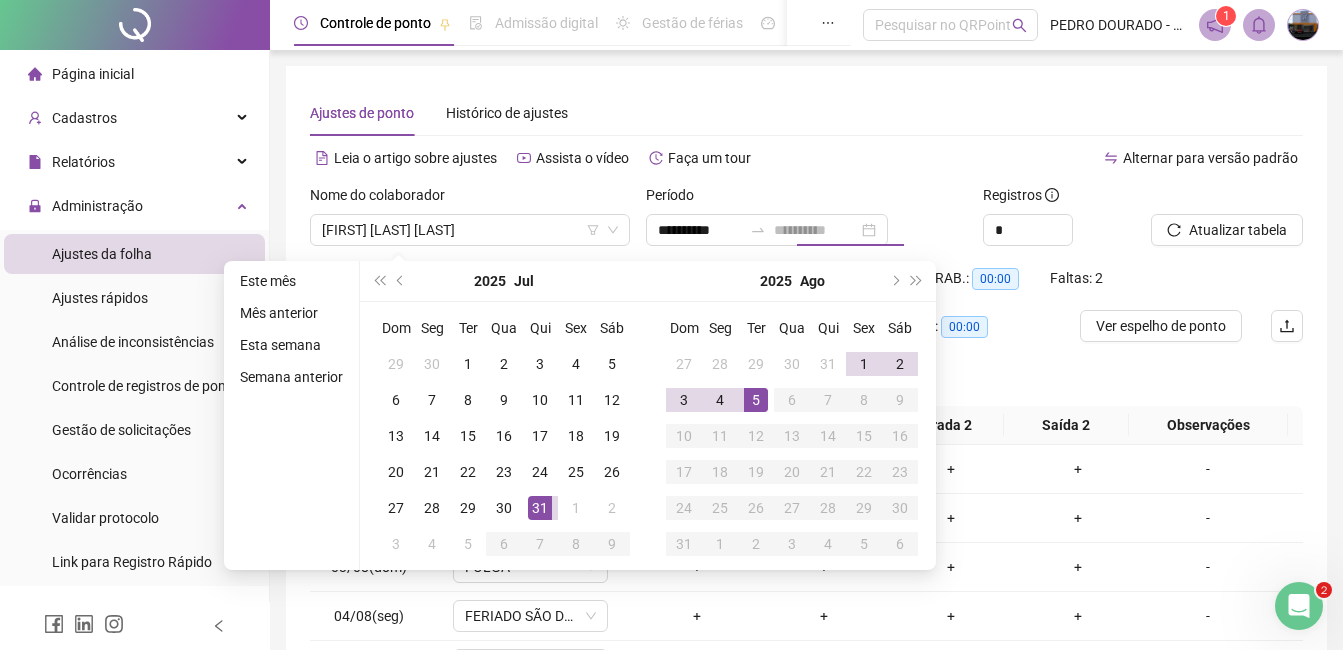 click on "5" at bounding box center (756, 400) 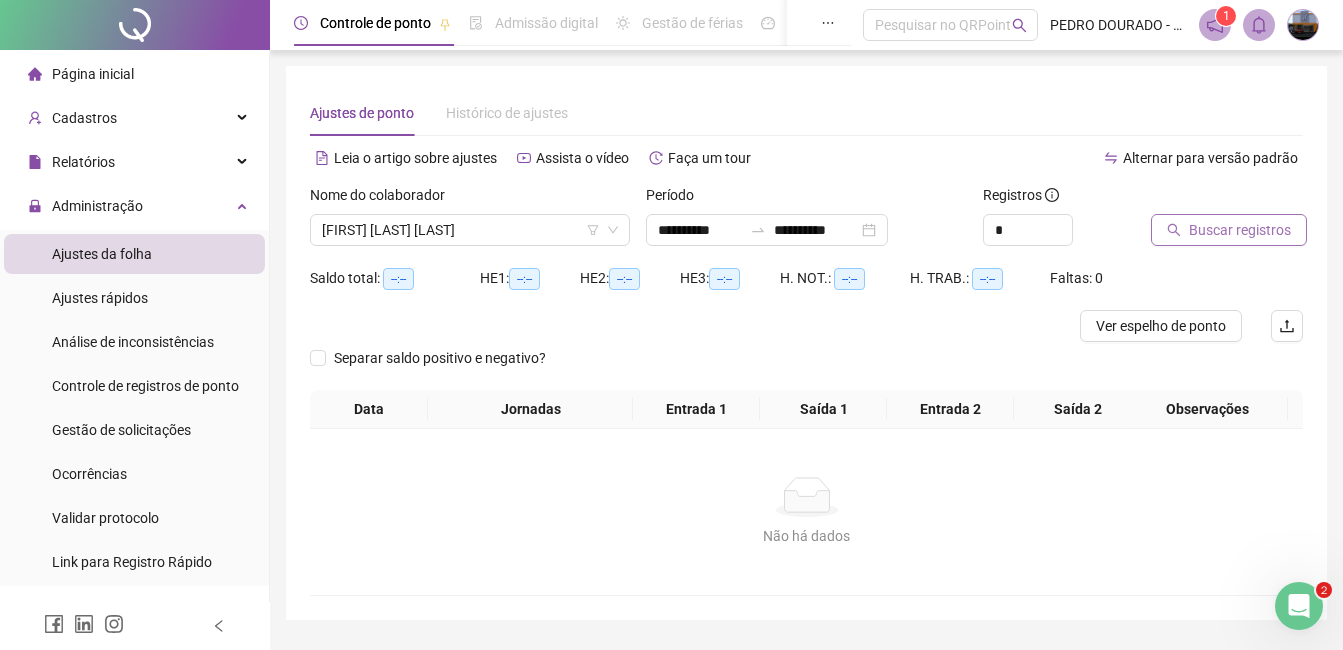 click on "Buscar registros" at bounding box center (1229, 230) 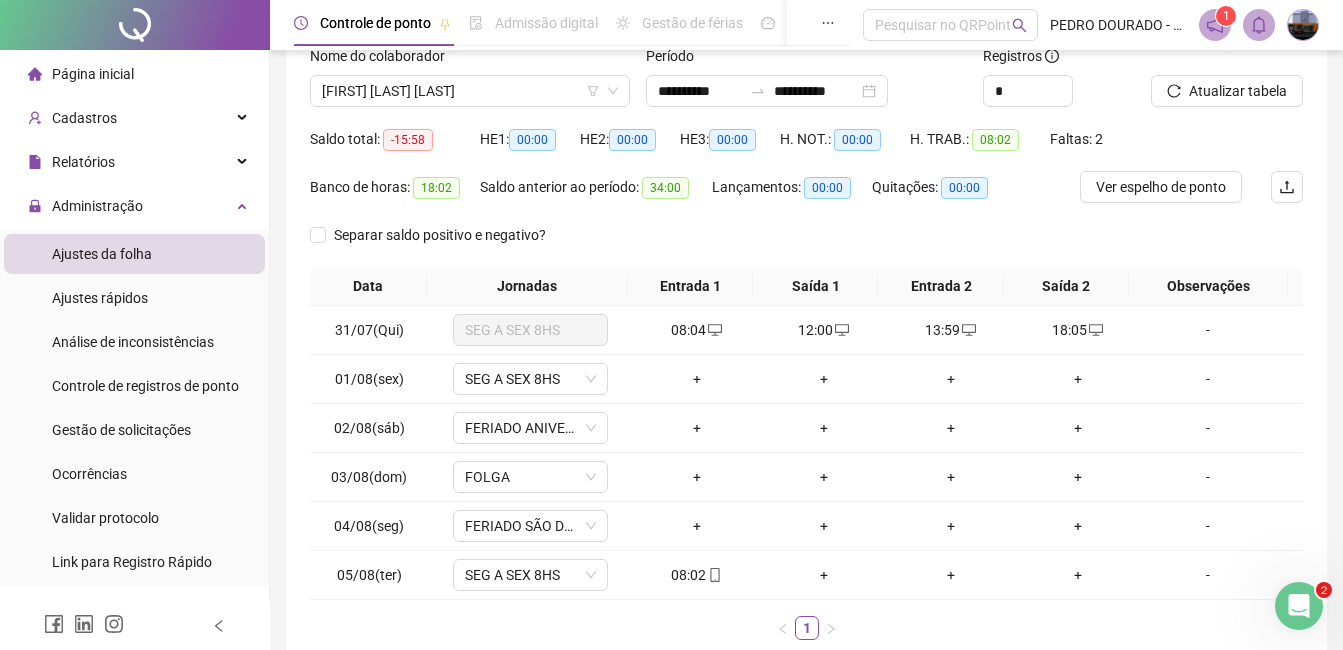 scroll, scrollTop: 0, scrollLeft: 0, axis: both 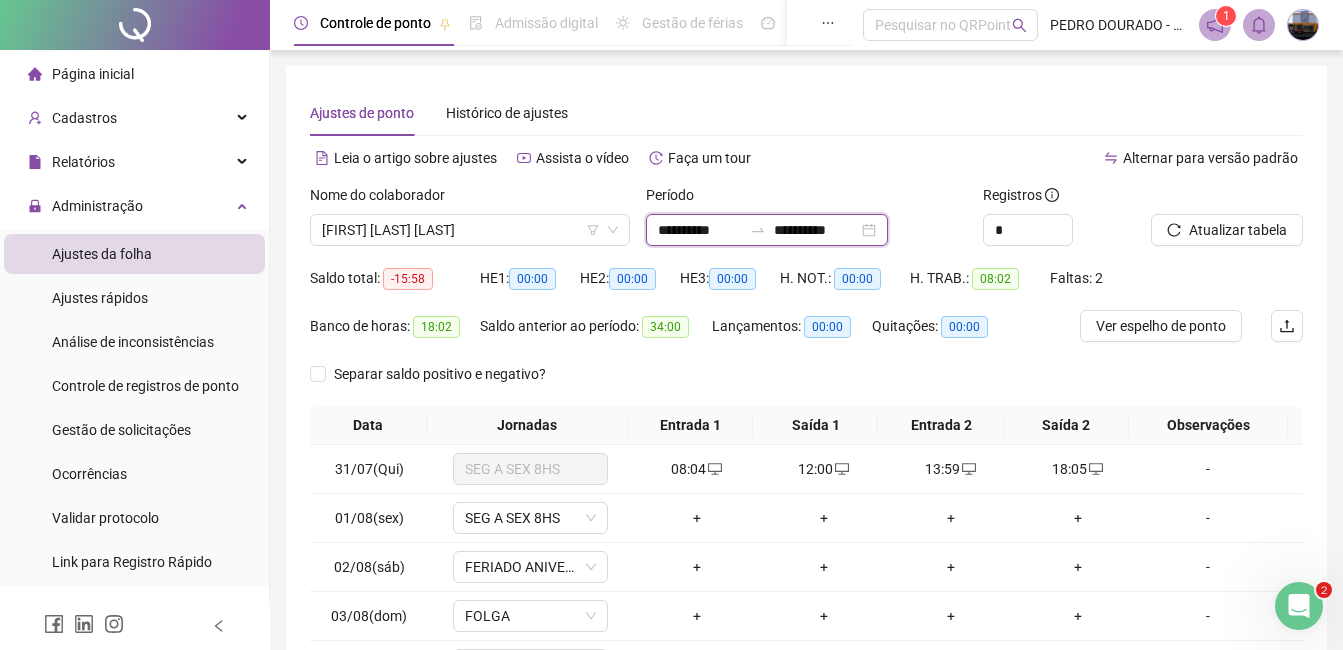 click on "**********" at bounding box center [700, 230] 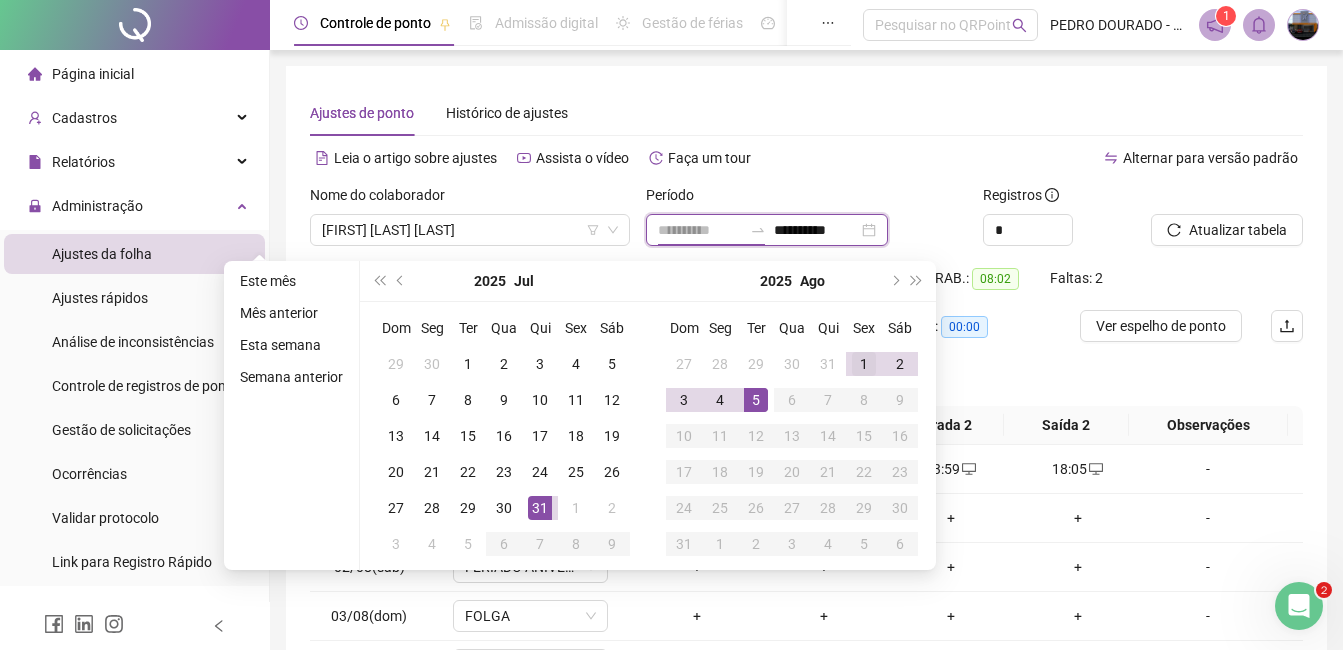 type on "**********" 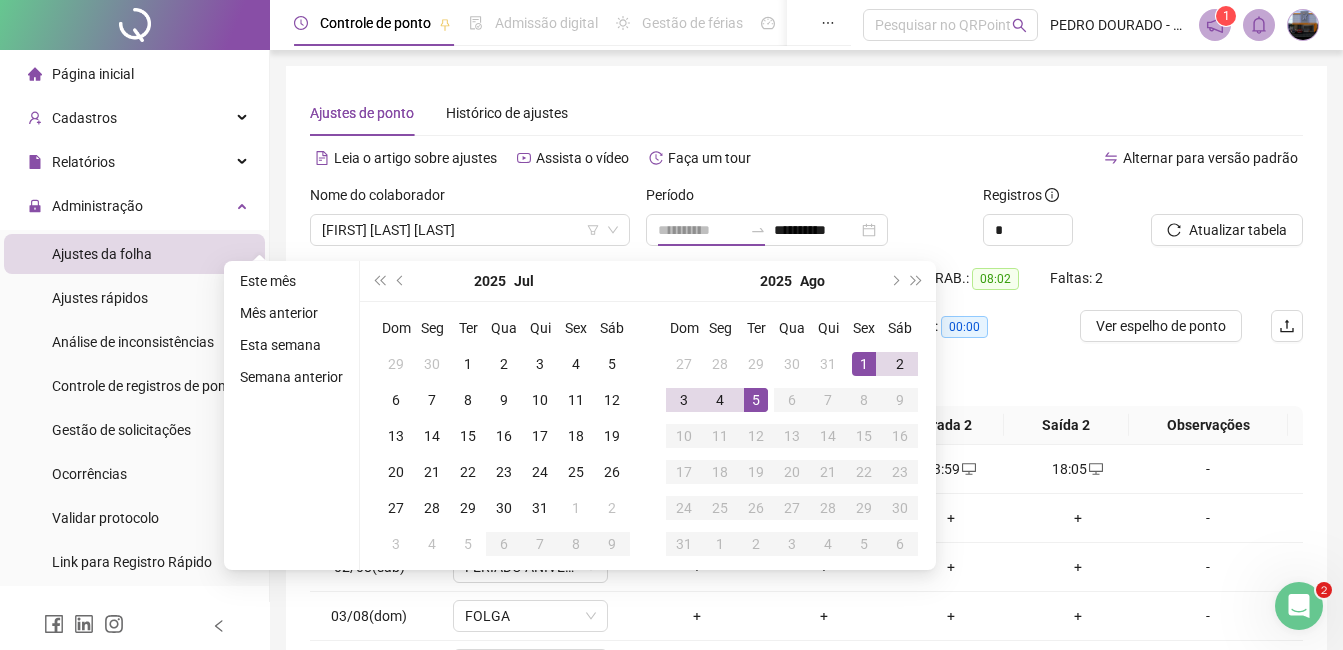 click on "1" at bounding box center (864, 364) 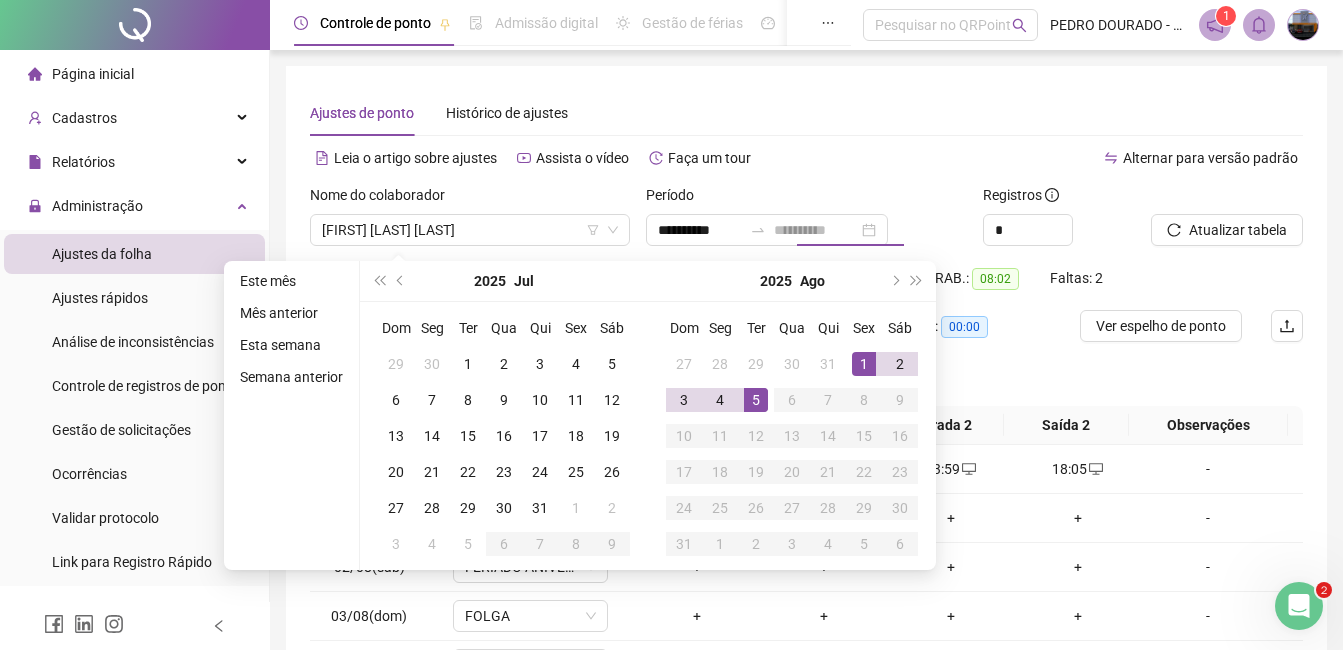 click on "5" at bounding box center (756, 400) 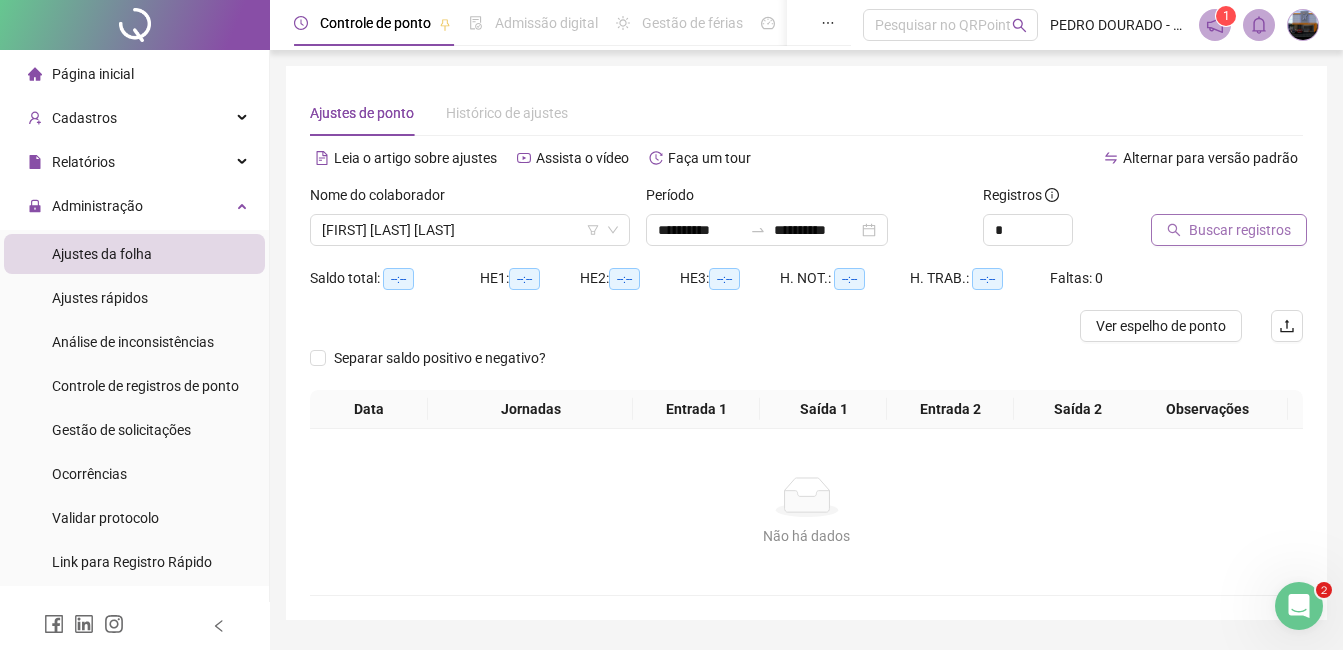 click 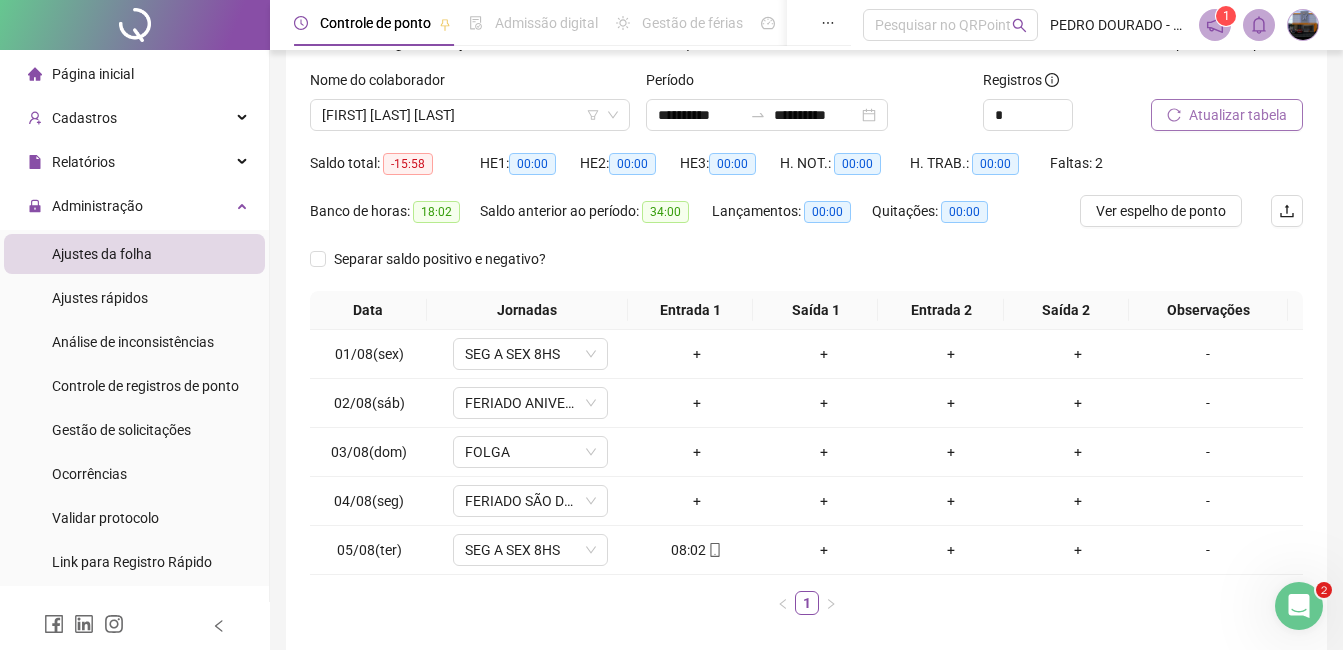 scroll, scrollTop: 0, scrollLeft: 0, axis: both 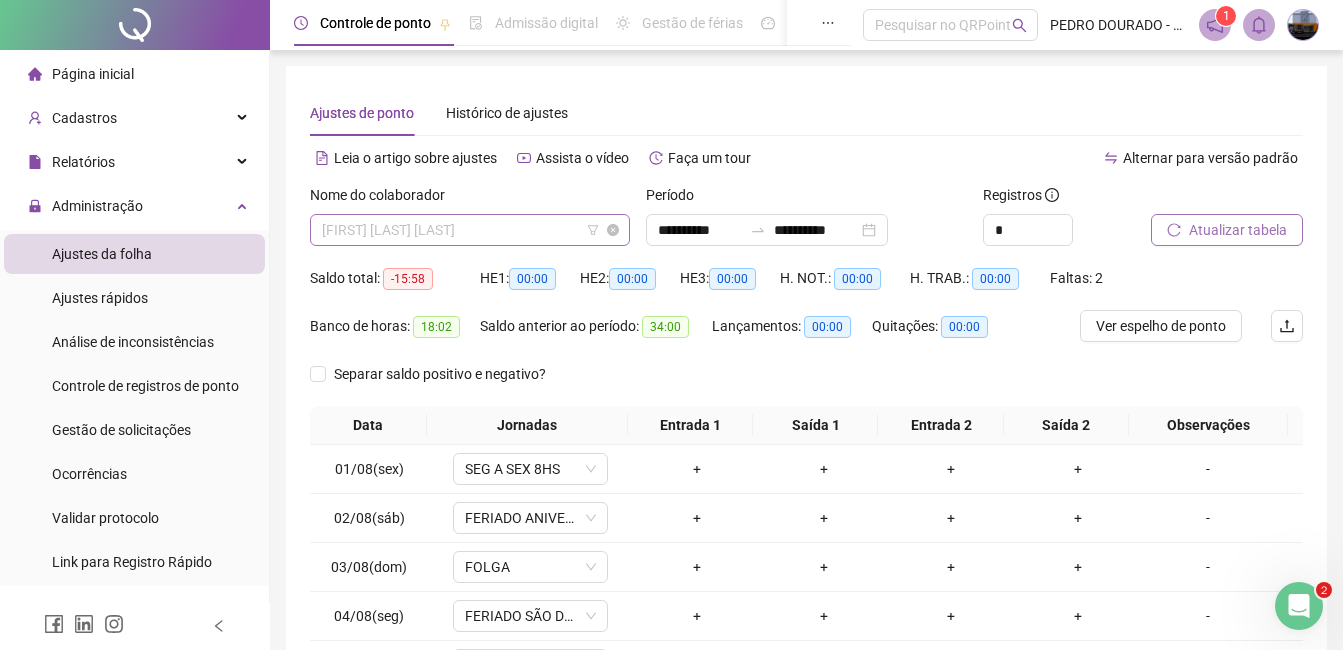 click on "[FIRST] [LAST] [LAST]" at bounding box center [470, 230] 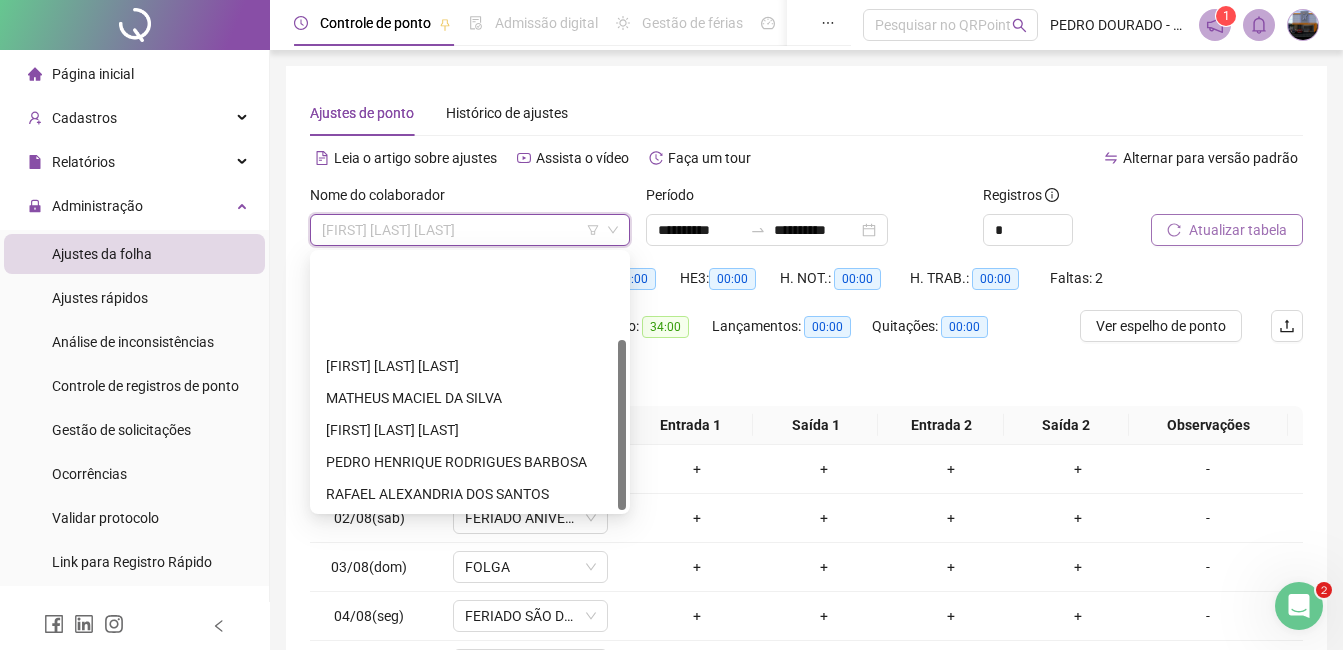 scroll, scrollTop: 128, scrollLeft: 0, axis: vertical 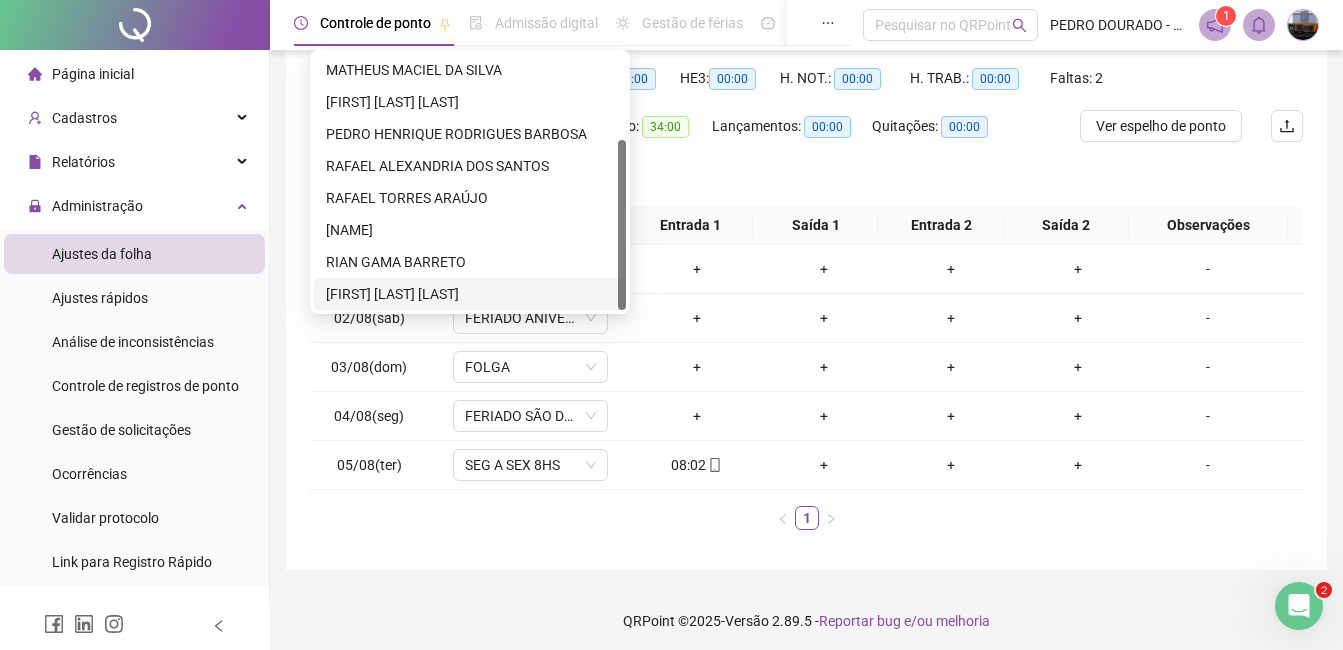 click on "[FIRST] [LAST] [LAST]" at bounding box center [470, 294] 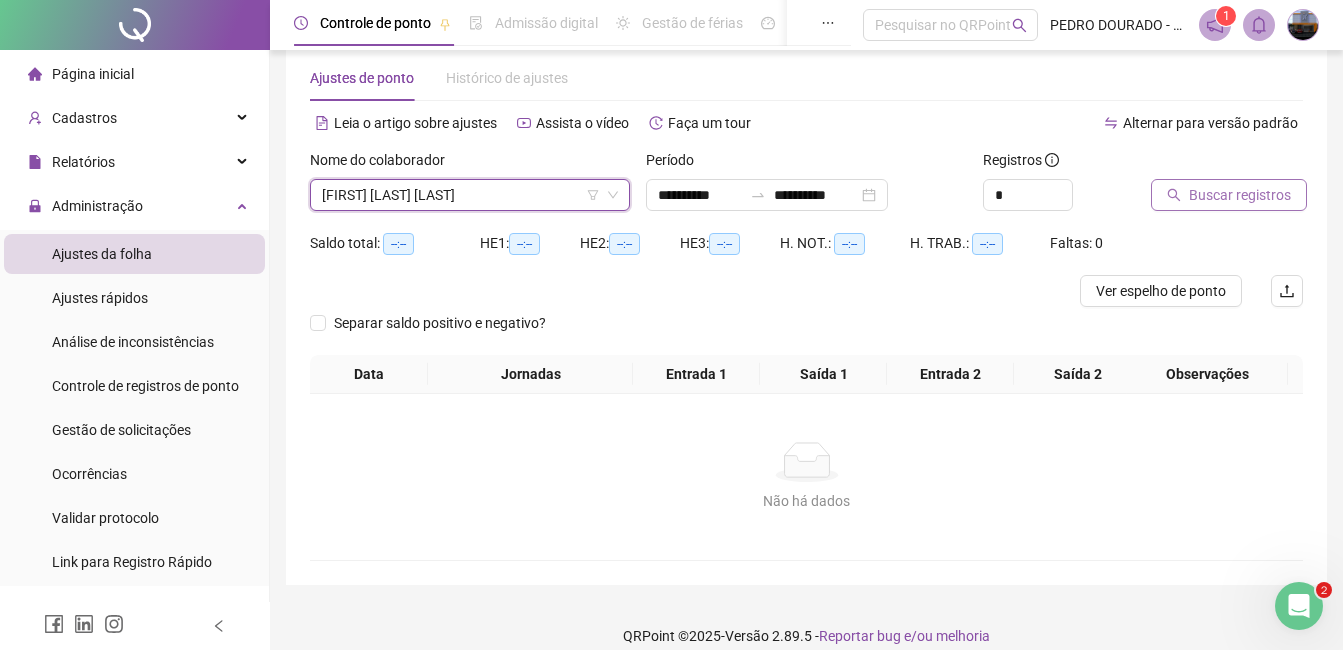 scroll, scrollTop: 0, scrollLeft: 0, axis: both 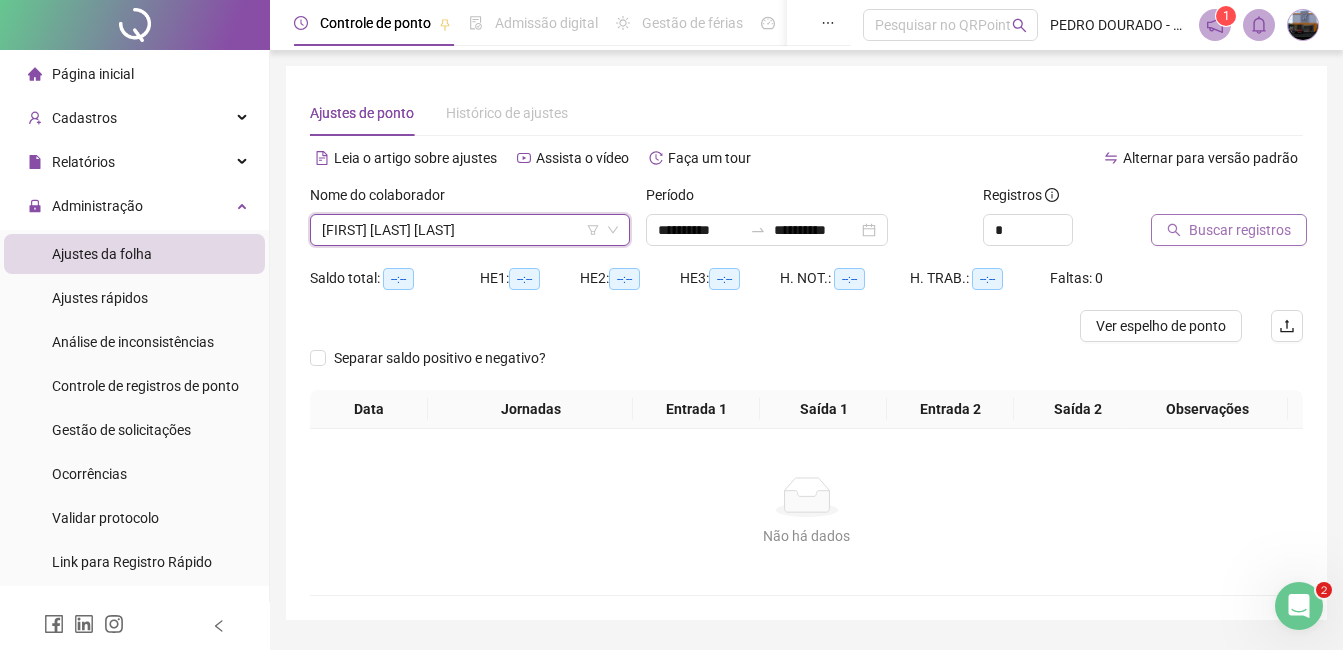 click on "Buscar registros" at bounding box center [1240, 230] 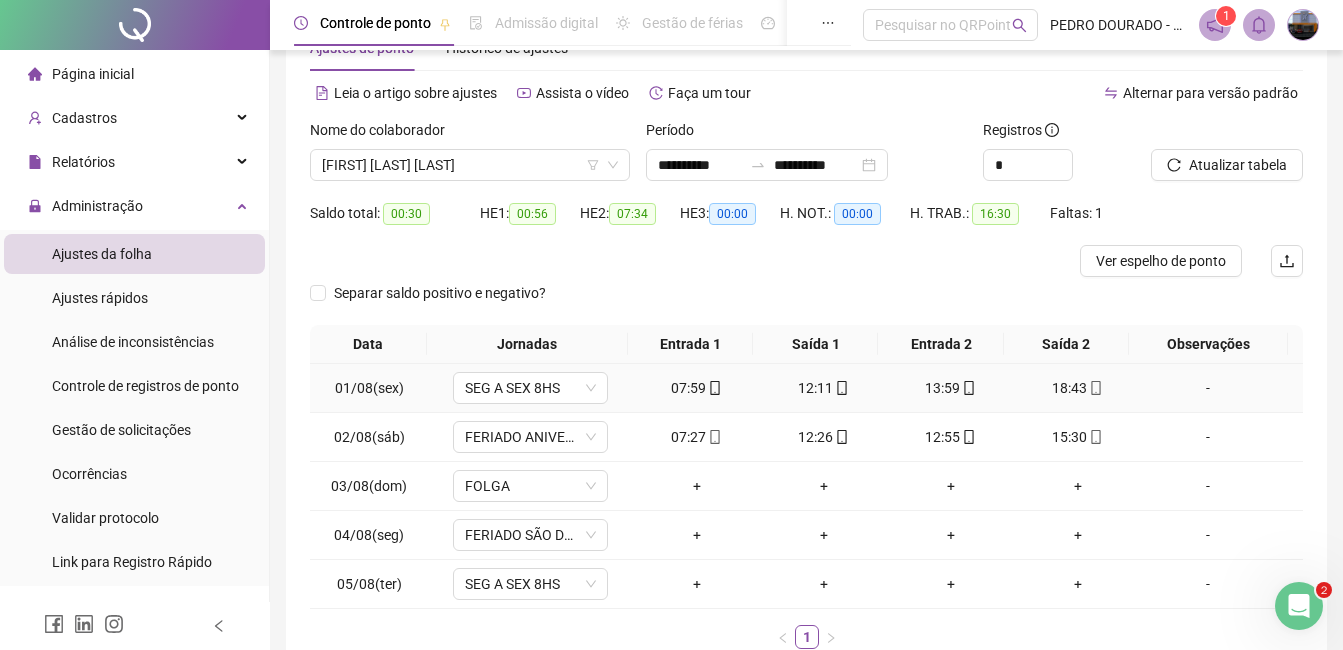 scroll, scrollTop: 100, scrollLeft: 0, axis: vertical 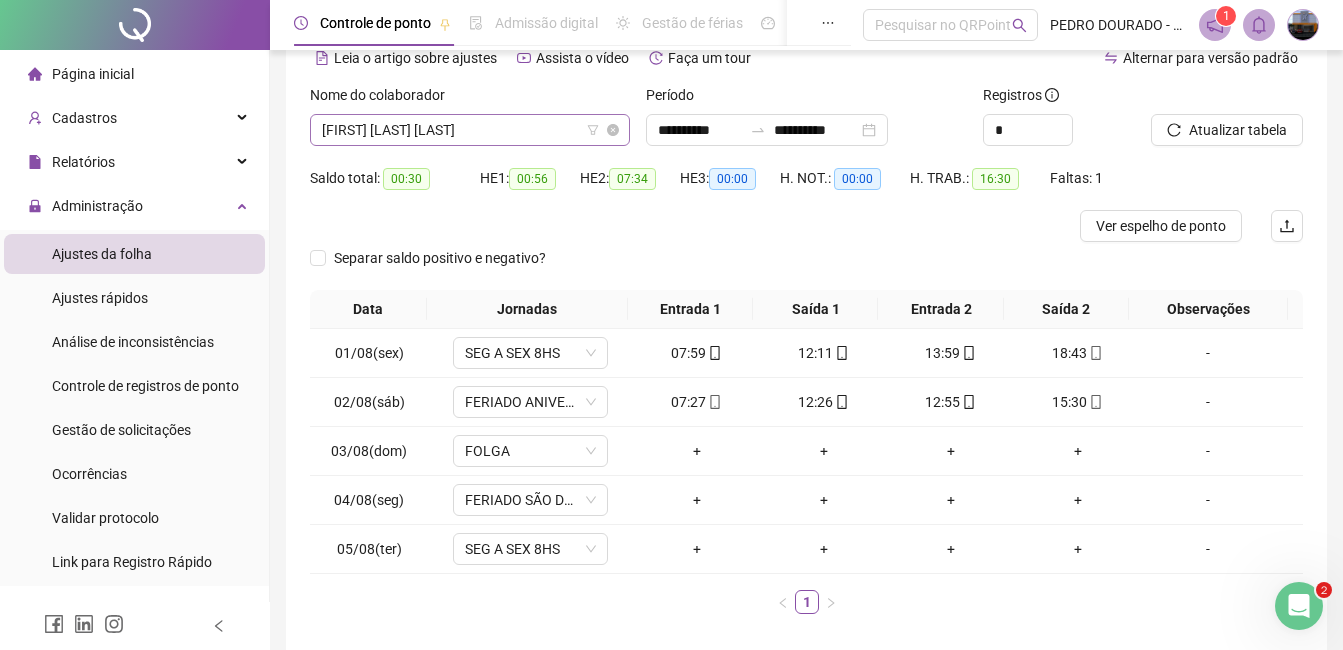 click on "[FIRST] [LAST] [LAST]" at bounding box center [470, 130] 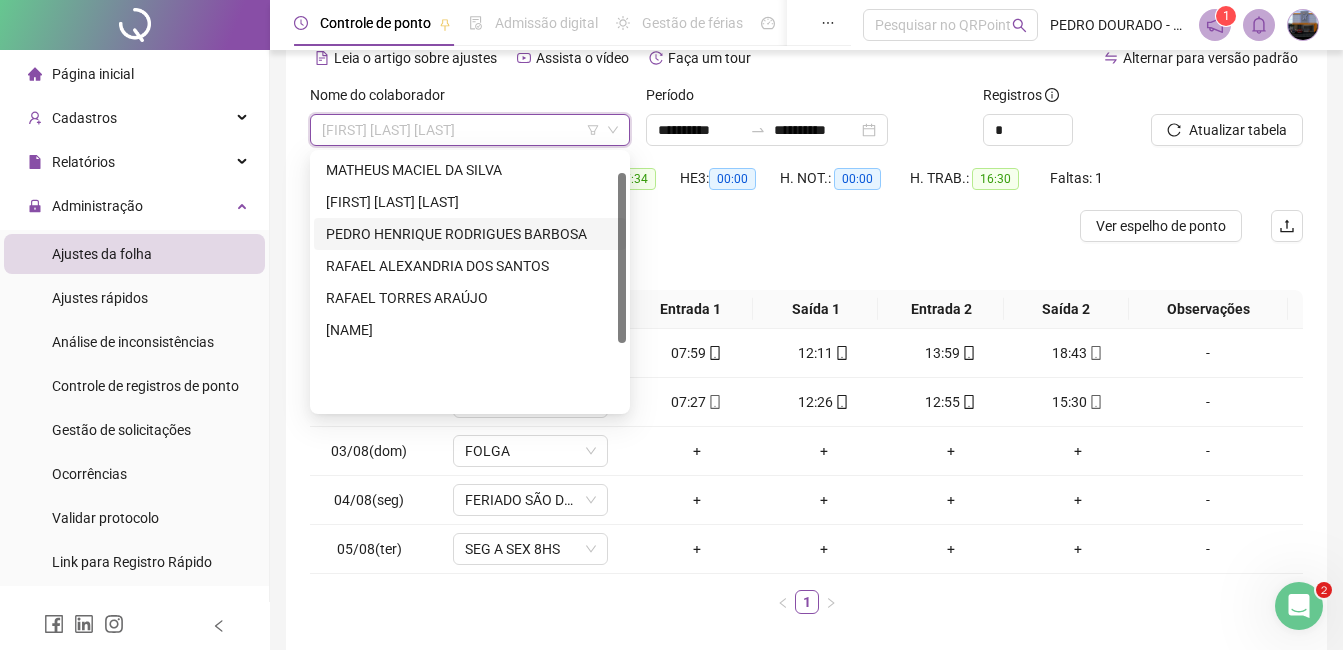 scroll, scrollTop: 0, scrollLeft: 0, axis: both 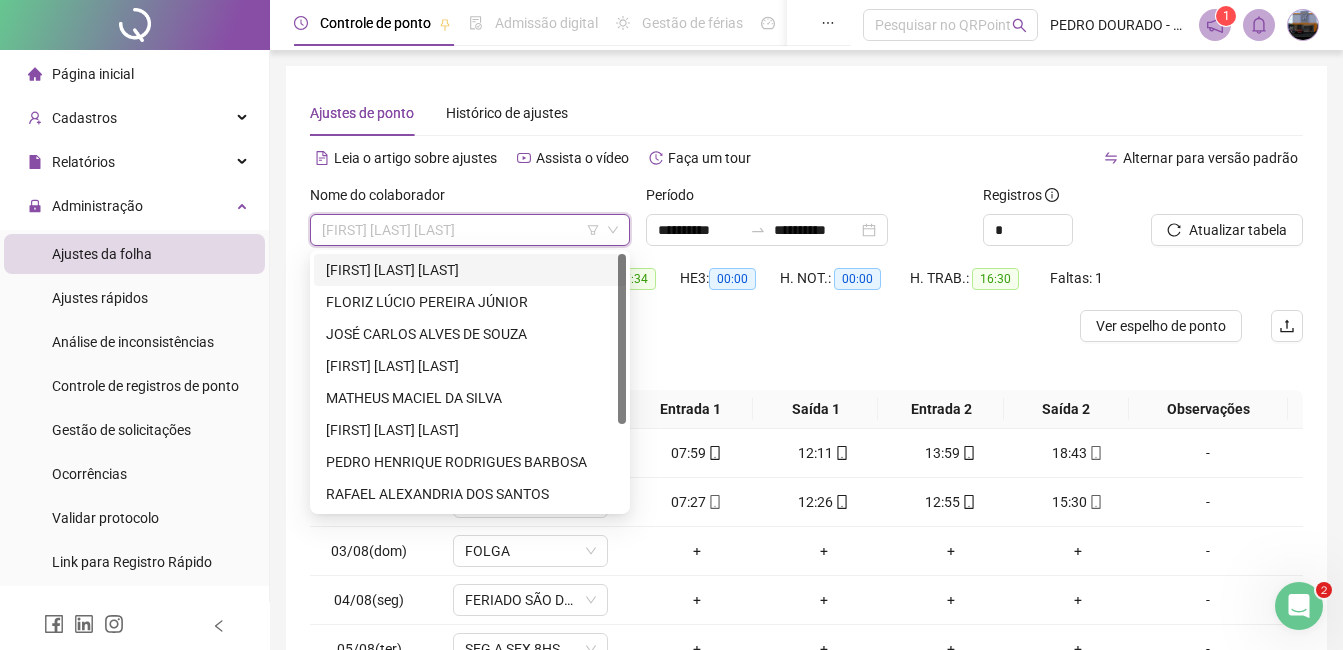 click on "[FIRST] [LAST] [LAST]" at bounding box center [470, 270] 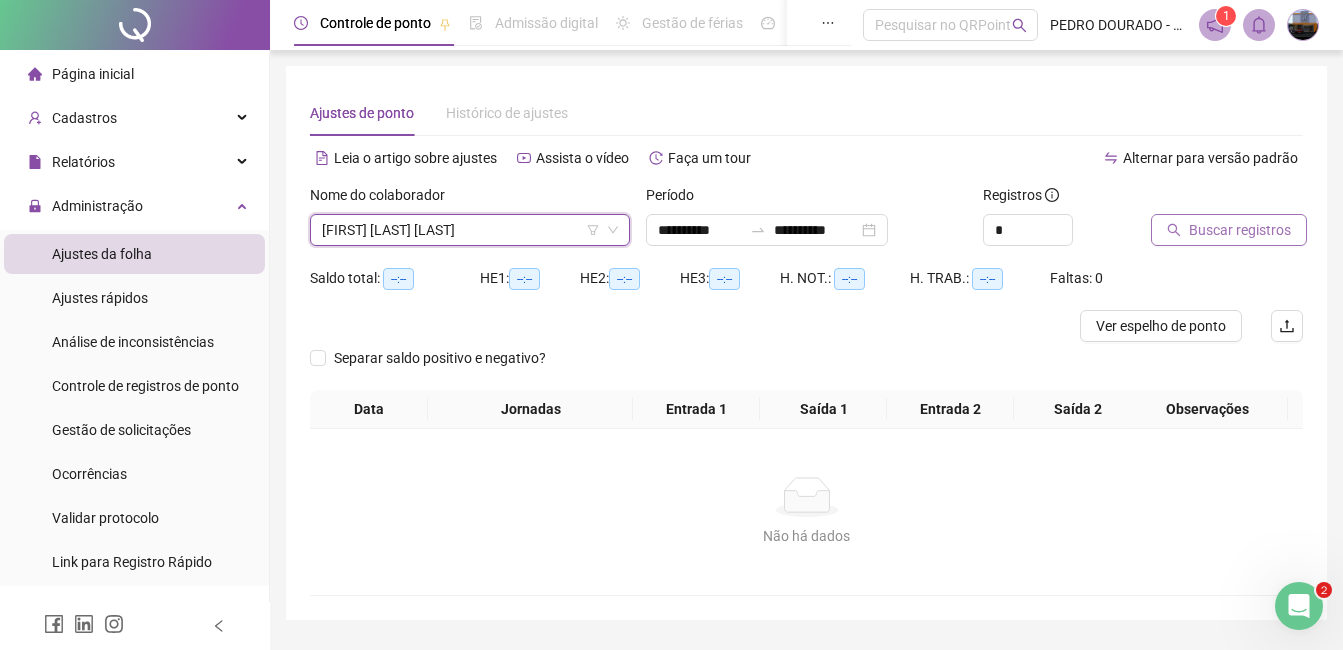 click on "Buscar registros" at bounding box center [1229, 230] 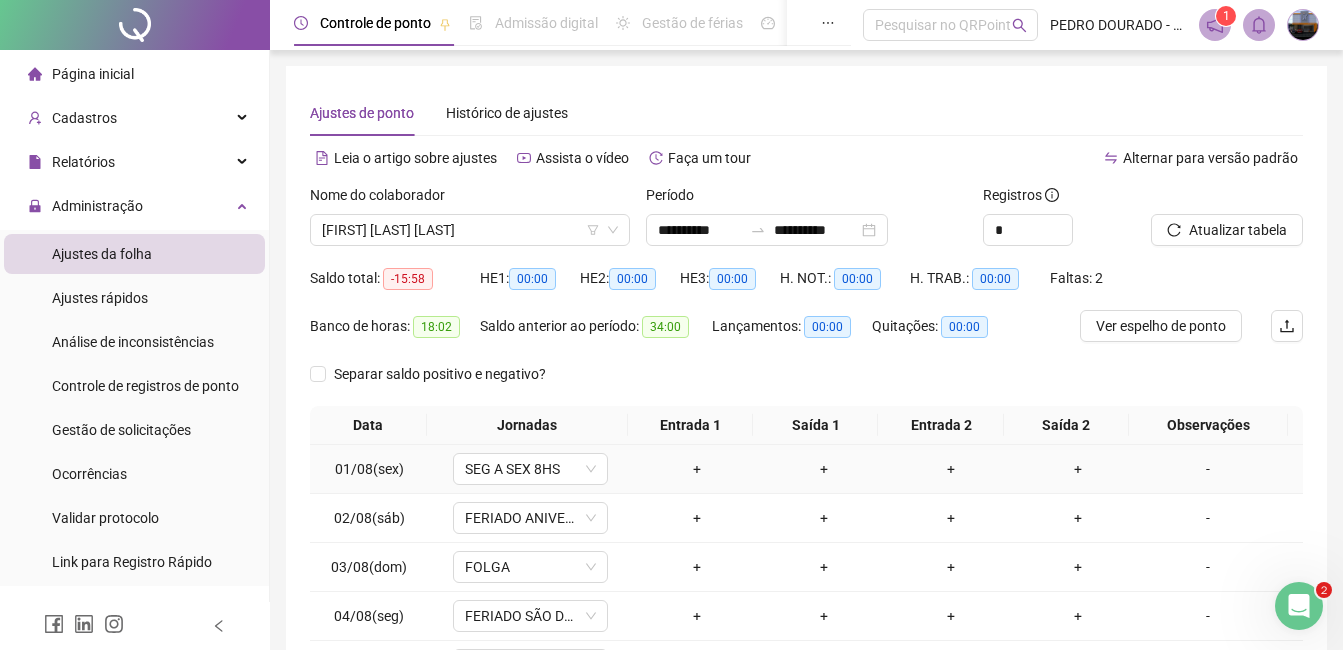 click on "+" at bounding box center [696, 469] 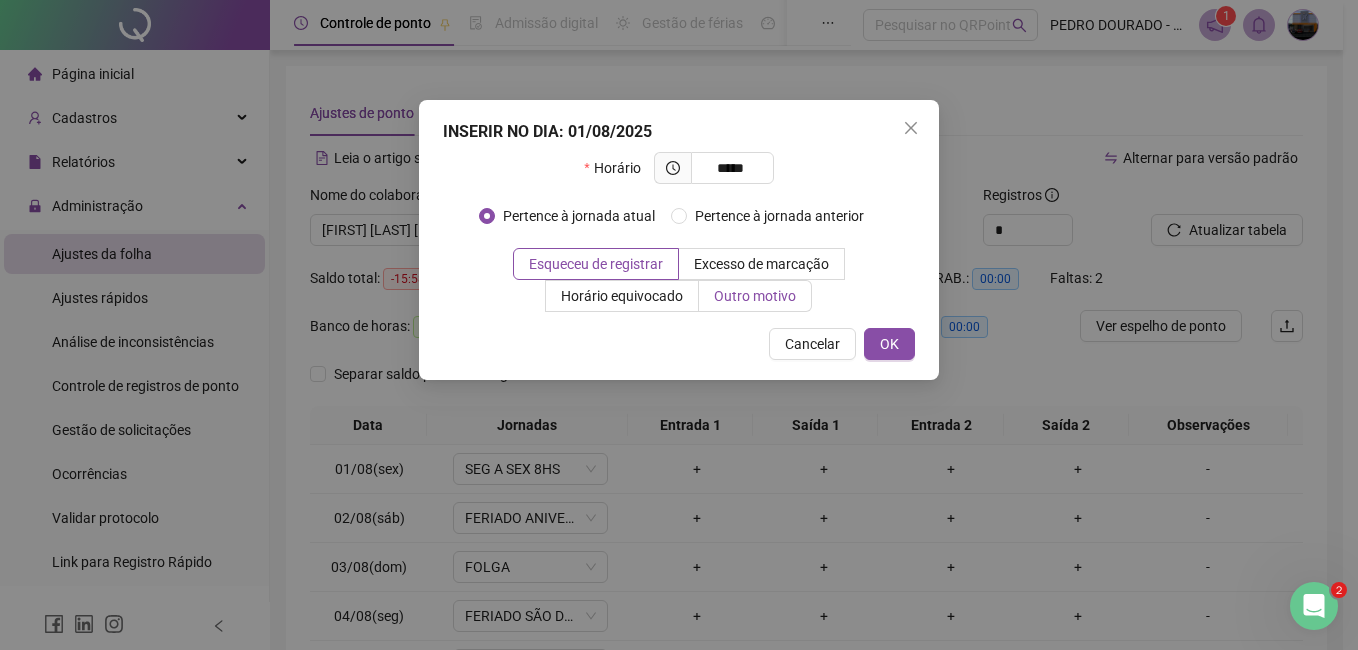type on "*****" 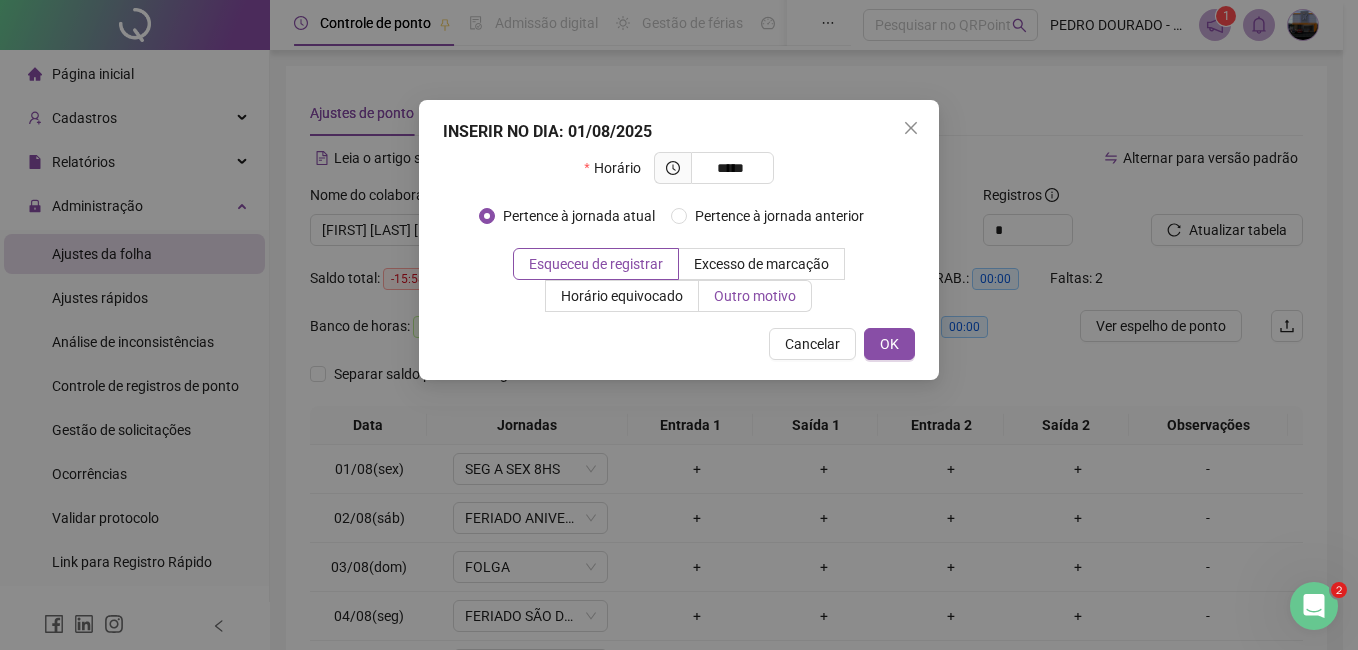 click on "Outro motivo" at bounding box center (755, 296) 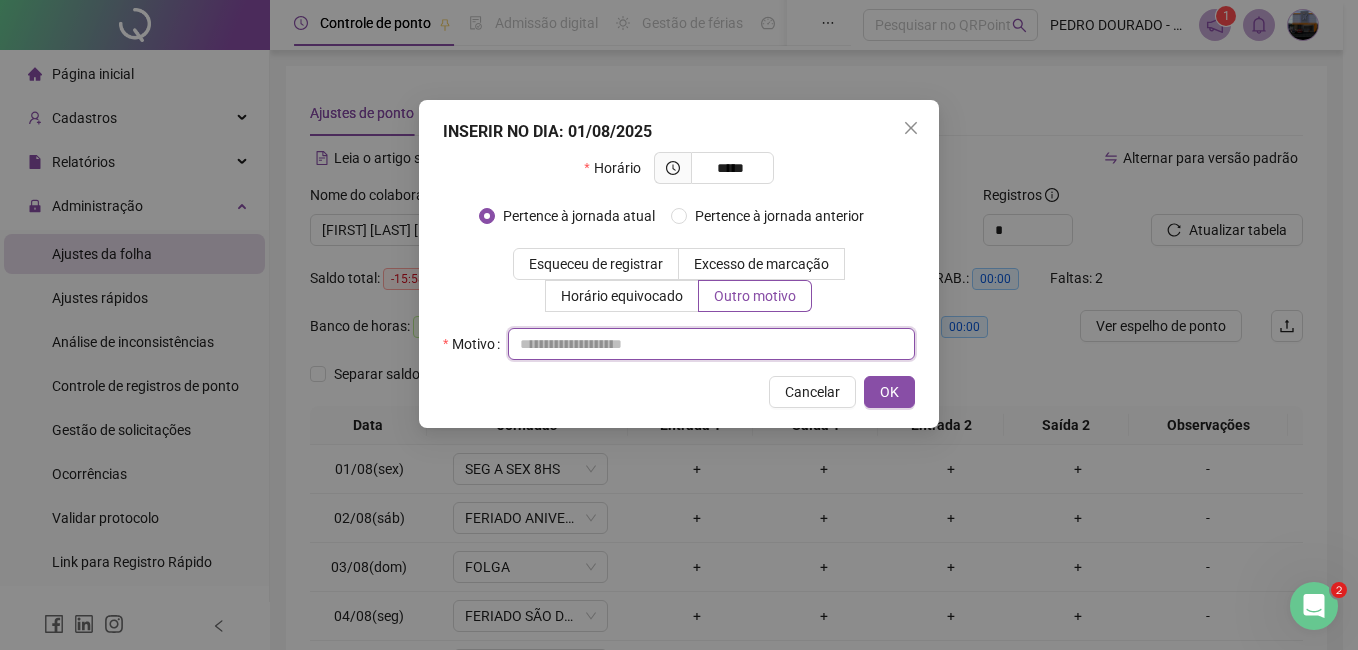 click at bounding box center [711, 344] 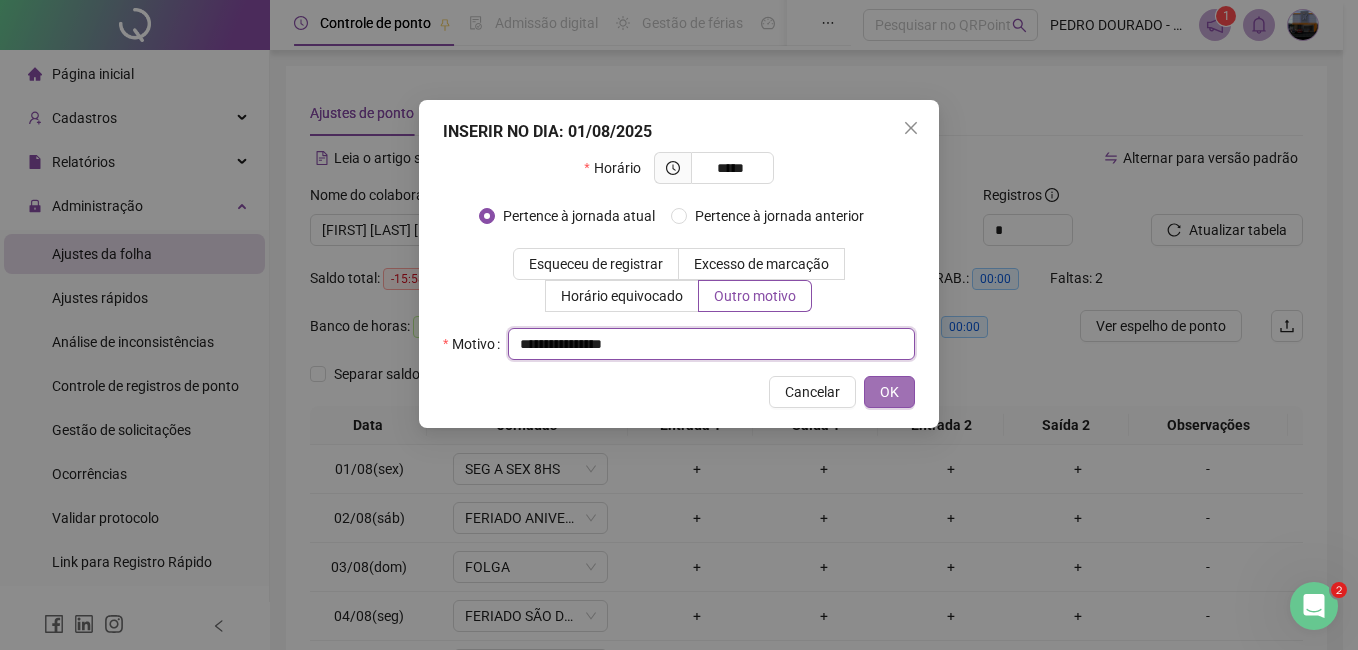 type on "**********" 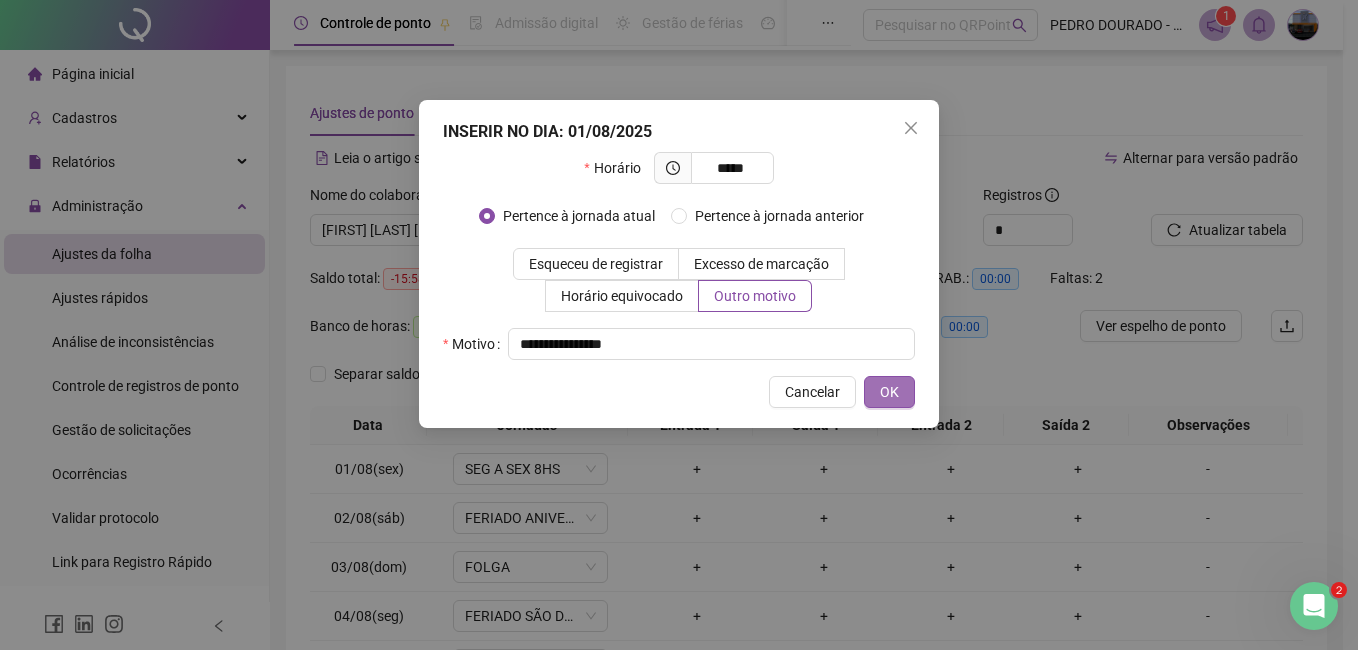 click on "OK" at bounding box center (889, 392) 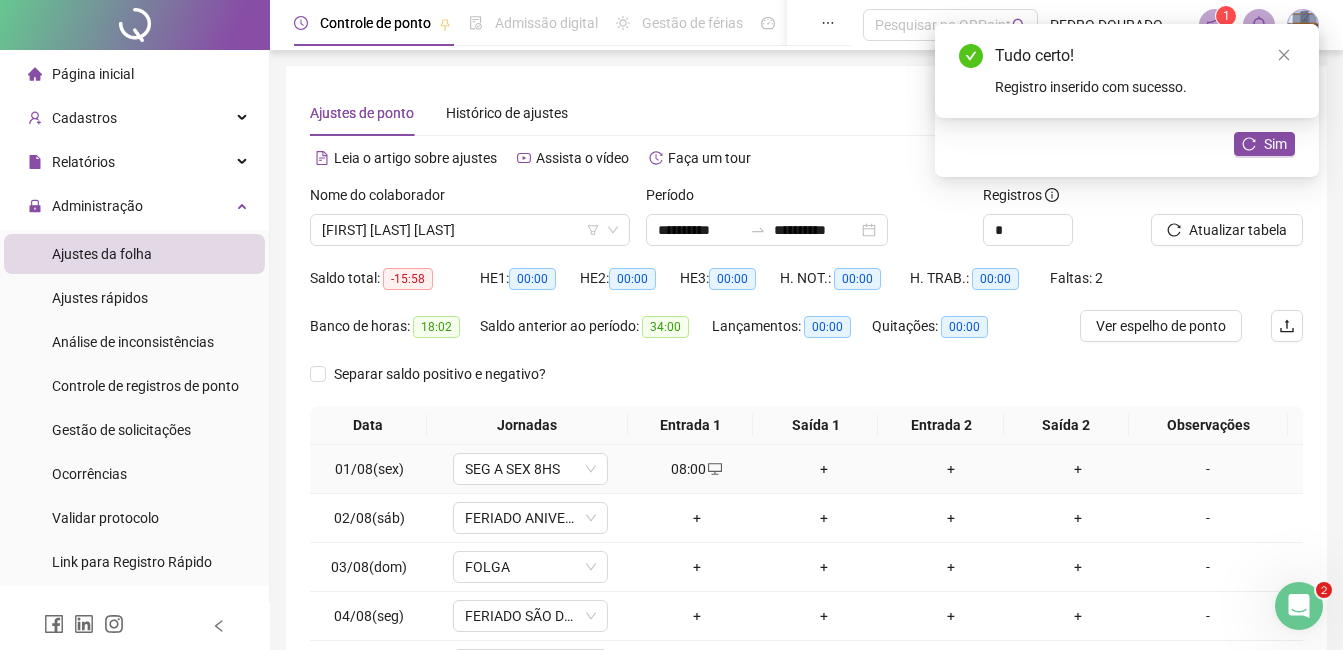 click on "+" at bounding box center (823, 469) 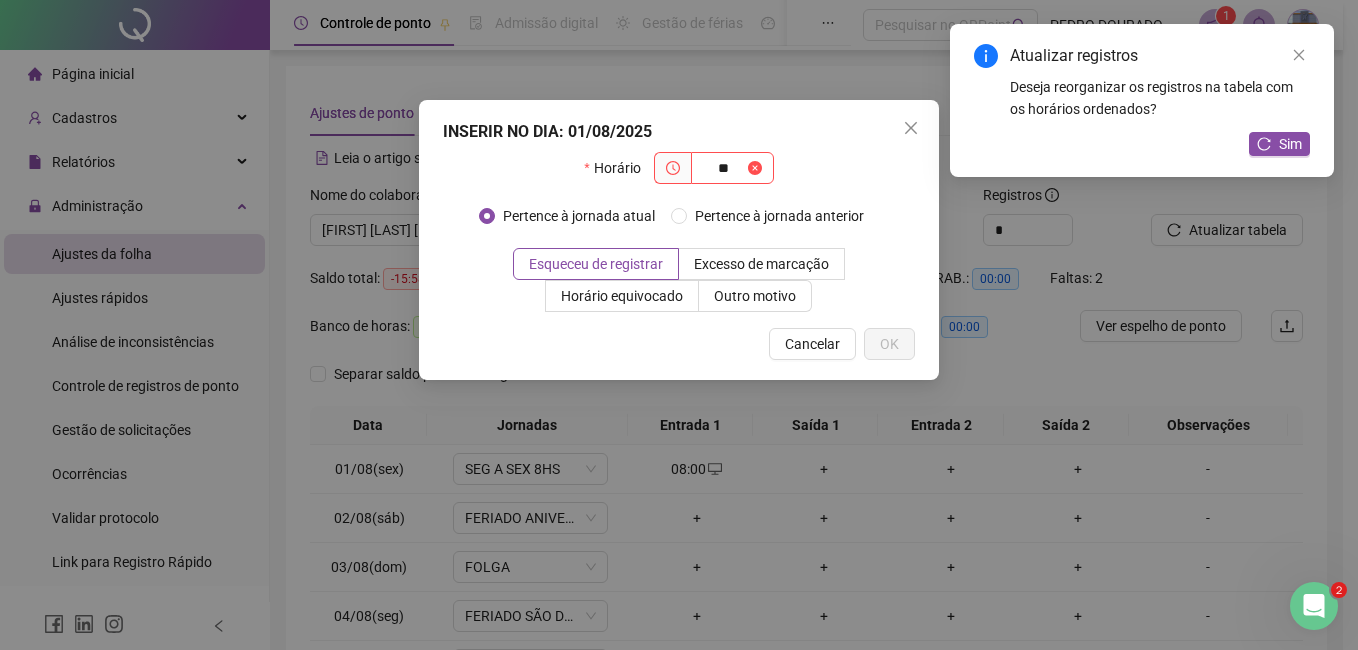 type on "*" 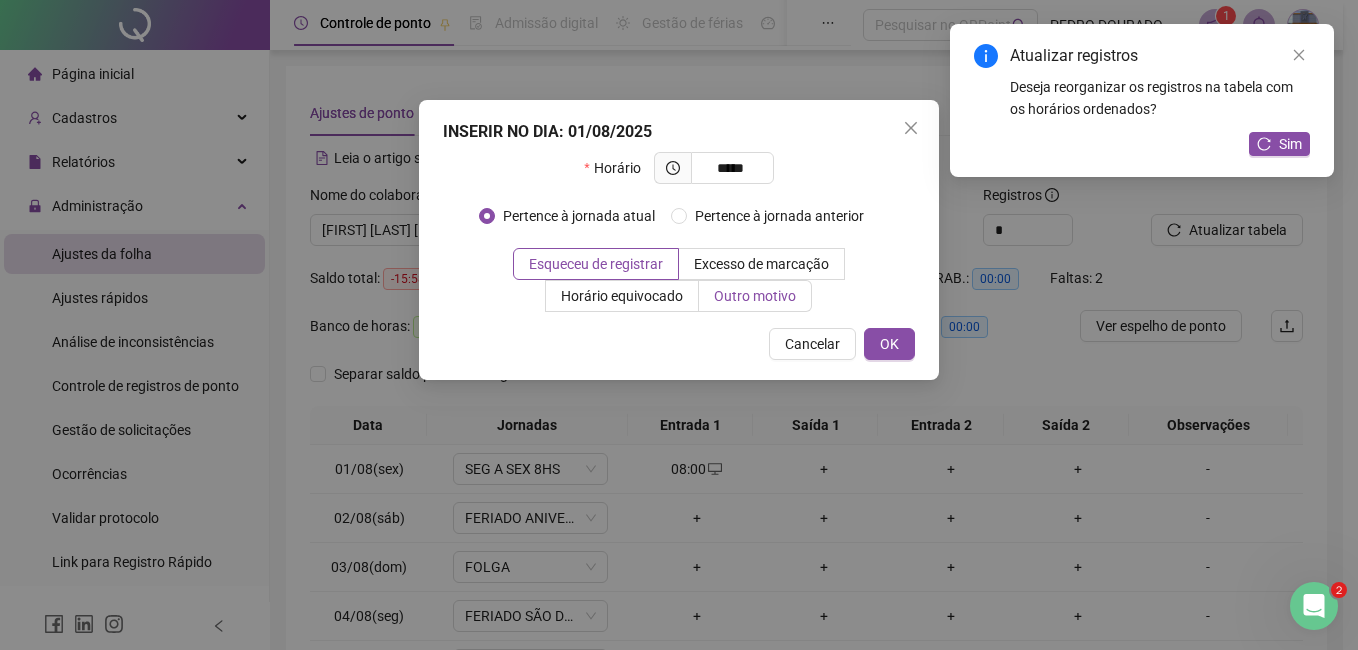 type on "*****" 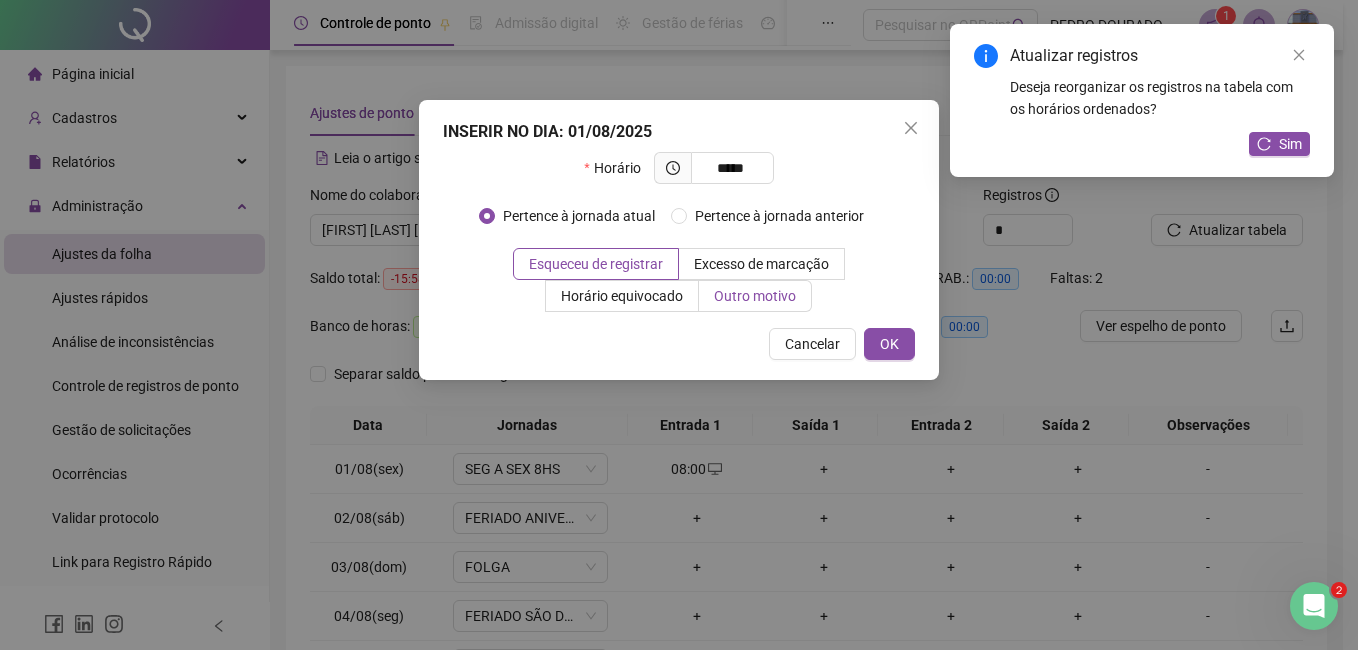 click on "Outro motivo" at bounding box center [755, 296] 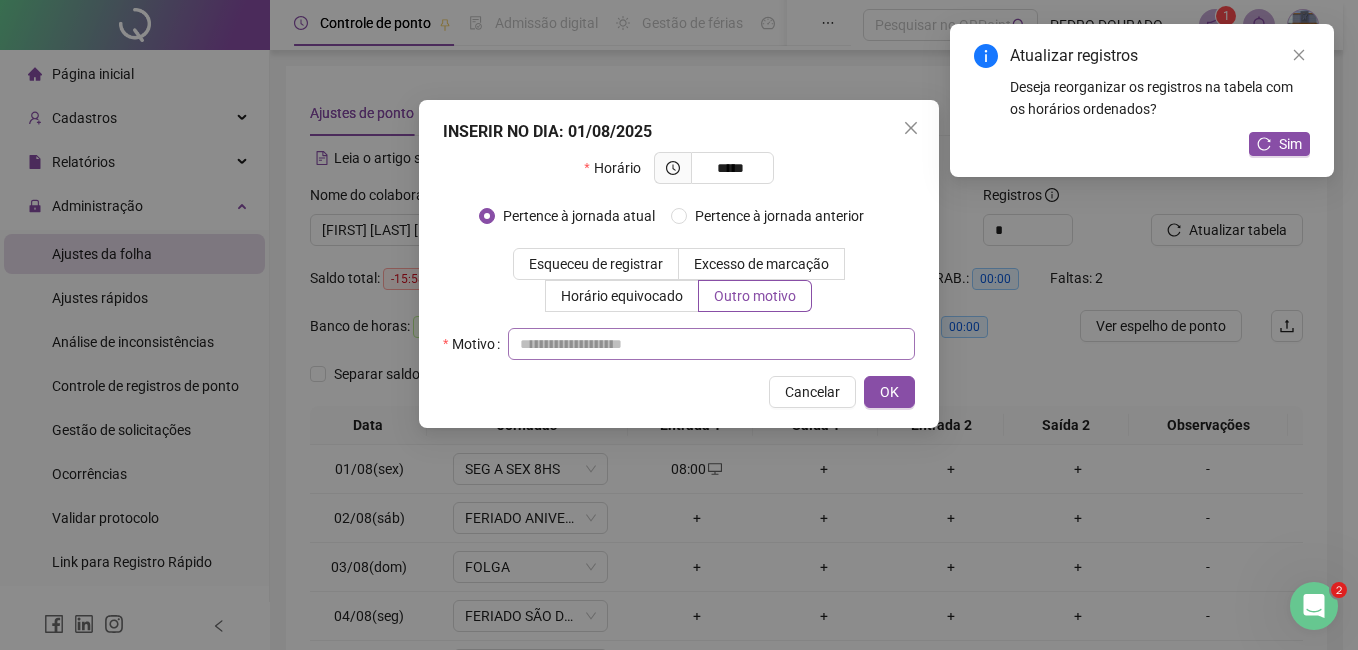 click on "Horário ***** Pertence à jornada atual Pertence à jornada anterior Esqueceu de registrar Excesso de marcação Horário equivocado Outro motivo Motivo" at bounding box center [679, 256] 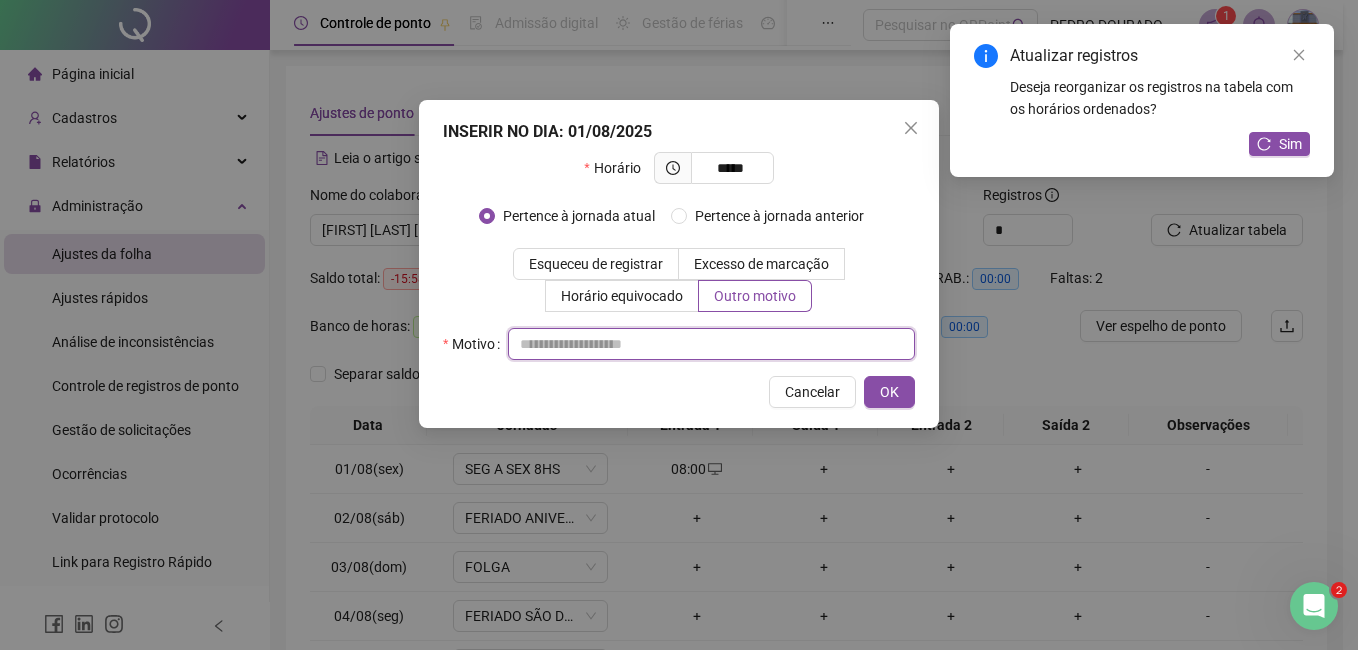 click at bounding box center [711, 344] 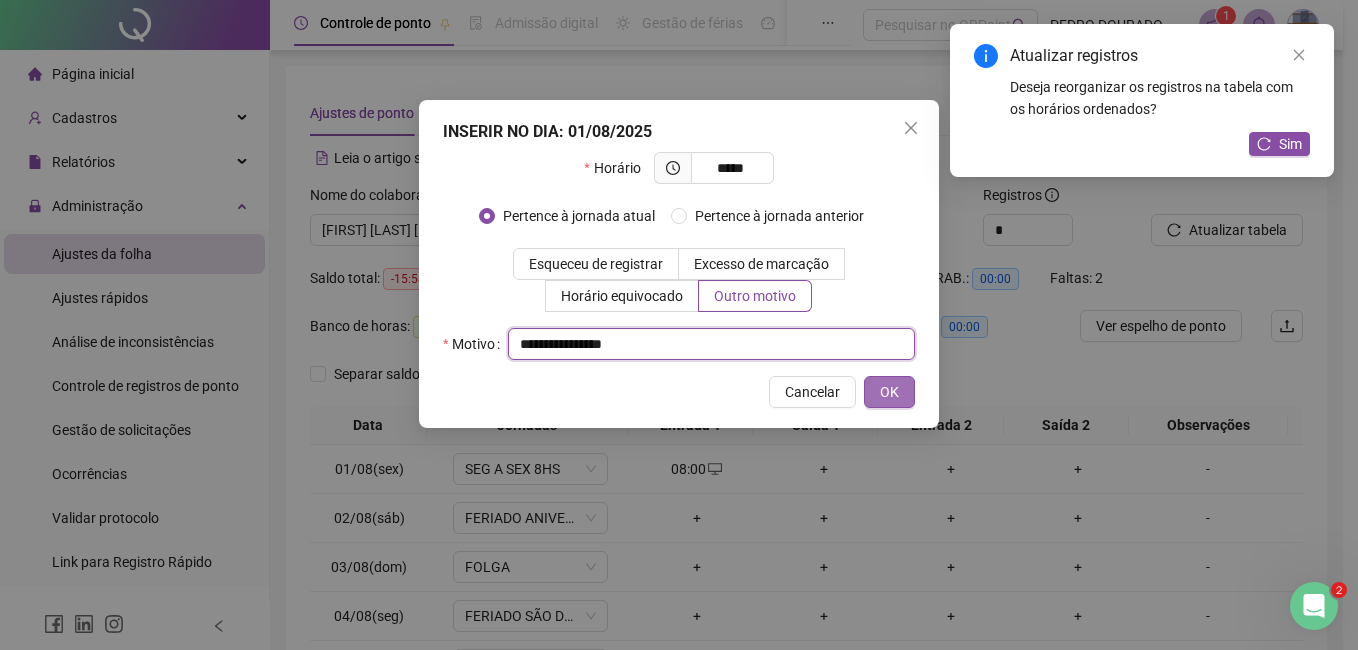 type on "**********" 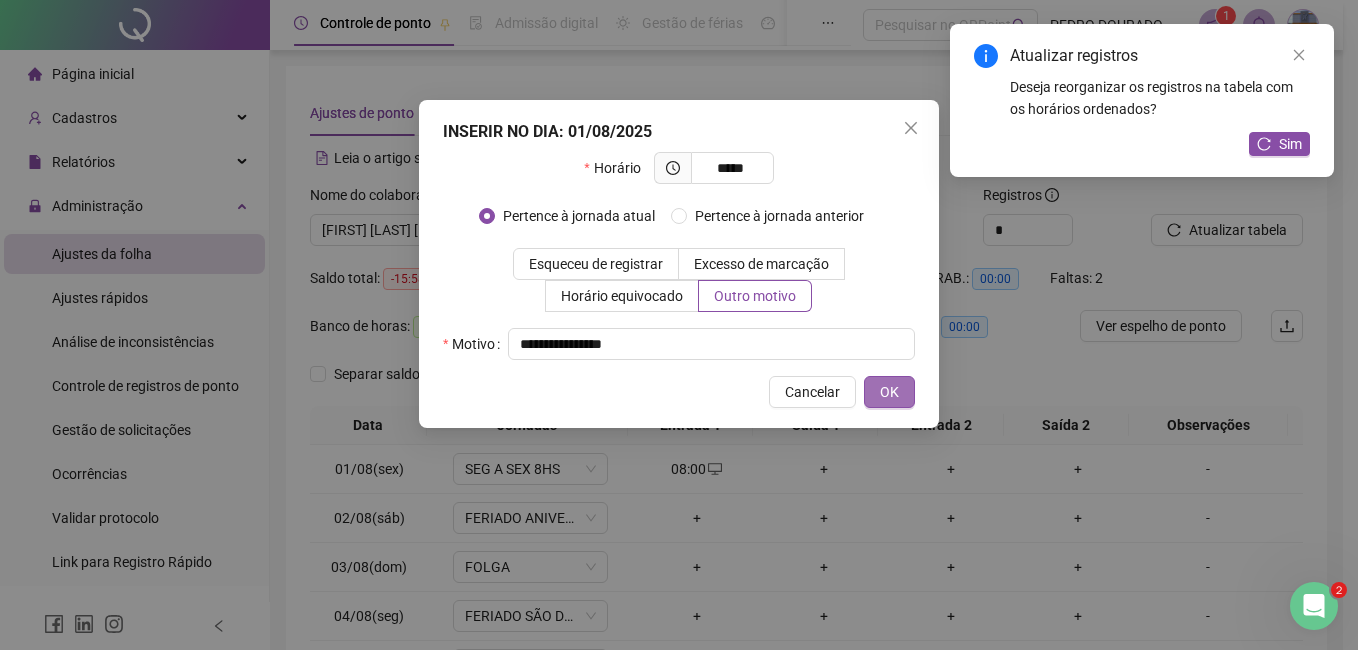 click on "OK" at bounding box center (889, 392) 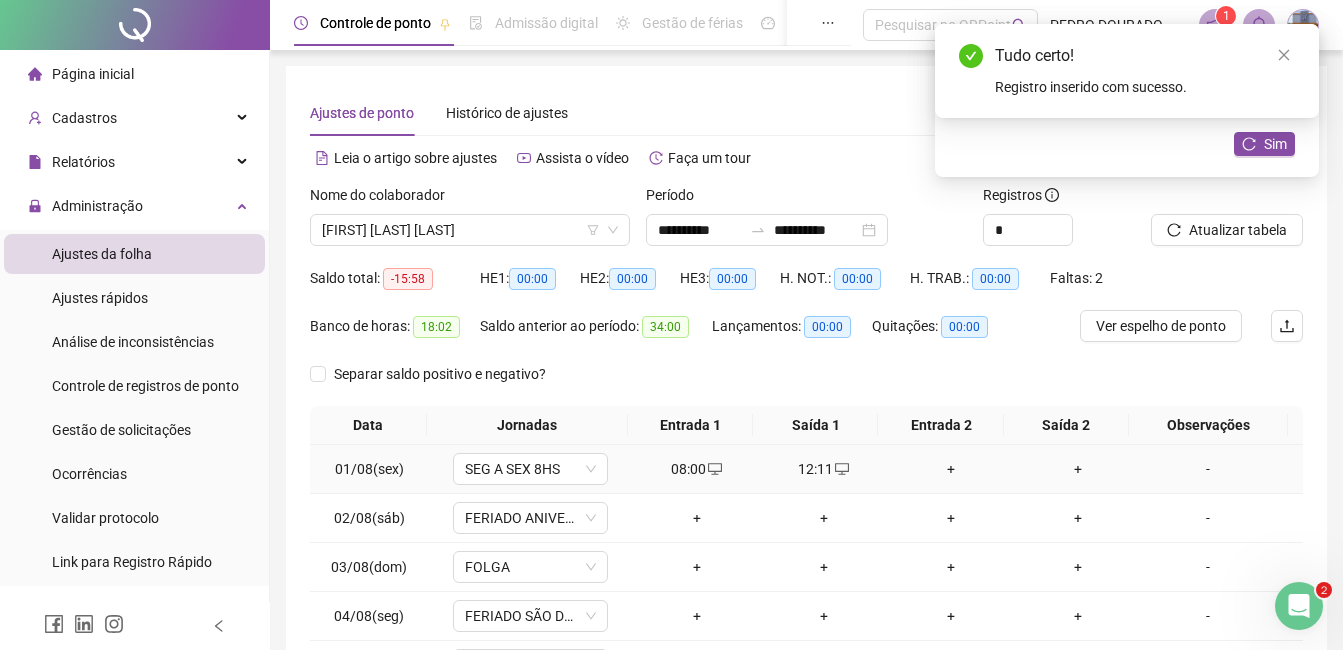 click on "+" at bounding box center [950, 469] 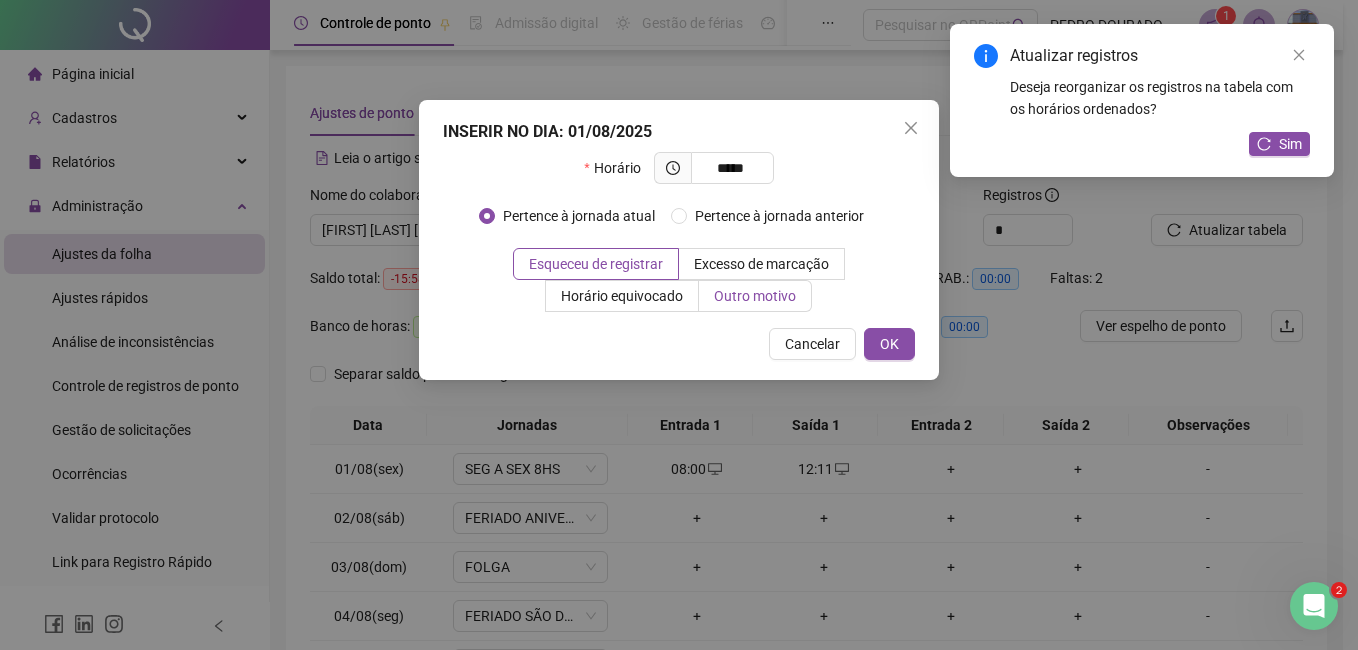 type on "*****" 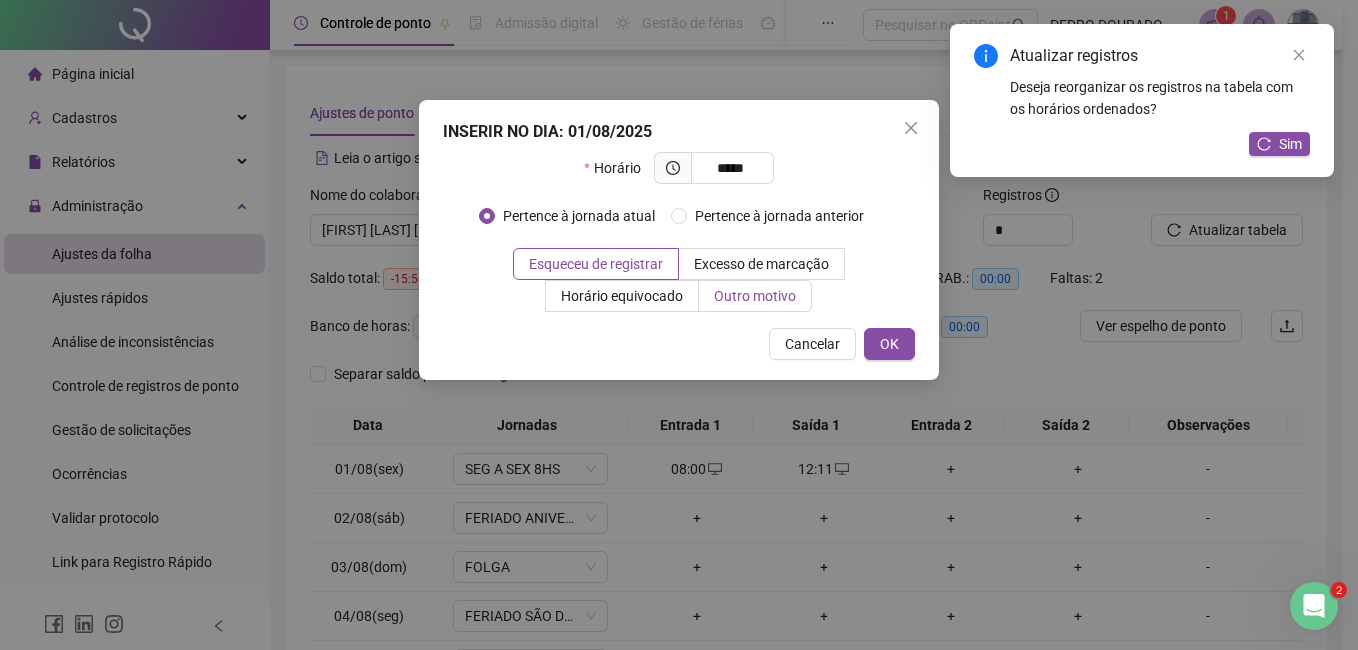 click on "Outro motivo" at bounding box center [755, 296] 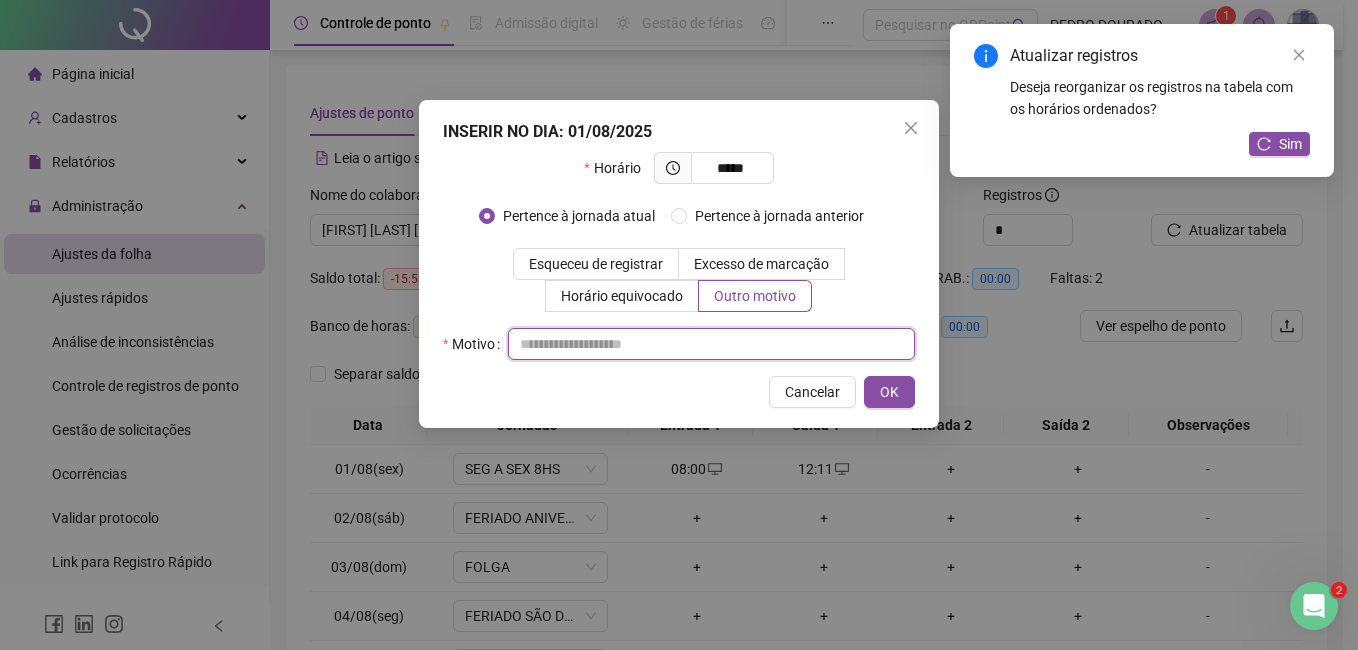click at bounding box center [711, 344] 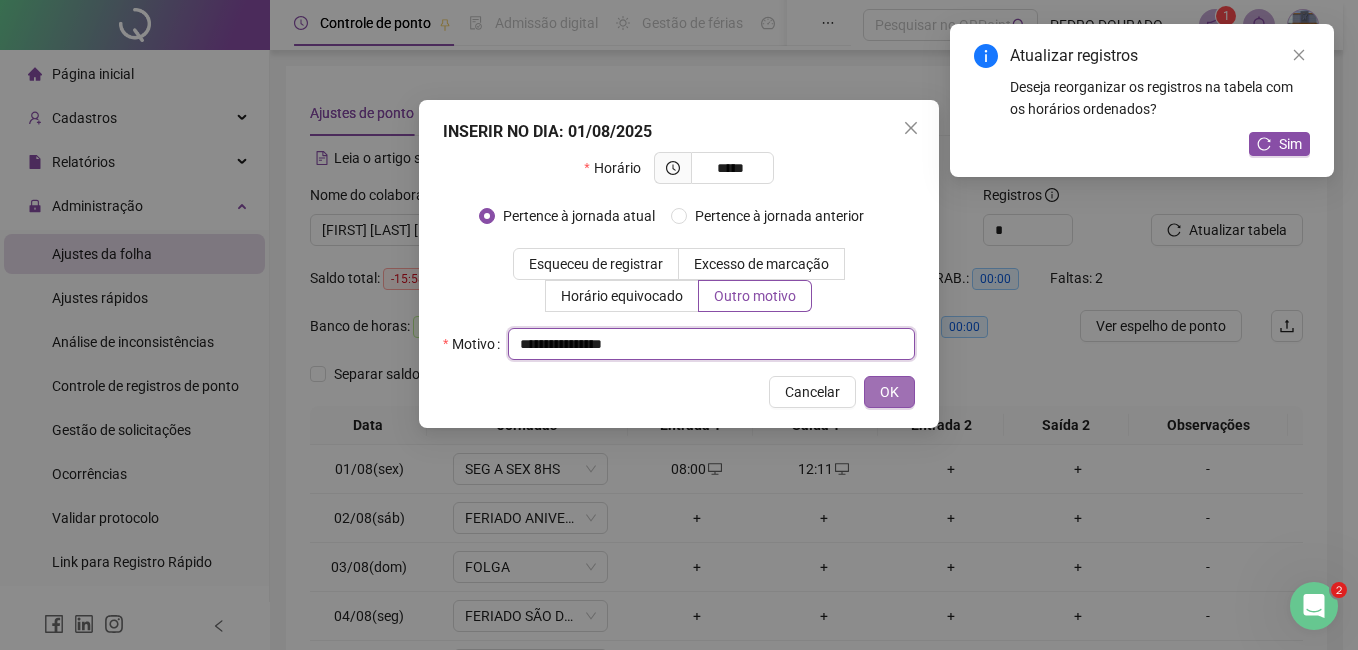 type on "**********" 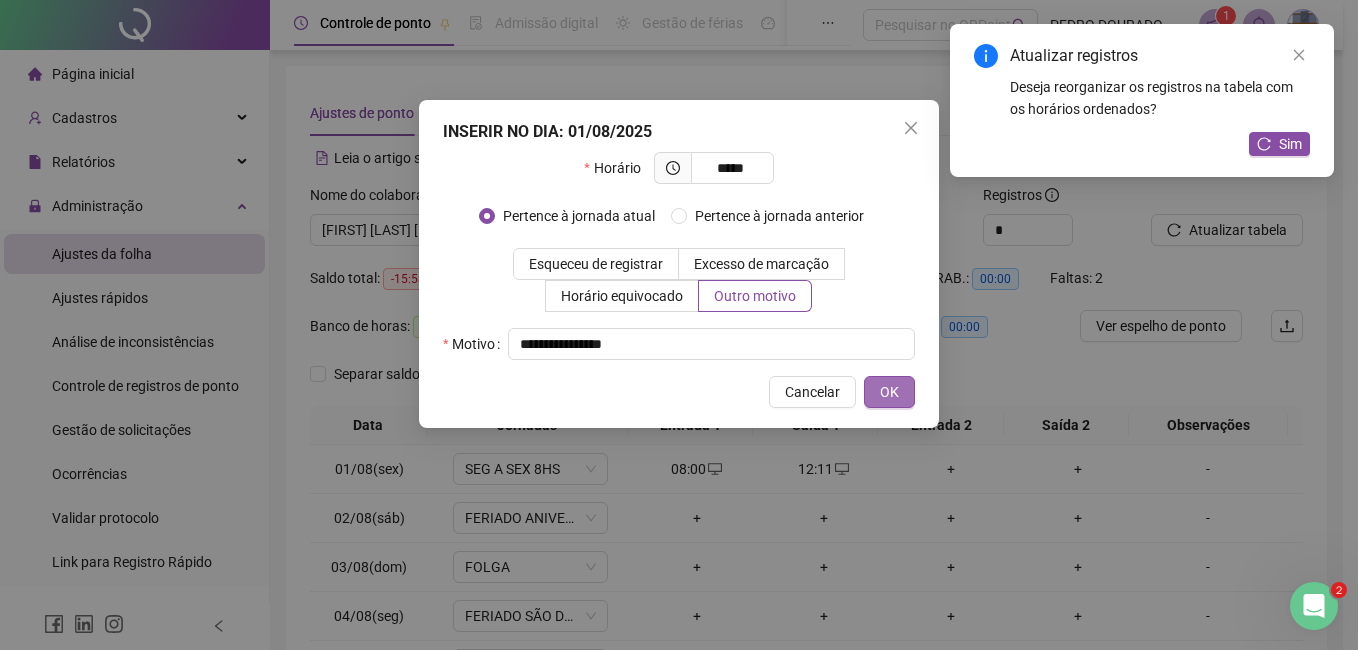 click on "OK" at bounding box center (889, 392) 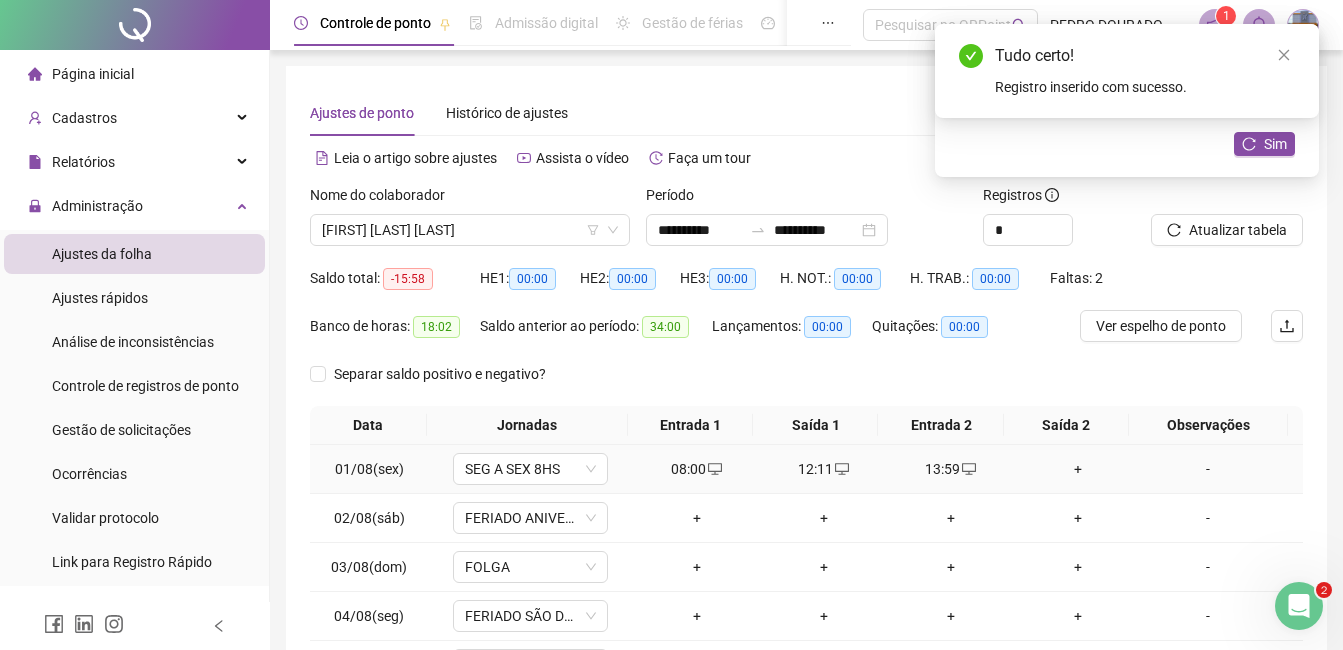 click on "+" at bounding box center [1077, 469] 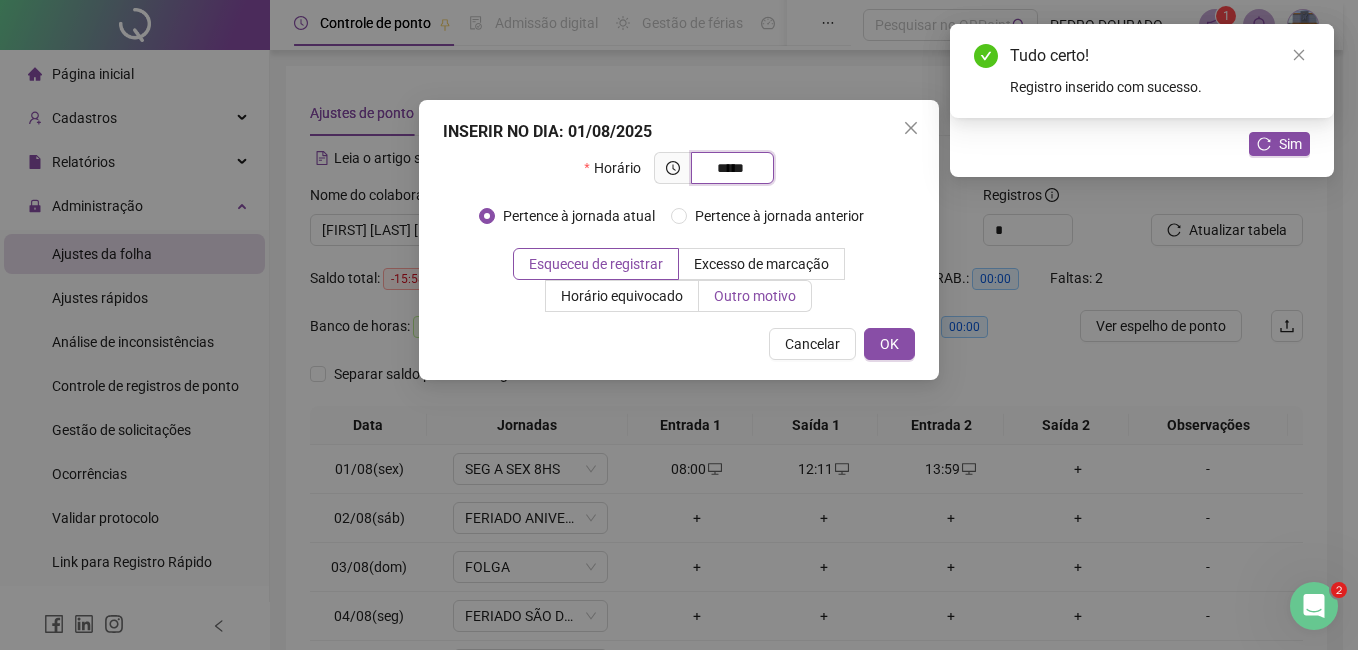 type on "*****" 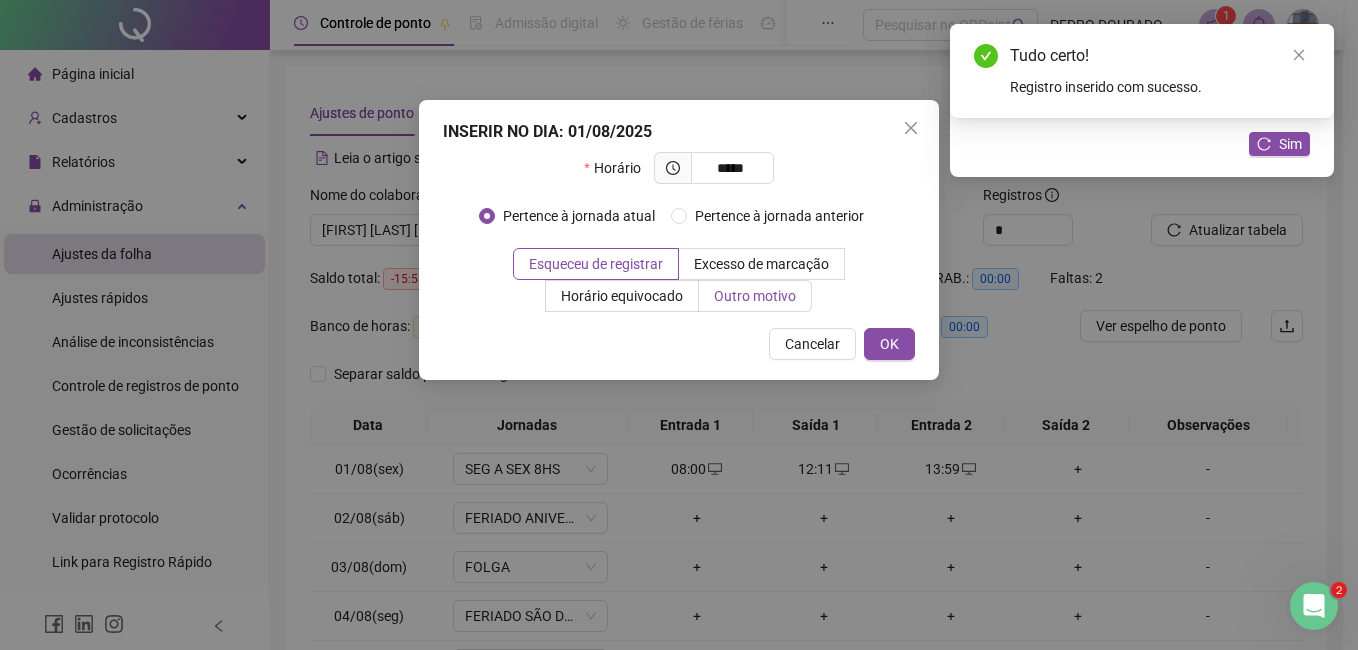 click on "Outro motivo" at bounding box center (755, 296) 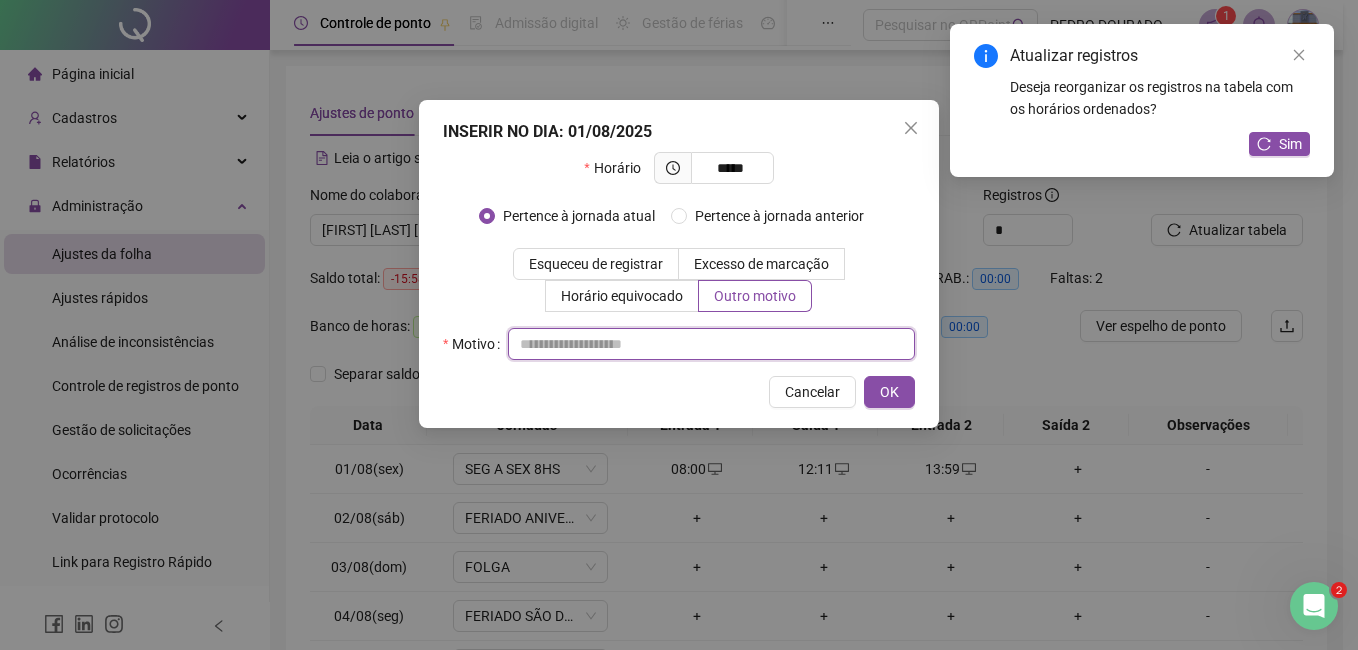 click at bounding box center [711, 344] 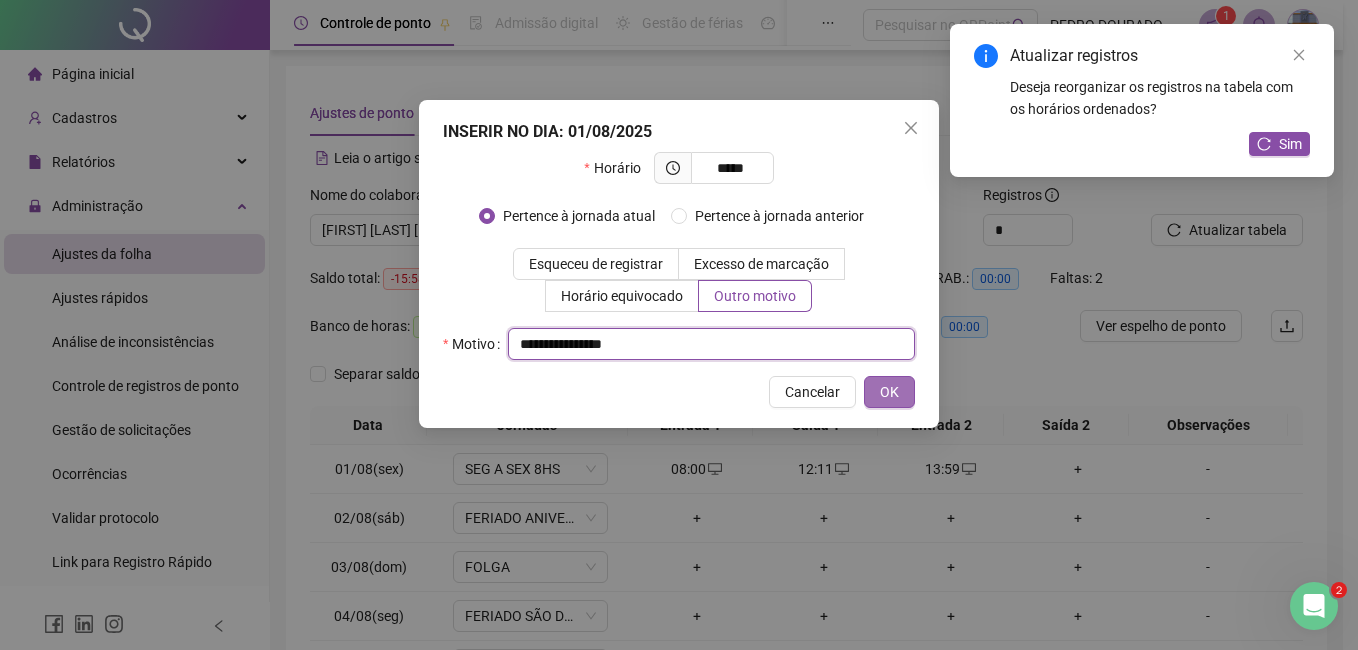 type on "**********" 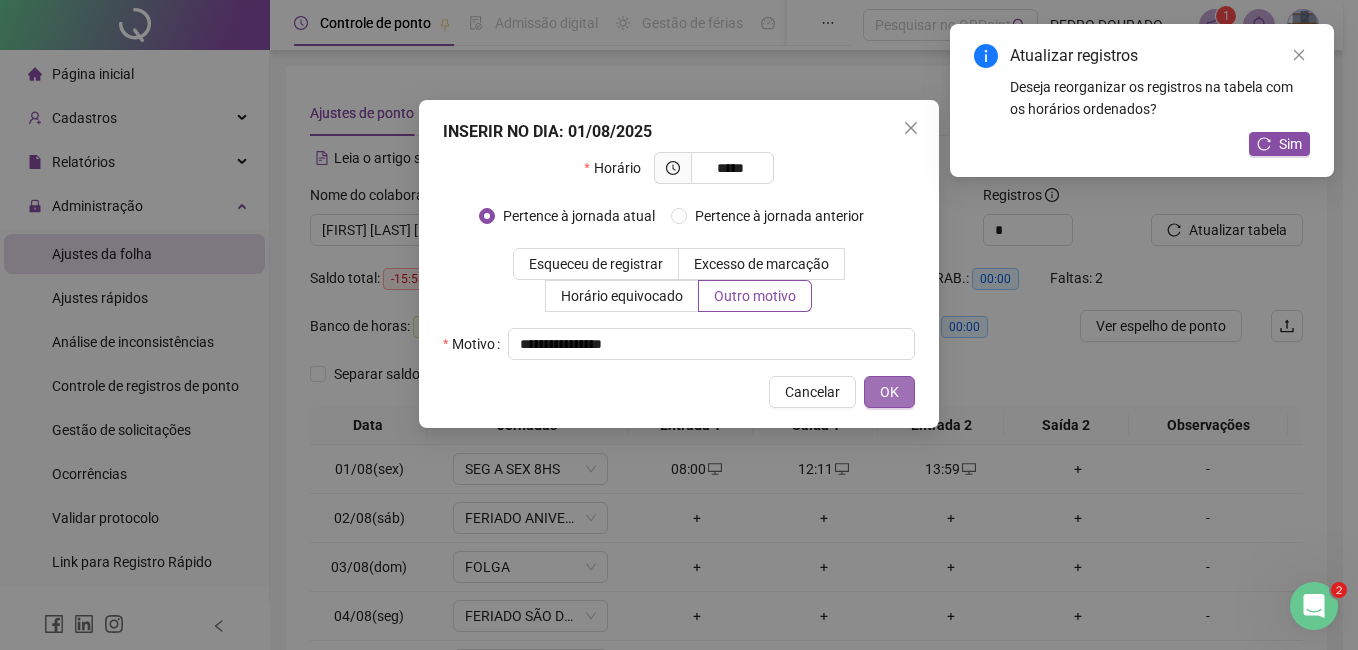 click on "OK" at bounding box center (889, 392) 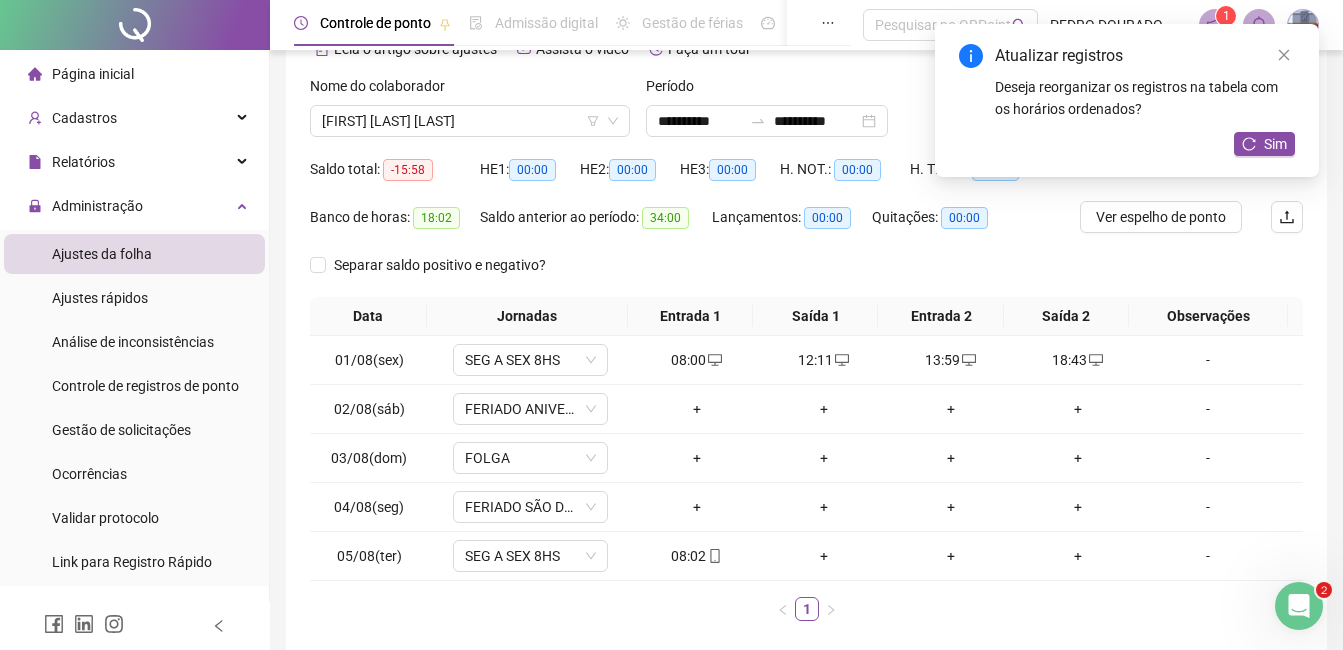 scroll, scrollTop: 0, scrollLeft: 0, axis: both 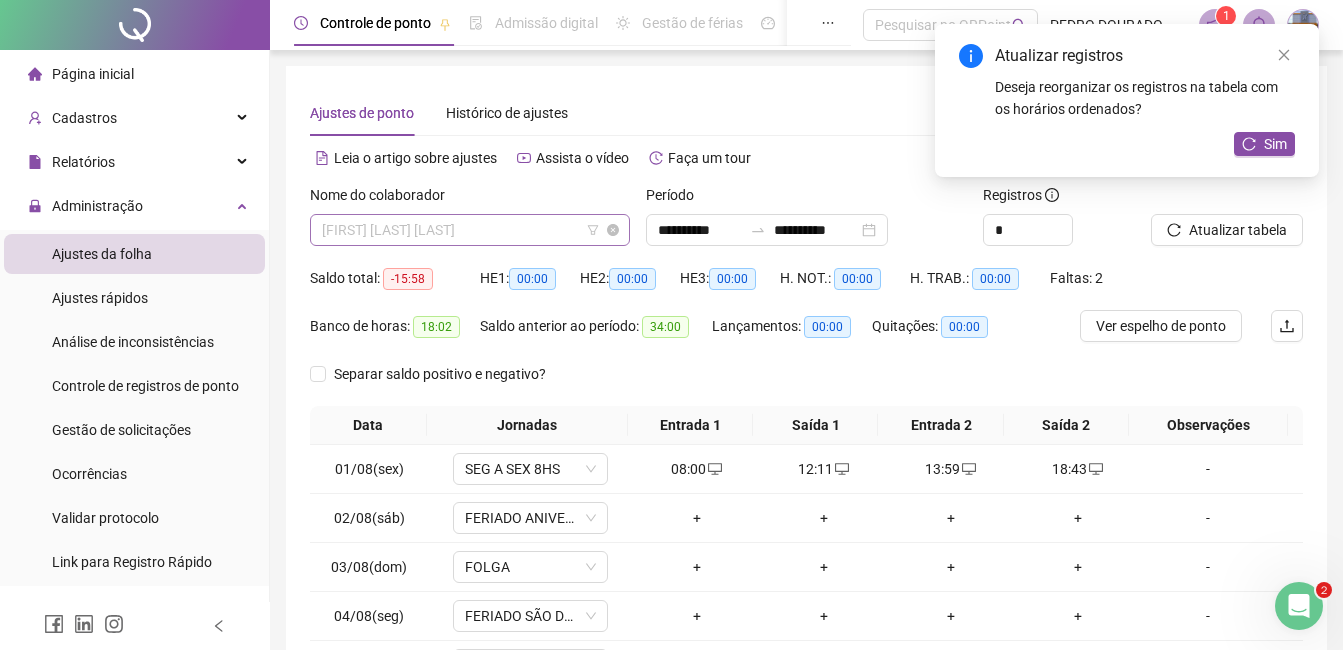 click on "[FIRST] [LAST] [LAST]" at bounding box center [470, 230] 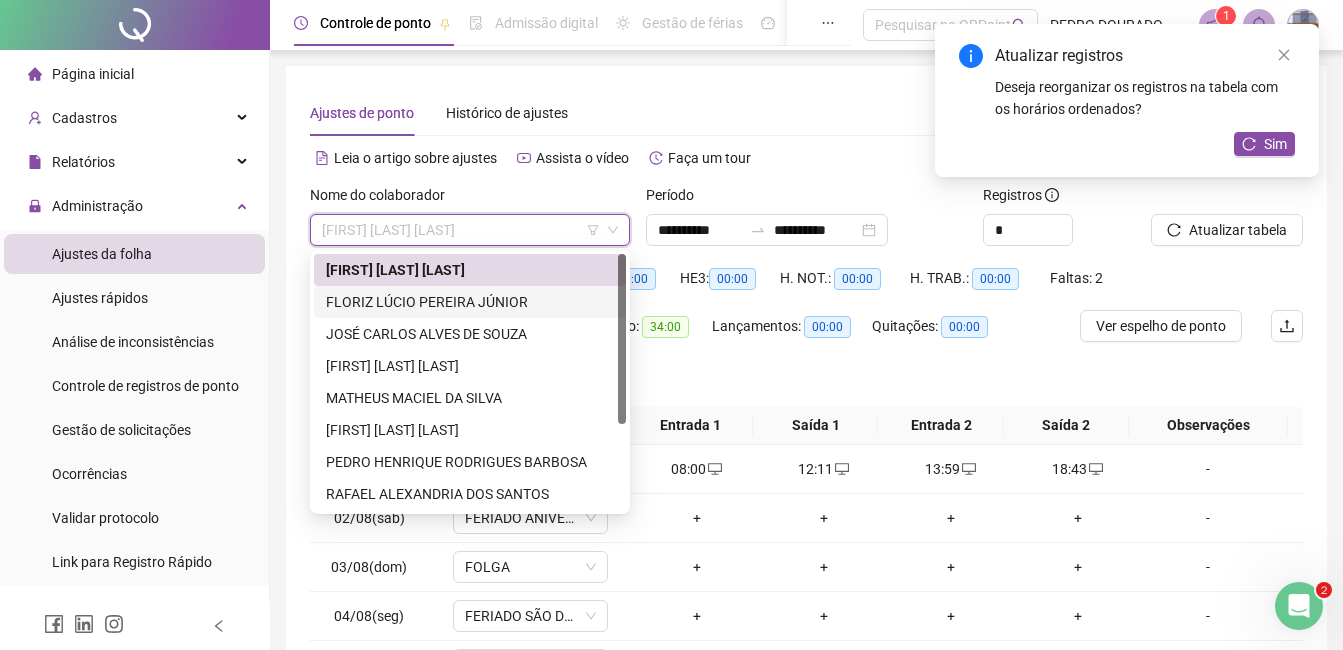 click on "FLORIZ LÚCIO PEREIRA JÚNIOR" at bounding box center [470, 302] 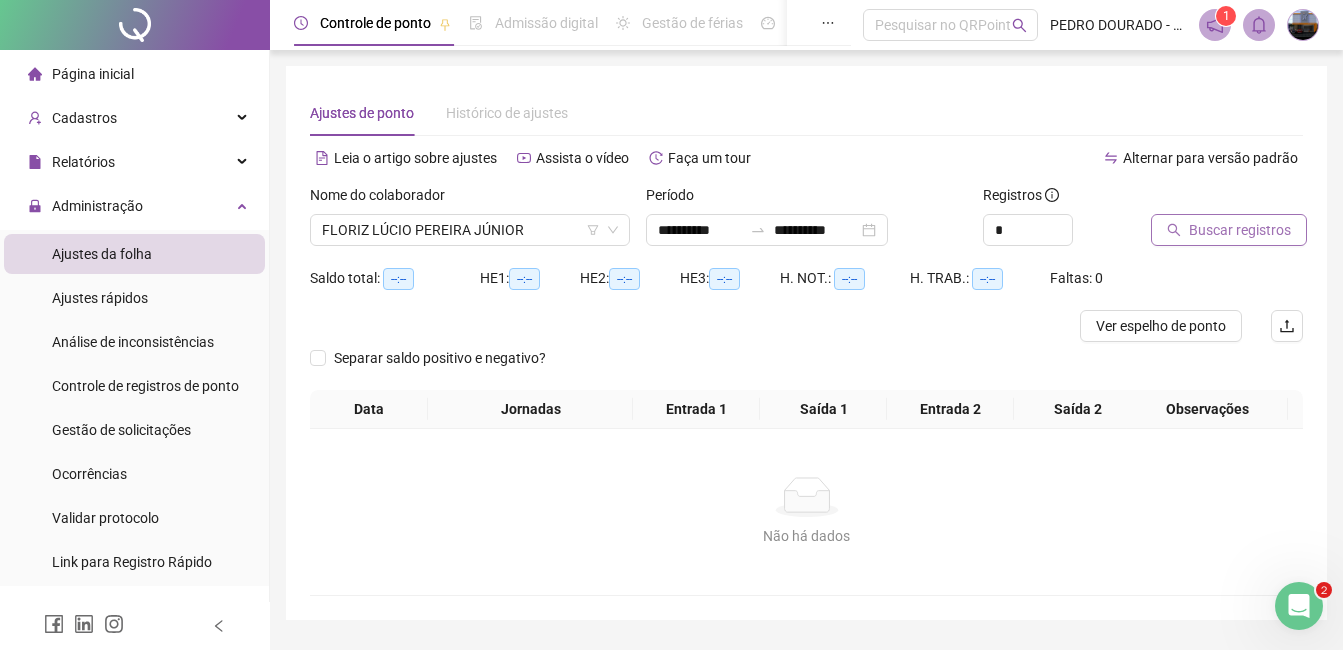 click on "Buscar registros" at bounding box center [1240, 230] 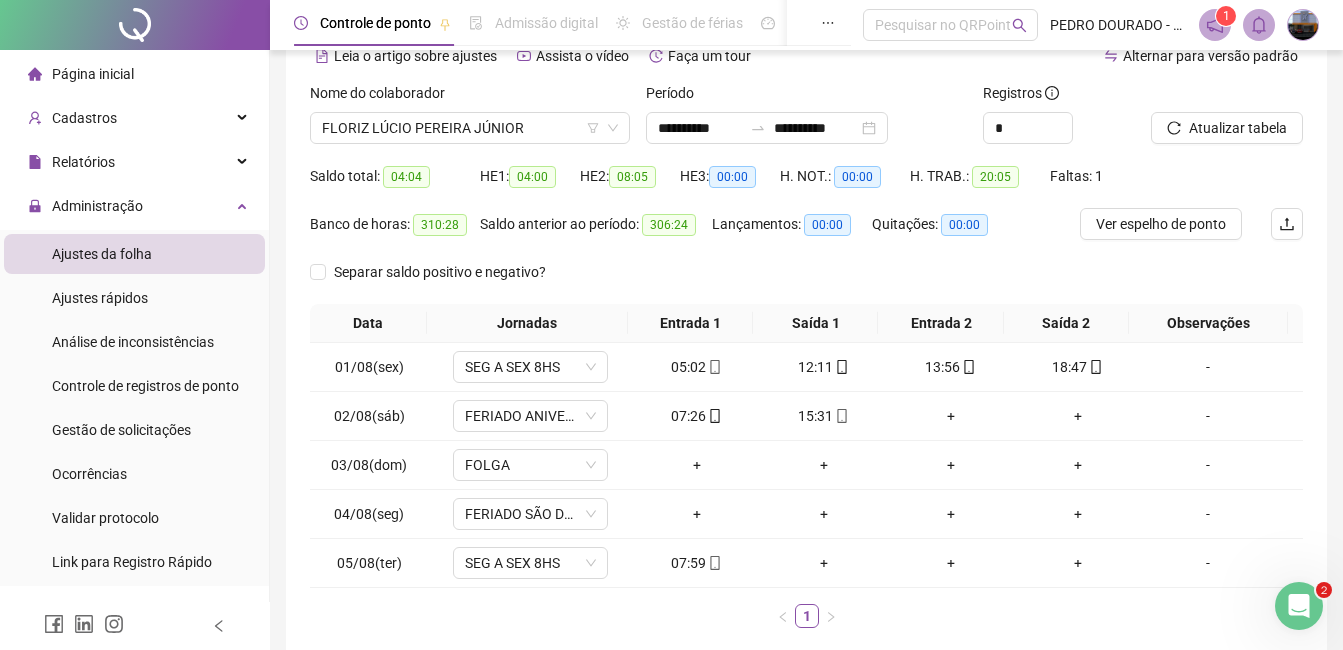 scroll, scrollTop: 6, scrollLeft: 0, axis: vertical 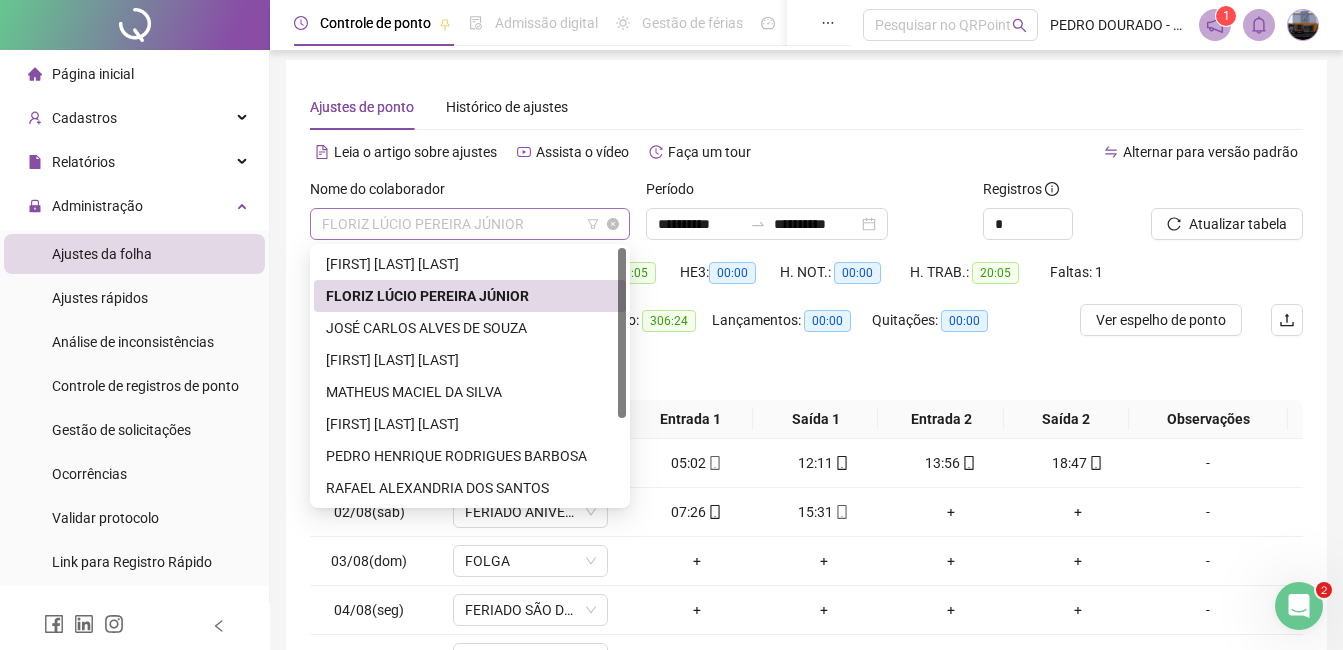 click on "FLORIZ LÚCIO PEREIRA JÚNIOR" at bounding box center (470, 224) 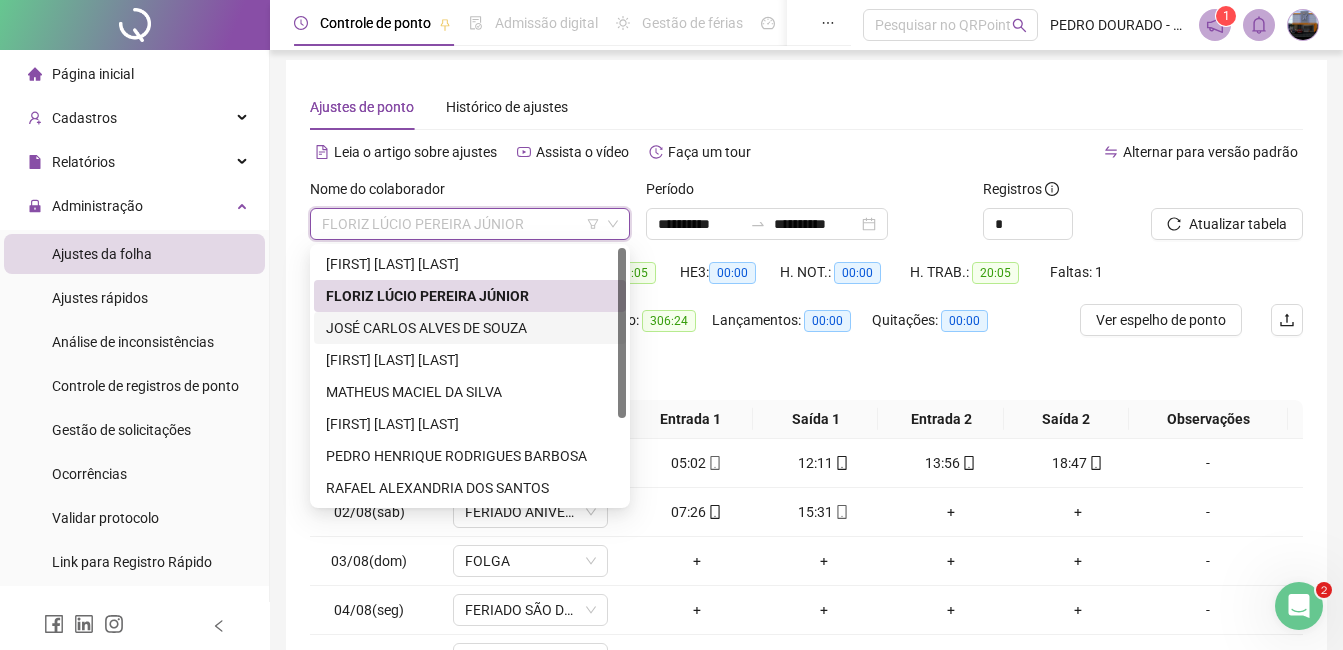 click on "JOSÉ CARLOS ALVES DE SOUZA" at bounding box center [470, 328] 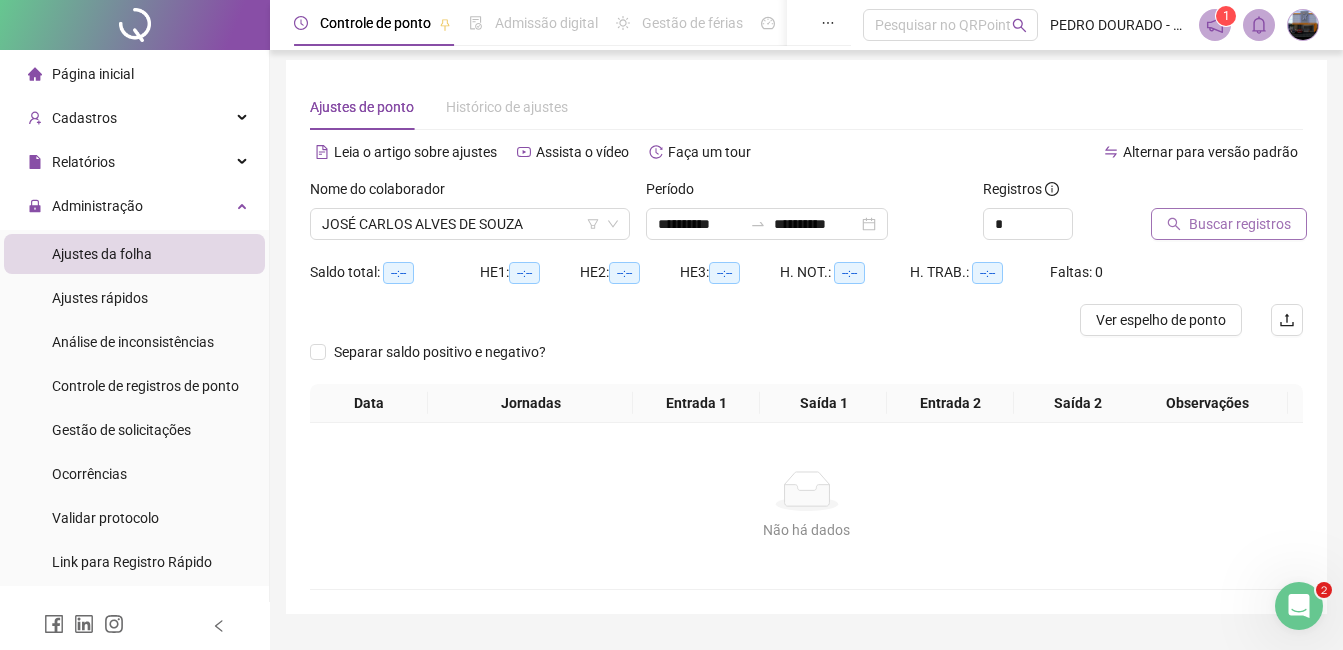 click on "Buscar registros" at bounding box center (1229, 224) 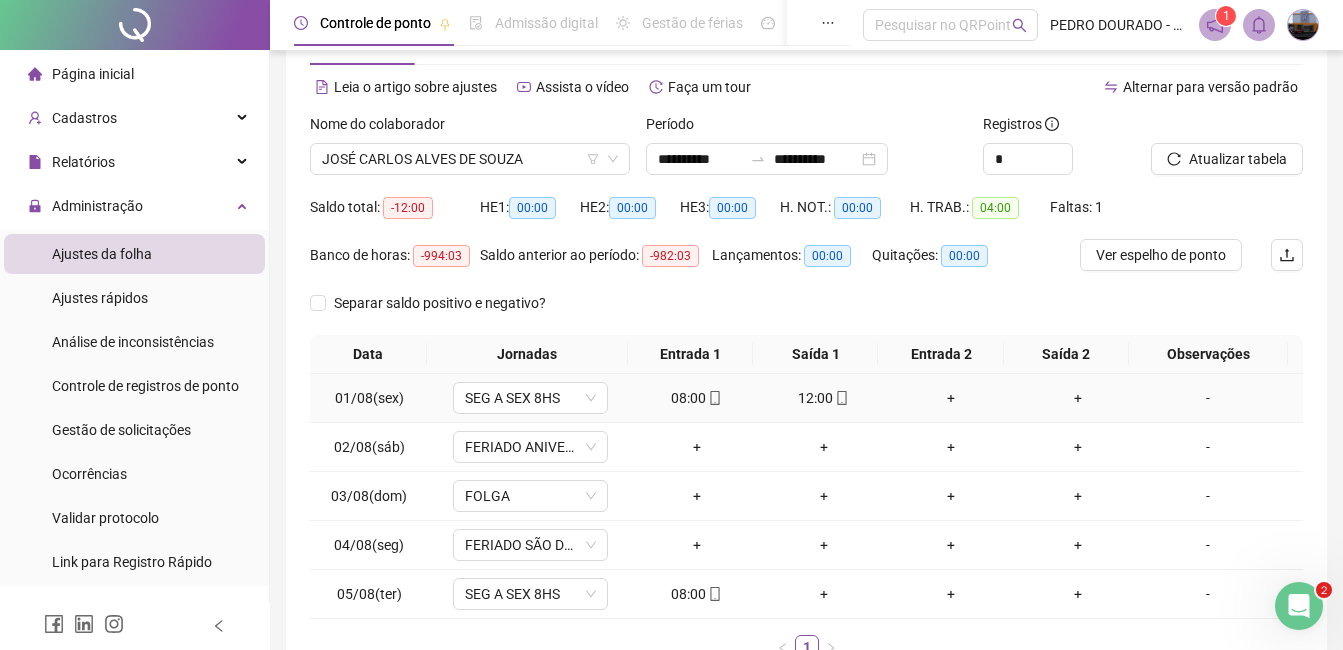 scroll, scrollTop: 106, scrollLeft: 0, axis: vertical 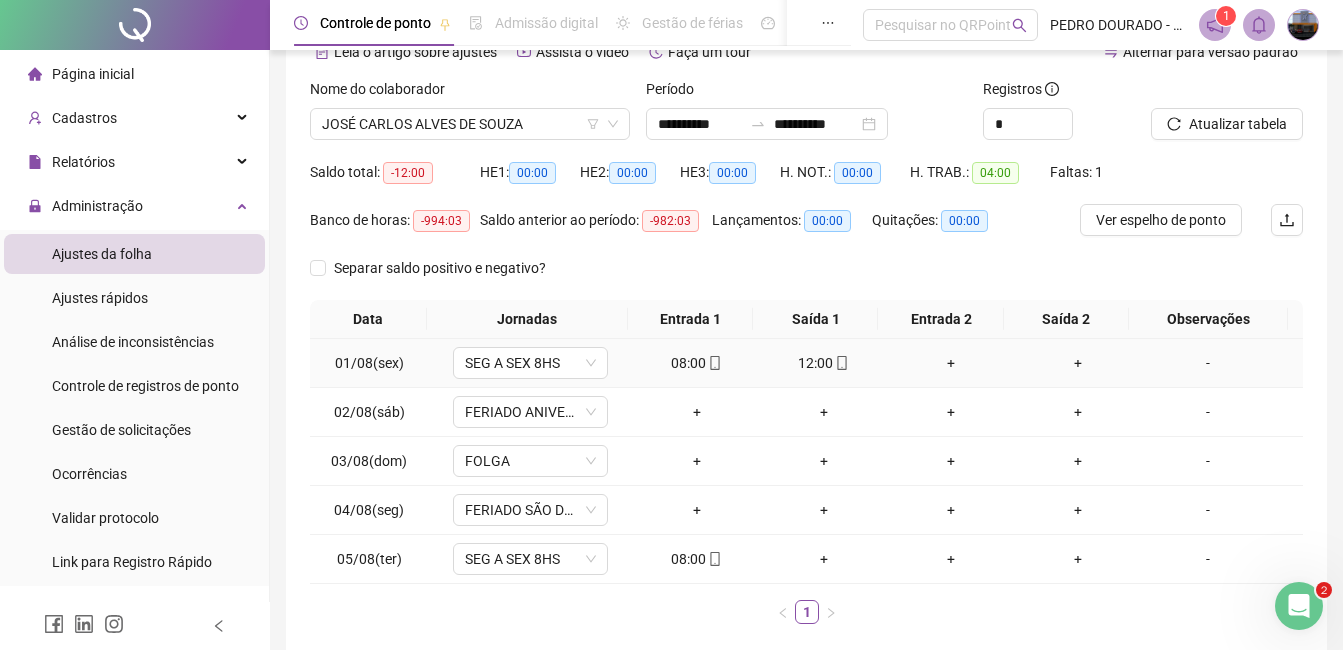 click on "-" at bounding box center [1208, 363] 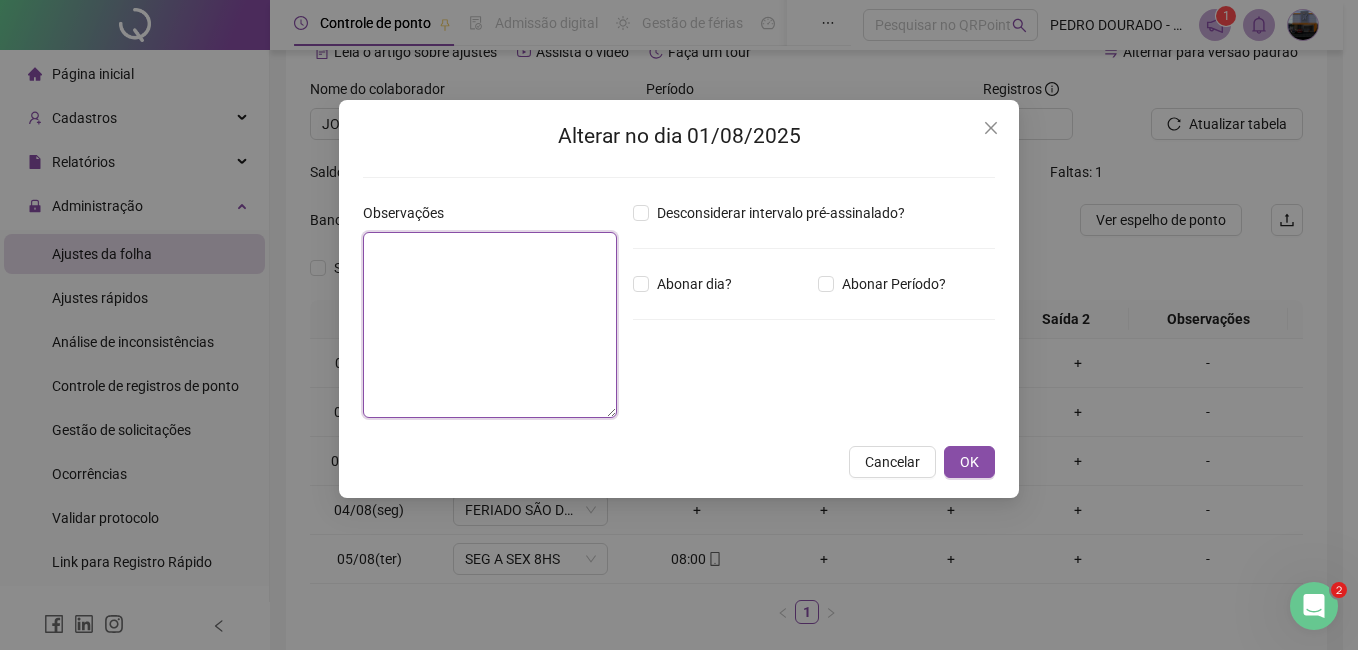click at bounding box center (490, 325) 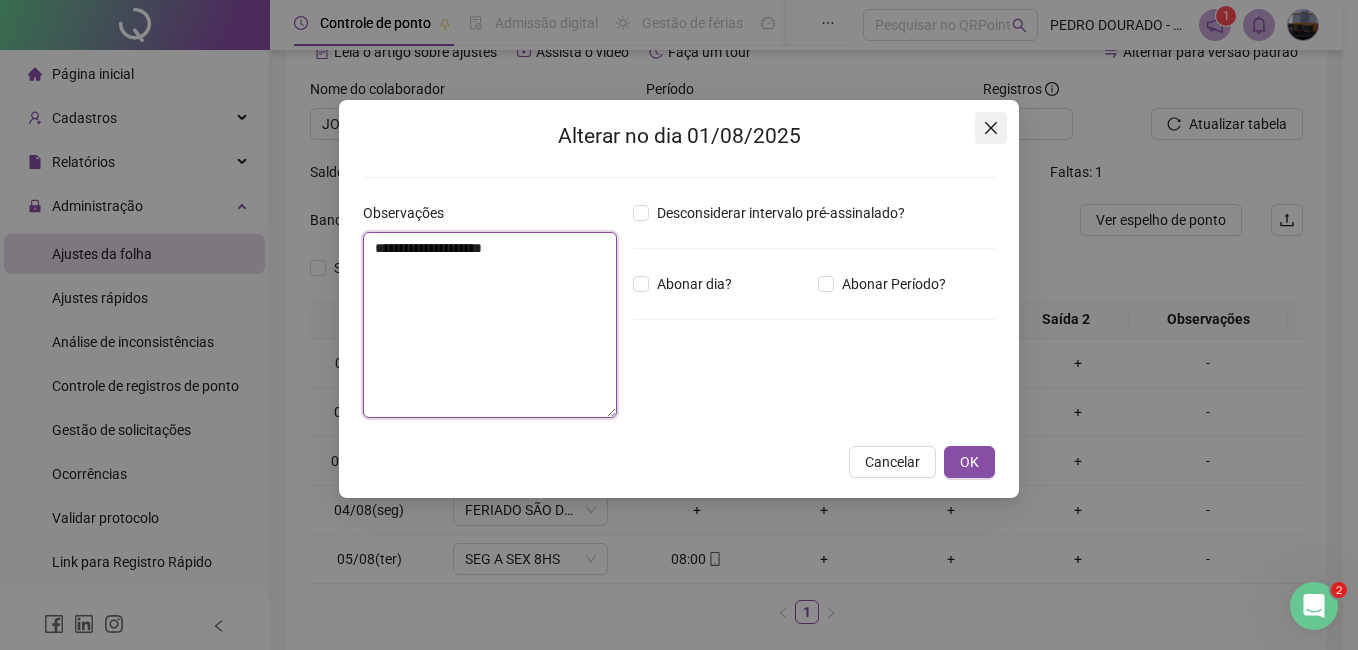 type on "**********" 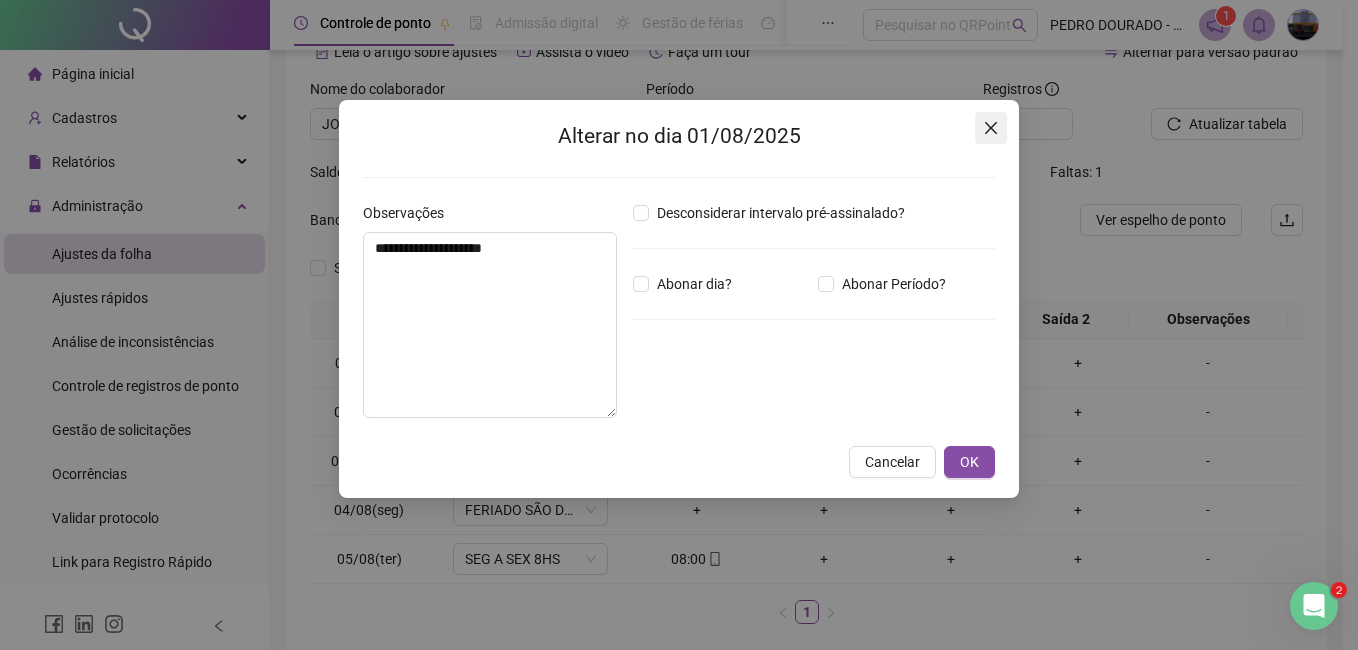 click 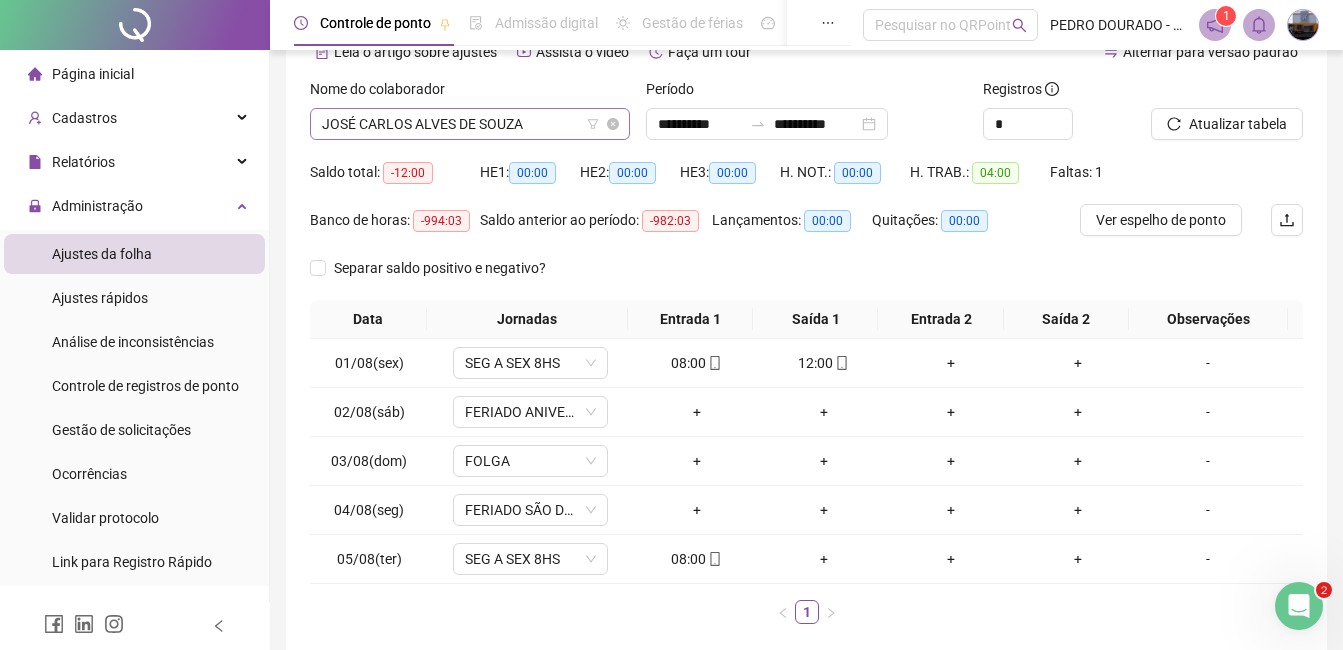 click on "JOSÉ CARLOS ALVES DE SOUZA" at bounding box center (470, 124) 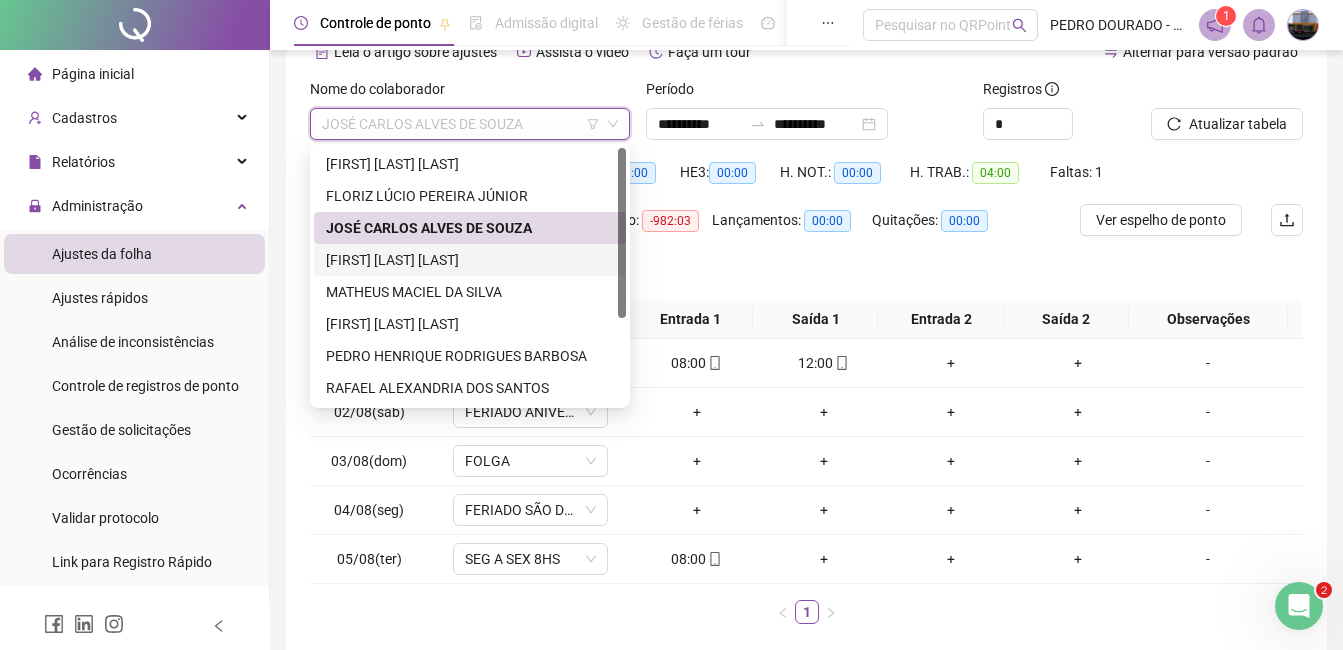 click on "[FIRST] [LAST] [LAST]" at bounding box center [470, 260] 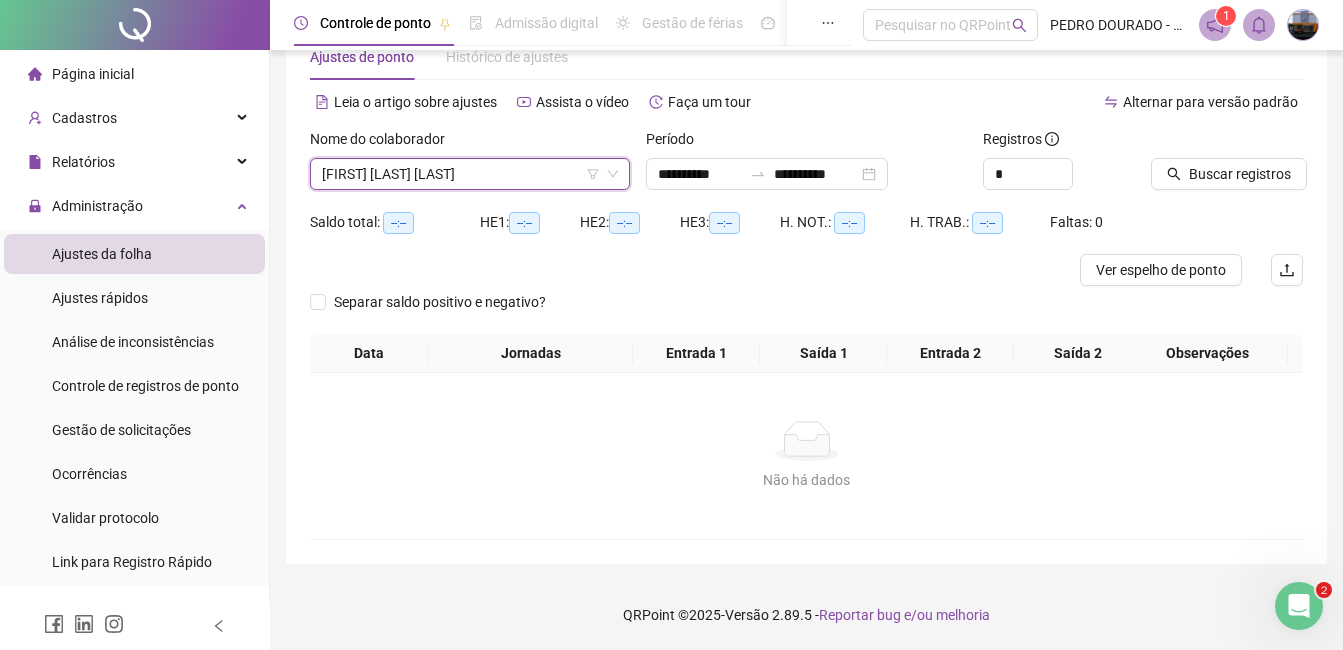 scroll, scrollTop: 56, scrollLeft: 0, axis: vertical 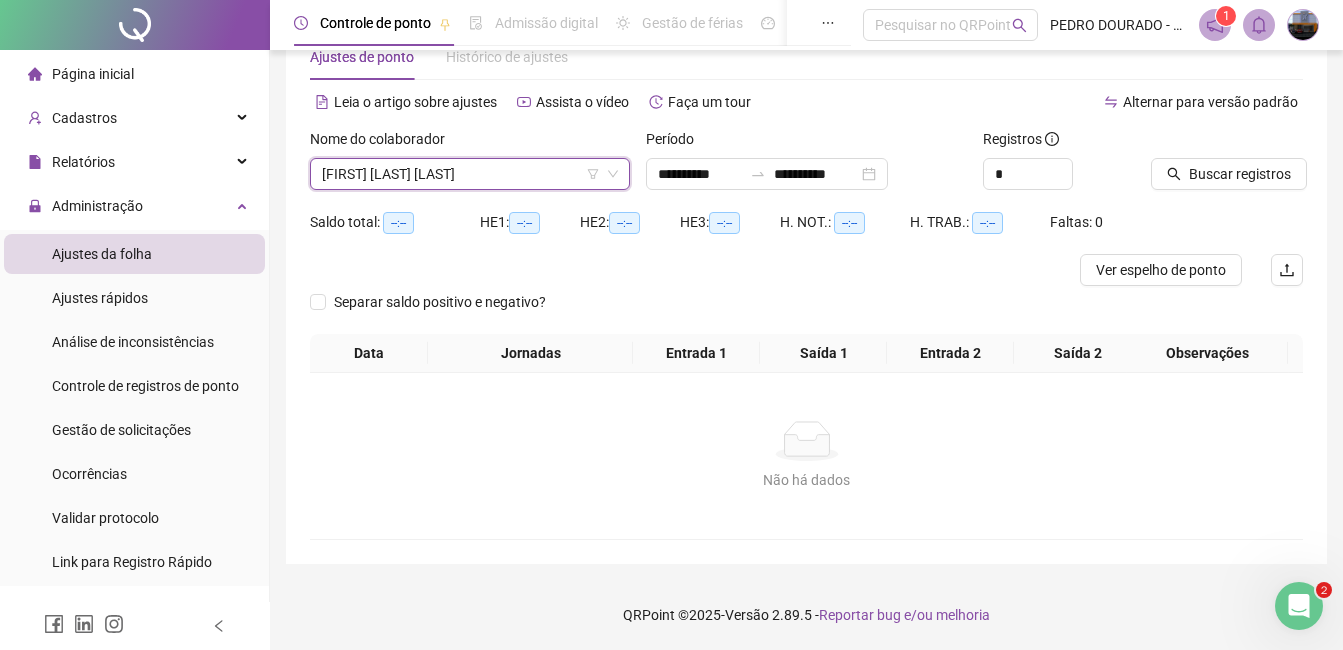 click 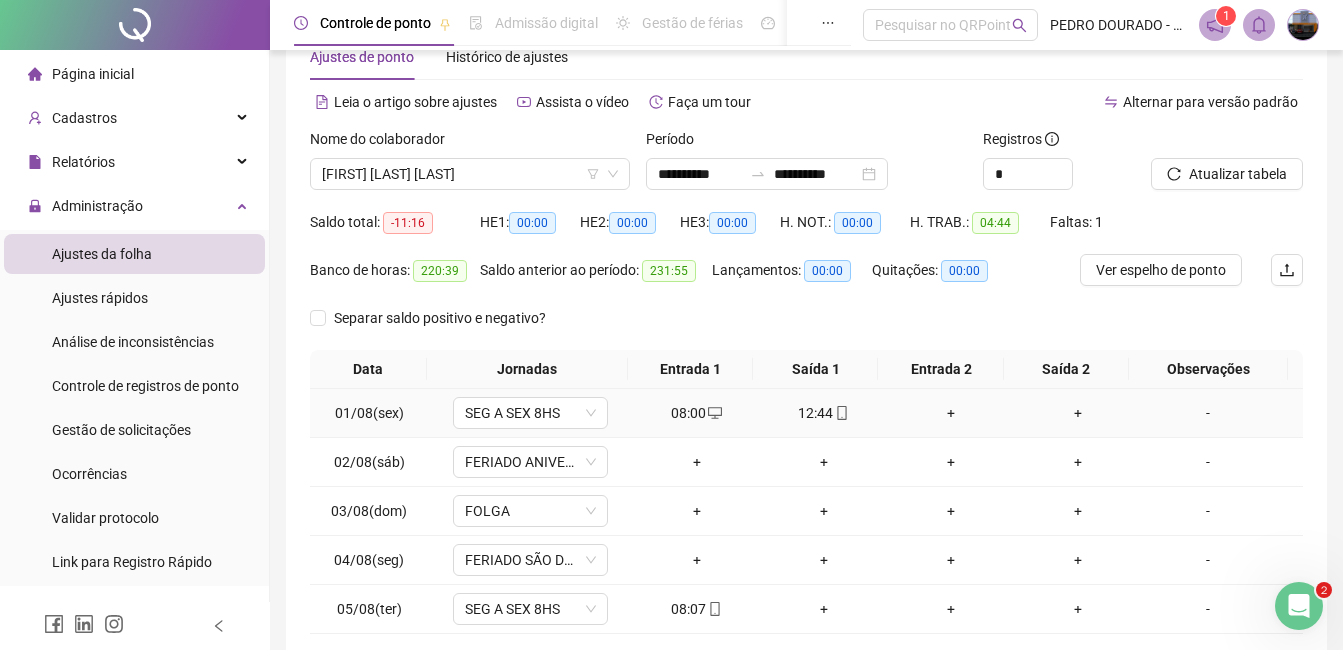 scroll, scrollTop: 156, scrollLeft: 0, axis: vertical 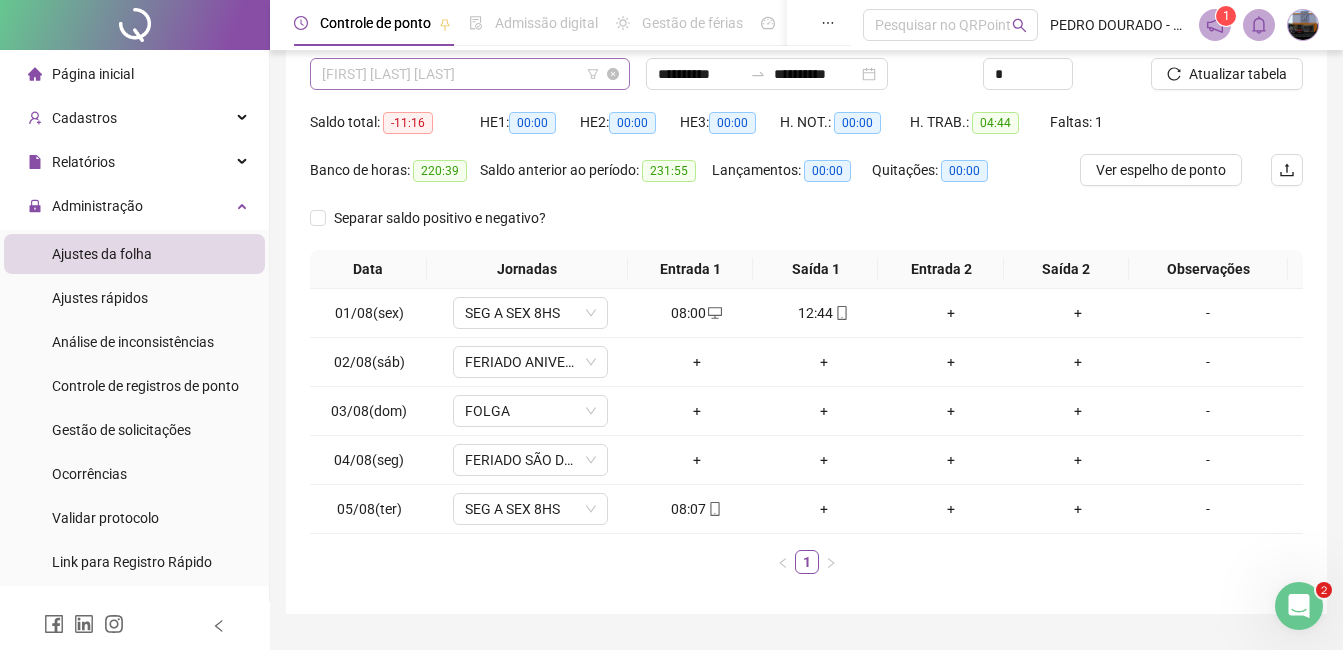 click on "[FIRST] [LAST] [LAST]" at bounding box center (470, 74) 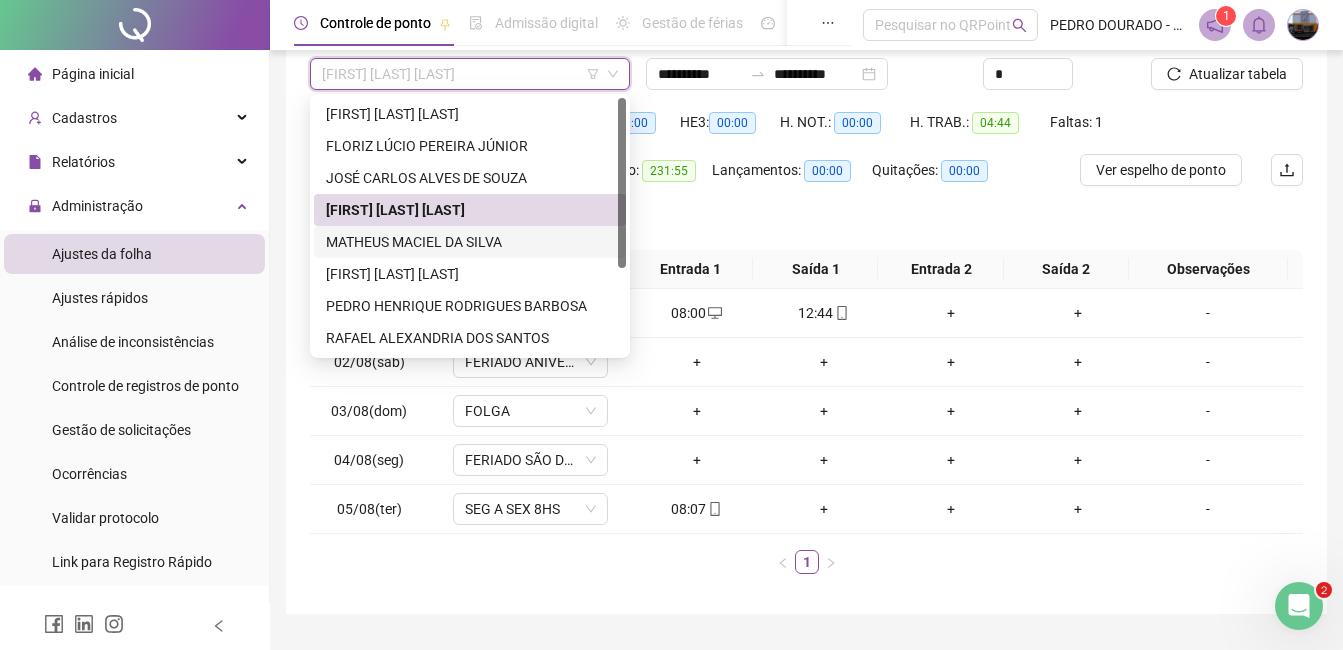 click on "MATHEUS MACIEL DA SILVA" at bounding box center (470, 242) 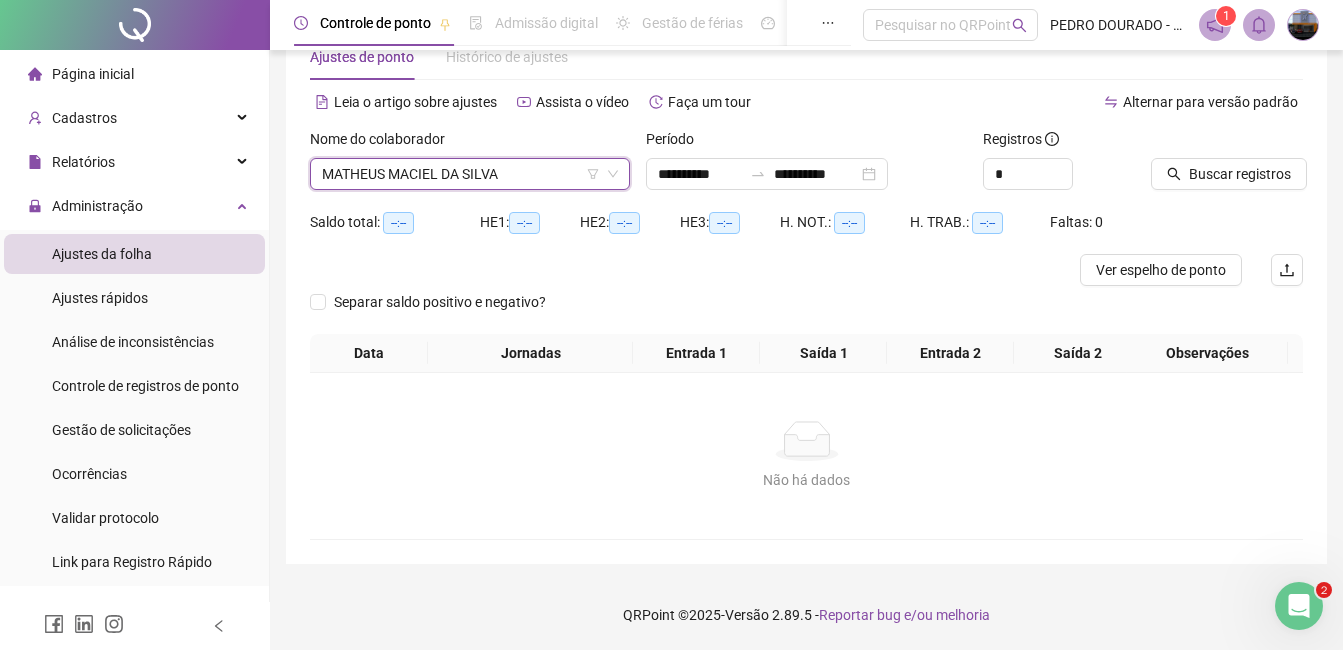 scroll, scrollTop: 56, scrollLeft: 0, axis: vertical 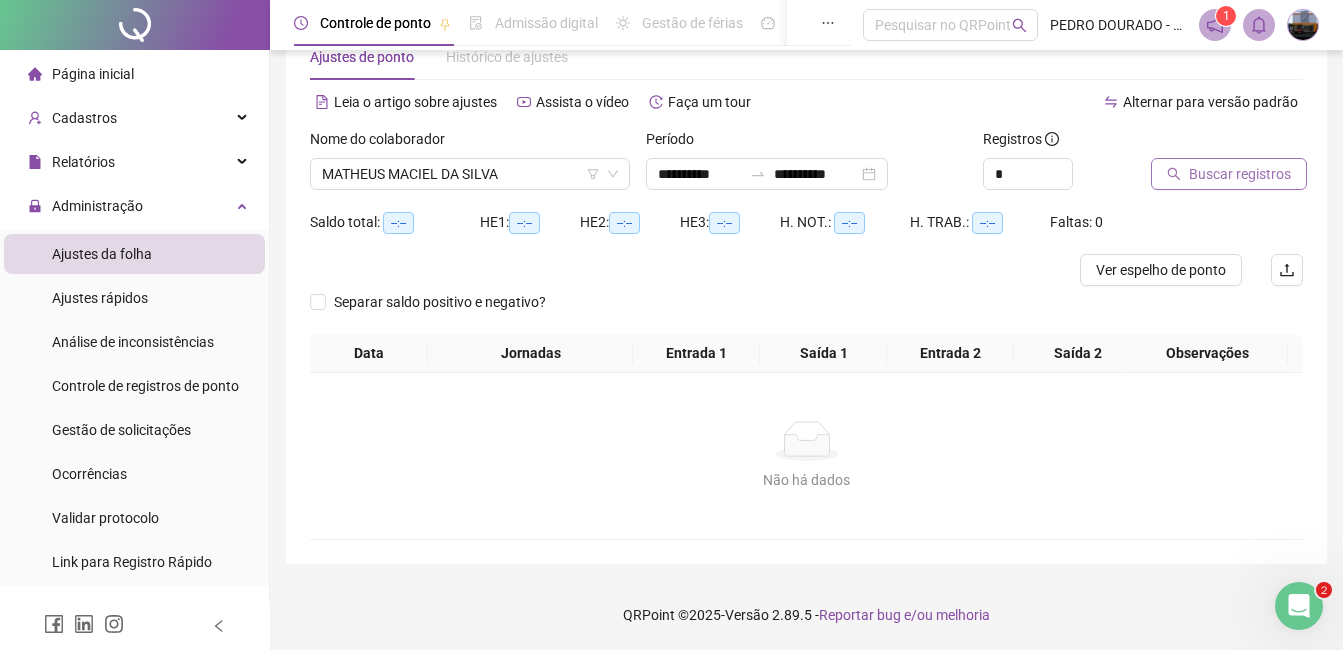 click on "Buscar registros" at bounding box center [1240, 174] 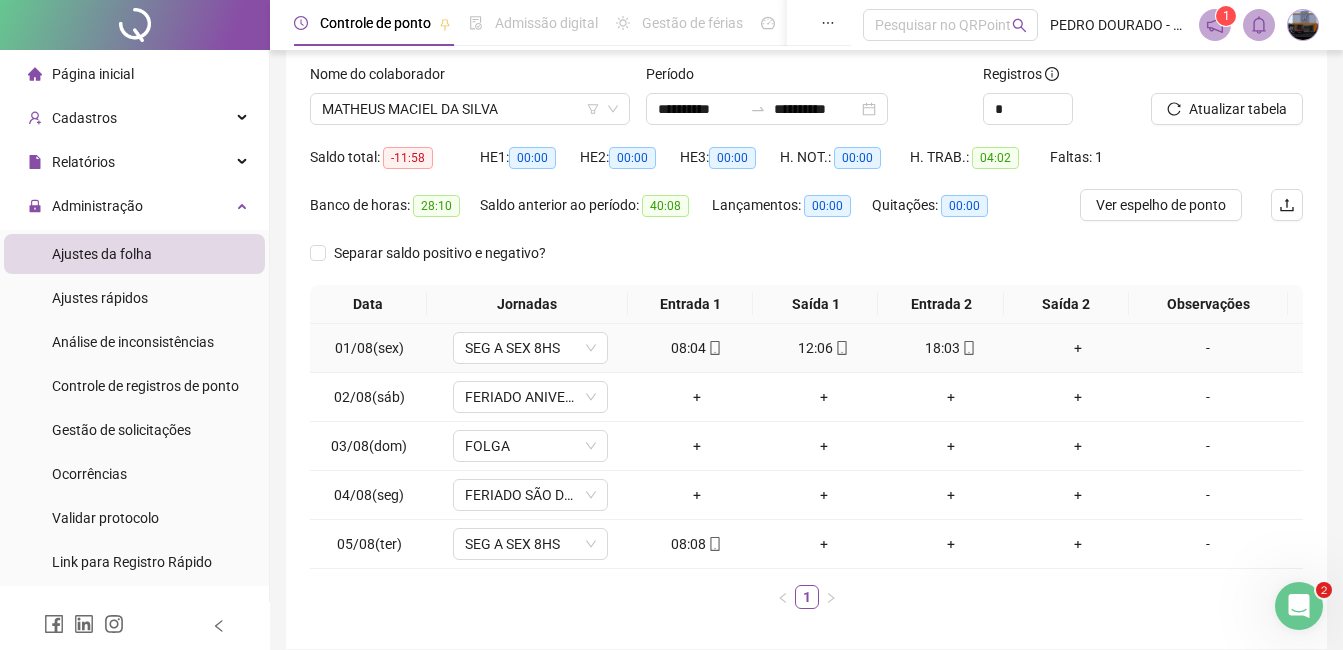 scroll, scrollTop: 156, scrollLeft: 0, axis: vertical 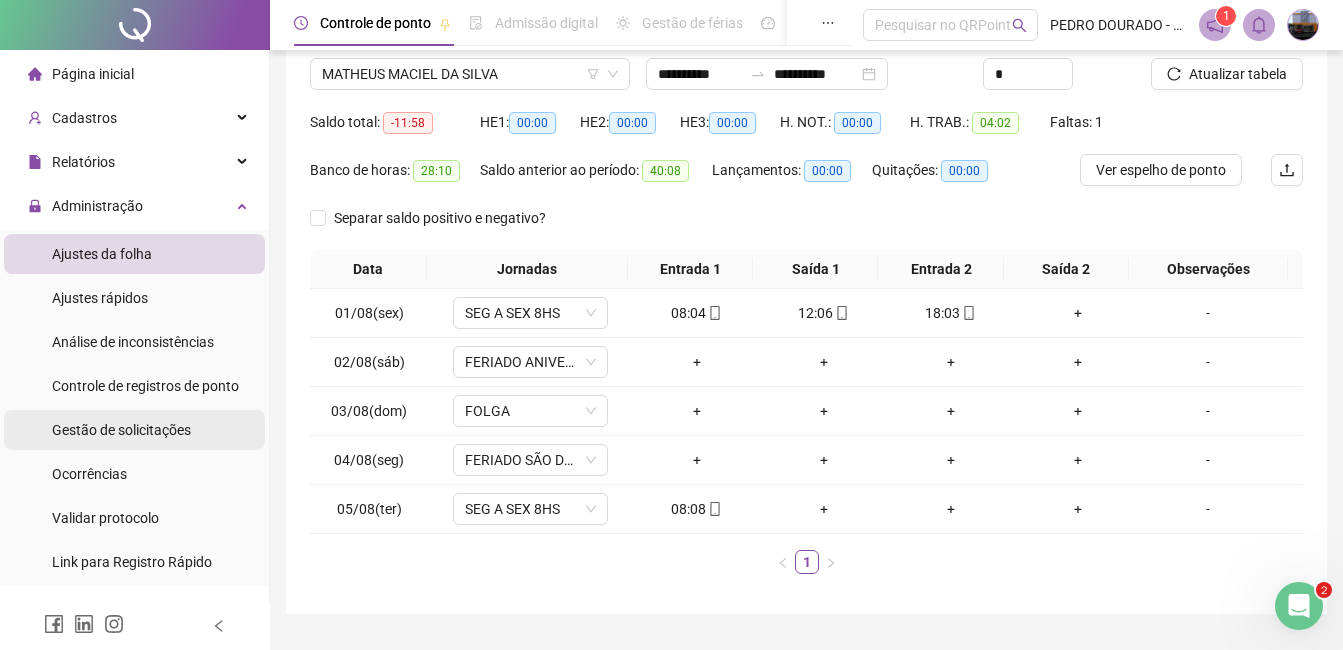 click on "Gestão de solicitações" at bounding box center [121, 430] 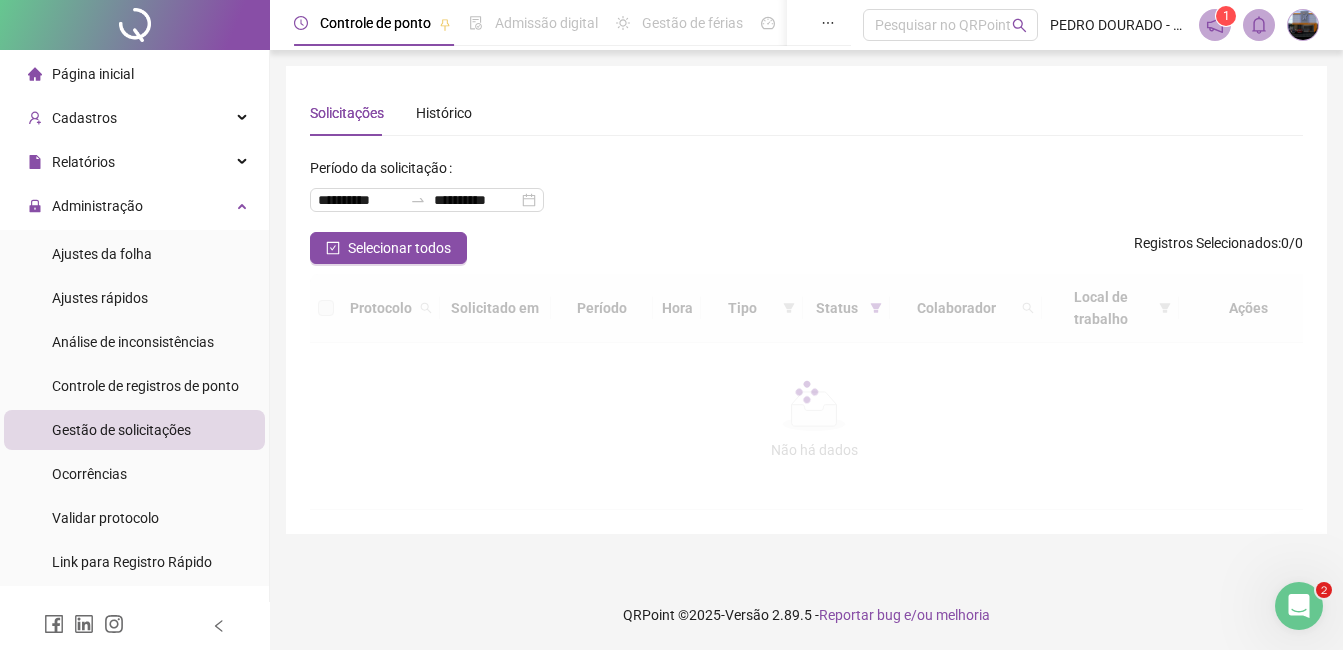 scroll, scrollTop: 0, scrollLeft: 0, axis: both 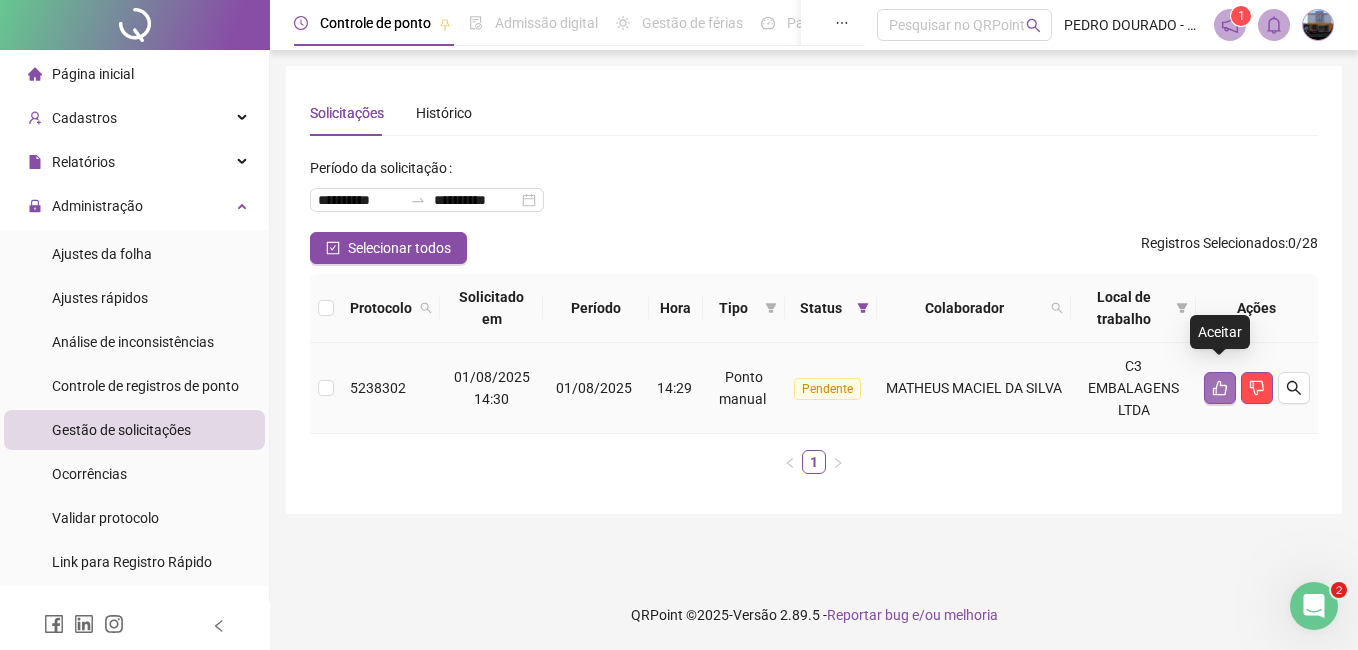 click 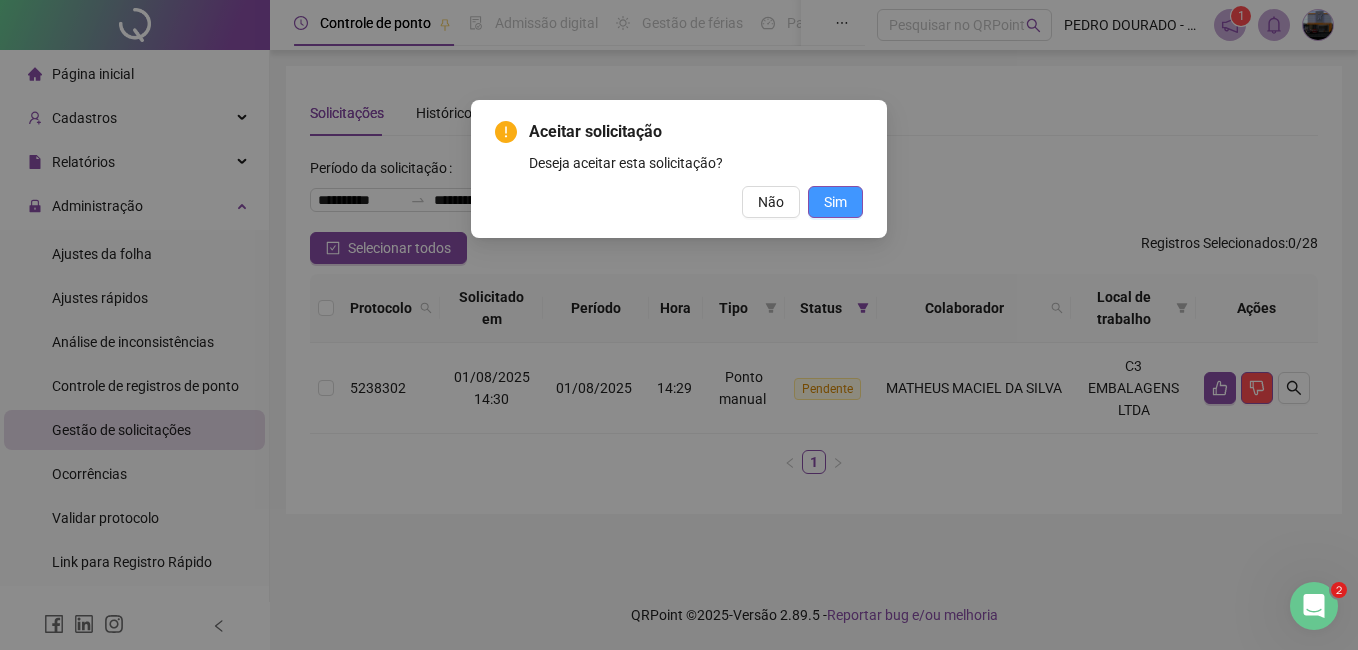 click on "Sim" at bounding box center [835, 202] 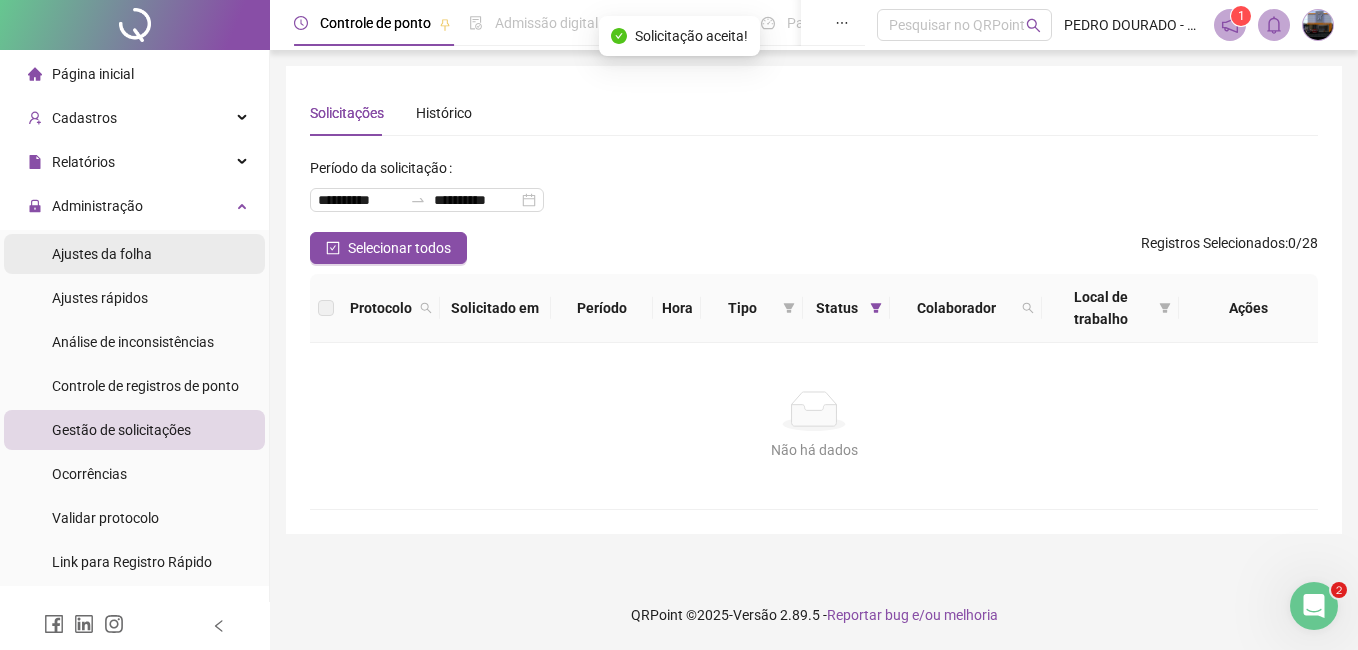 click on "Ajustes da folha" at bounding box center (102, 254) 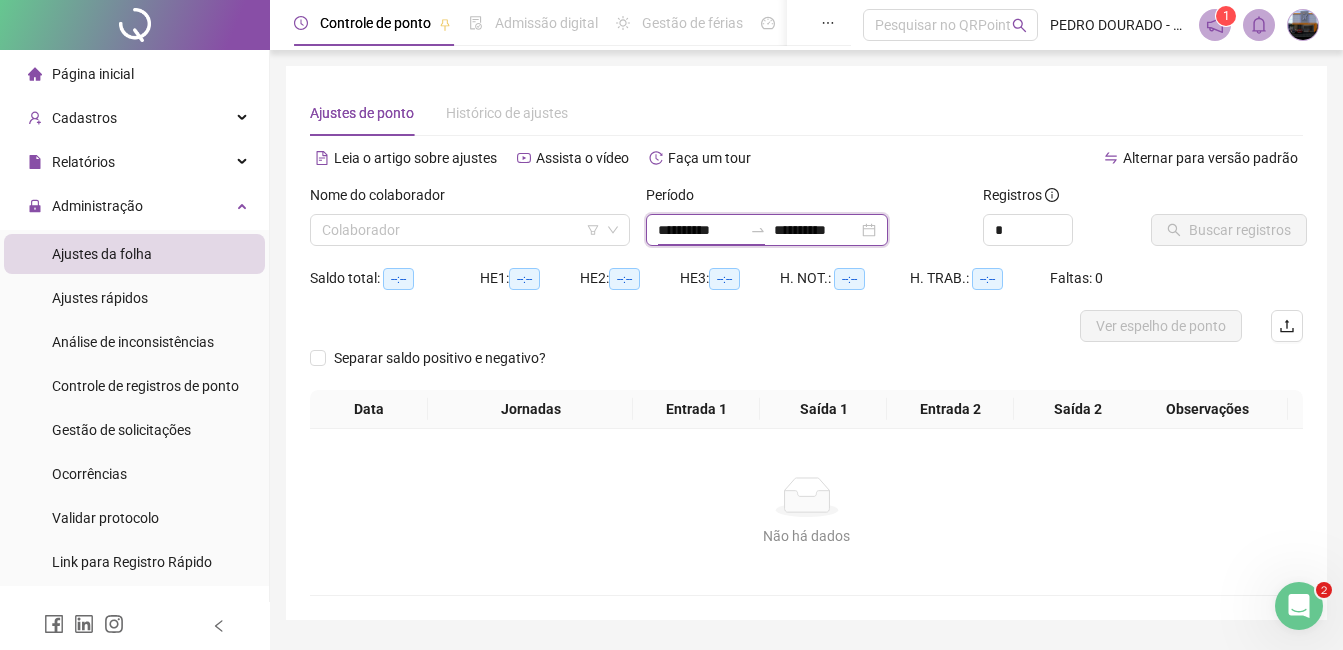 click on "**********" at bounding box center [700, 230] 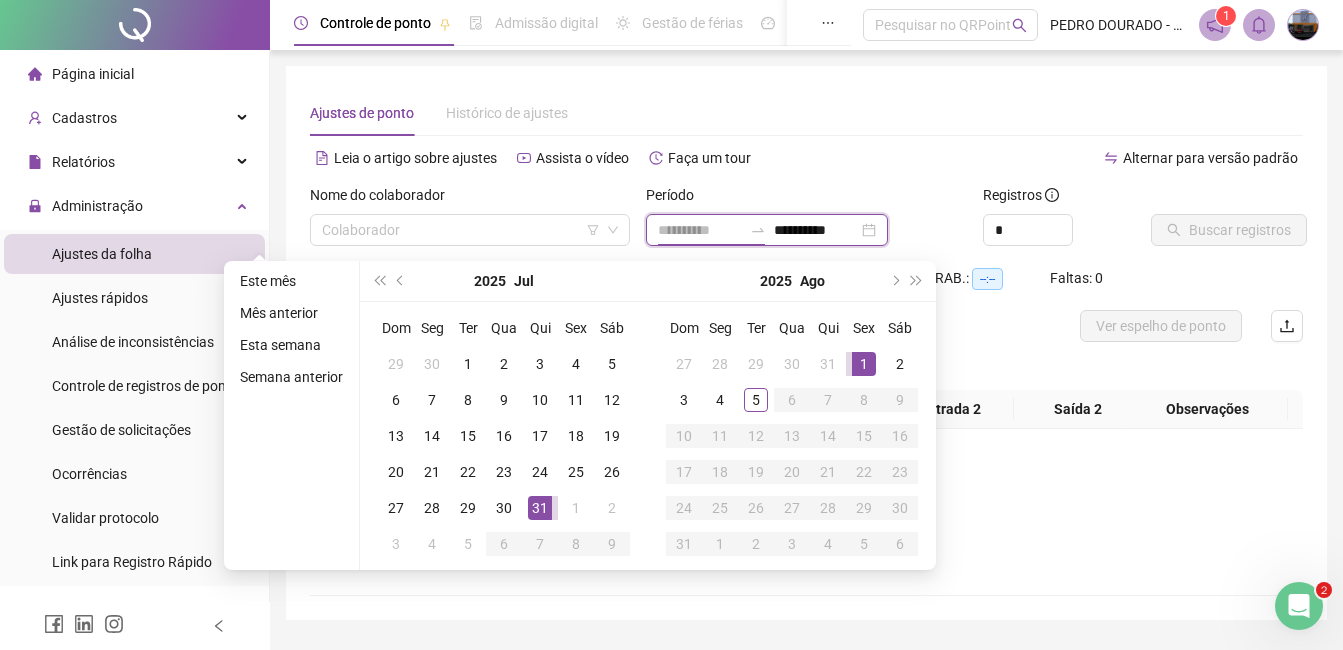 type on "**********" 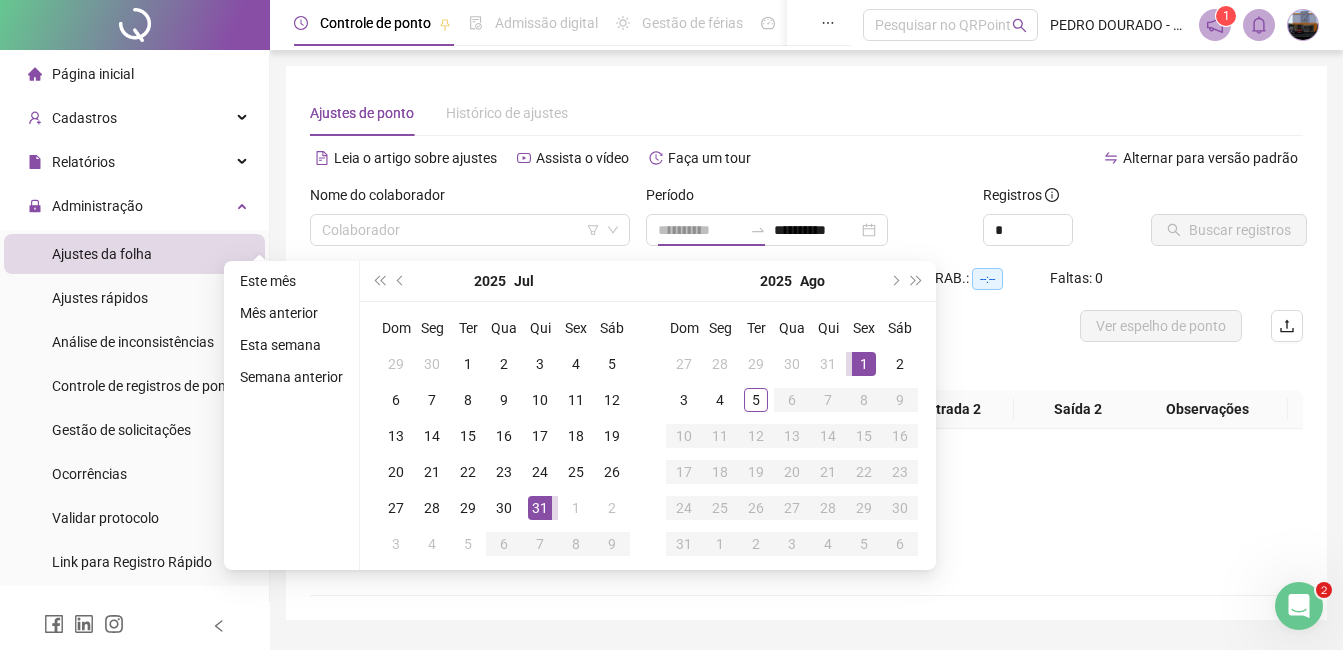 drag, startPoint x: 869, startPoint y: 354, endPoint x: 808, endPoint y: 387, distance: 69.354164 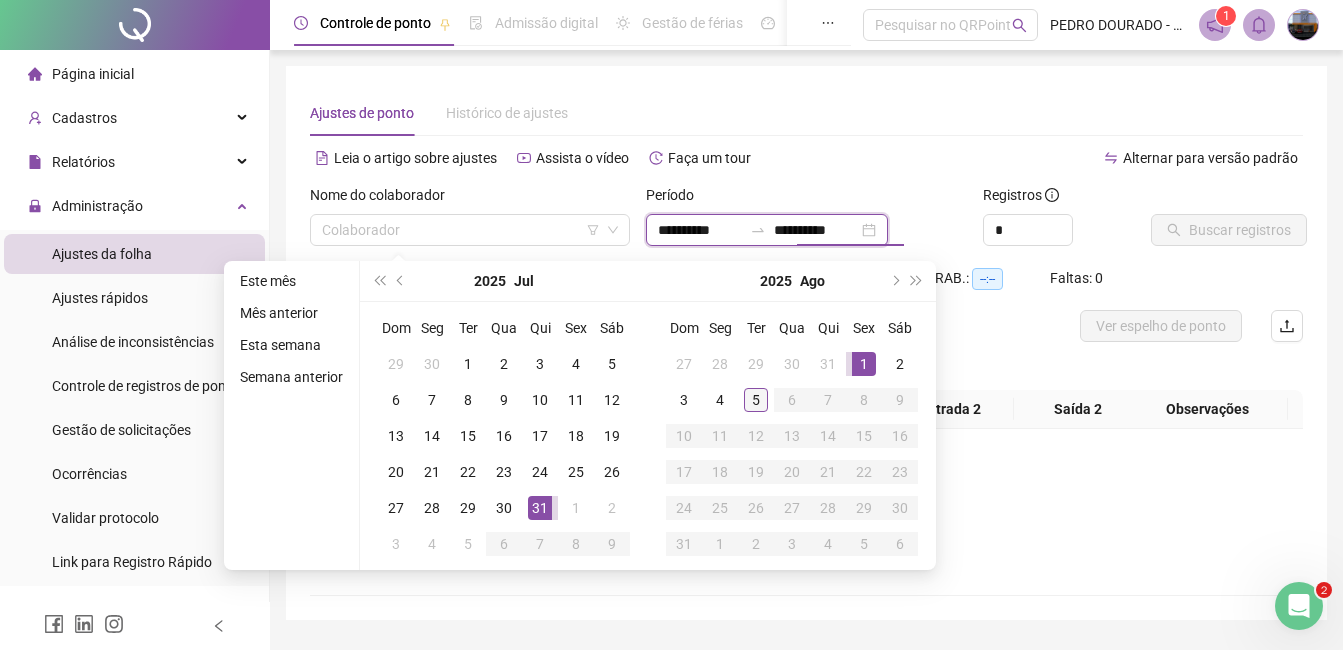 type on "**********" 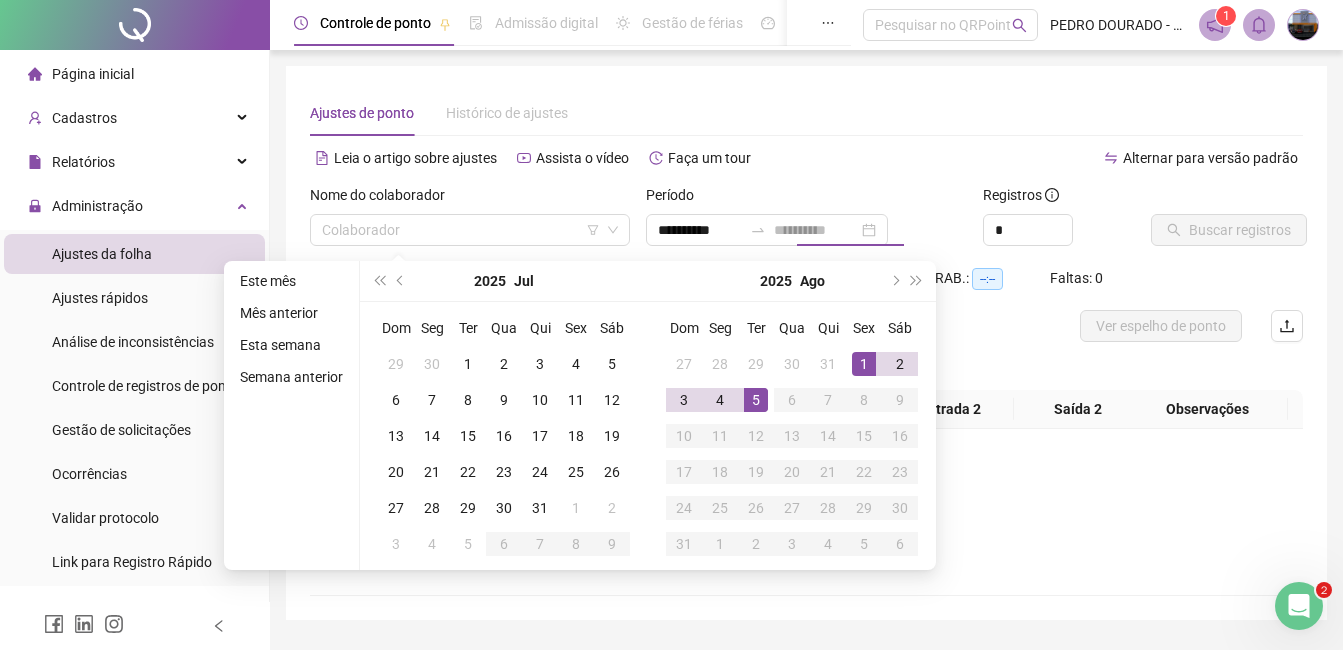 click on "5" at bounding box center (756, 400) 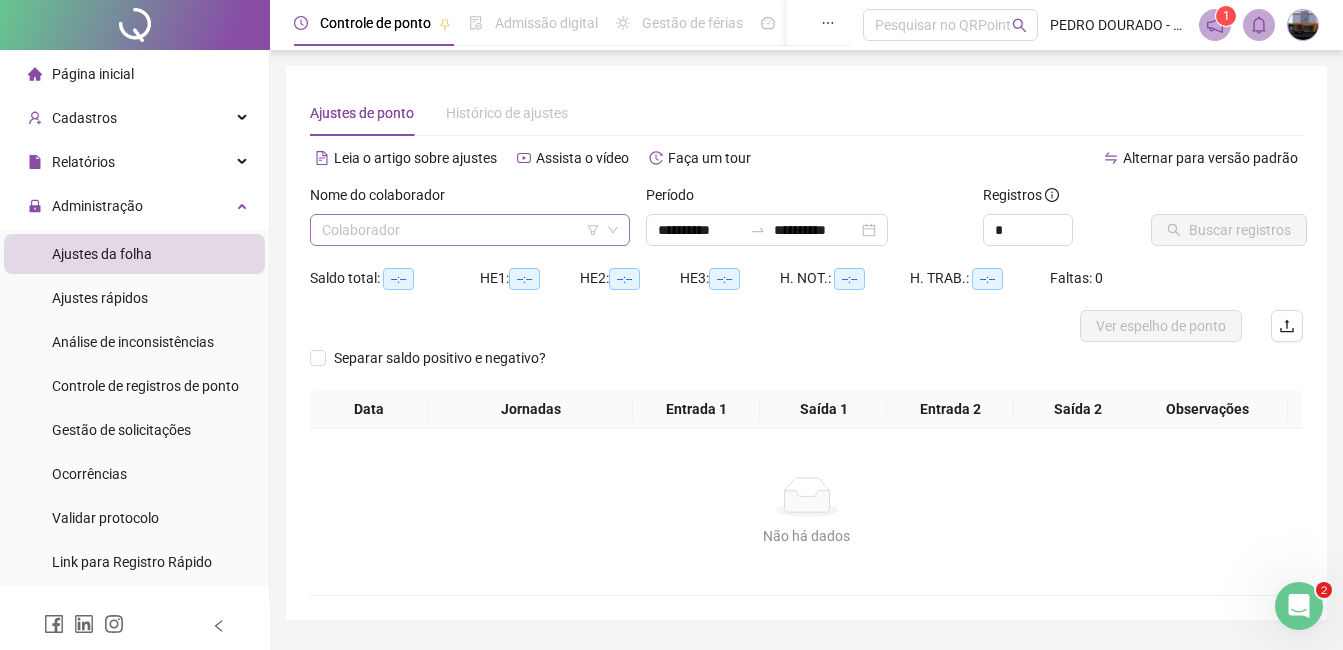 drag, startPoint x: 580, startPoint y: 231, endPoint x: 575, endPoint y: 243, distance: 13 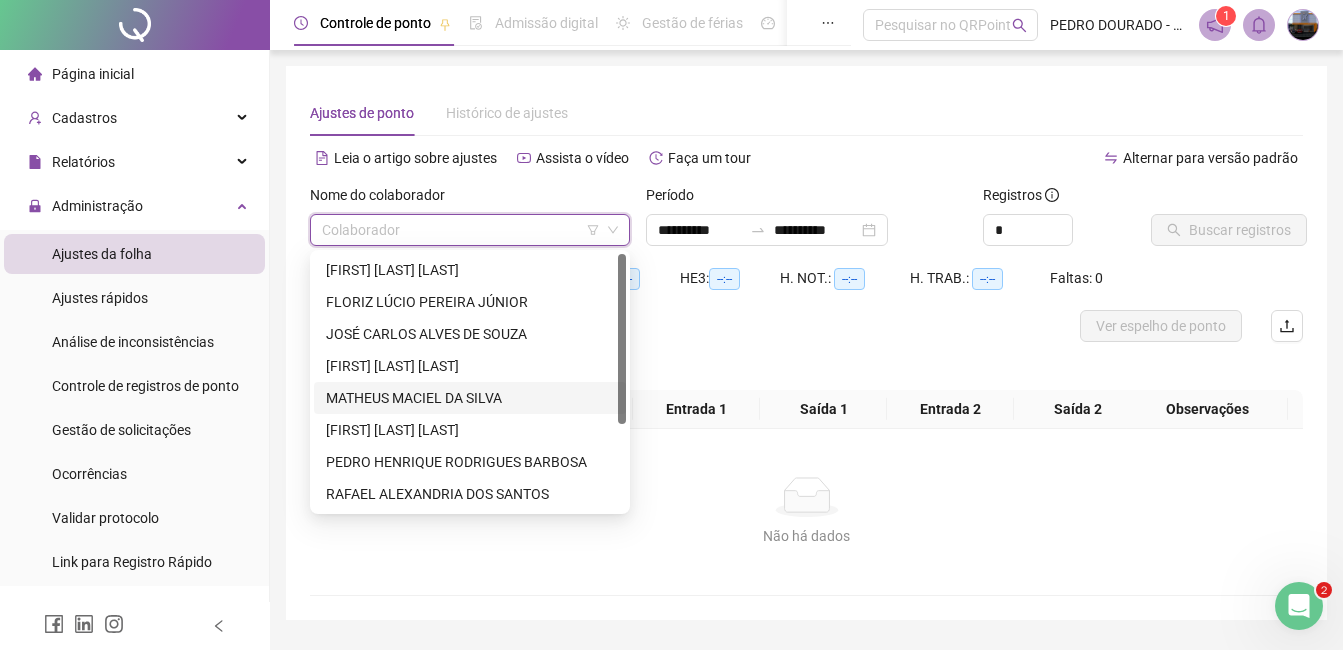 click on "MATHEUS MACIEL DA SILVA" at bounding box center (470, 398) 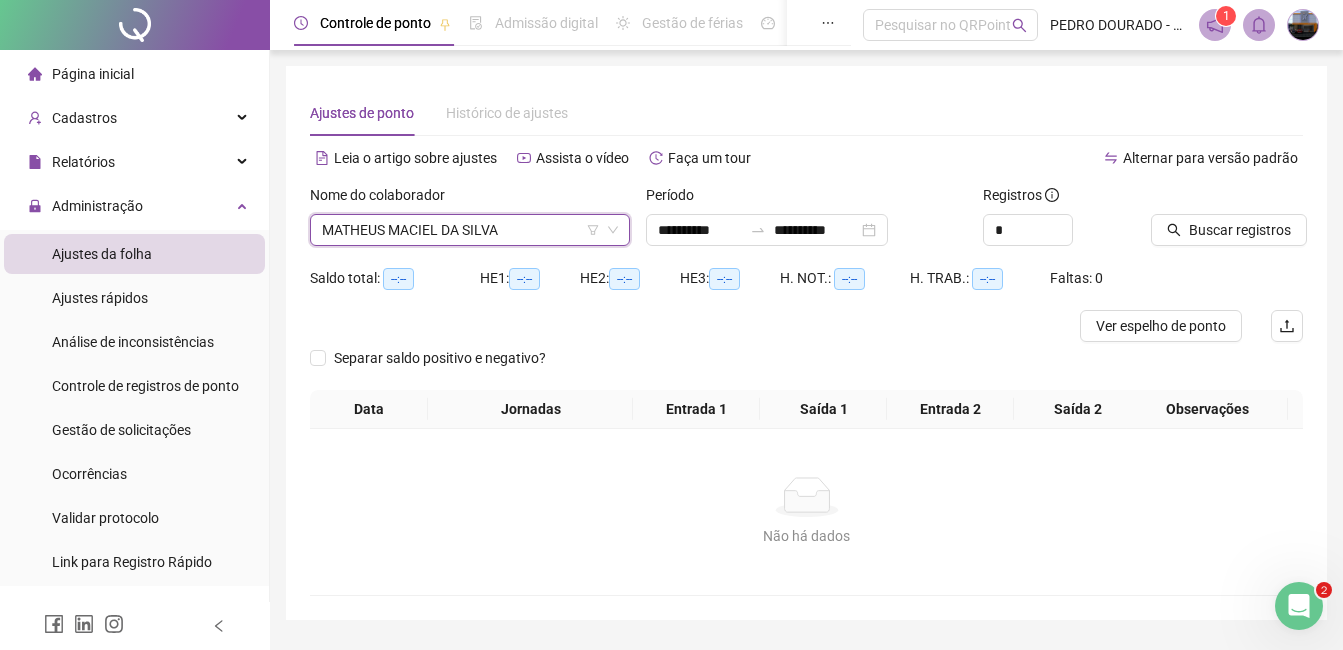 click at bounding box center [1202, 199] 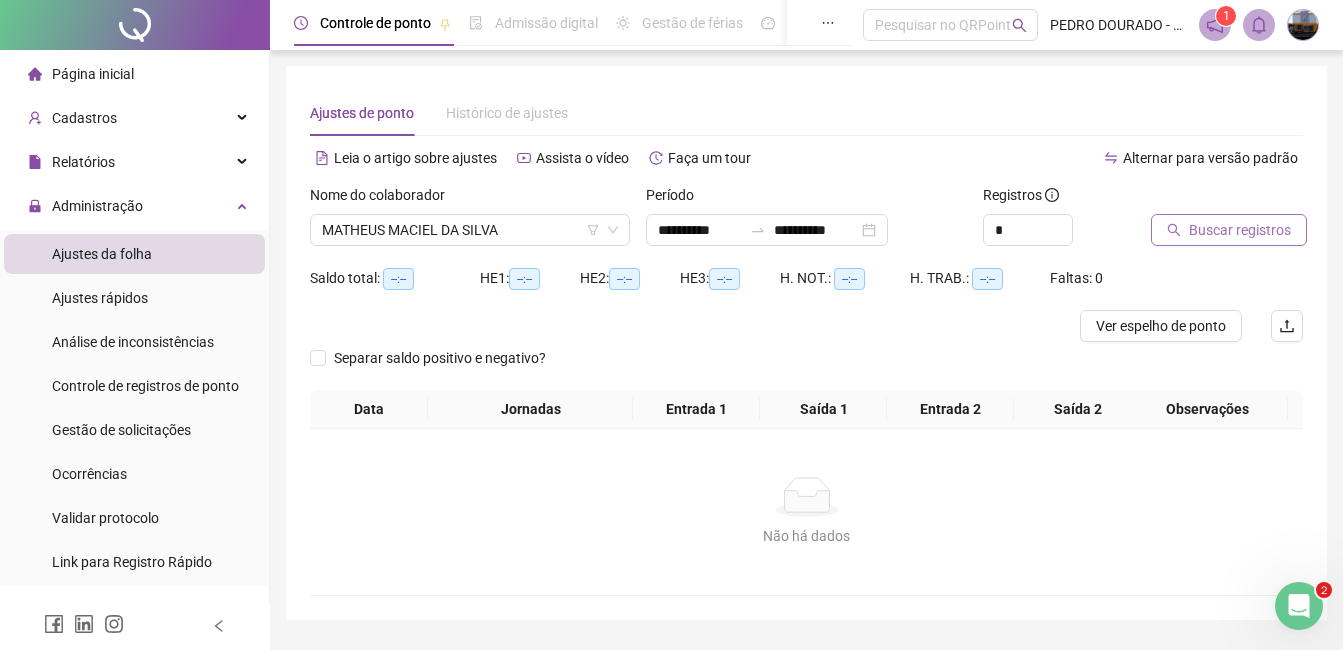 click on "Buscar registros" at bounding box center [1229, 230] 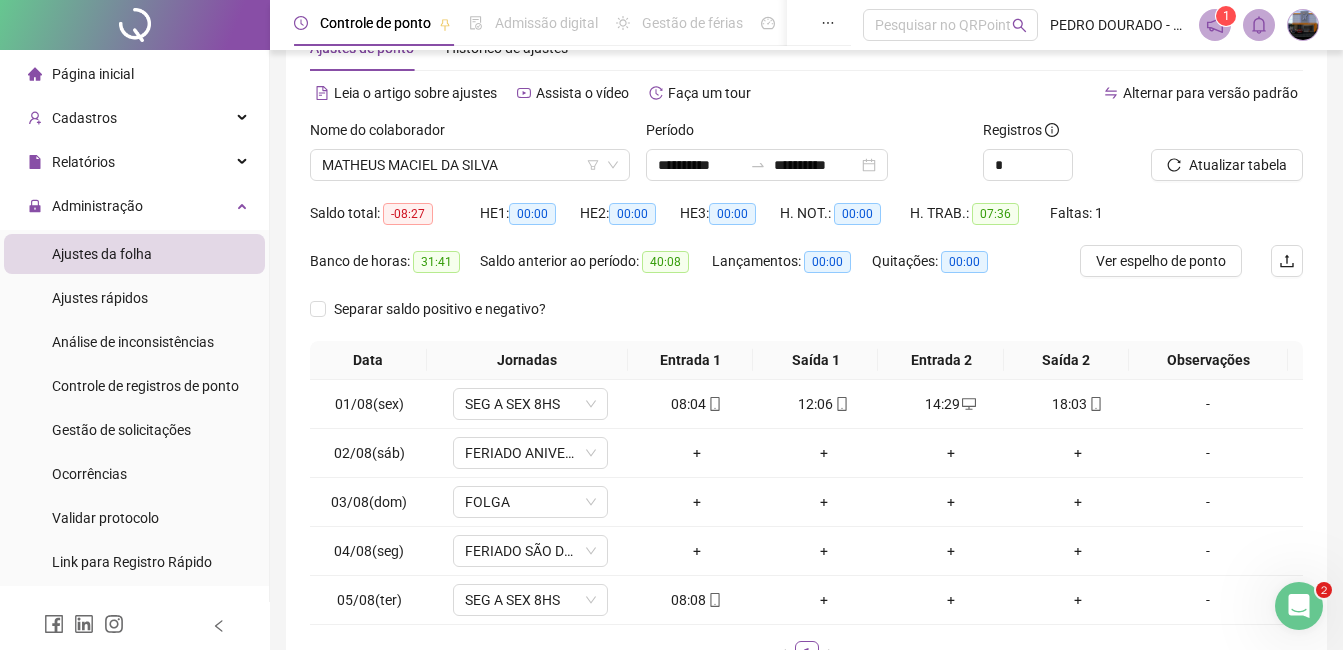 scroll, scrollTop: 100, scrollLeft: 0, axis: vertical 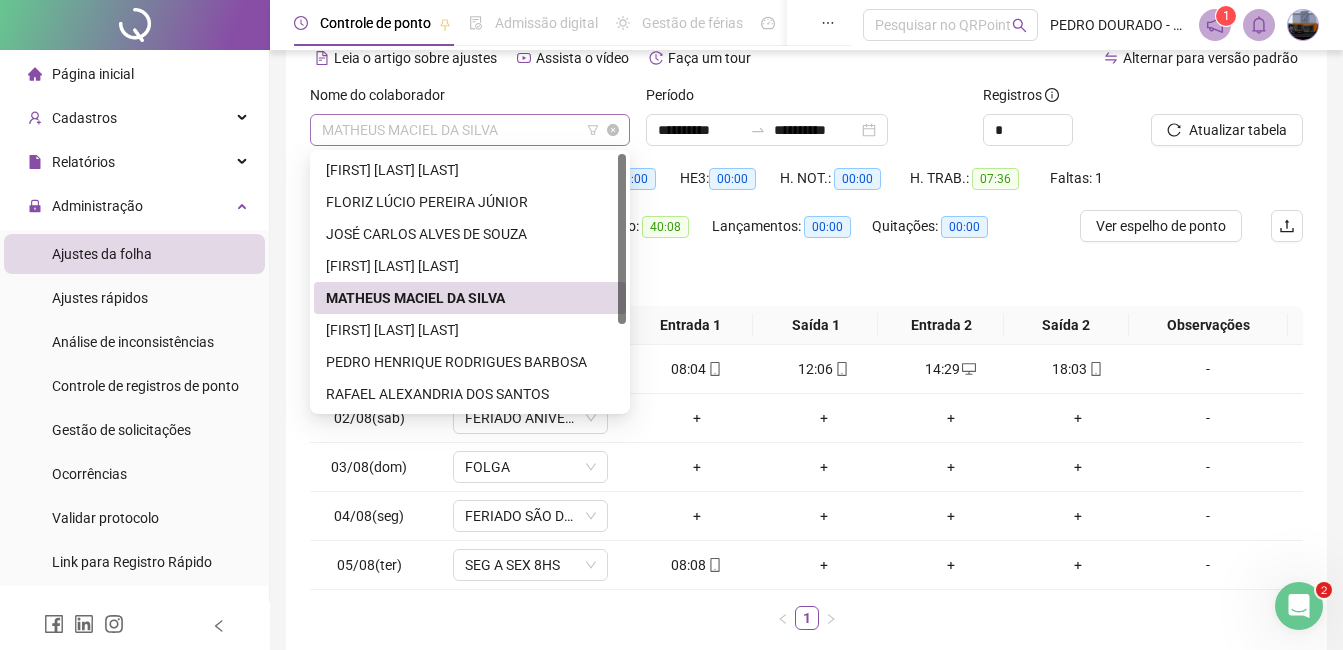 click on "MATHEUS MACIEL DA SILVA" at bounding box center [470, 130] 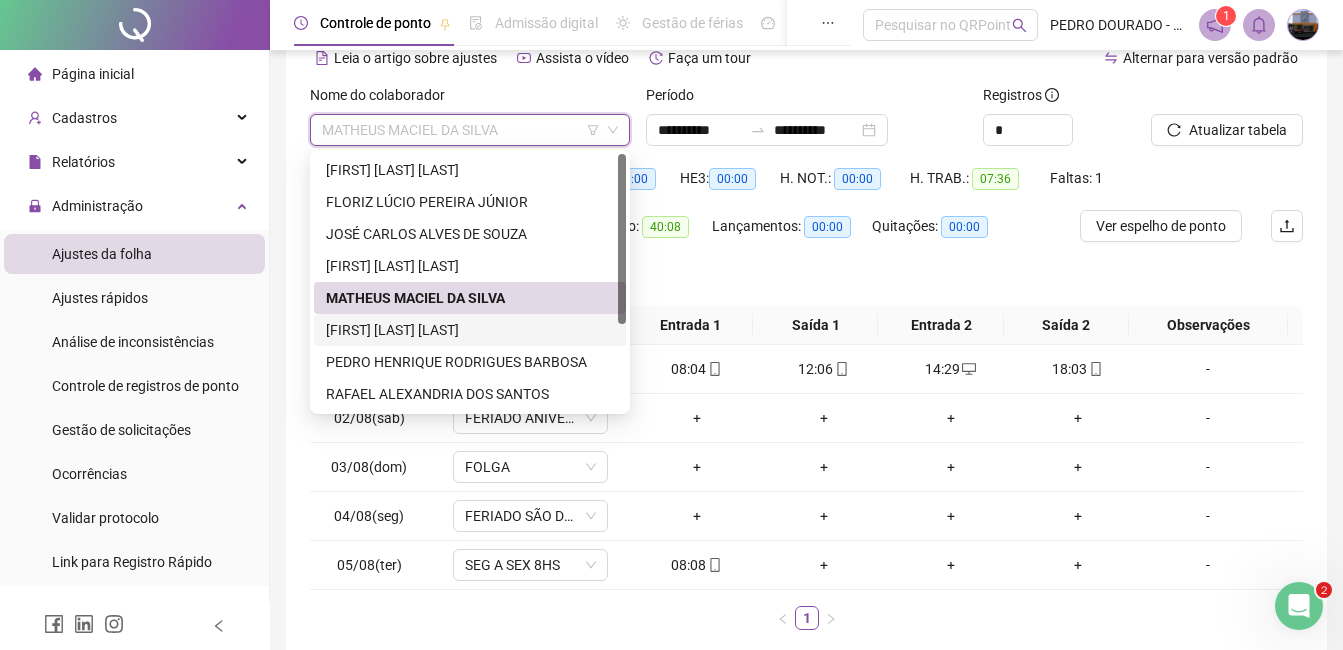 click on "[FIRST] [LAST] [LAST]" at bounding box center [470, 330] 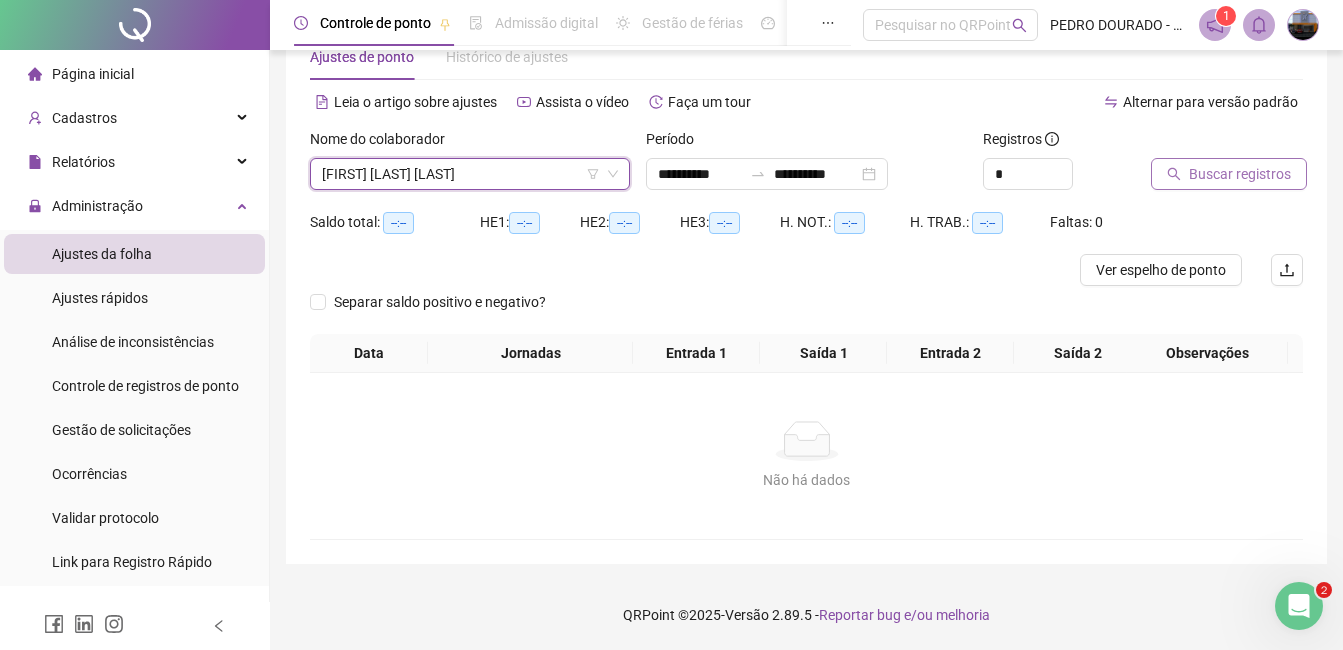 click on "Buscar registros" at bounding box center (1240, 174) 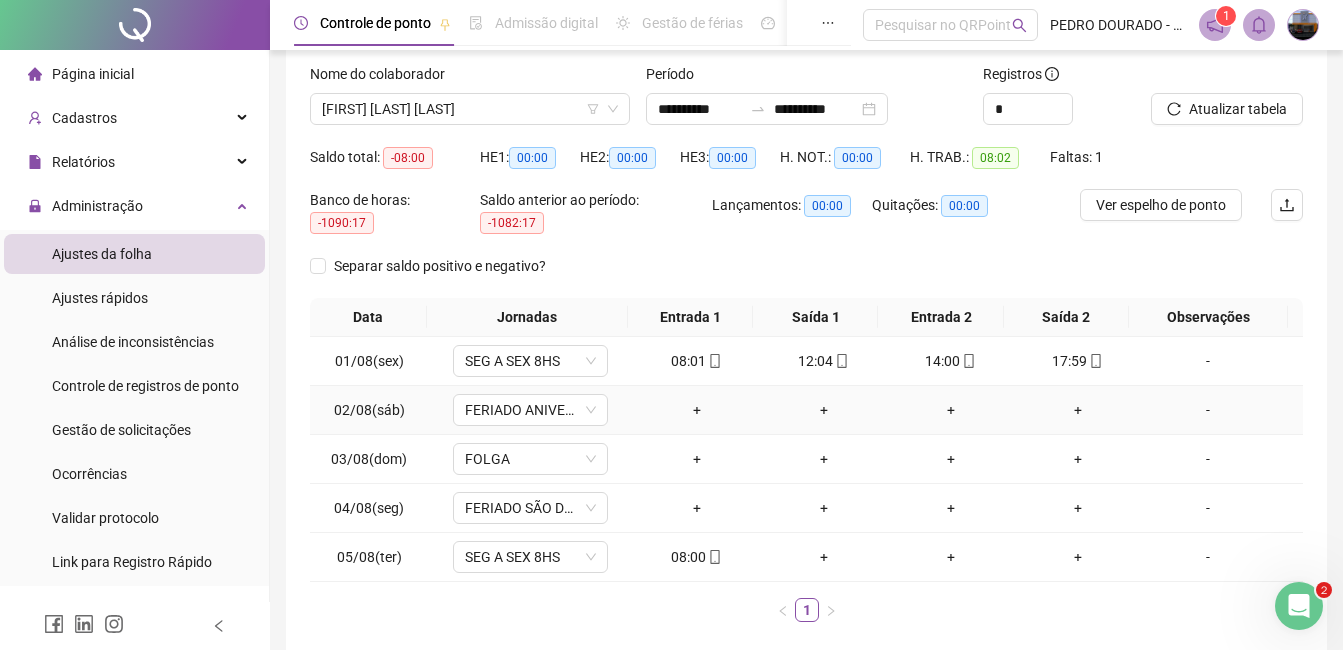 scroll, scrollTop: 156, scrollLeft: 0, axis: vertical 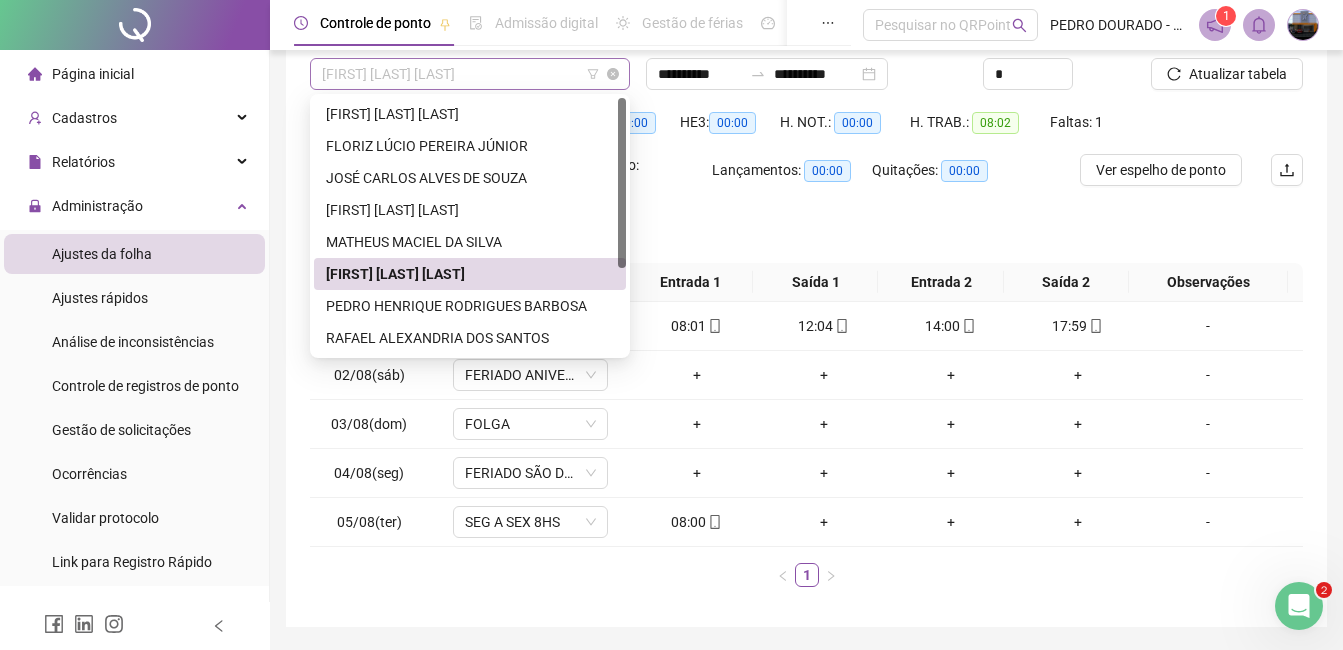 click on "[FIRST] [LAST] [LAST]" at bounding box center [470, 74] 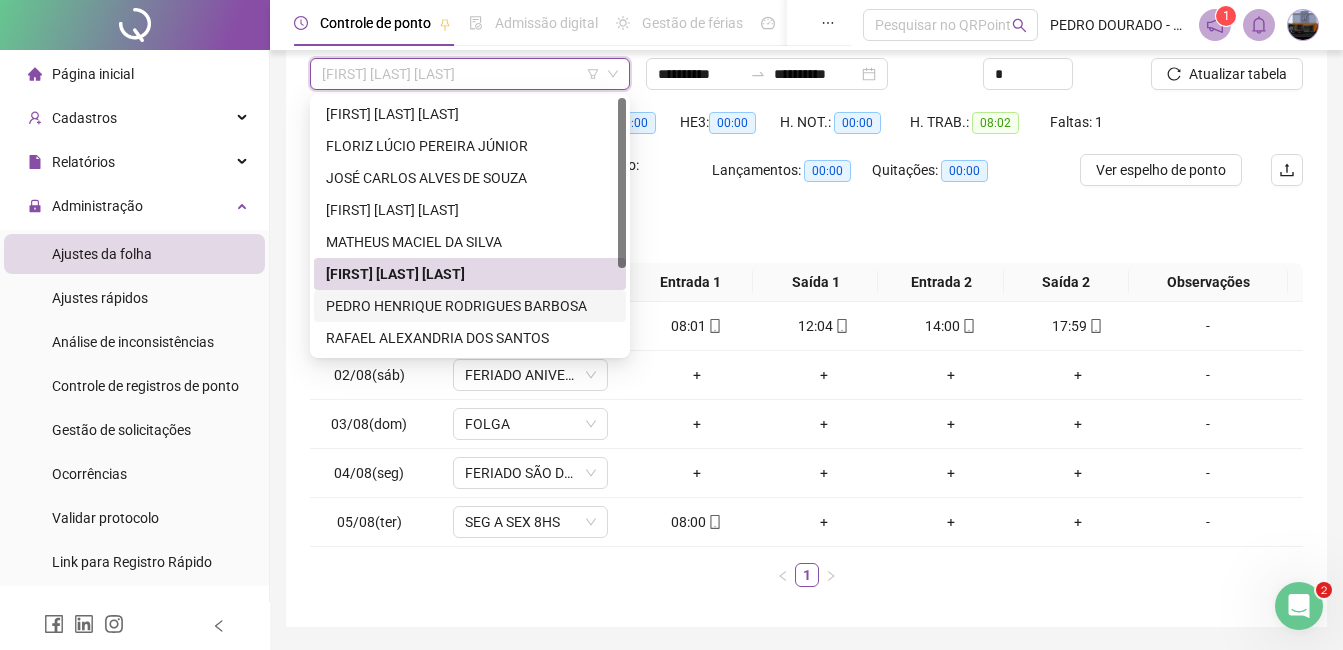 click on "PEDRO HENRIQUE RODRIGUES BARBOSA" at bounding box center [470, 306] 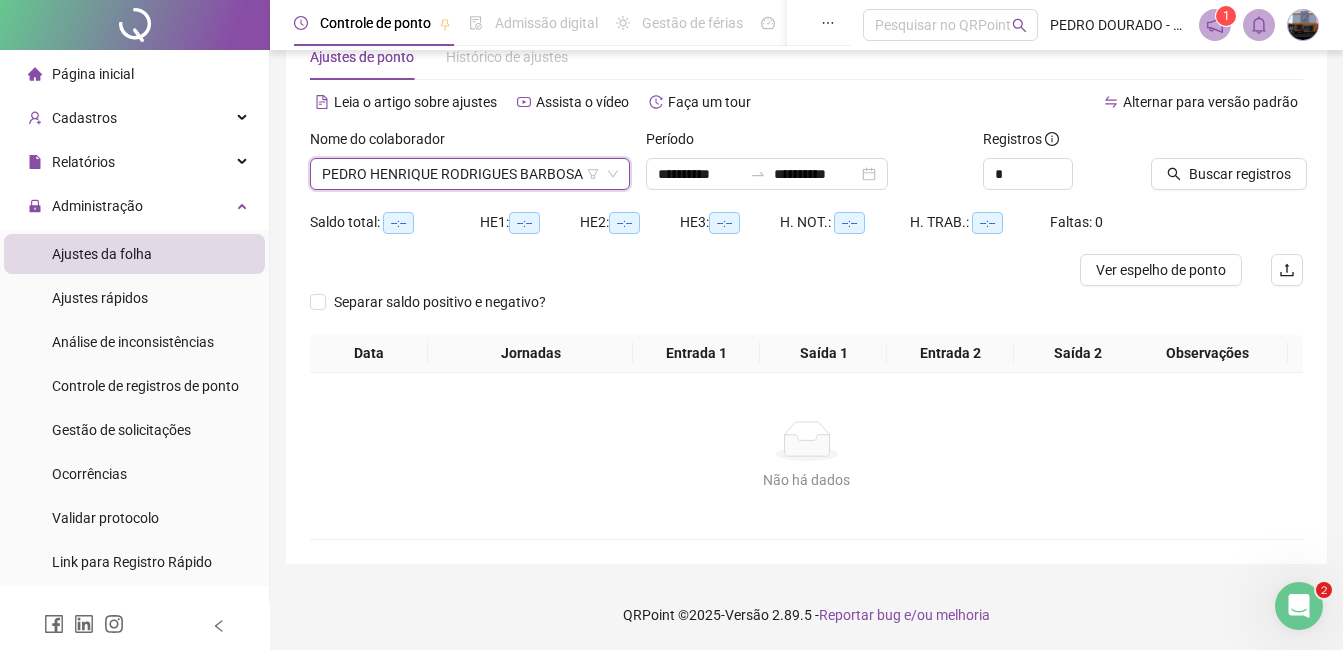 scroll, scrollTop: 56, scrollLeft: 0, axis: vertical 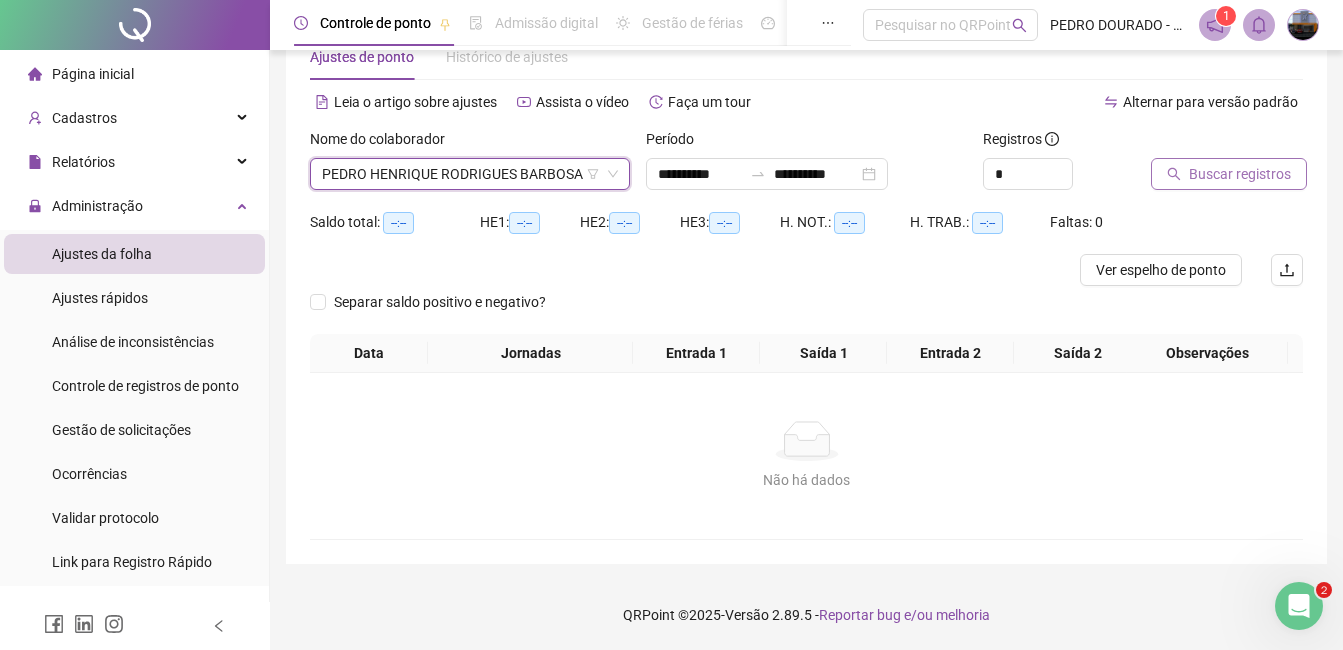click on "Buscar registros" at bounding box center [1229, 174] 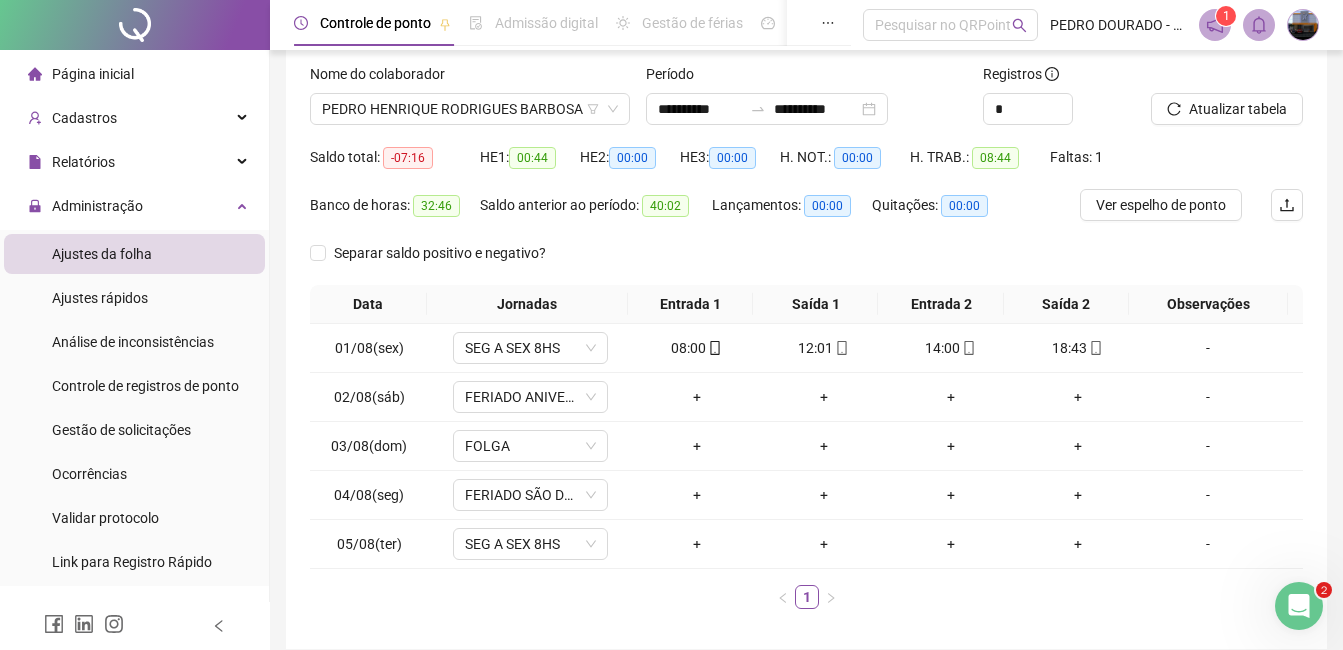scroll, scrollTop: 156, scrollLeft: 0, axis: vertical 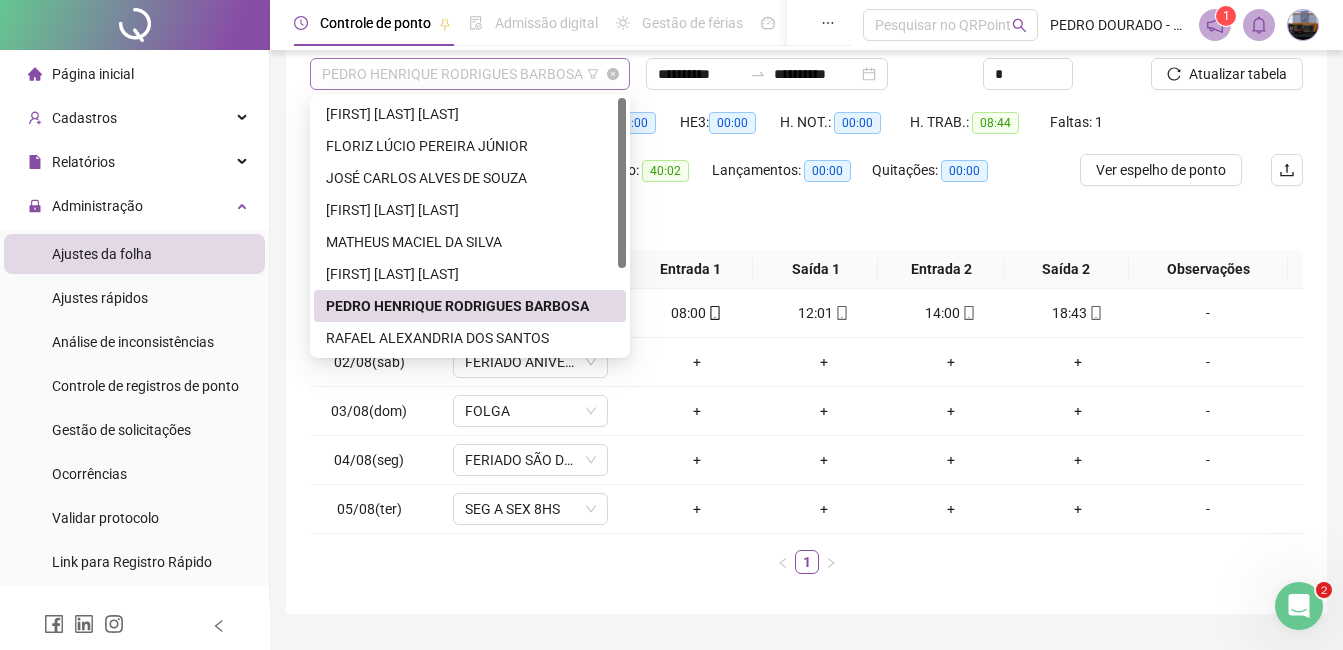 click on "PEDRO HENRIQUE RODRIGUES BARBOSA" at bounding box center [470, 74] 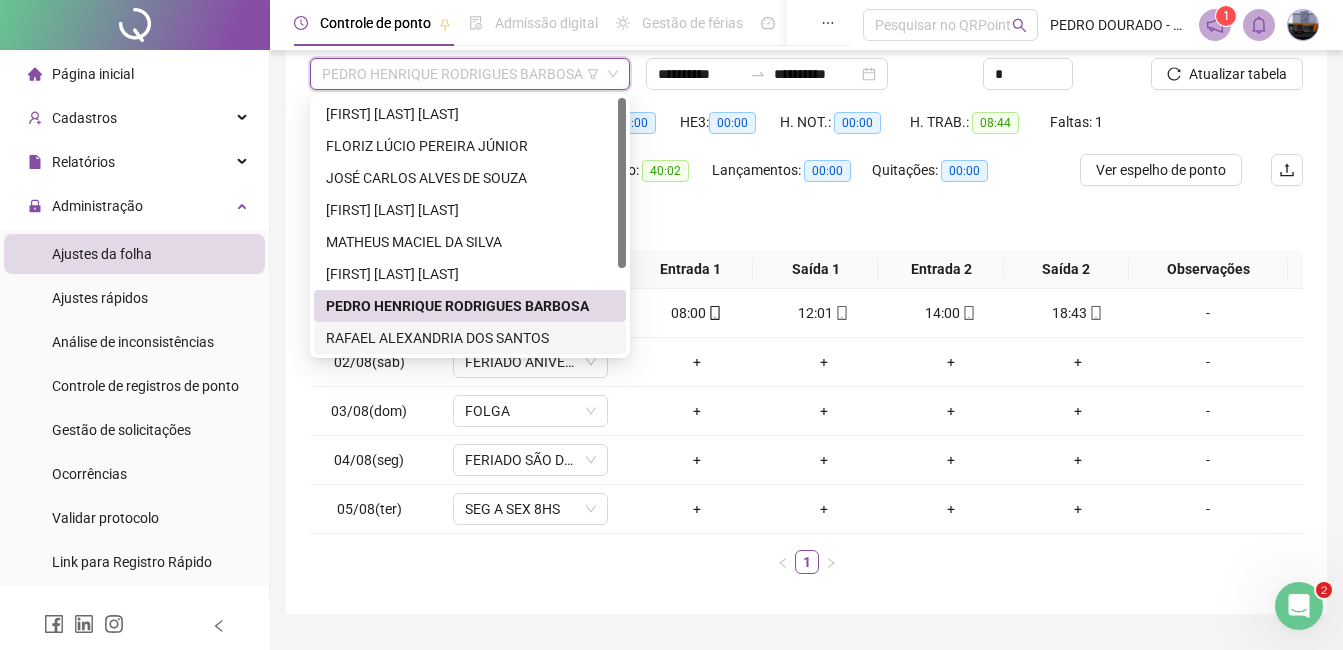 click on "RAFAEL ALEXANDRIA DOS SANTOS" at bounding box center (470, 338) 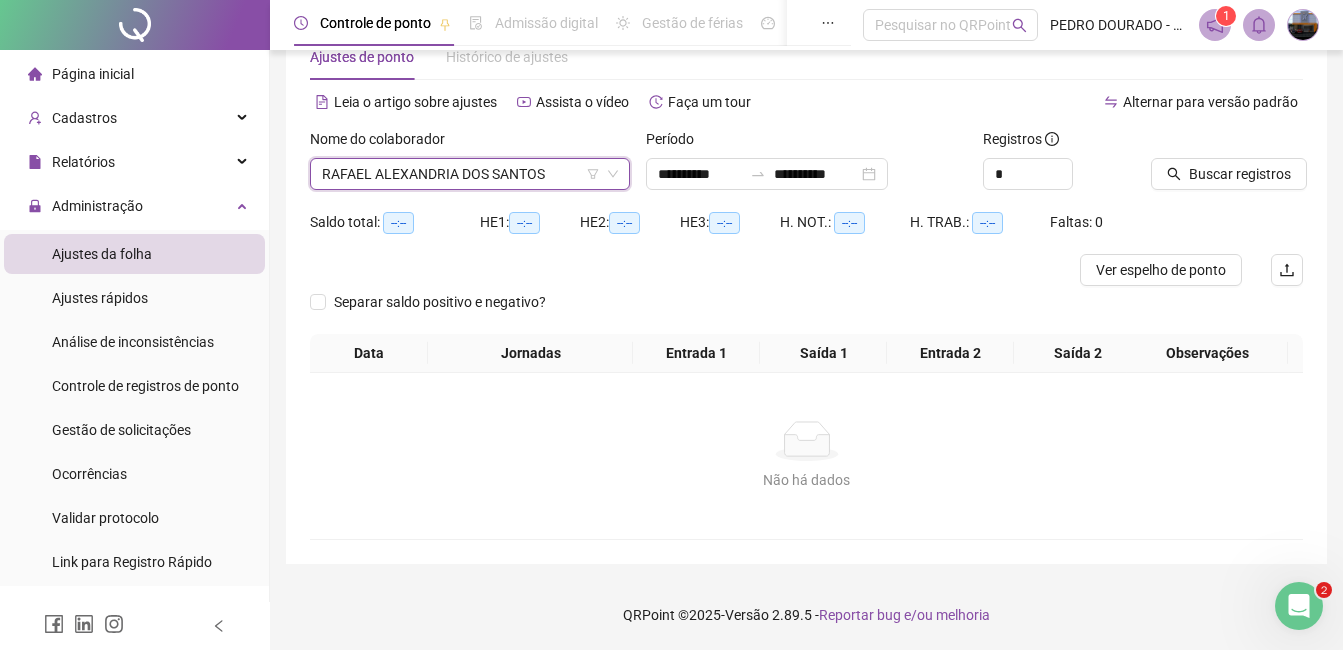 scroll, scrollTop: 56, scrollLeft: 0, axis: vertical 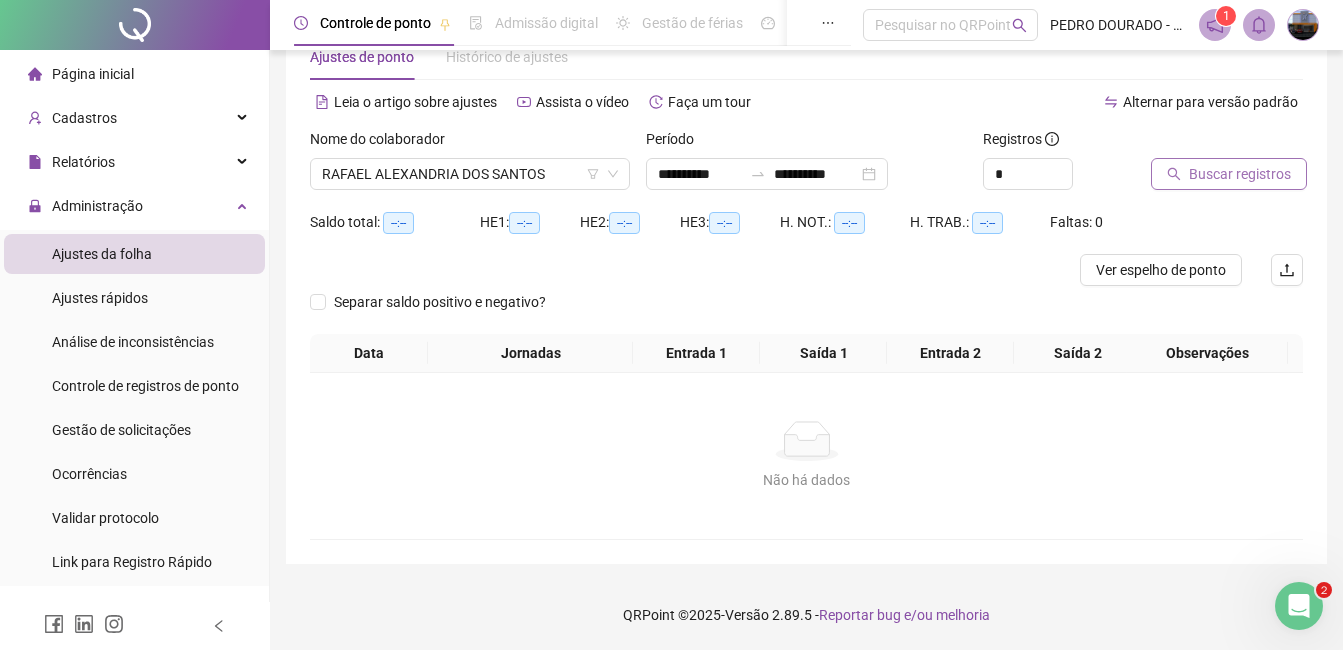 click on "Buscar registros" at bounding box center [1240, 174] 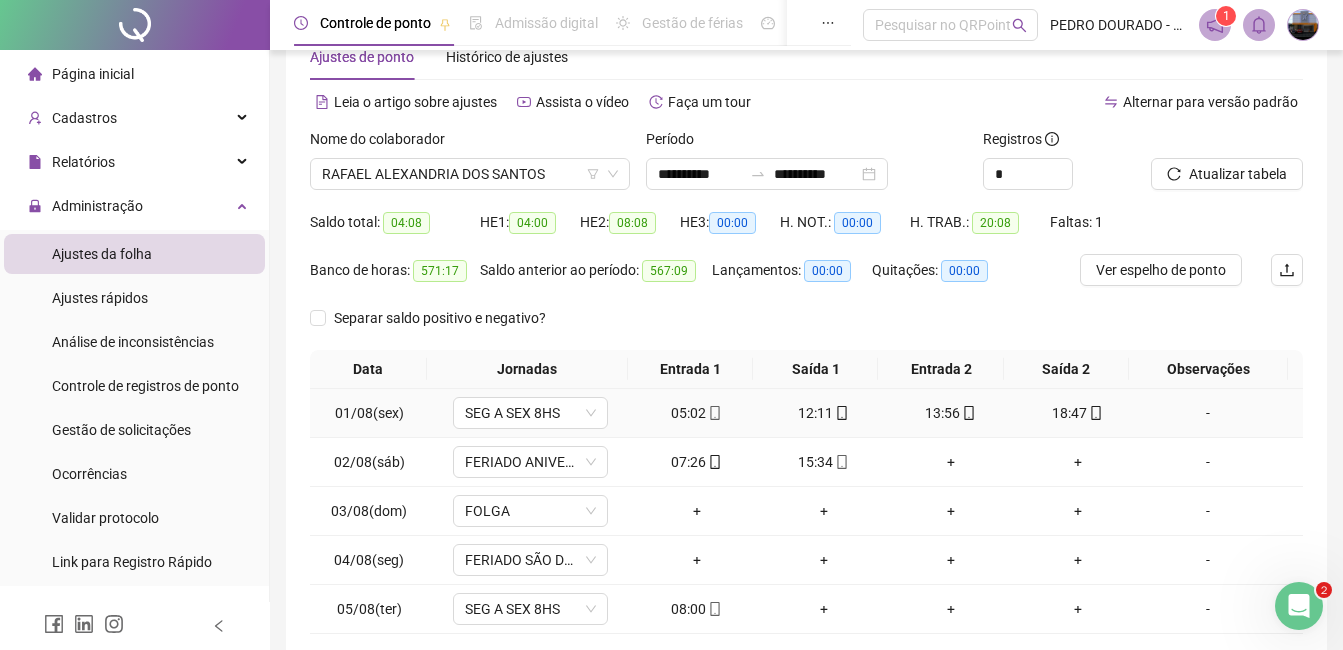 scroll, scrollTop: 156, scrollLeft: 0, axis: vertical 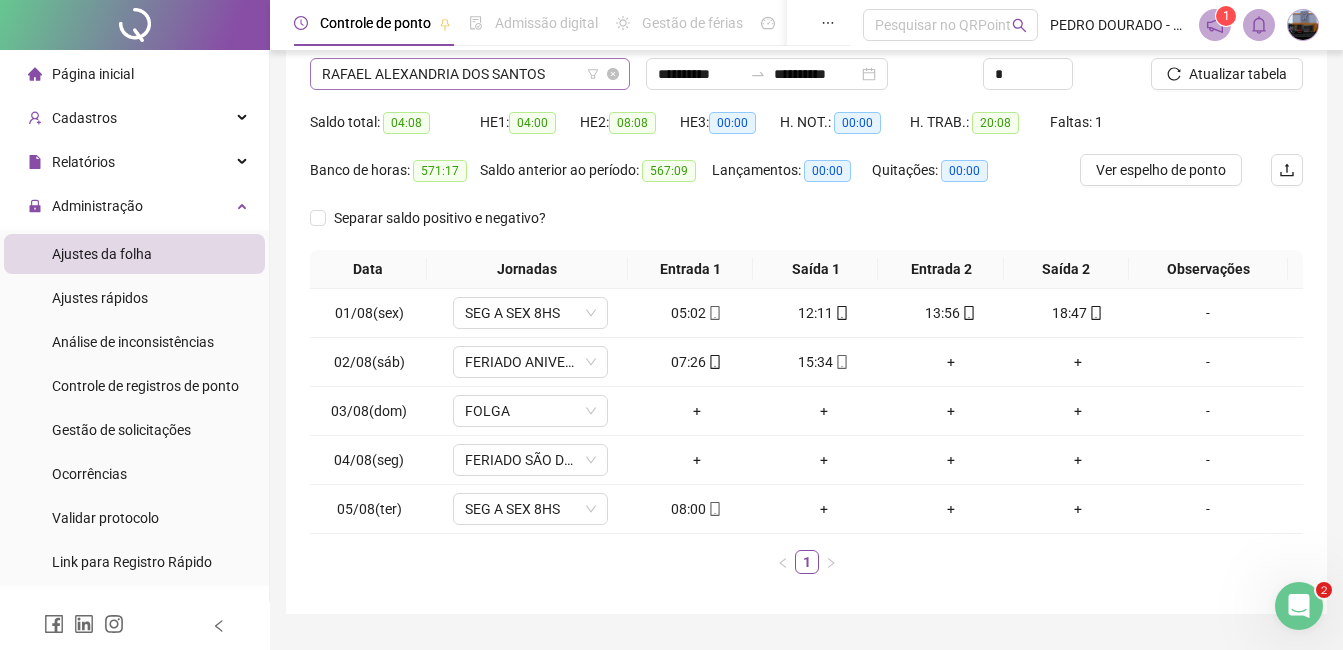 click on "RAFAEL ALEXANDRIA DOS SANTOS" at bounding box center (470, 74) 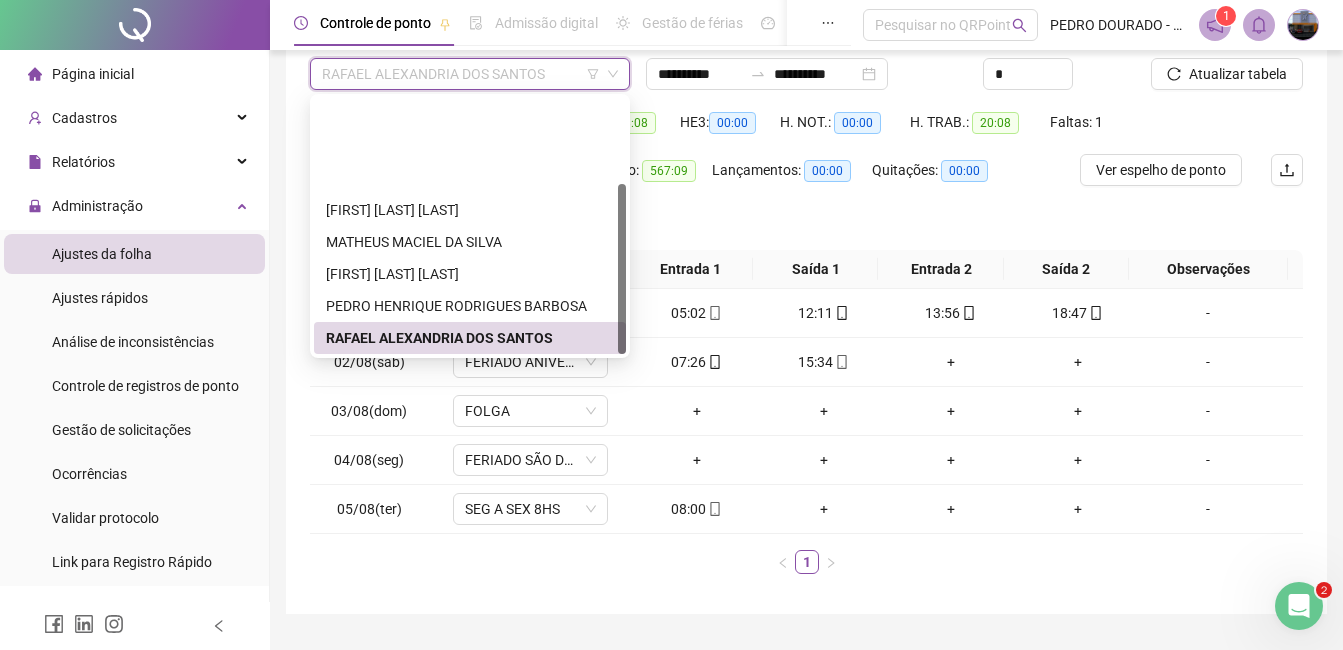 scroll, scrollTop: 128, scrollLeft: 0, axis: vertical 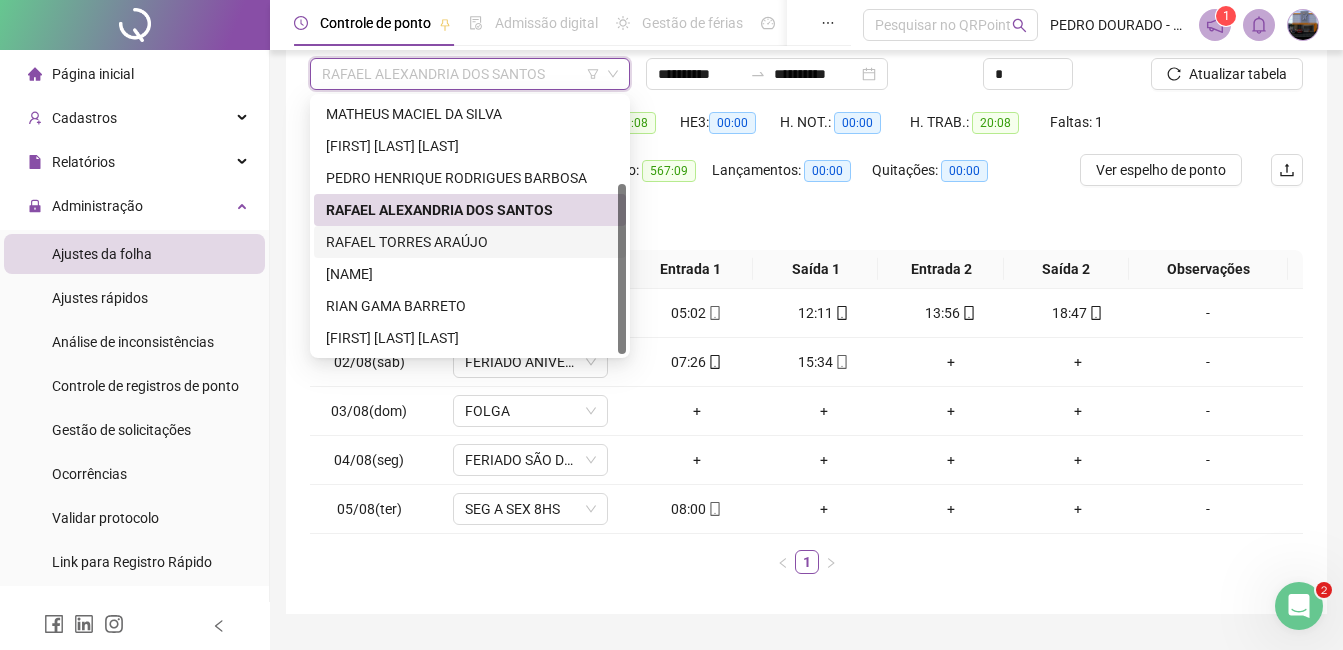 click on "RAFAEL TORRES ARAÚJO" at bounding box center (470, 242) 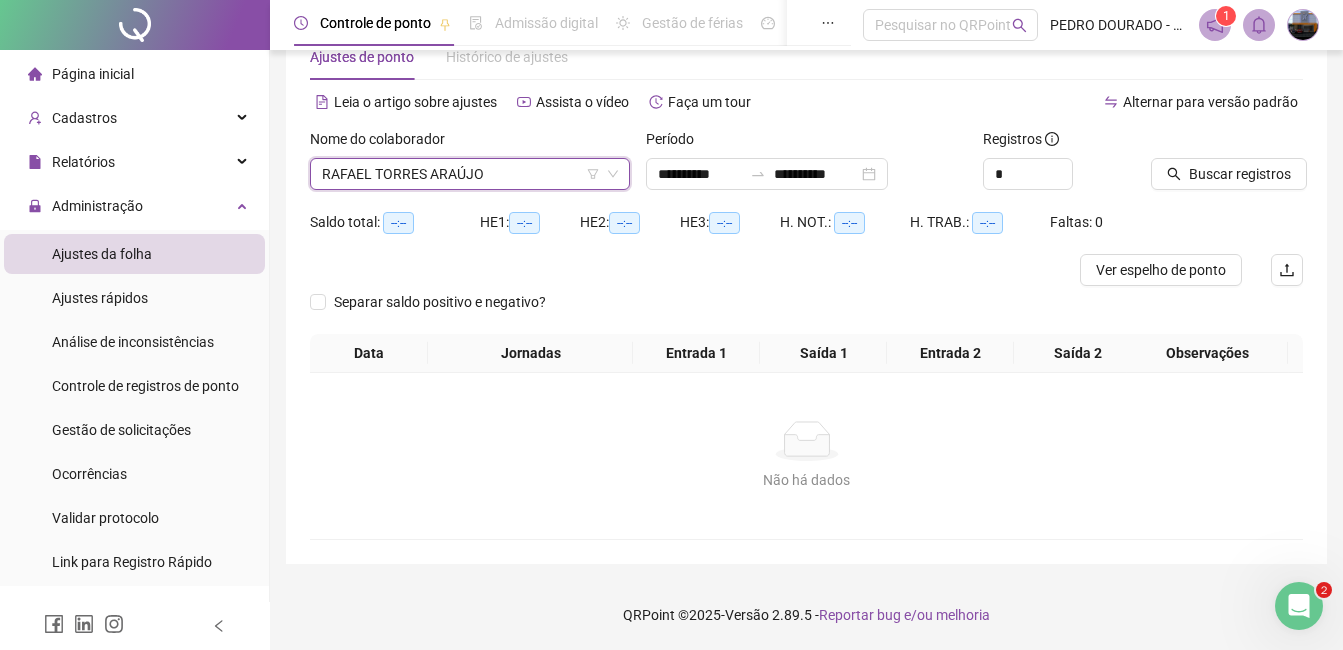 scroll, scrollTop: 56, scrollLeft: 0, axis: vertical 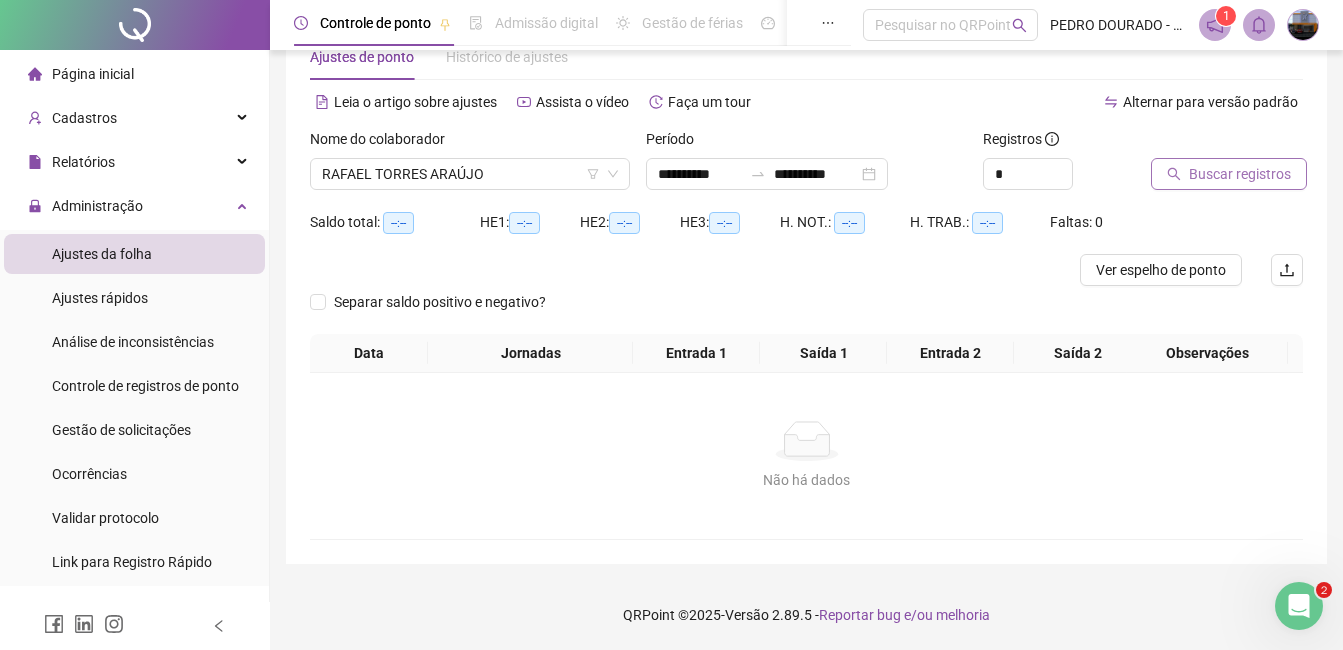 click on "Buscar registros" at bounding box center (1240, 174) 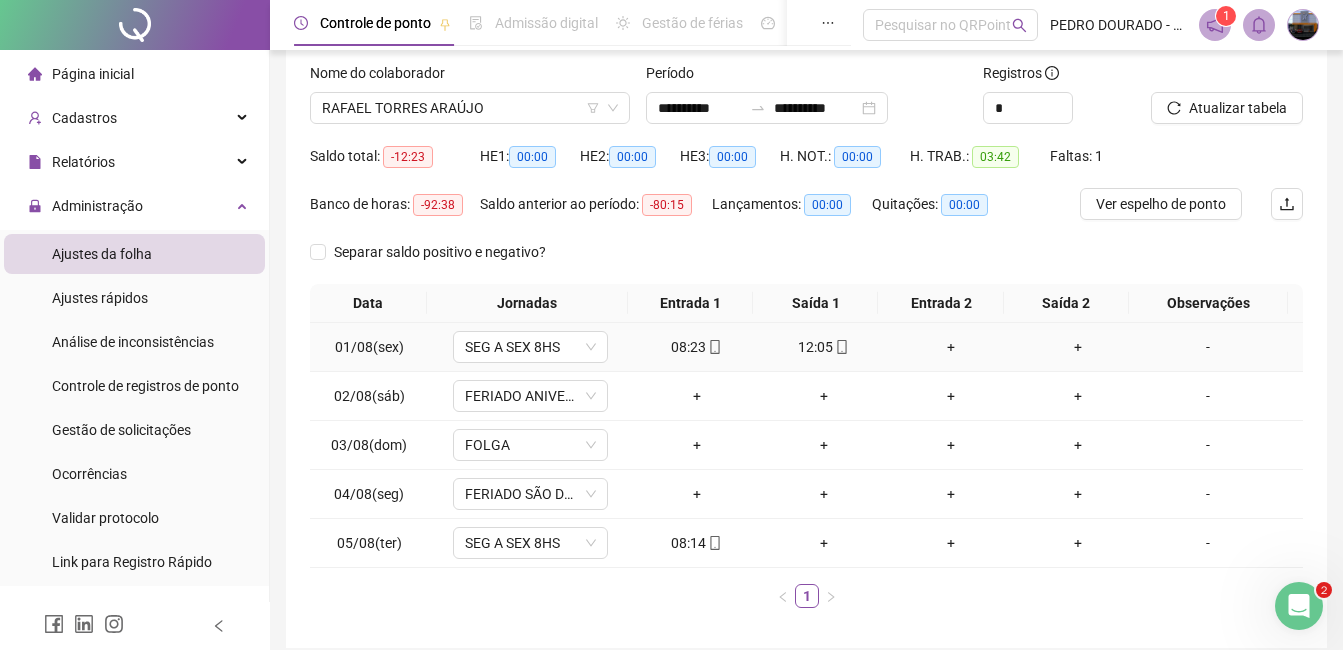 scroll, scrollTop: 156, scrollLeft: 0, axis: vertical 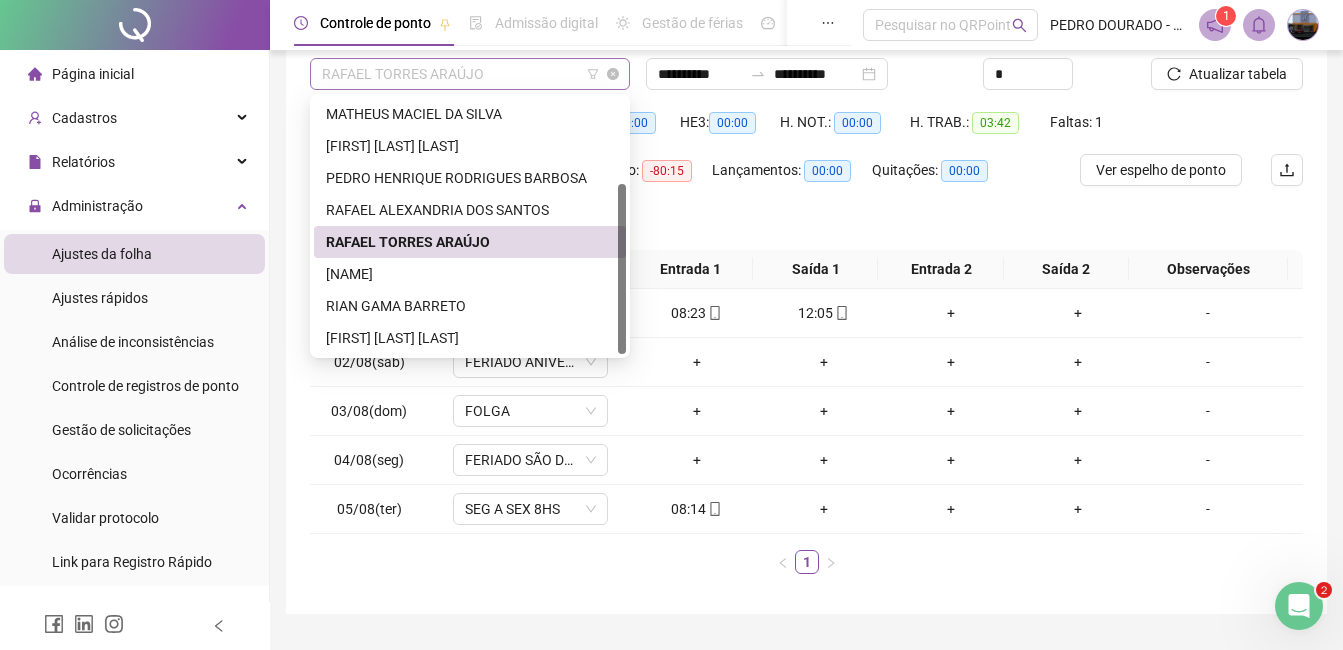 click on "RAFAEL TORRES ARAÚJO" at bounding box center (470, 74) 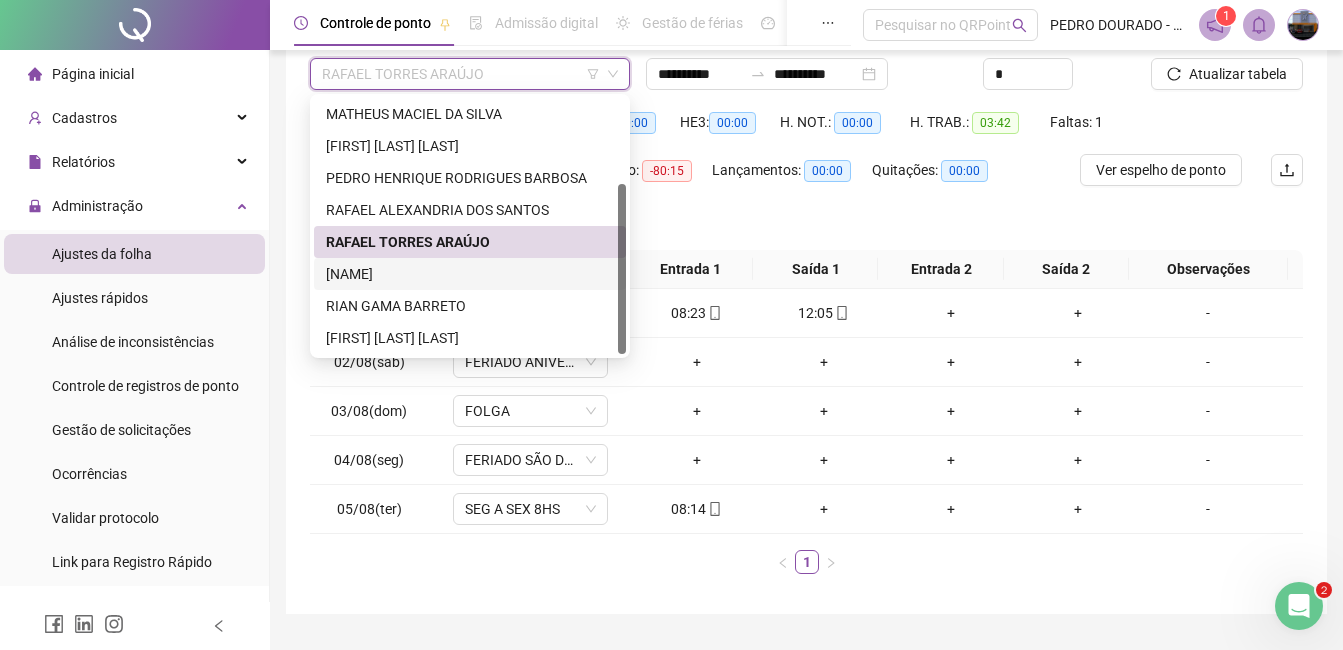 click on "[NAME]" at bounding box center [470, 274] 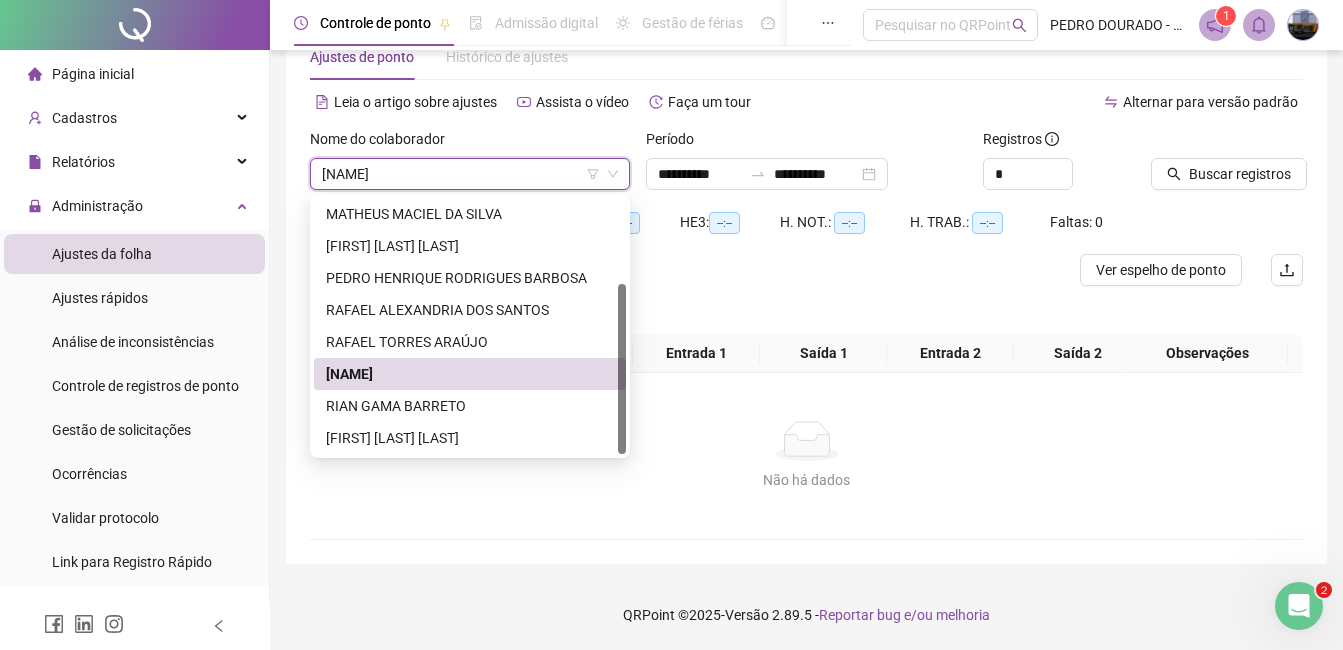 scroll, scrollTop: 56, scrollLeft: 0, axis: vertical 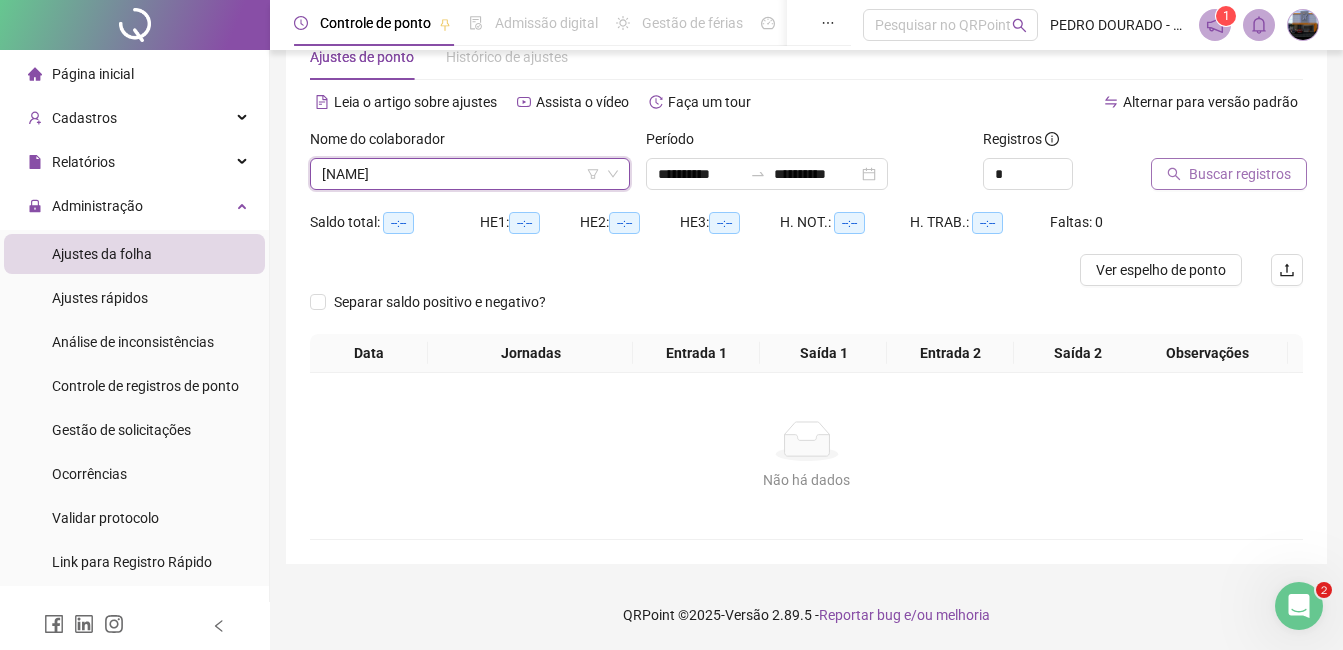 click on "Buscar registros" at bounding box center [1229, 174] 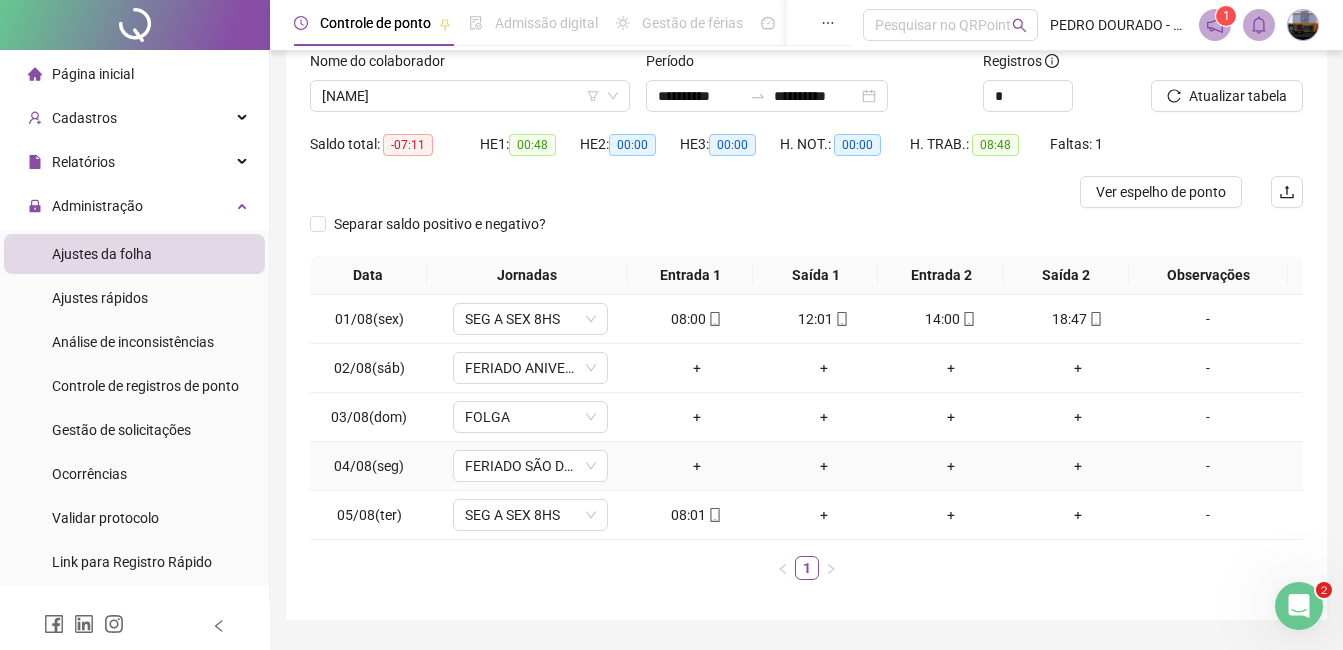scroll, scrollTop: 156, scrollLeft: 0, axis: vertical 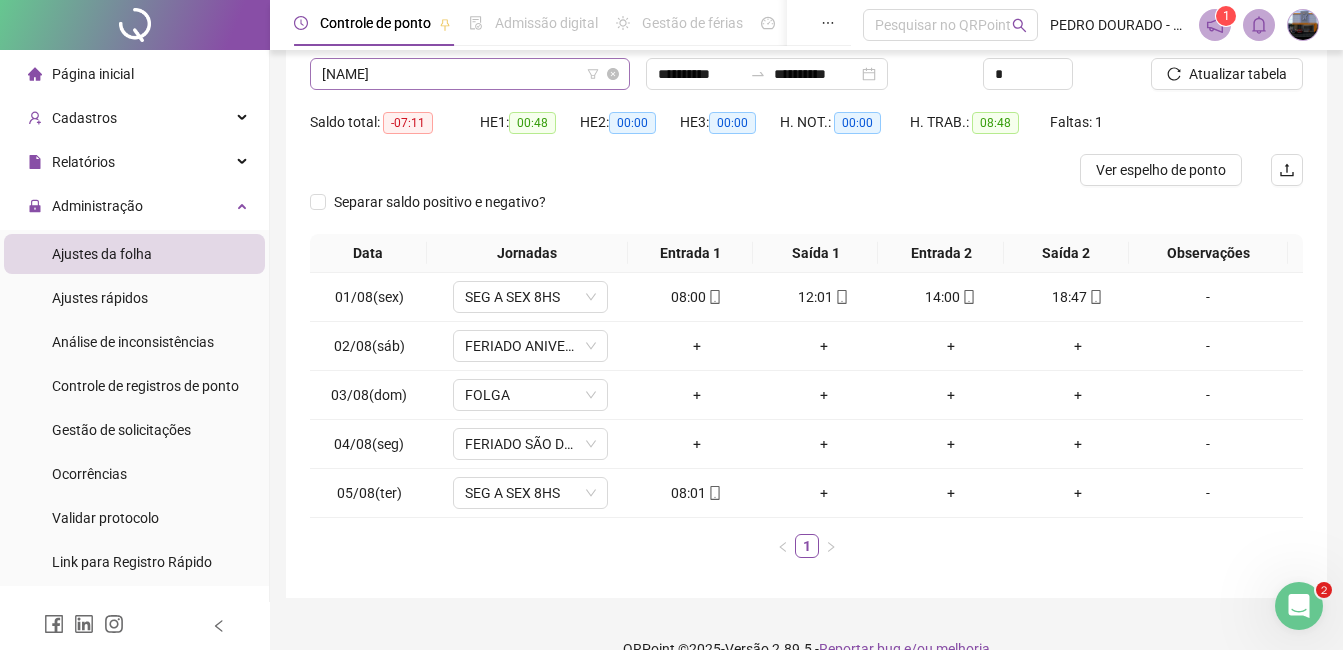 click on "[NAME]" at bounding box center [470, 74] 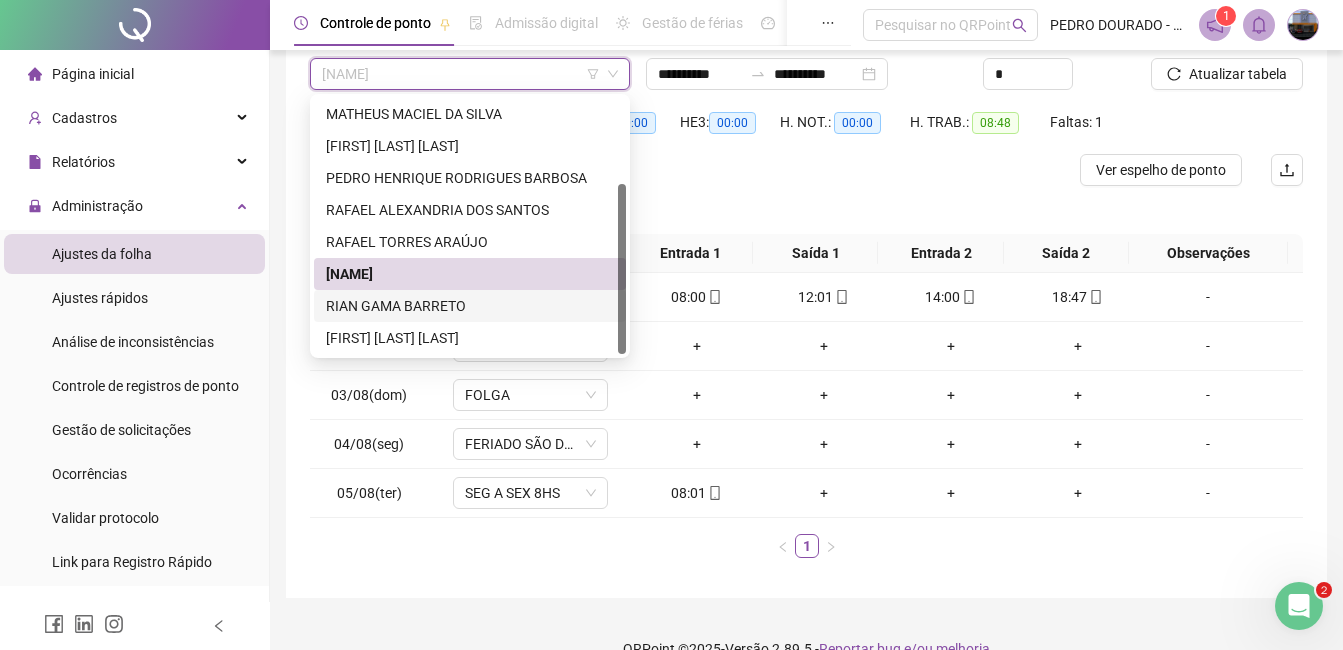 click on "RIAN GAMA BARRETO" at bounding box center [470, 306] 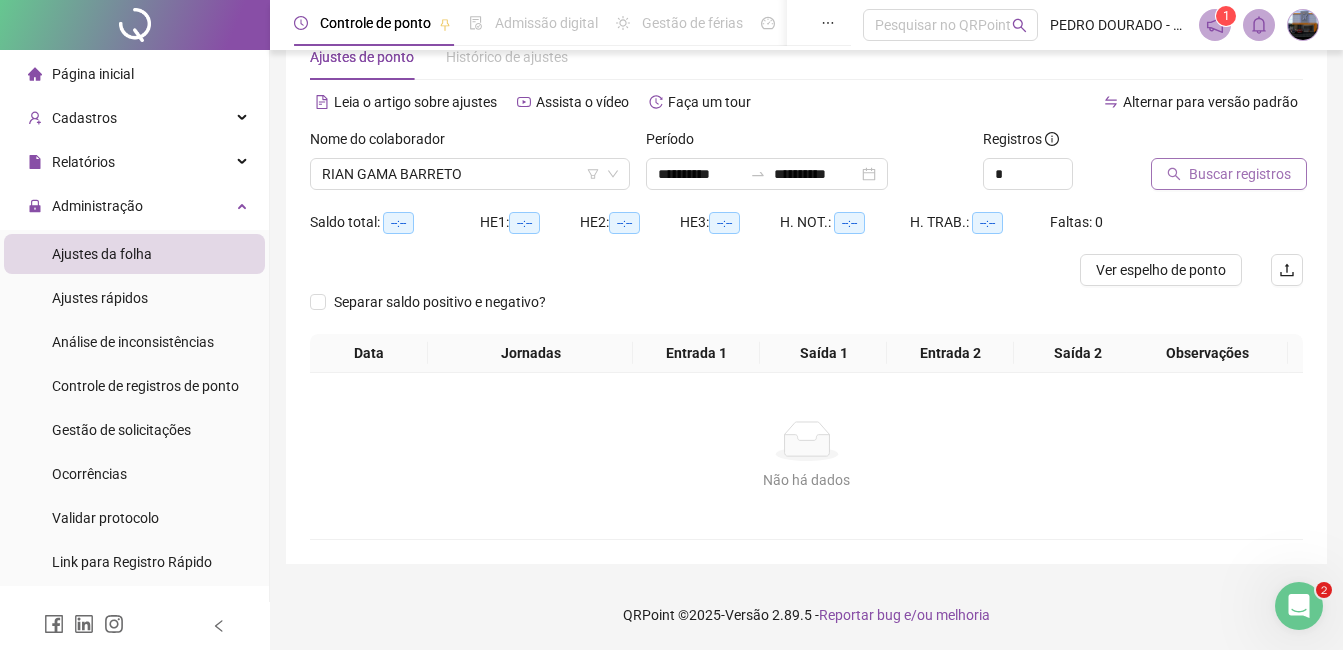 click on "Buscar registros" at bounding box center [1229, 174] 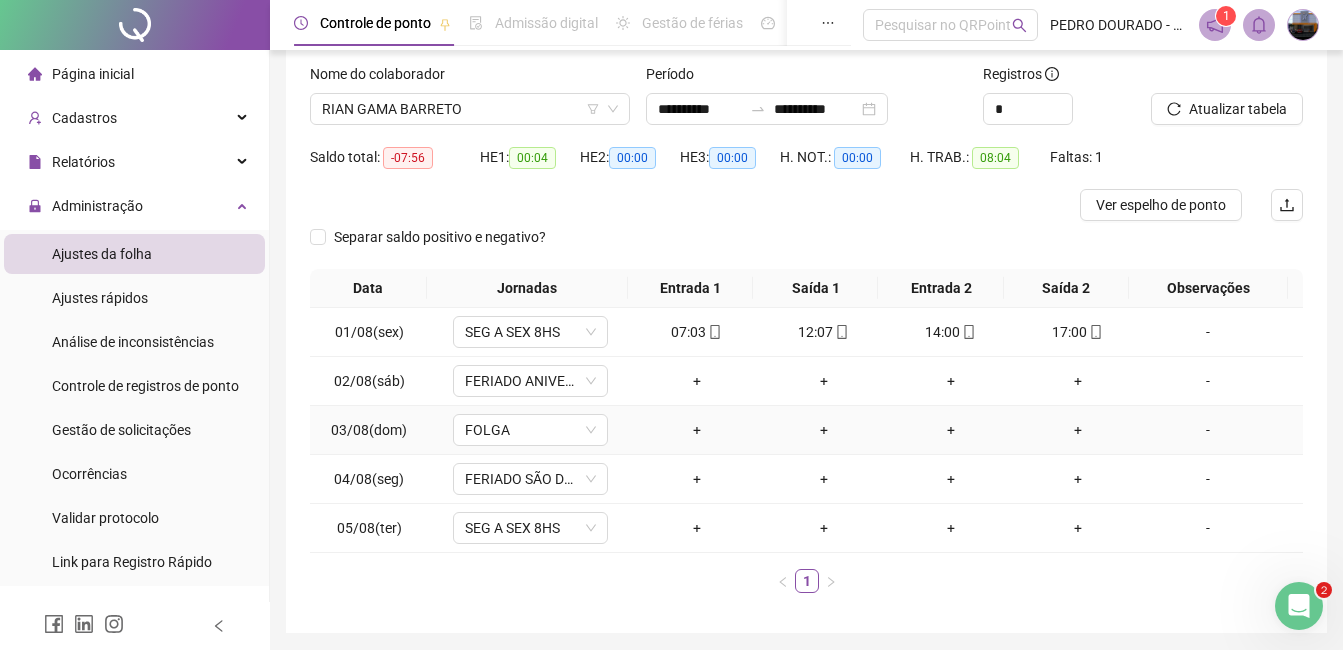 scroll, scrollTop: 156, scrollLeft: 0, axis: vertical 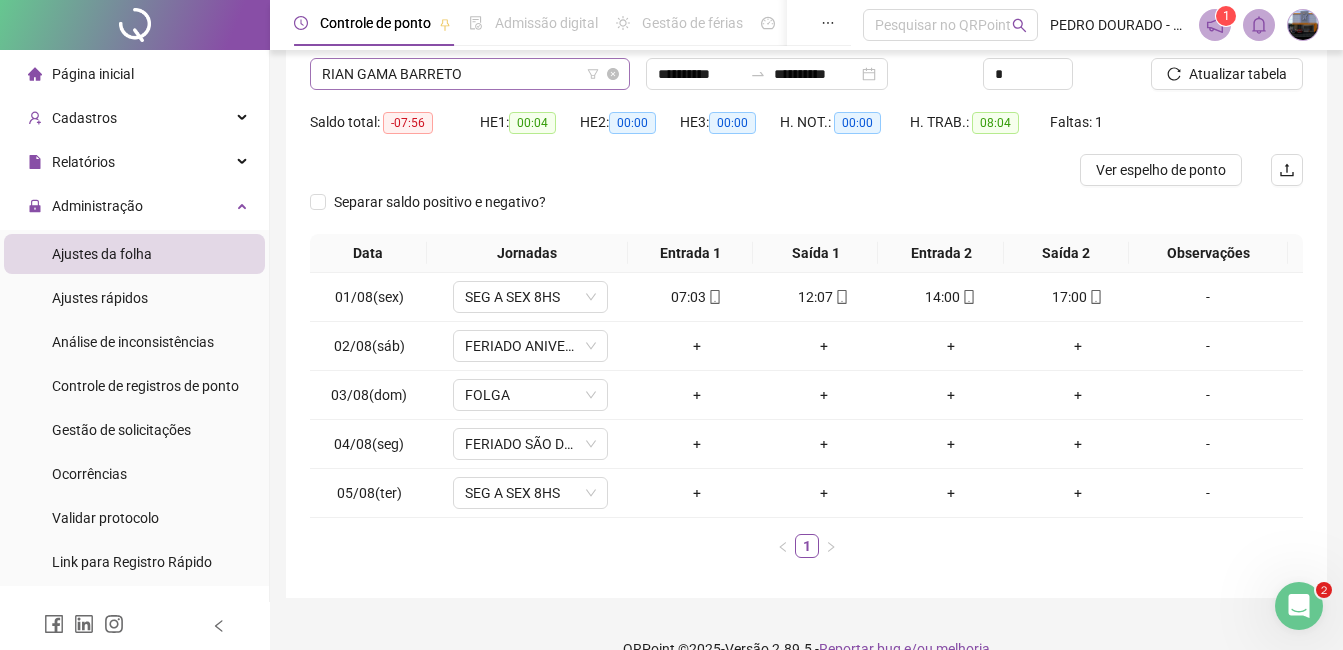 click on "RIAN GAMA BARRETO" at bounding box center (470, 74) 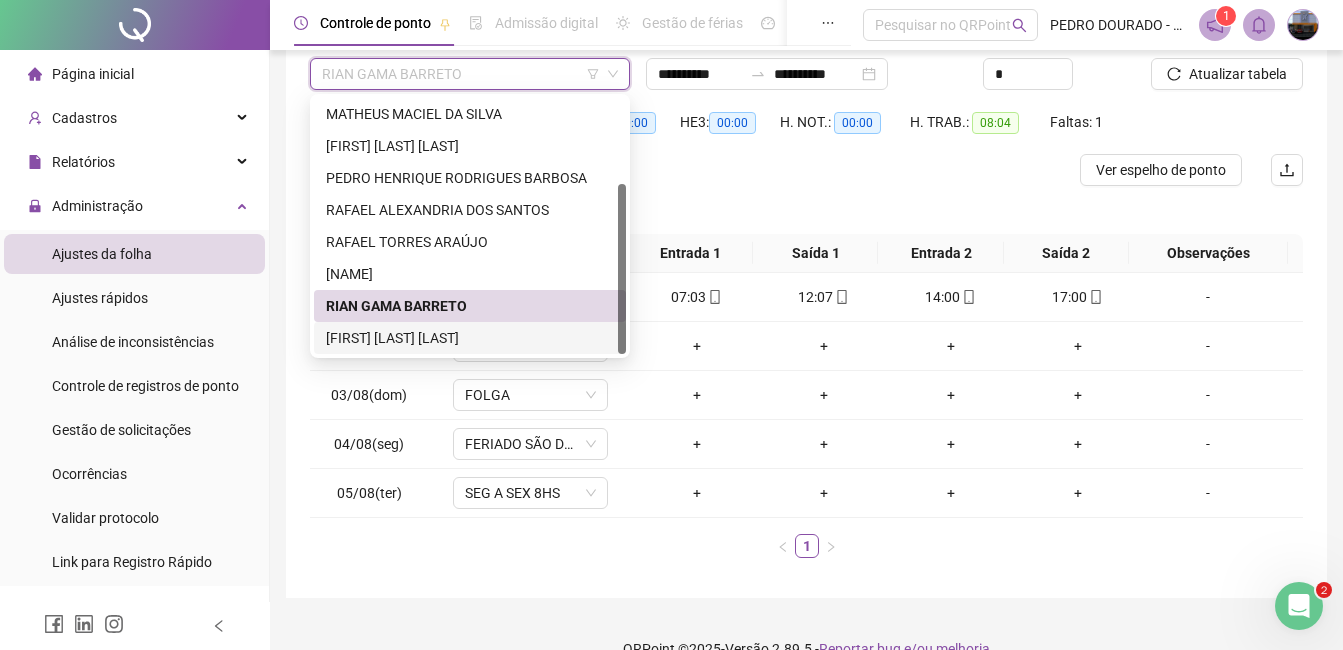 click on "[FIRST] [LAST] [LAST]" at bounding box center [470, 338] 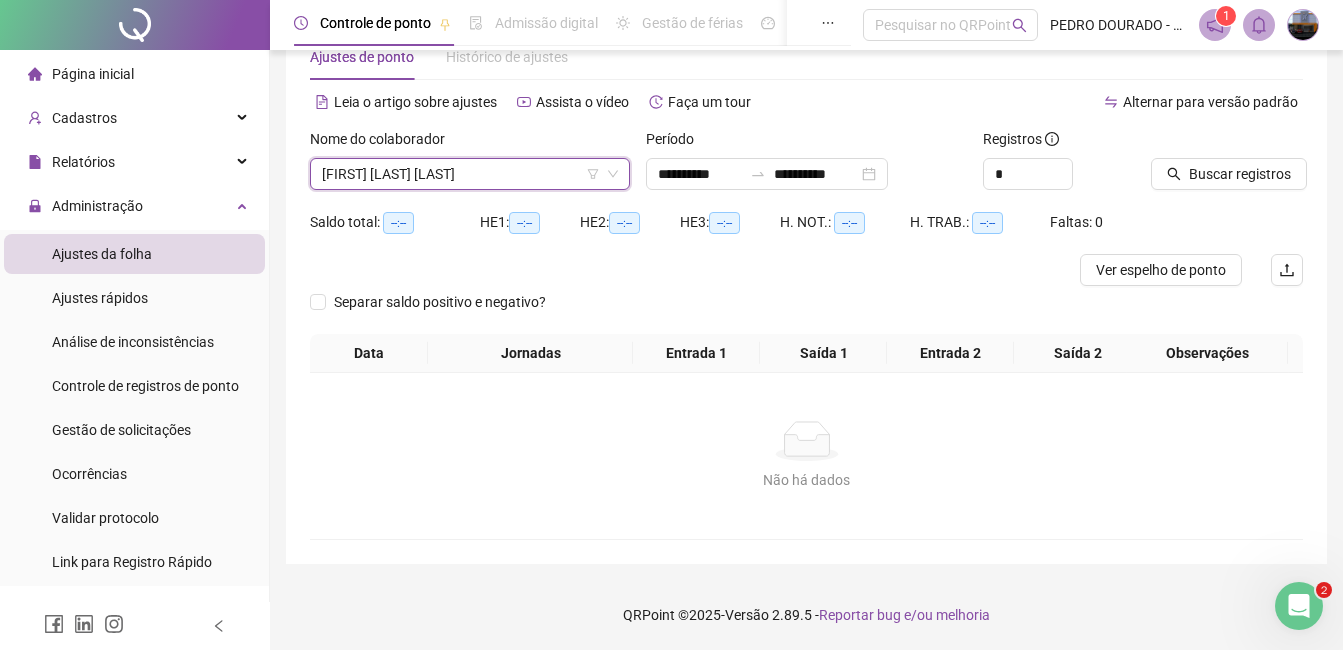 scroll, scrollTop: 56, scrollLeft: 0, axis: vertical 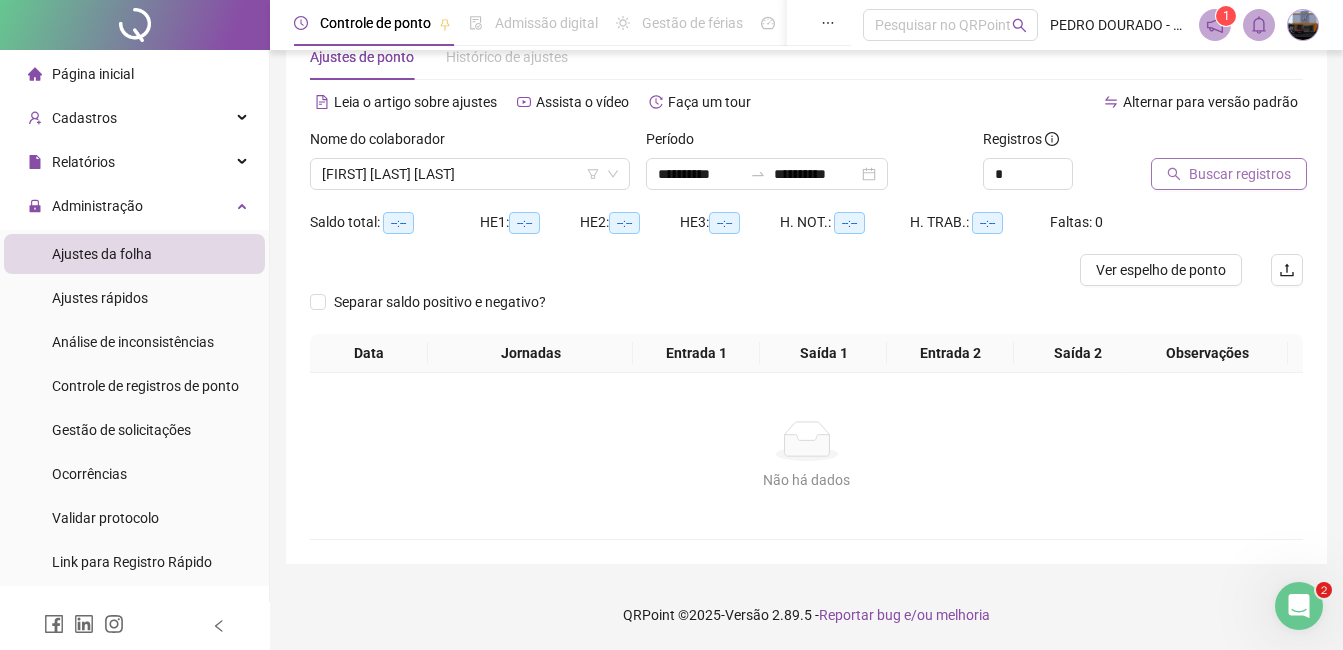 click on "Buscar registros" at bounding box center [1240, 174] 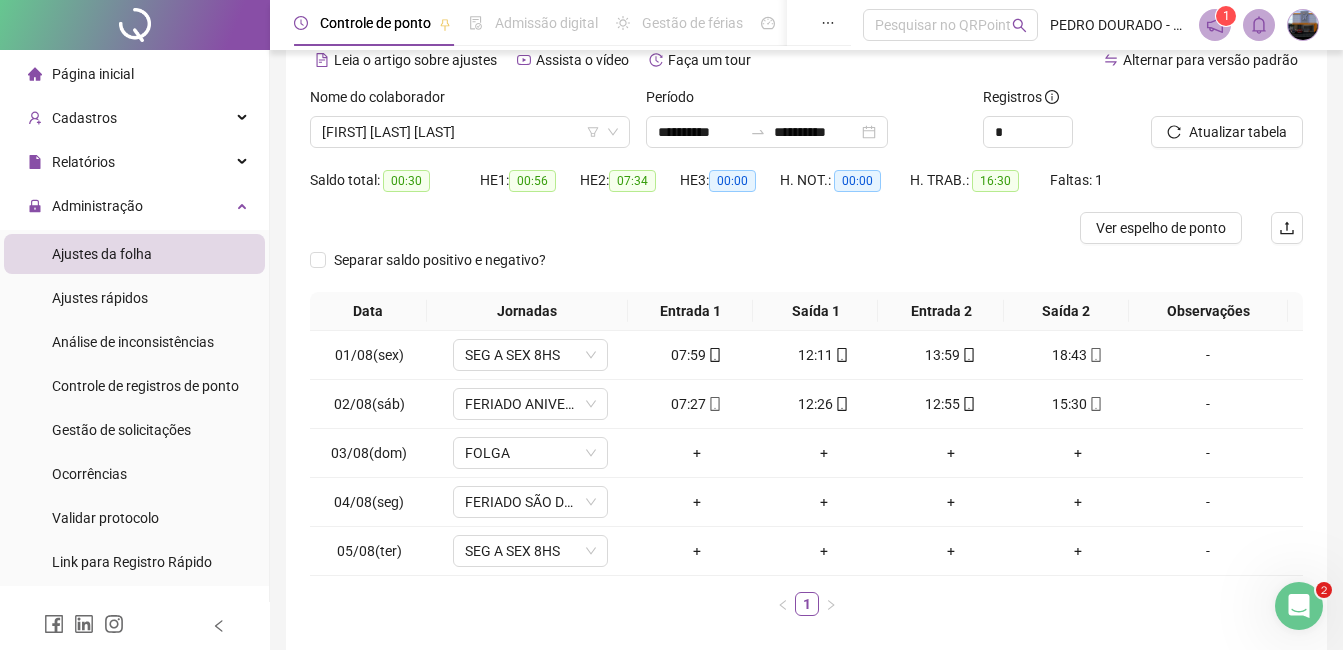 scroll, scrollTop: 0, scrollLeft: 0, axis: both 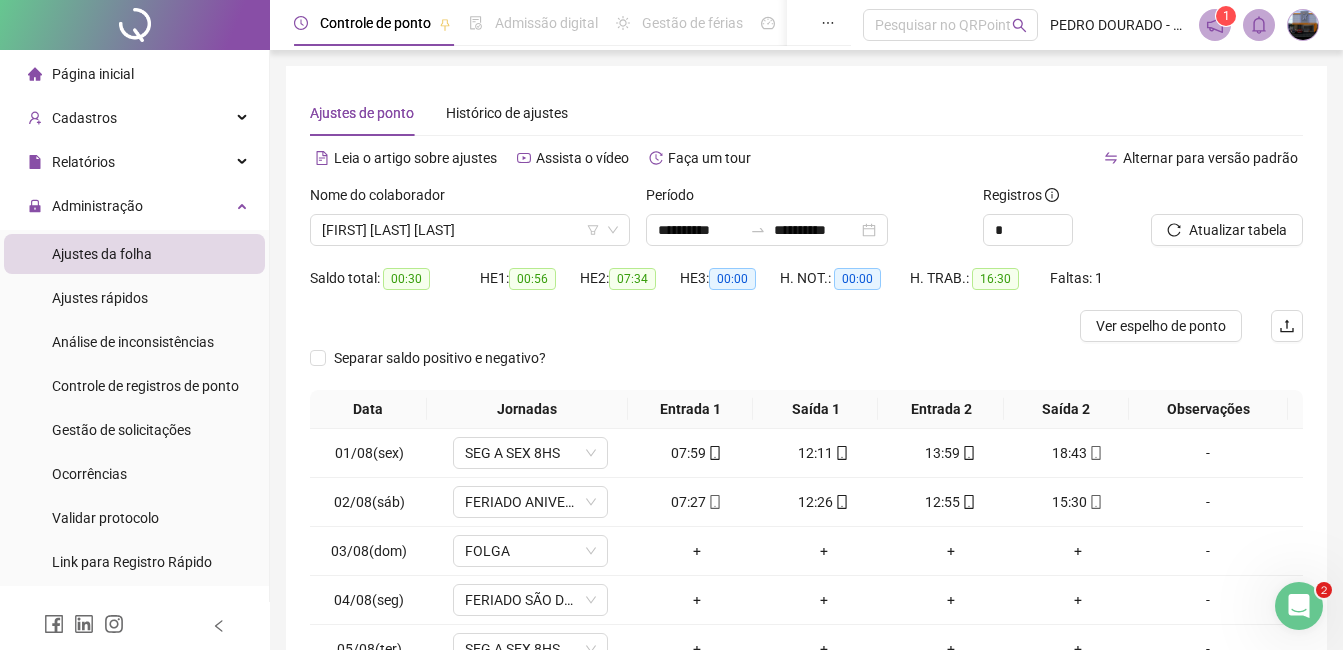 click at bounding box center (1299, 606) 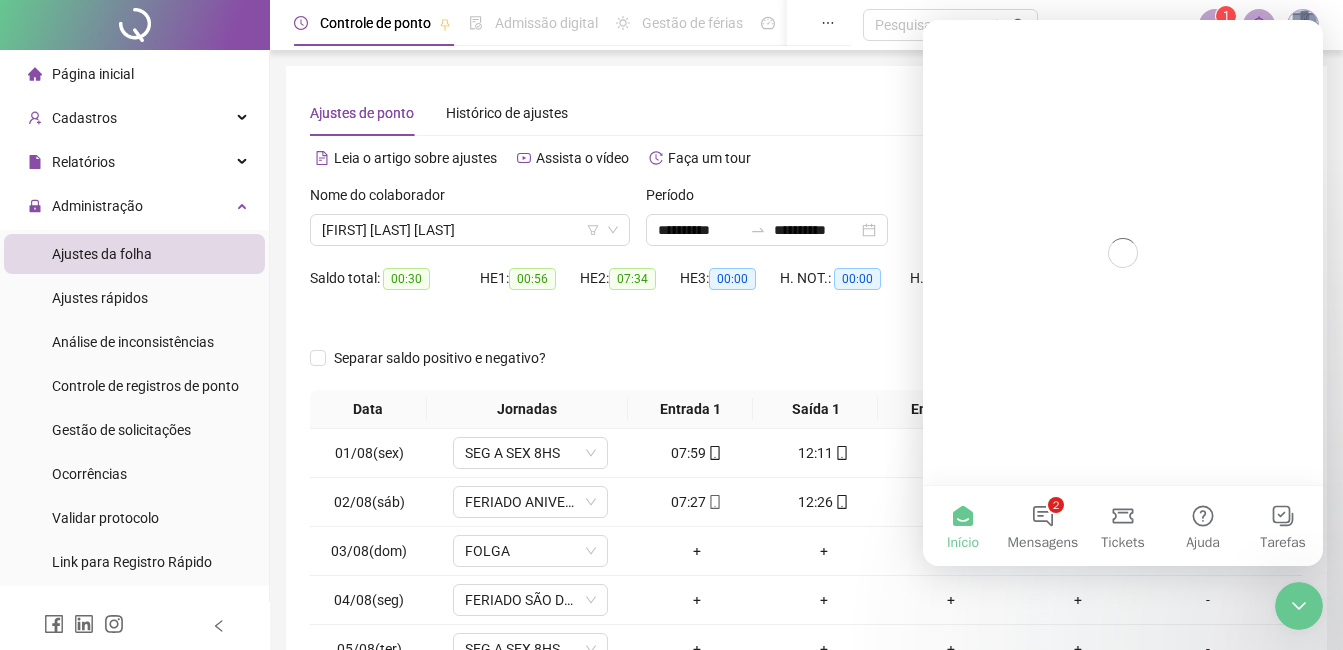 scroll, scrollTop: 0, scrollLeft: 0, axis: both 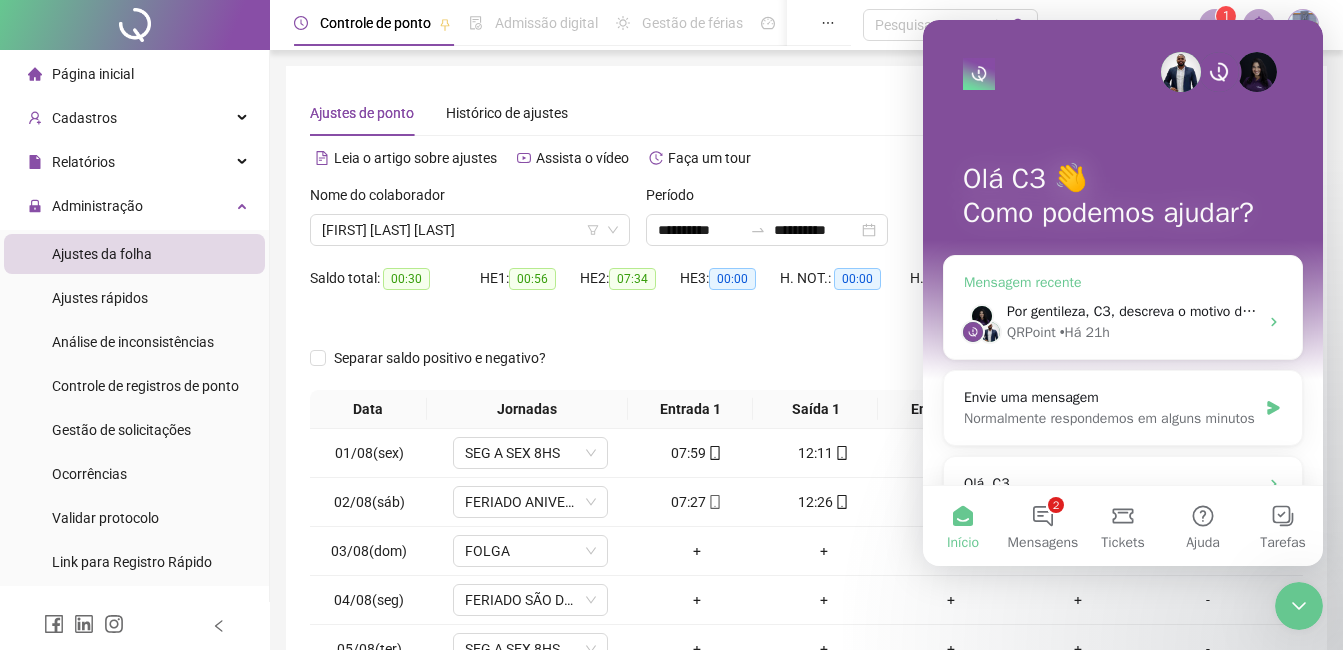 click on "Por gentileza, C3, descreva o motivo do seu contato, para que possamos agilizar o seu atendimento:" at bounding box center [1316, 311] 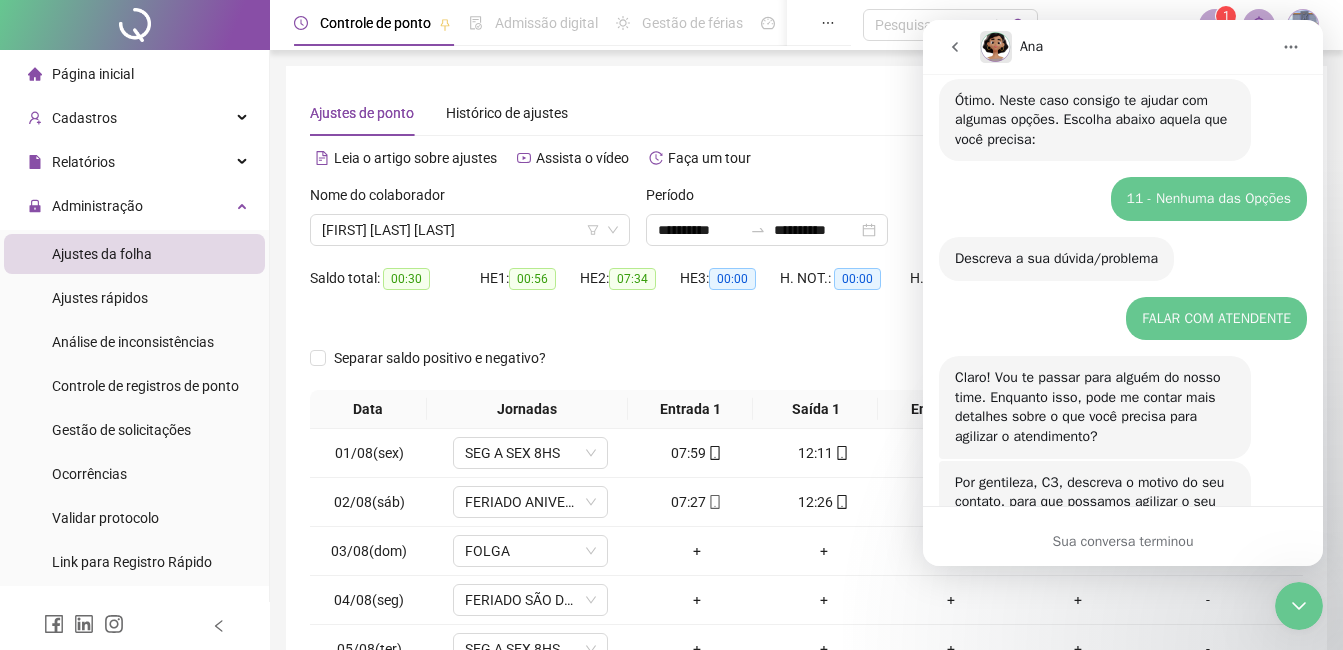 scroll, scrollTop: 432, scrollLeft: 0, axis: vertical 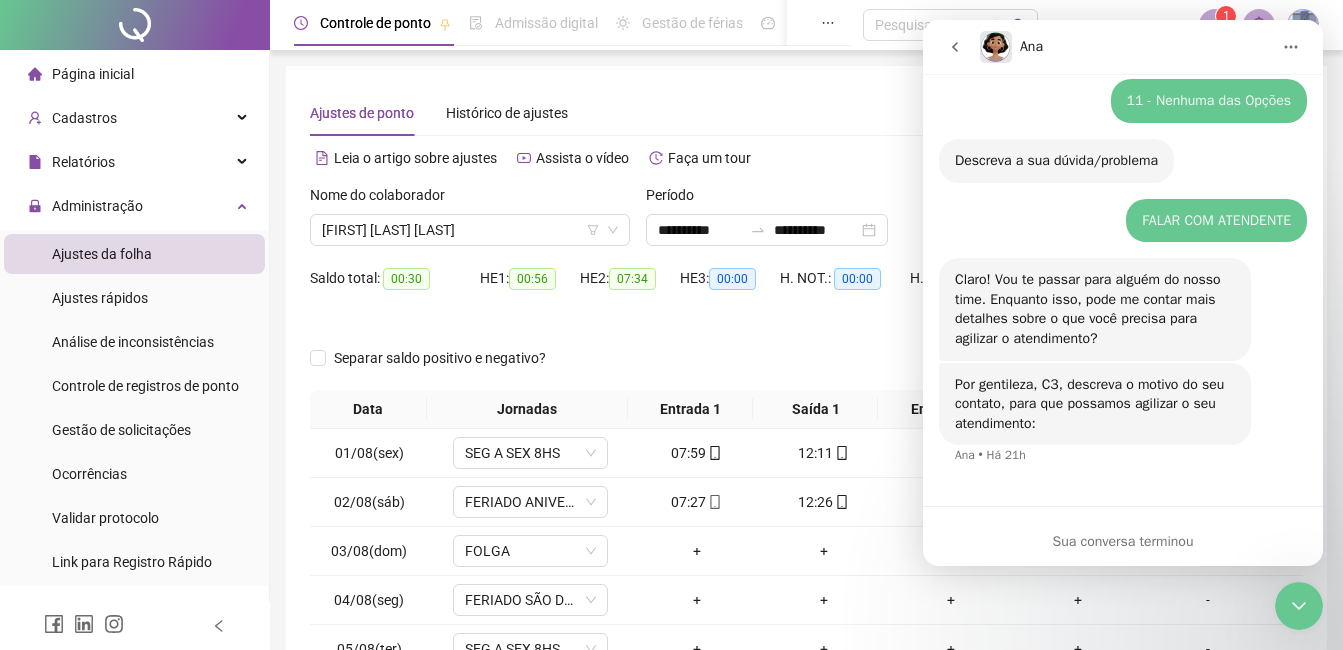 click on "Sua conversa terminou" at bounding box center [1123, 541] 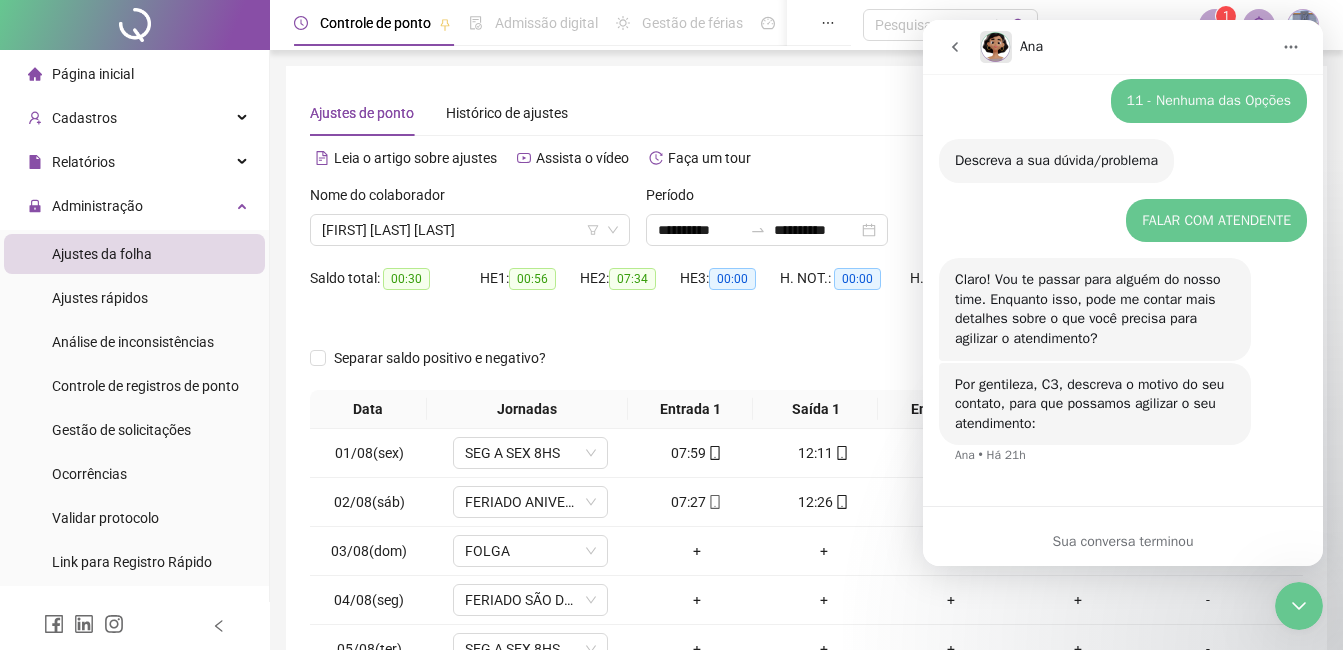 scroll, scrollTop: 0, scrollLeft: 0, axis: both 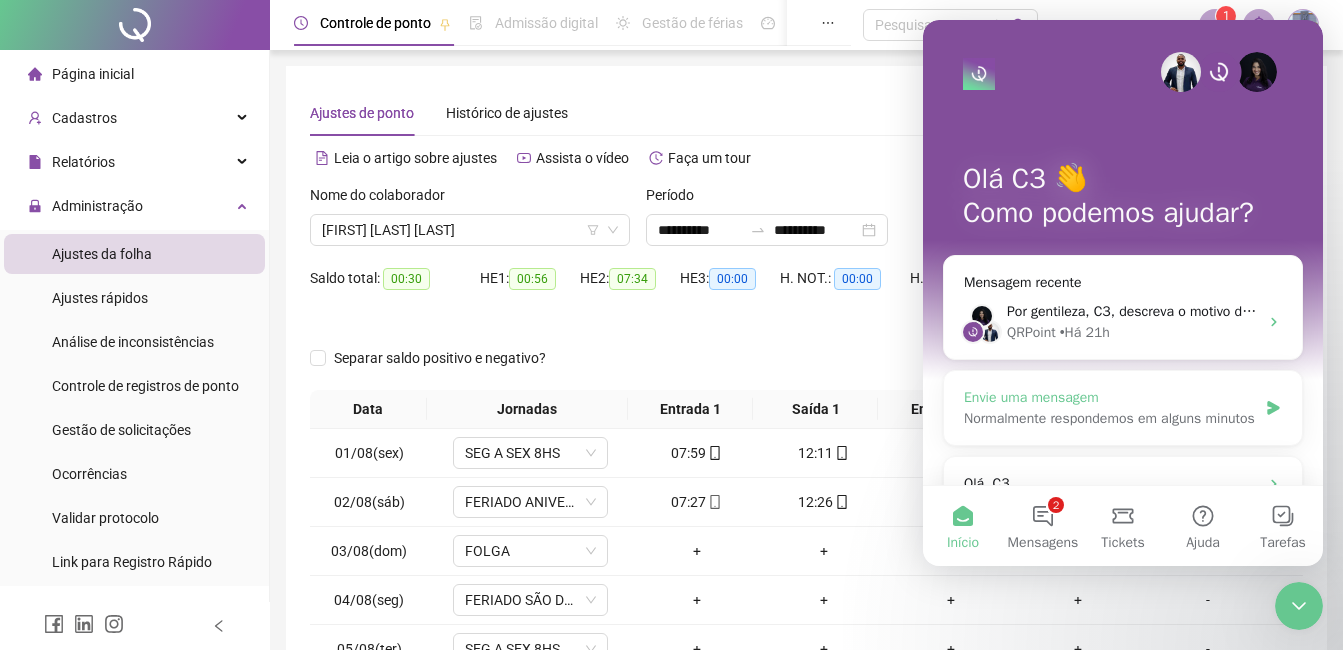 click on "Normalmente respondemos em alguns minutos" at bounding box center [1110, 418] 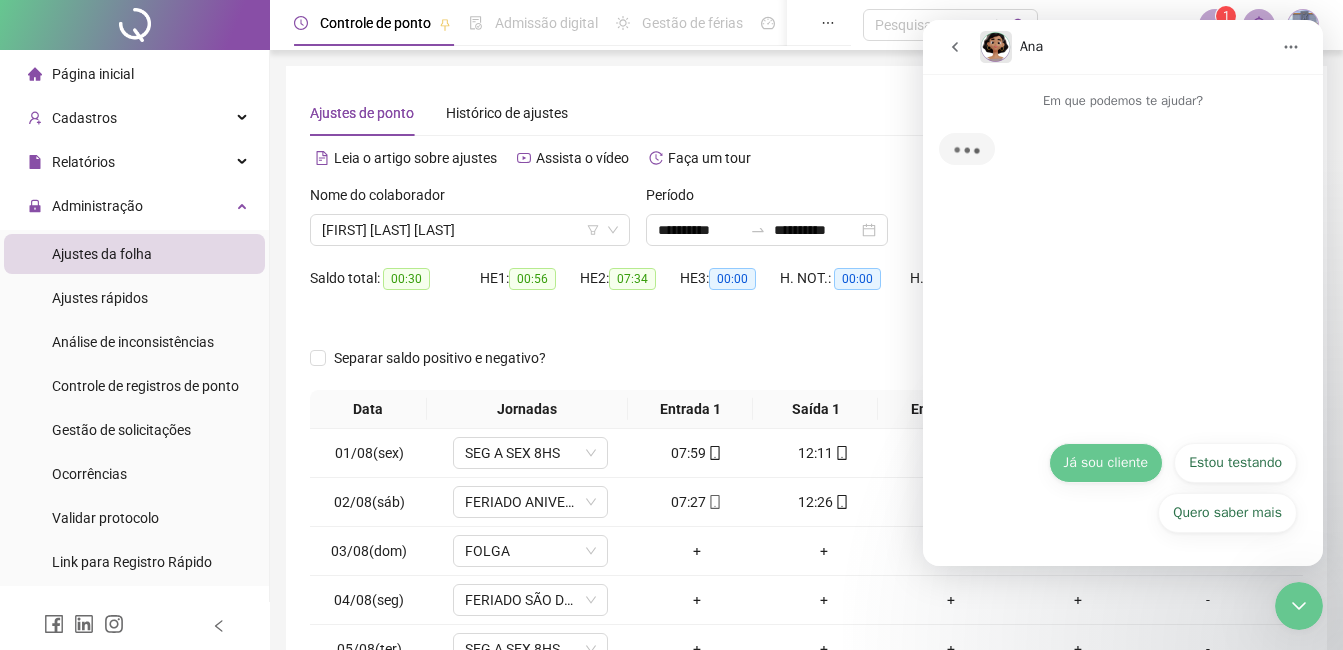 click on "Já sou cliente" at bounding box center [1106, 463] 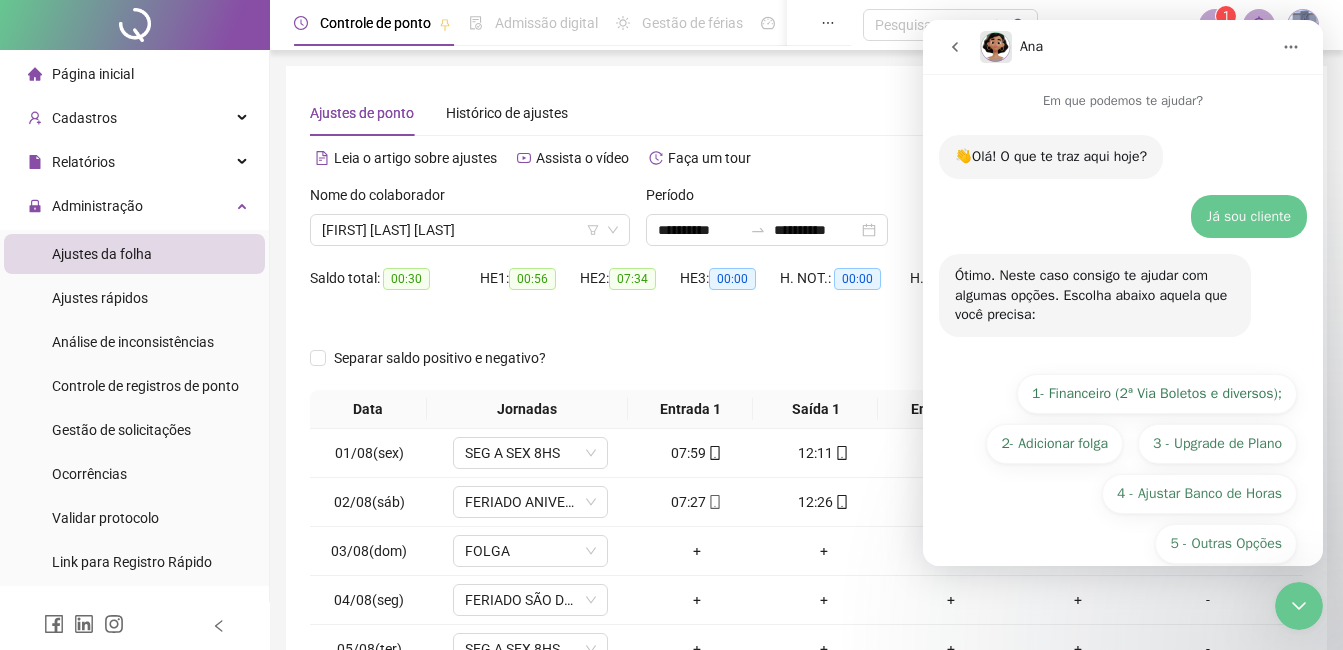 scroll, scrollTop: 31, scrollLeft: 0, axis: vertical 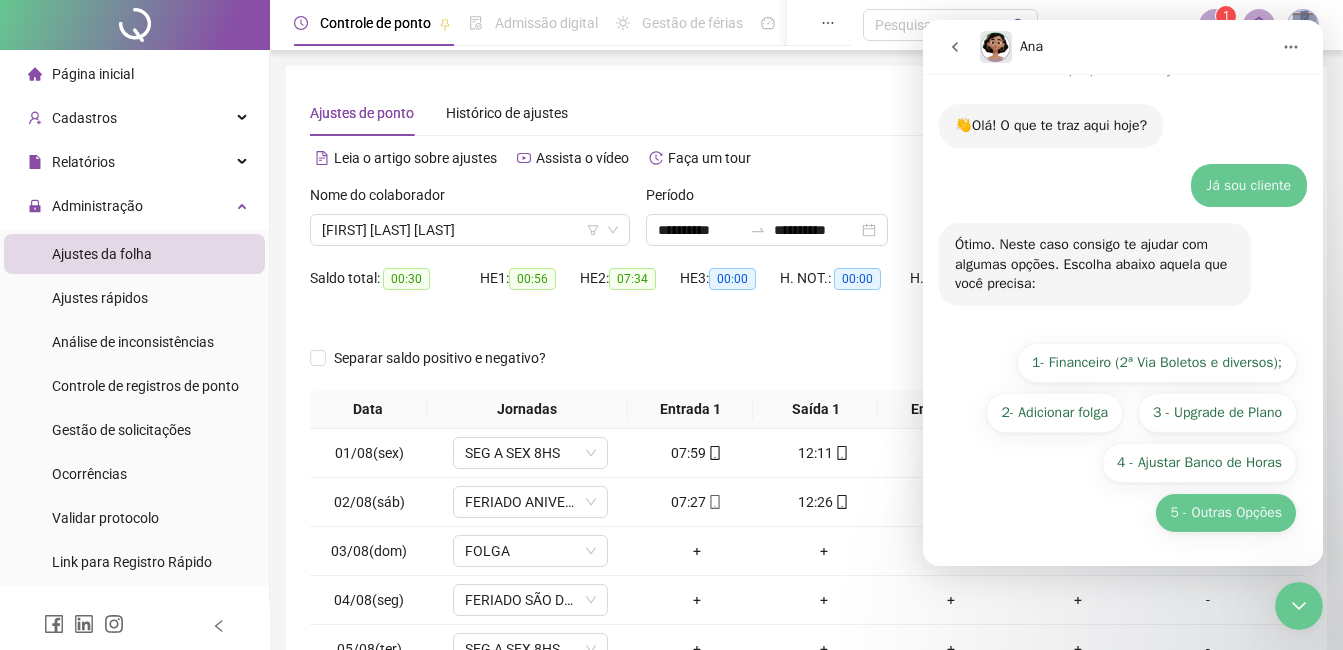 click on "5 - Outras Opções" at bounding box center [1226, 513] 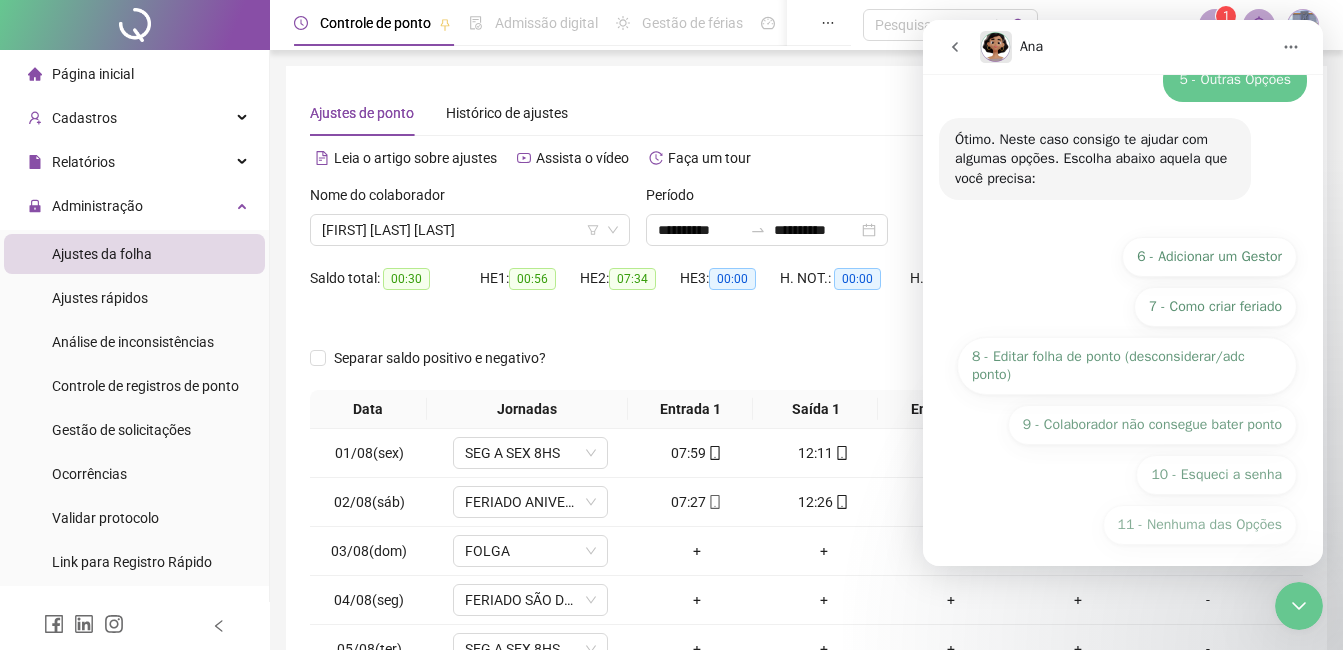 scroll, scrollTop: 307, scrollLeft: 0, axis: vertical 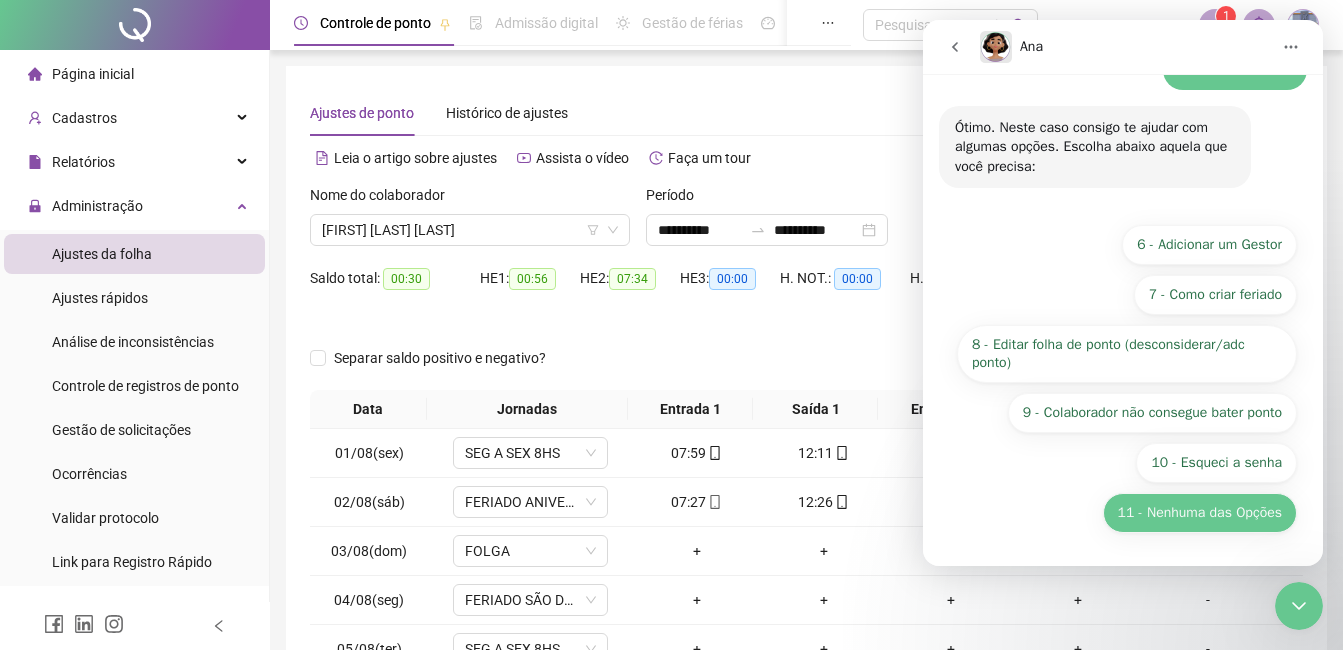 click on "11 - Nenhuma das Opções" at bounding box center (1200, 513) 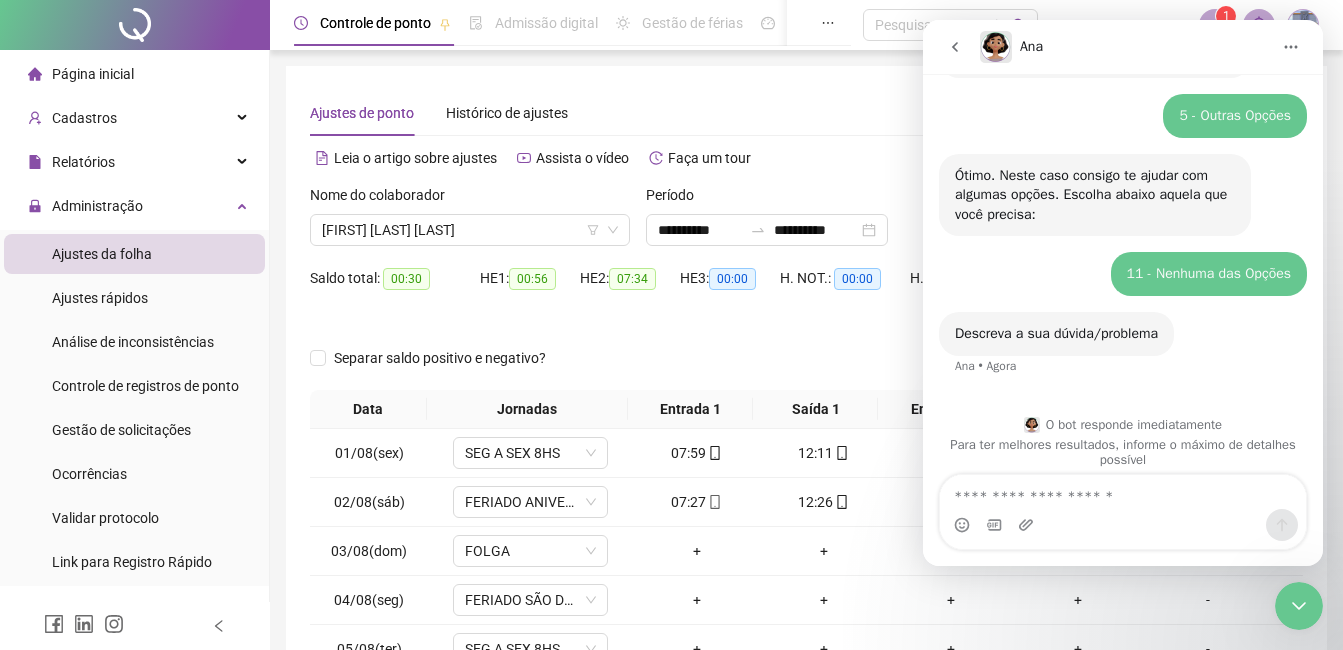 scroll, scrollTop: 272, scrollLeft: 0, axis: vertical 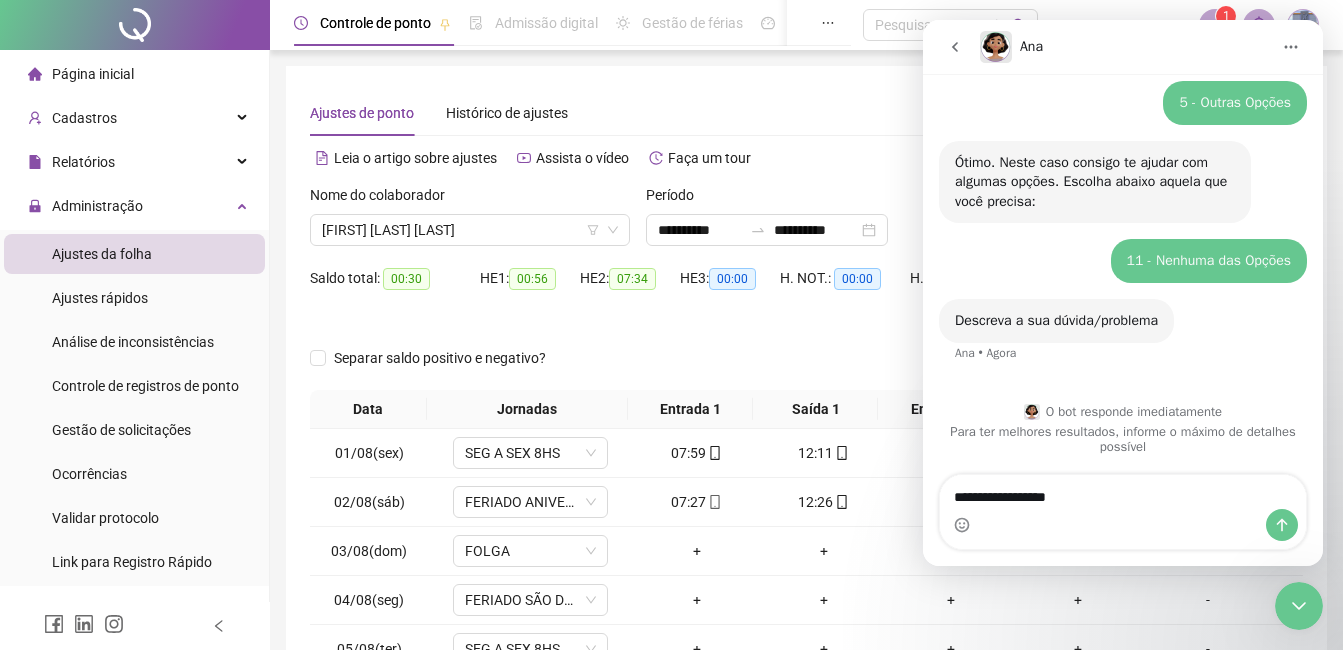 type on "**********" 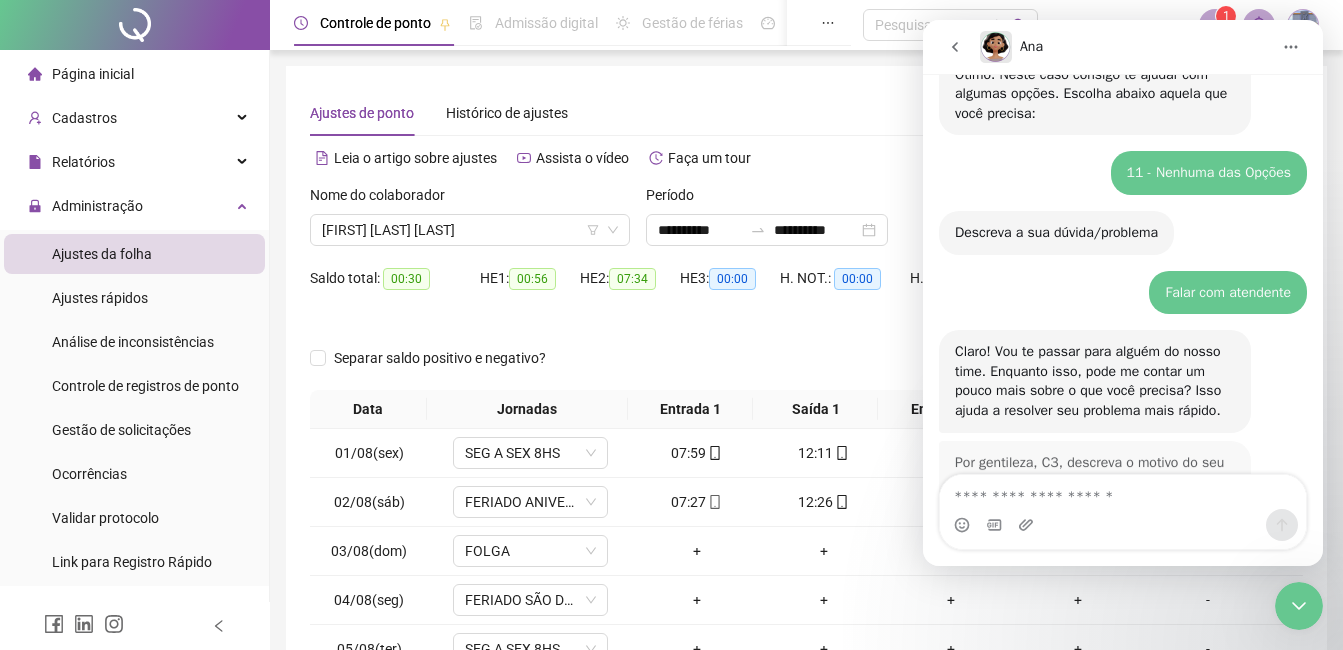 scroll, scrollTop: 435, scrollLeft: 0, axis: vertical 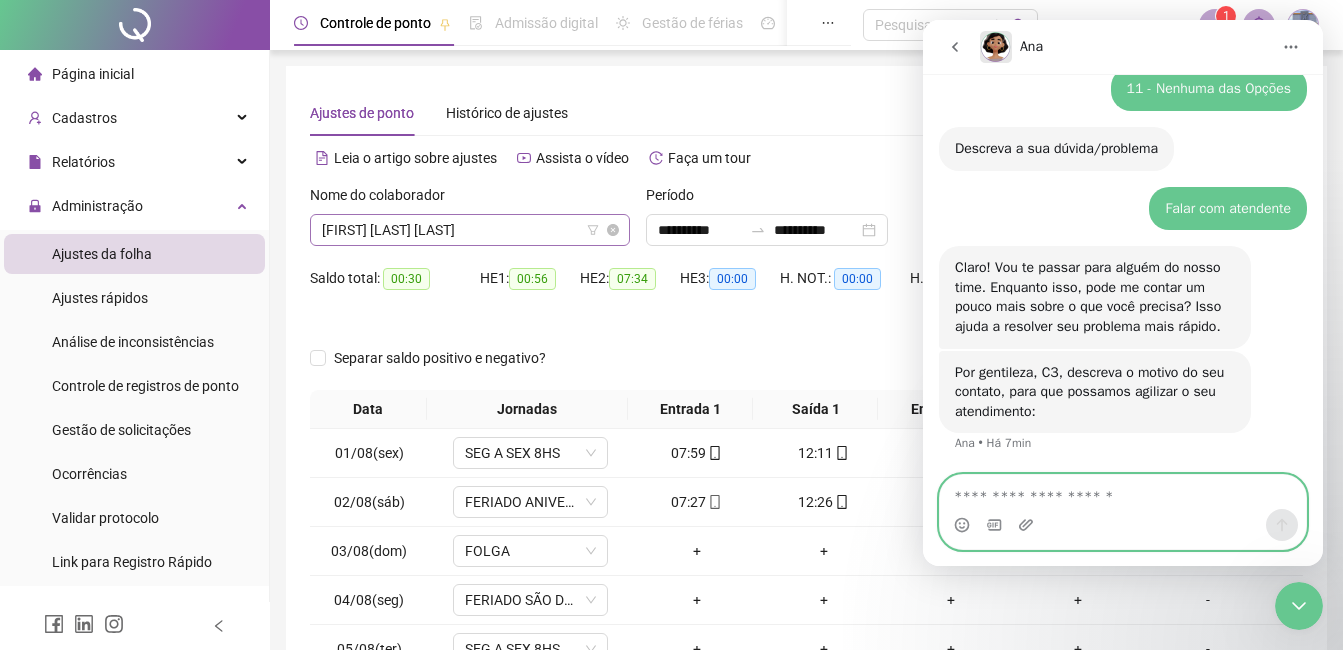 click on "[FIRST] [LAST] [LAST]" at bounding box center (470, 230) 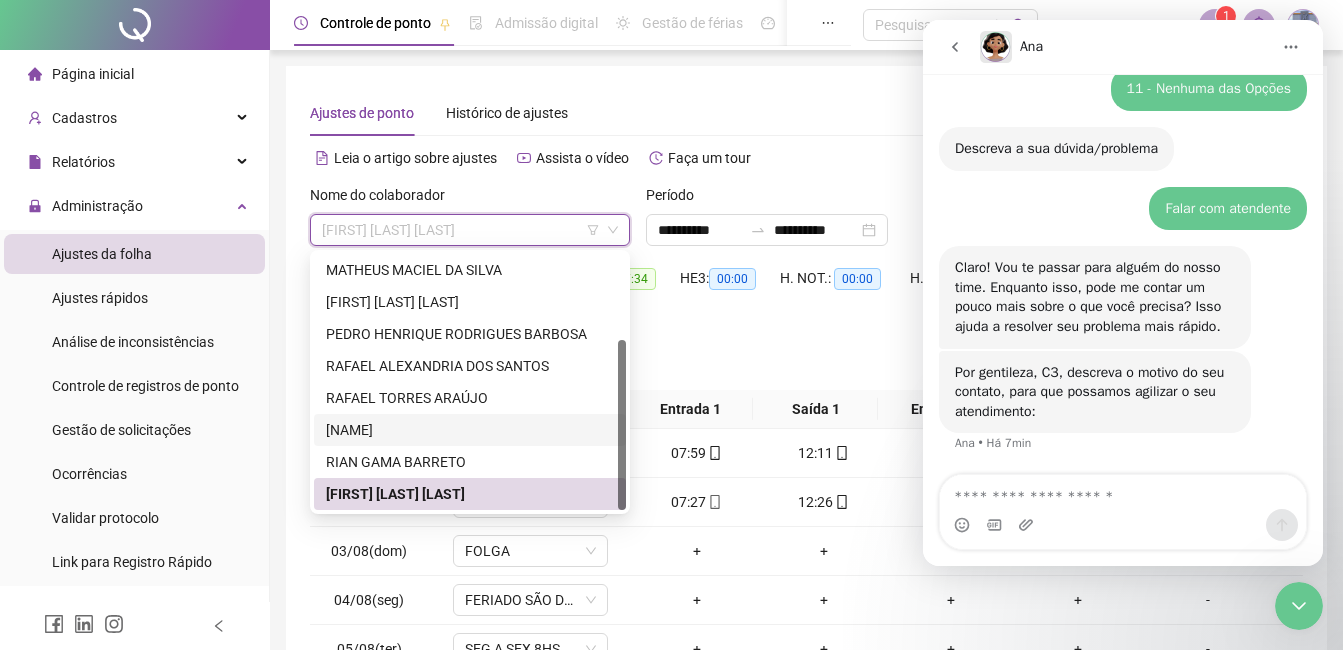 click on "[NAME]" at bounding box center (470, 430) 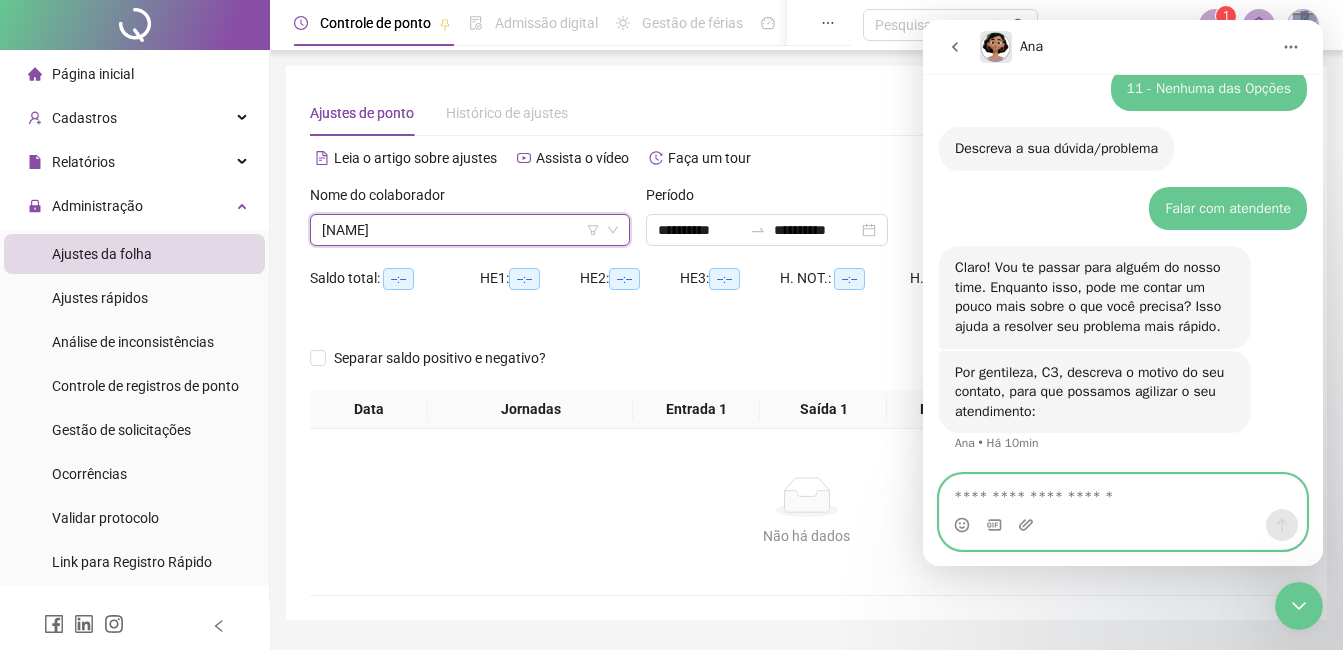 click at bounding box center [1123, 492] 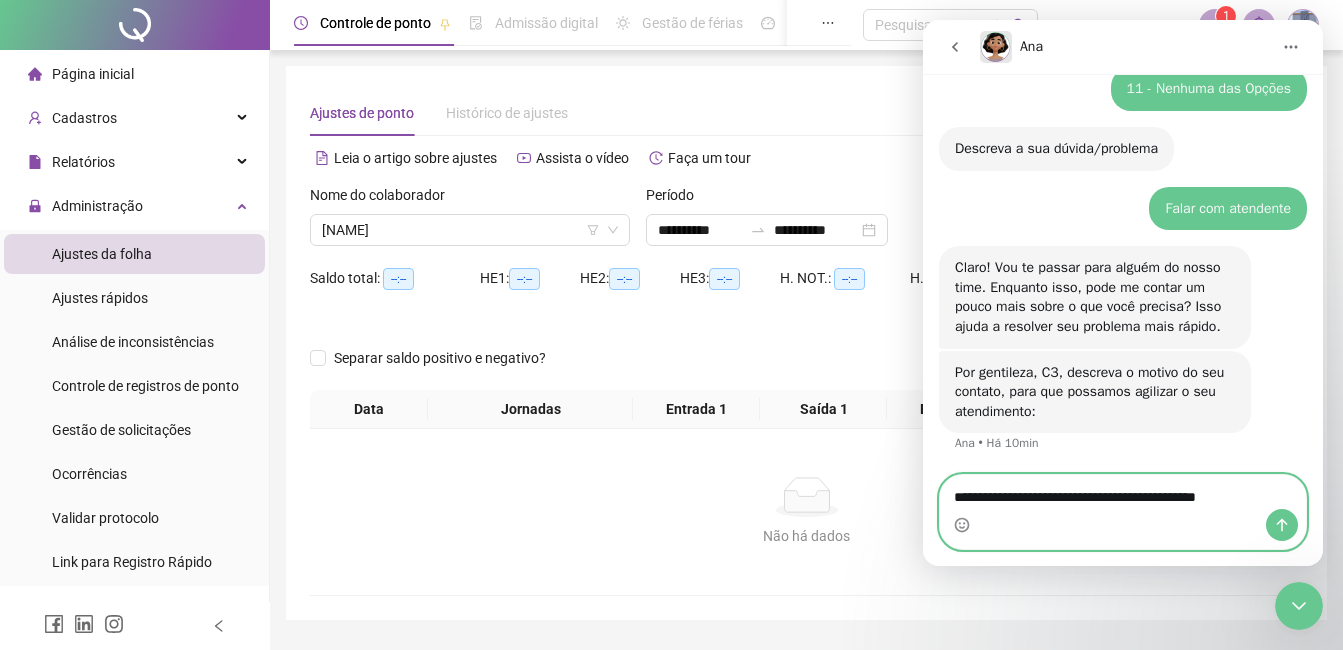 type on "**********" 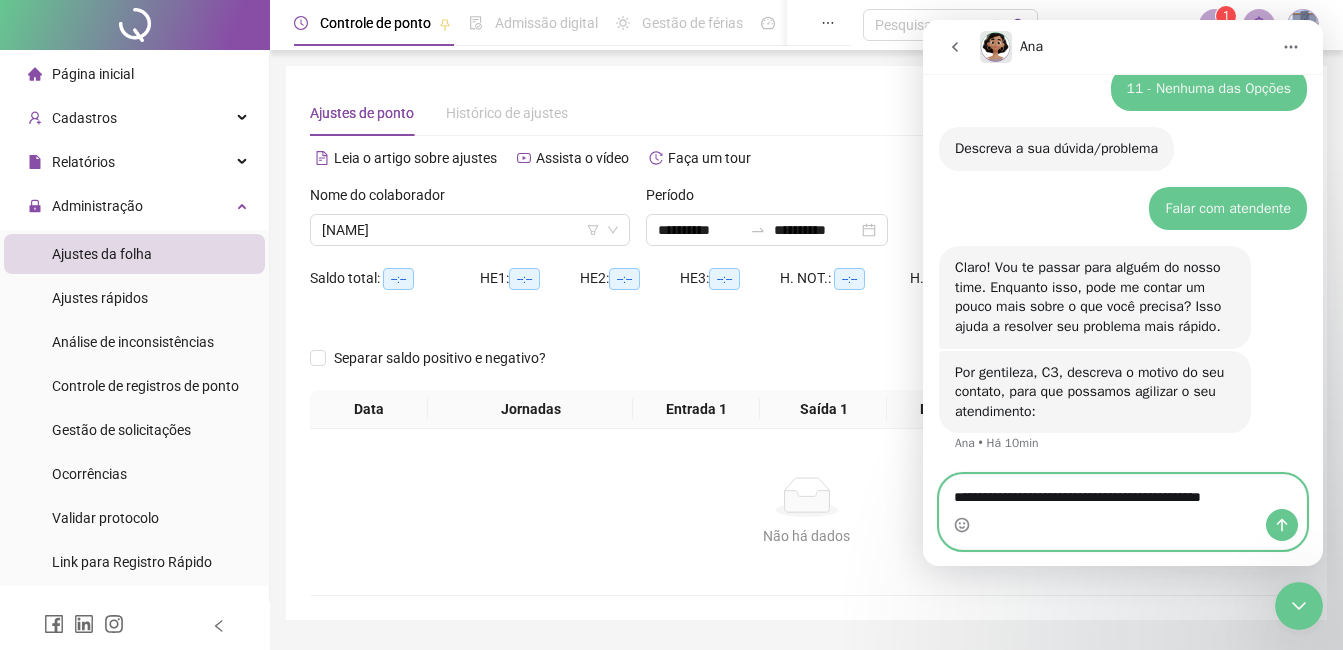 type 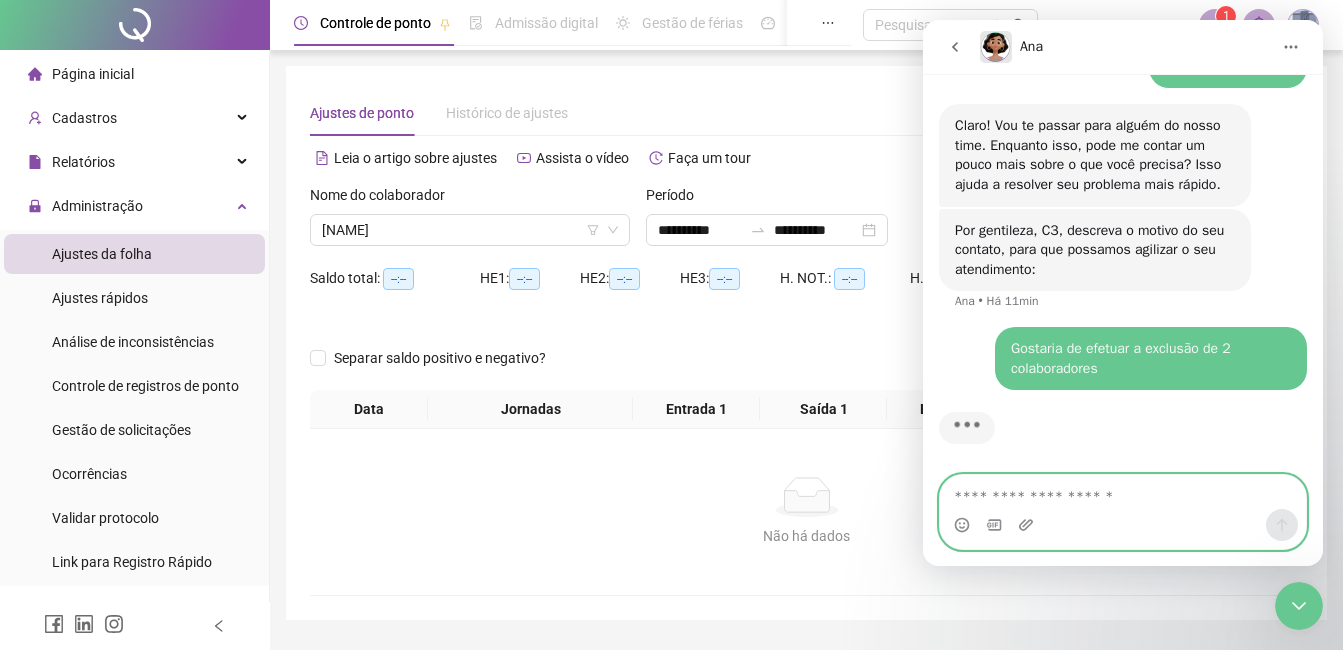 scroll, scrollTop: 588, scrollLeft: 0, axis: vertical 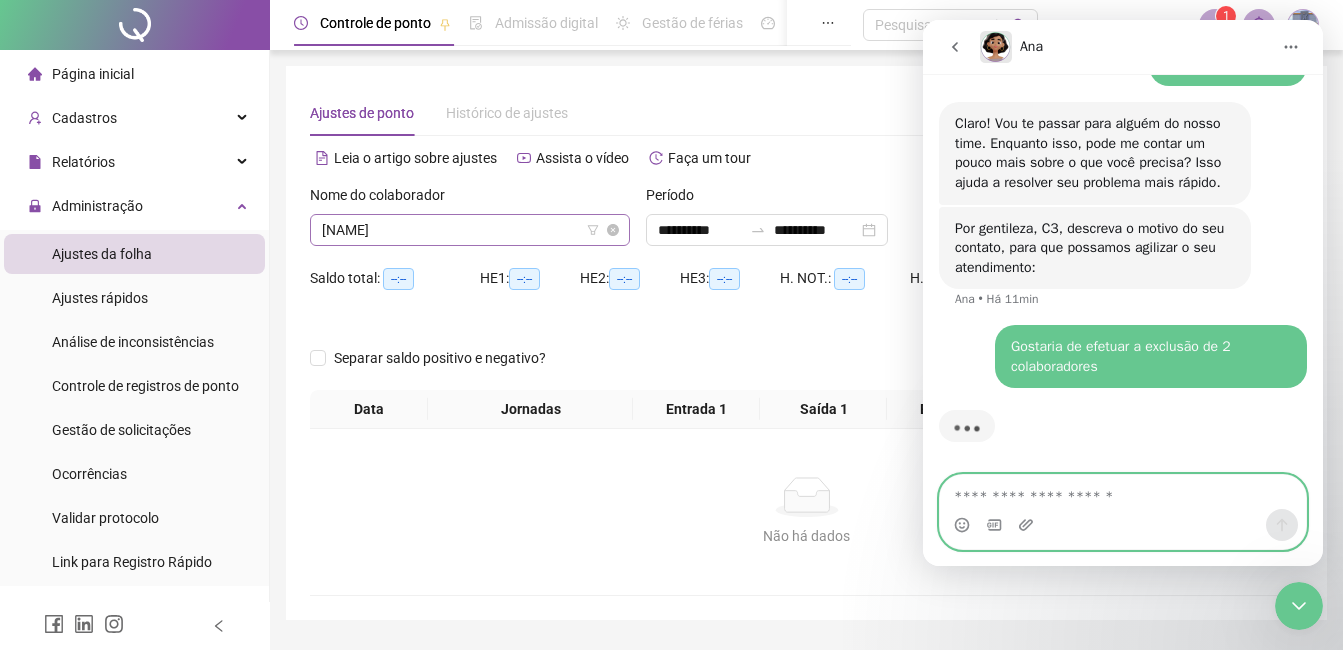 click on "[NAME]" at bounding box center [470, 230] 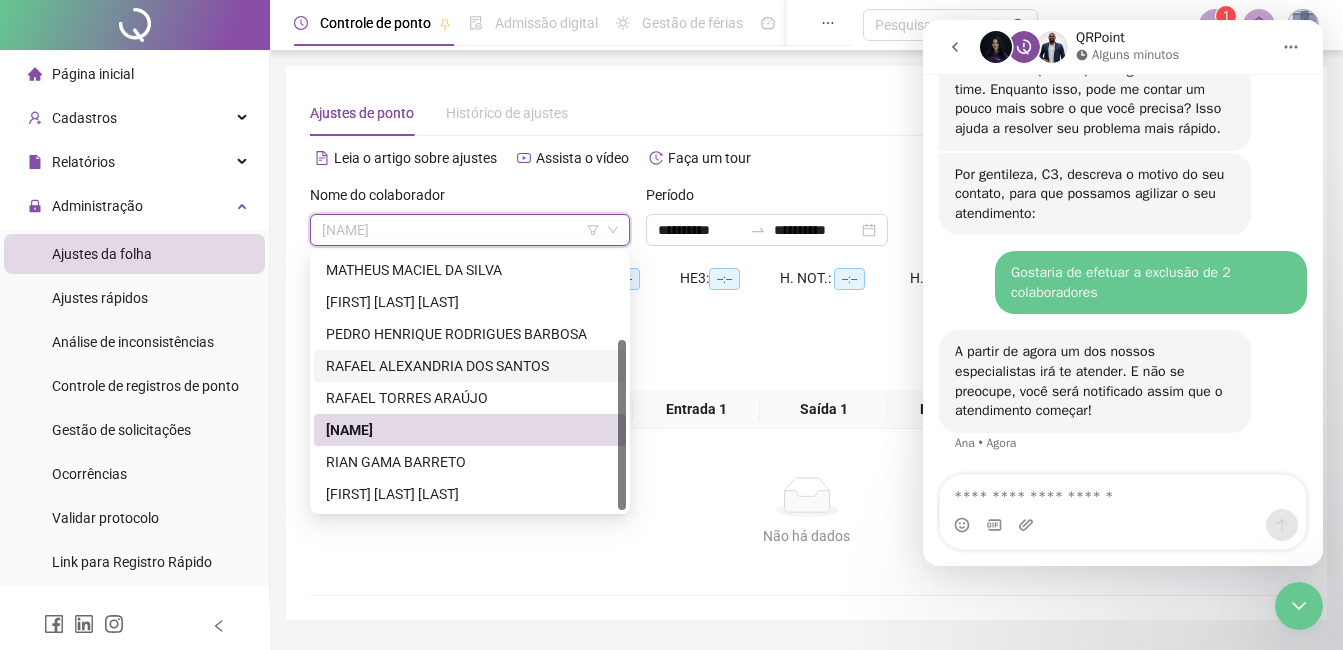 scroll, scrollTop: 698, scrollLeft: 0, axis: vertical 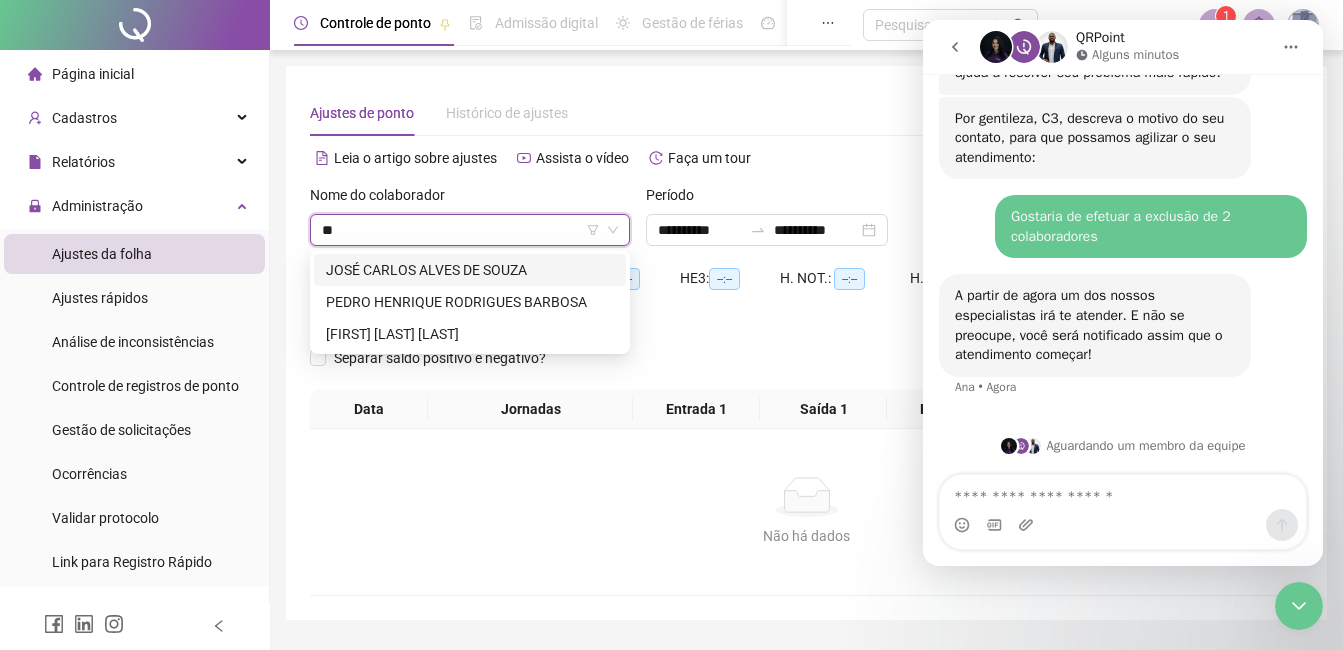 type on "*" 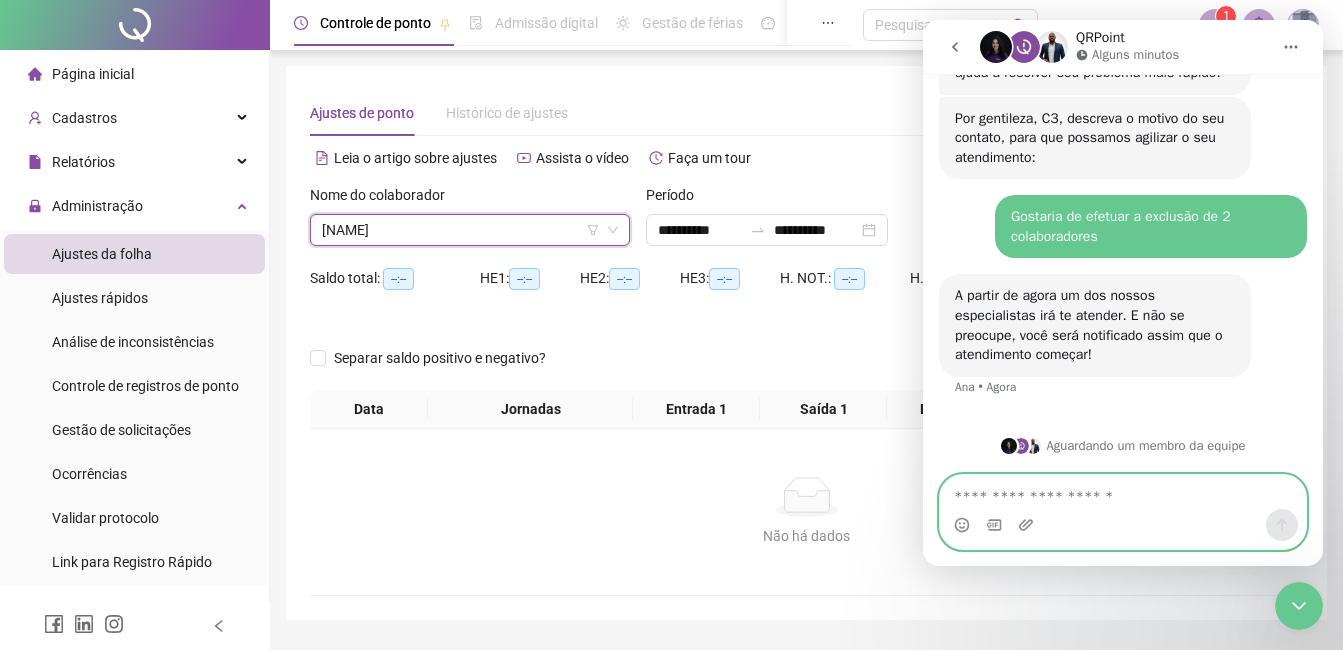 click at bounding box center (1123, 492) 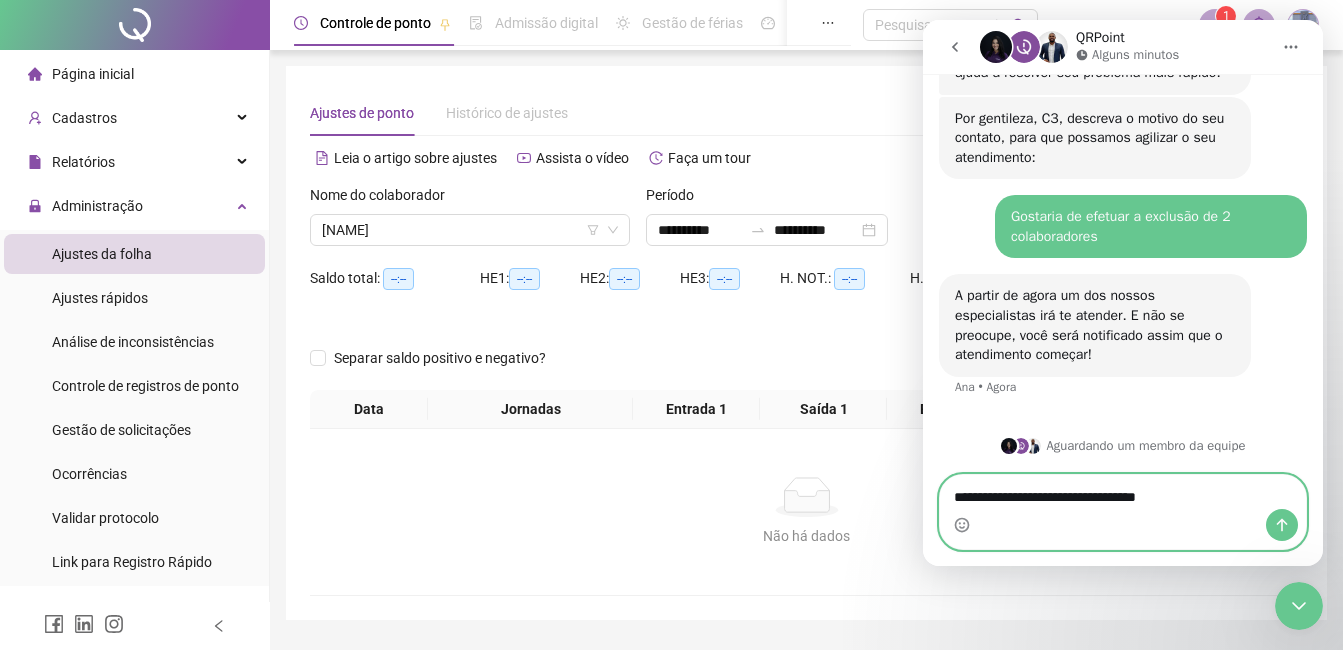 type on "**********" 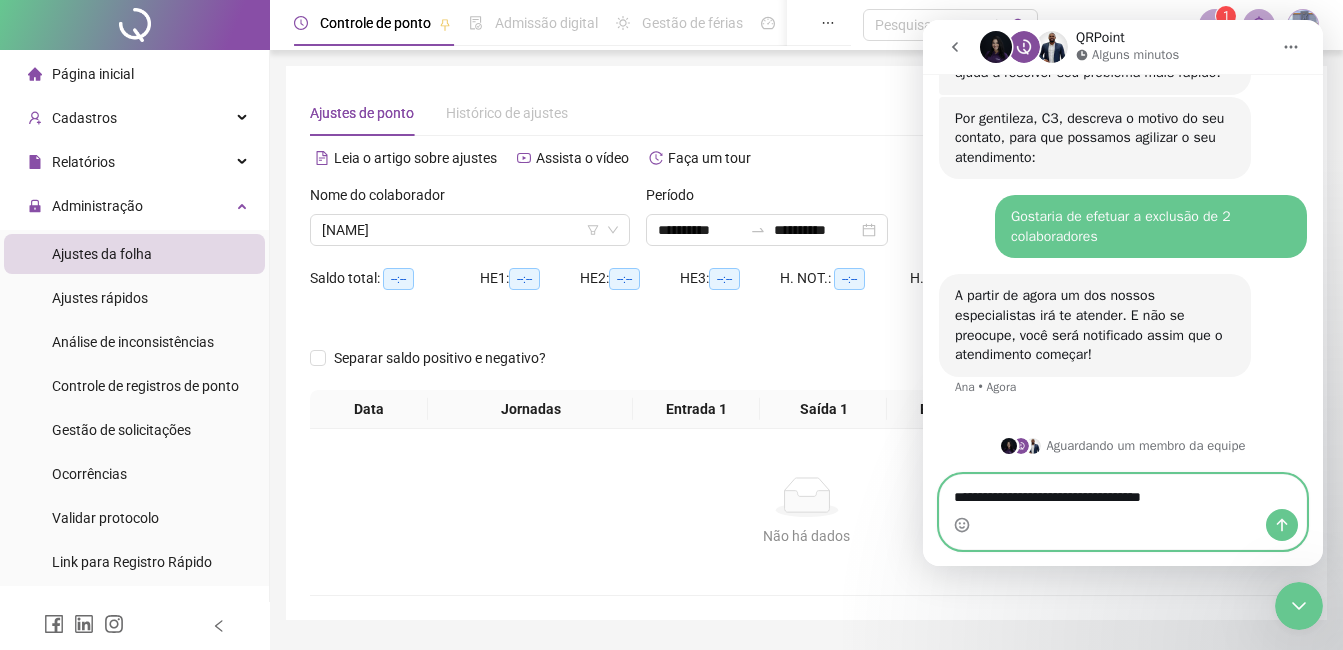 type 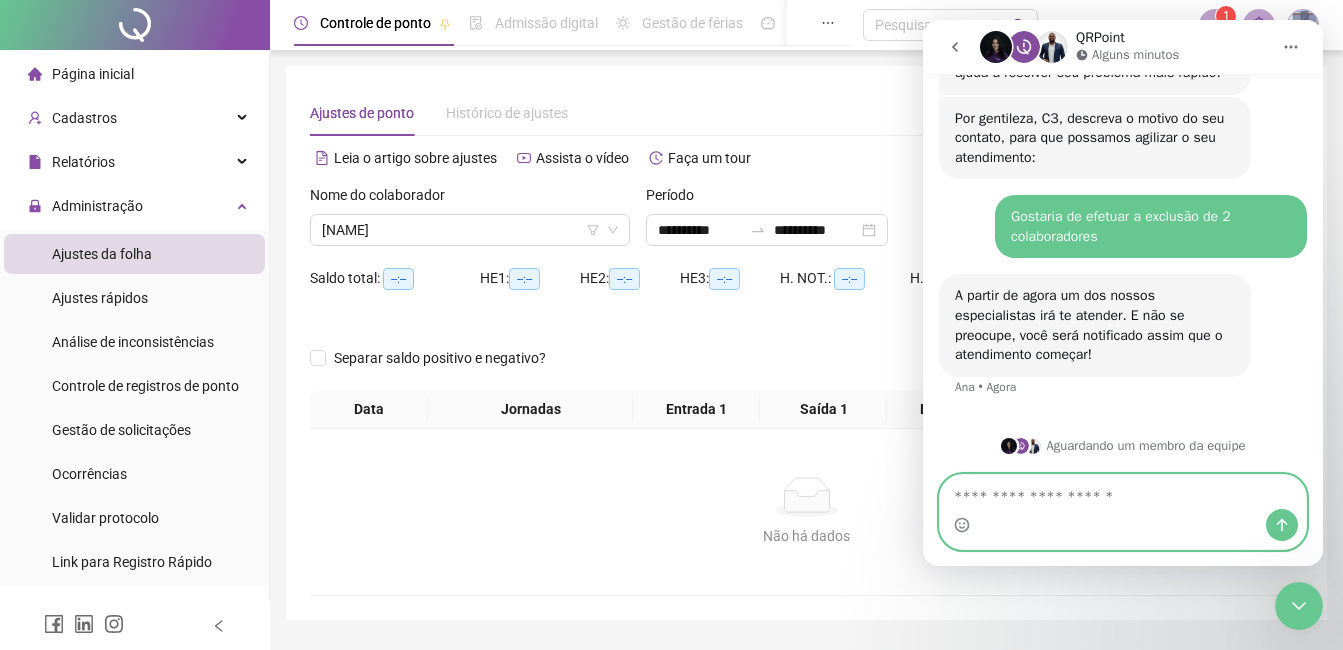 scroll, scrollTop: 757, scrollLeft: 0, axis: vertical 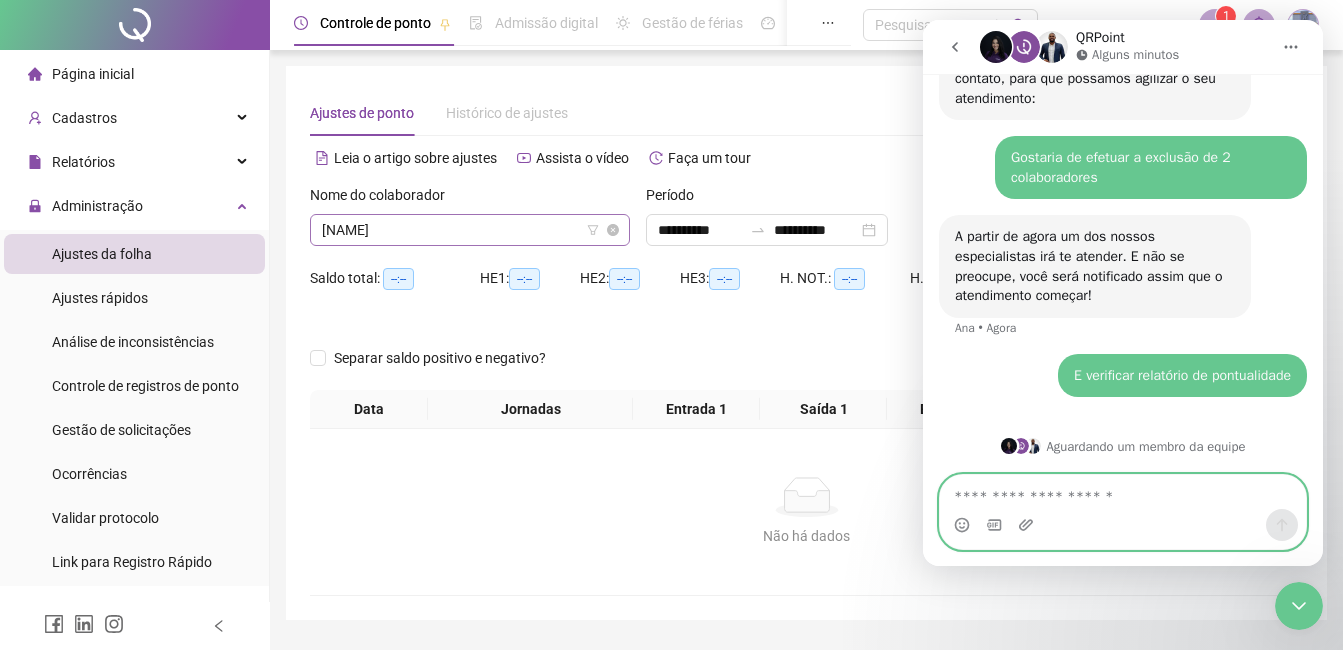 click on "[NAME]" at bounding box center [470, 230] 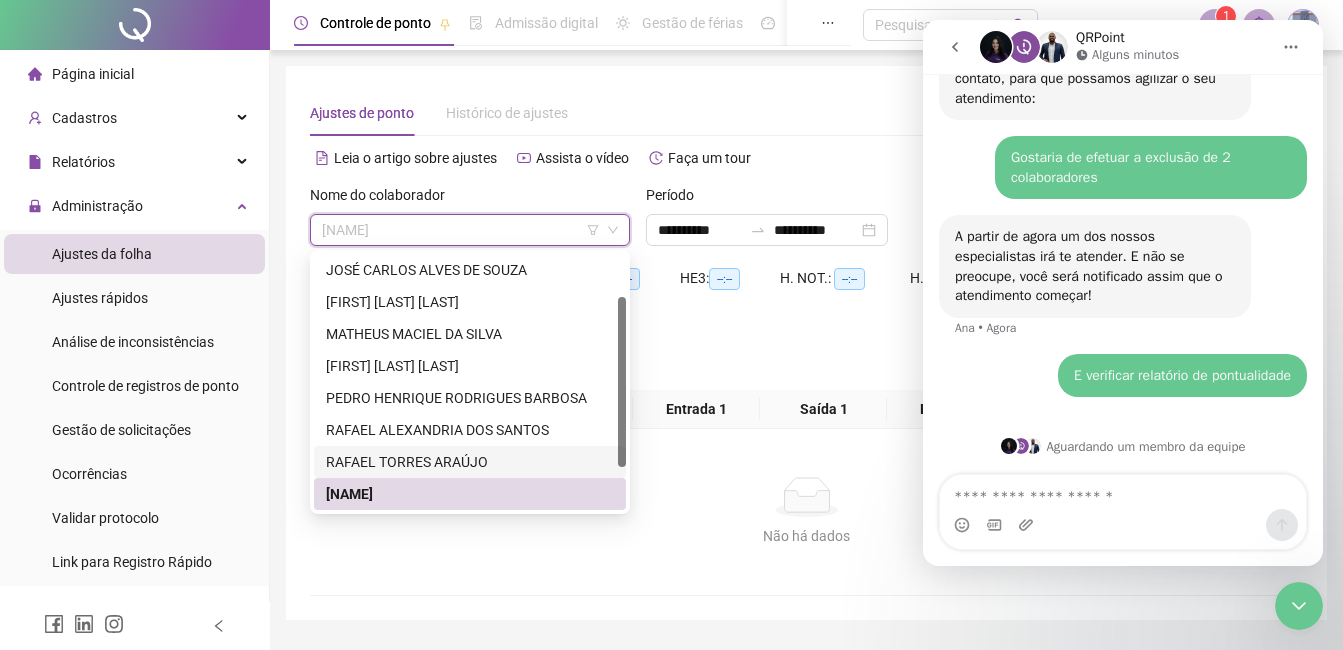 scroll, scrollTop: 128, scrollLeft: 0, axis: vertical 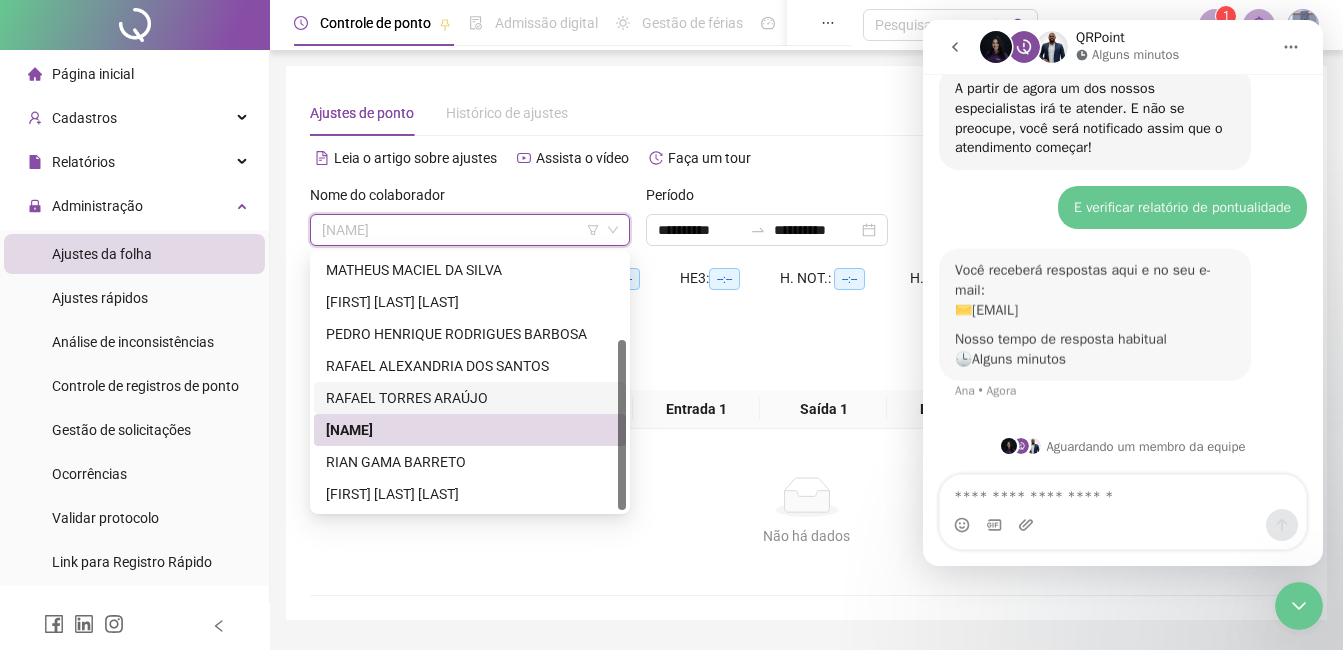 click on "RIAN GAMA BARRETO" at bounding box center (470, 462) 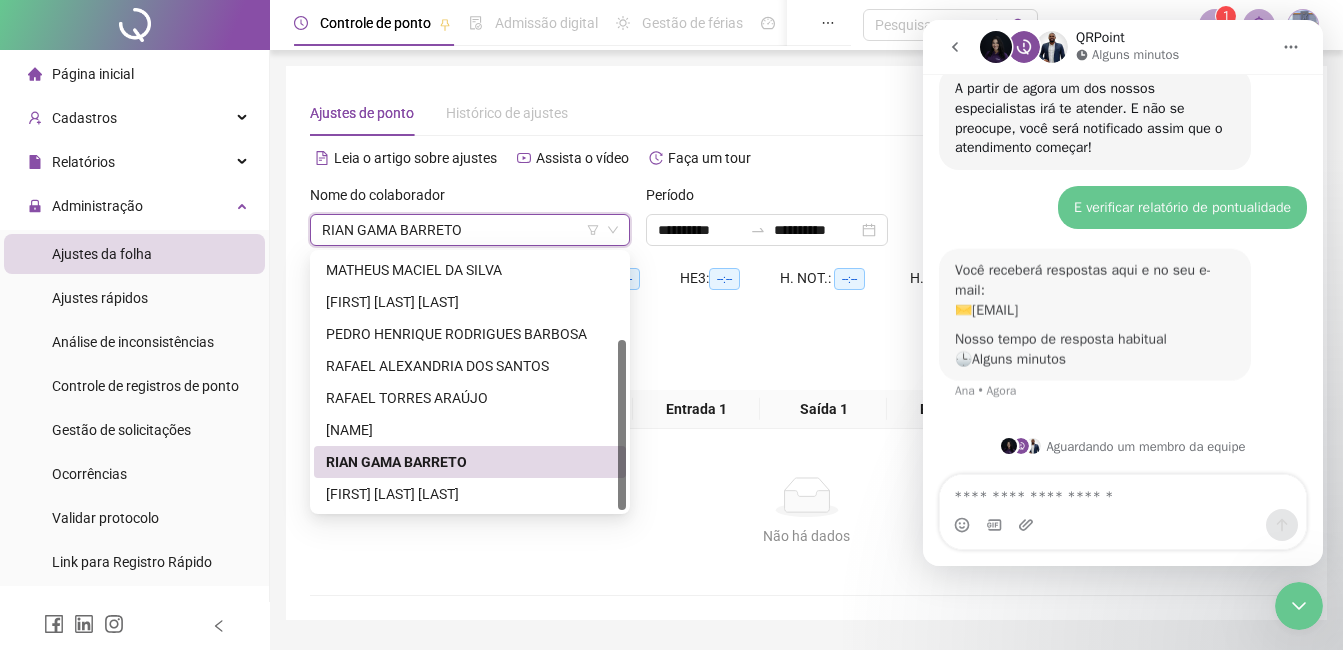 scroll, scrollTop: 905, scrollLeft: 0, axis: vertical 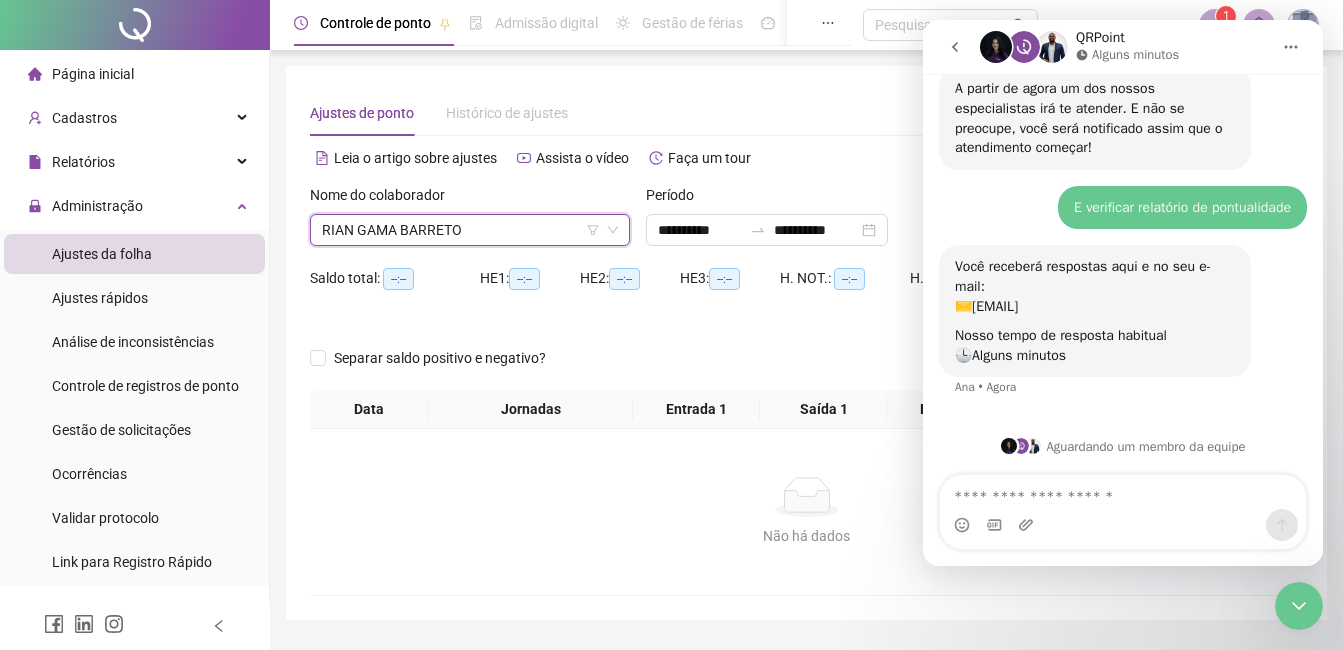click on "Não há dados" at bounding box center [806, 497] 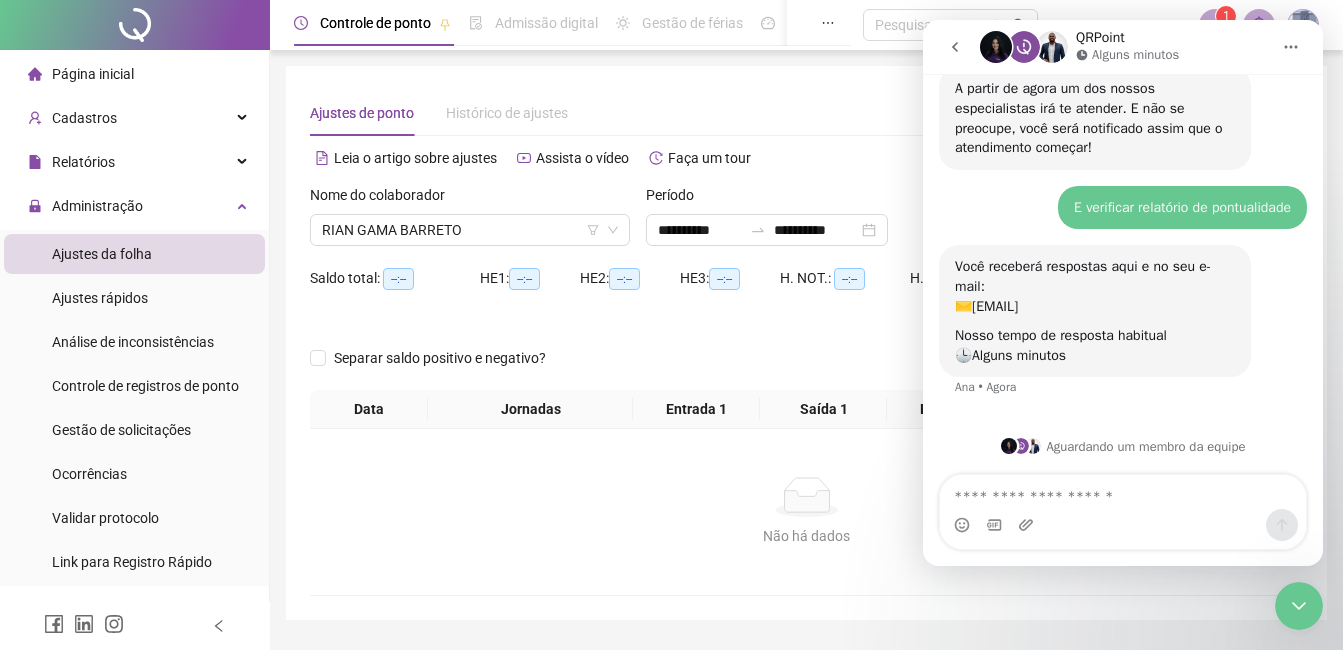 drag, startPoint x: 1312, startPoint y: 591, endPoint x: 2421, endPoint y: 1053, distance: 1201.3846 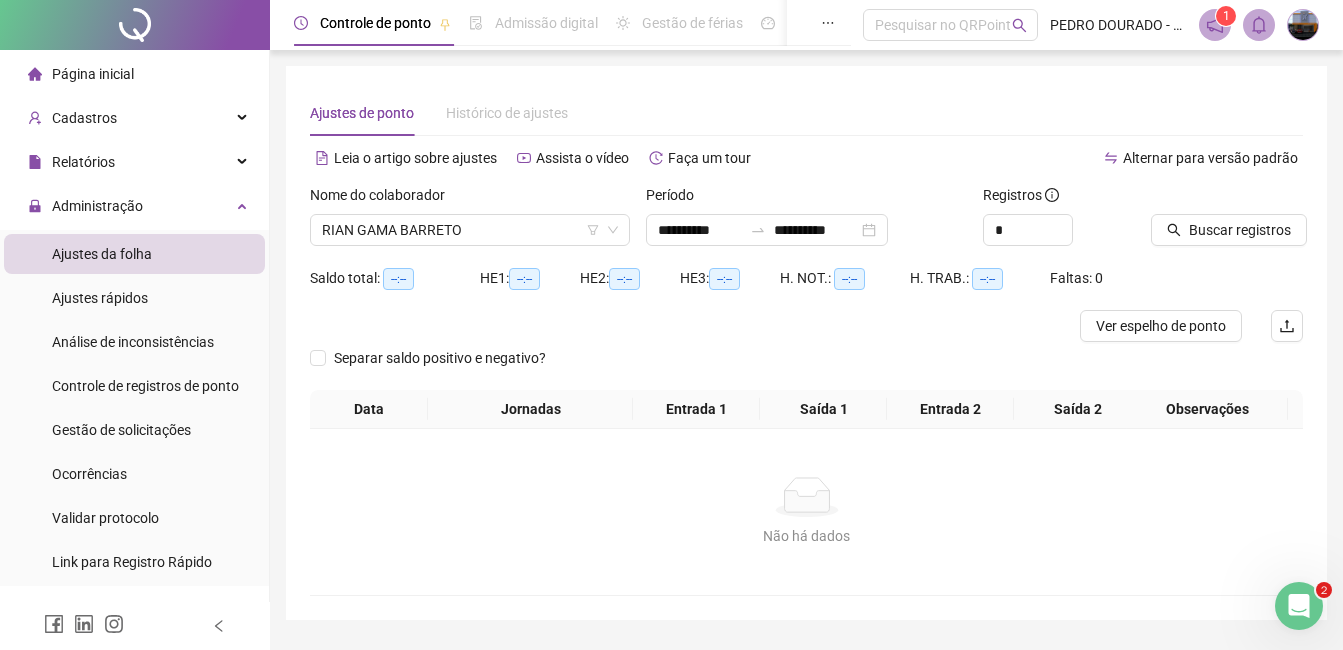 scroll, scrollTop: 0, scrollLeft: 0, axis: both 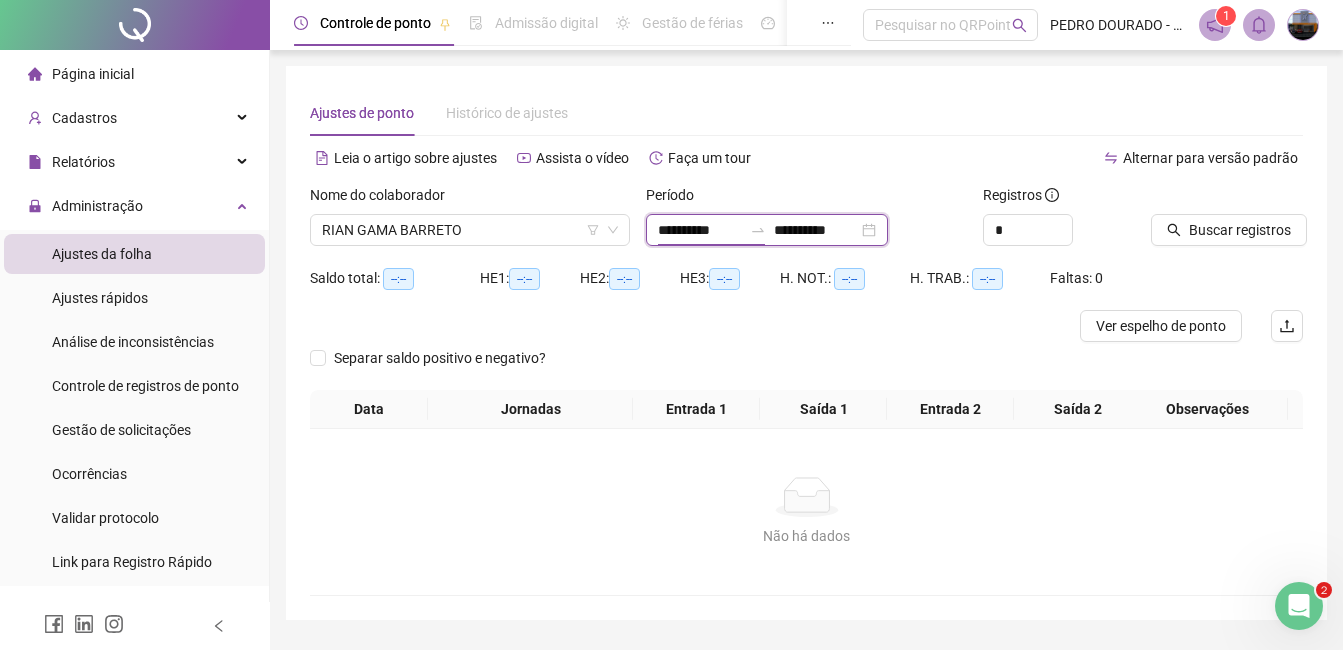 click on "**********" at bounding box center [700, 230] 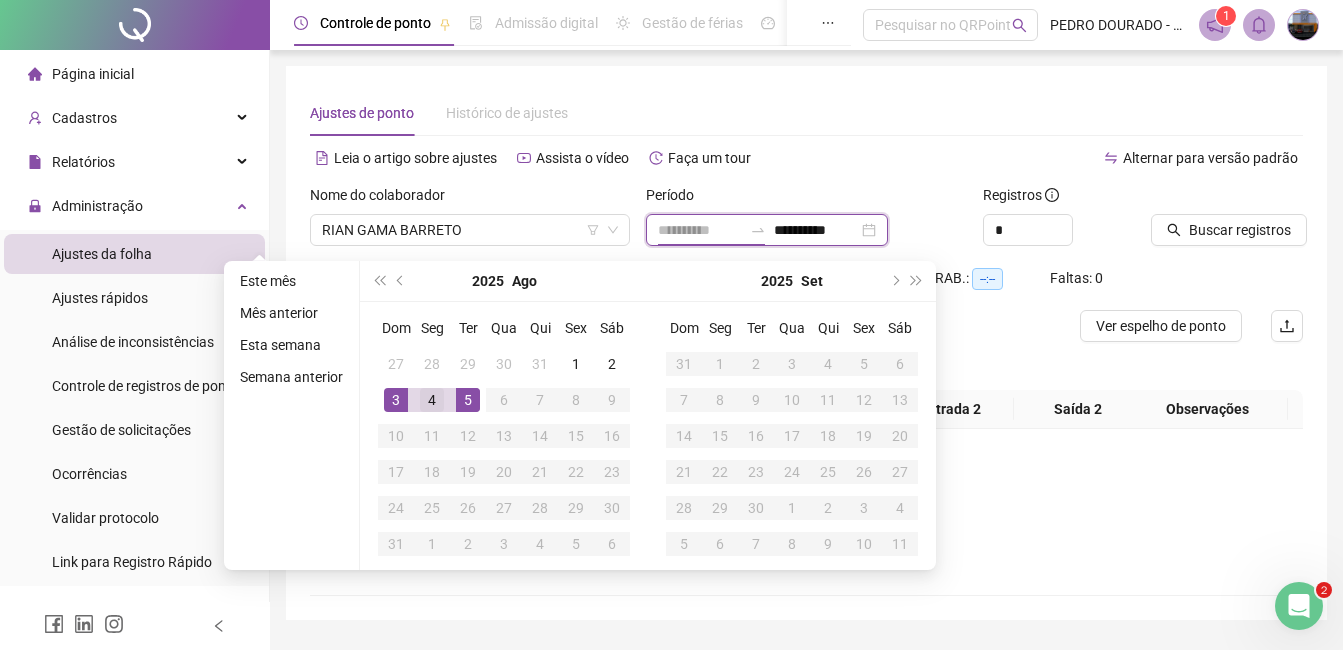type on "**********" 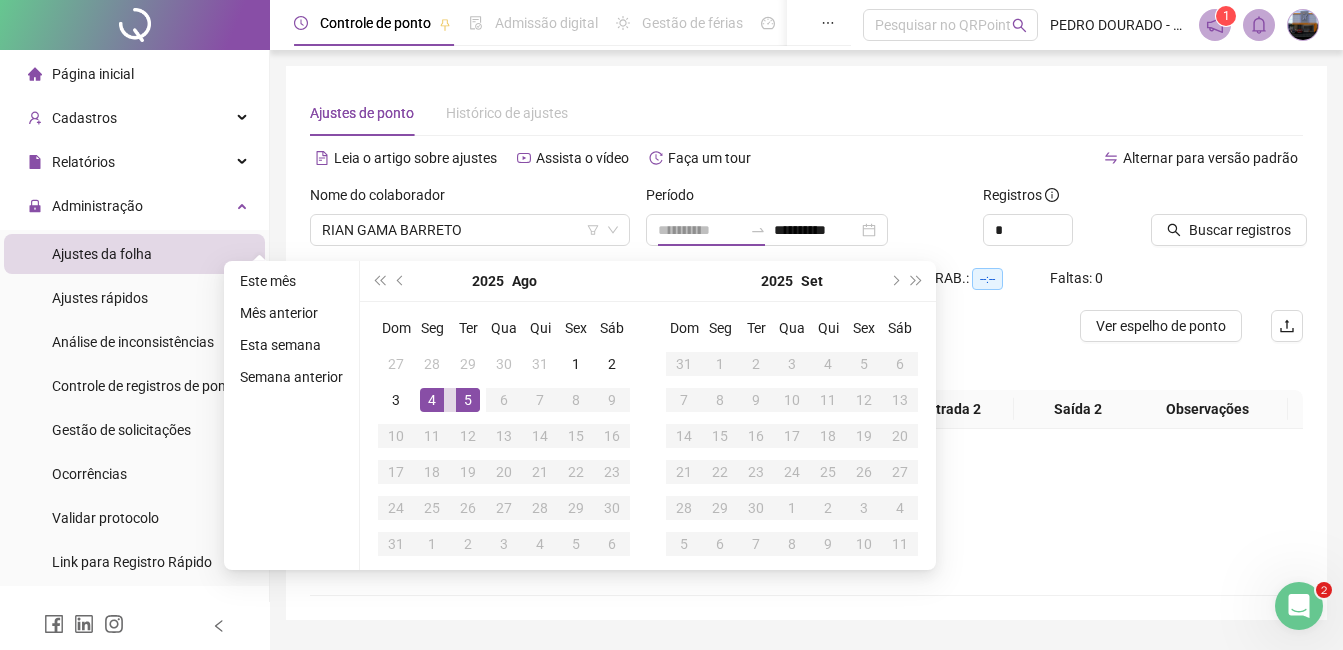 click on "4" at bounding box center [432, 400] 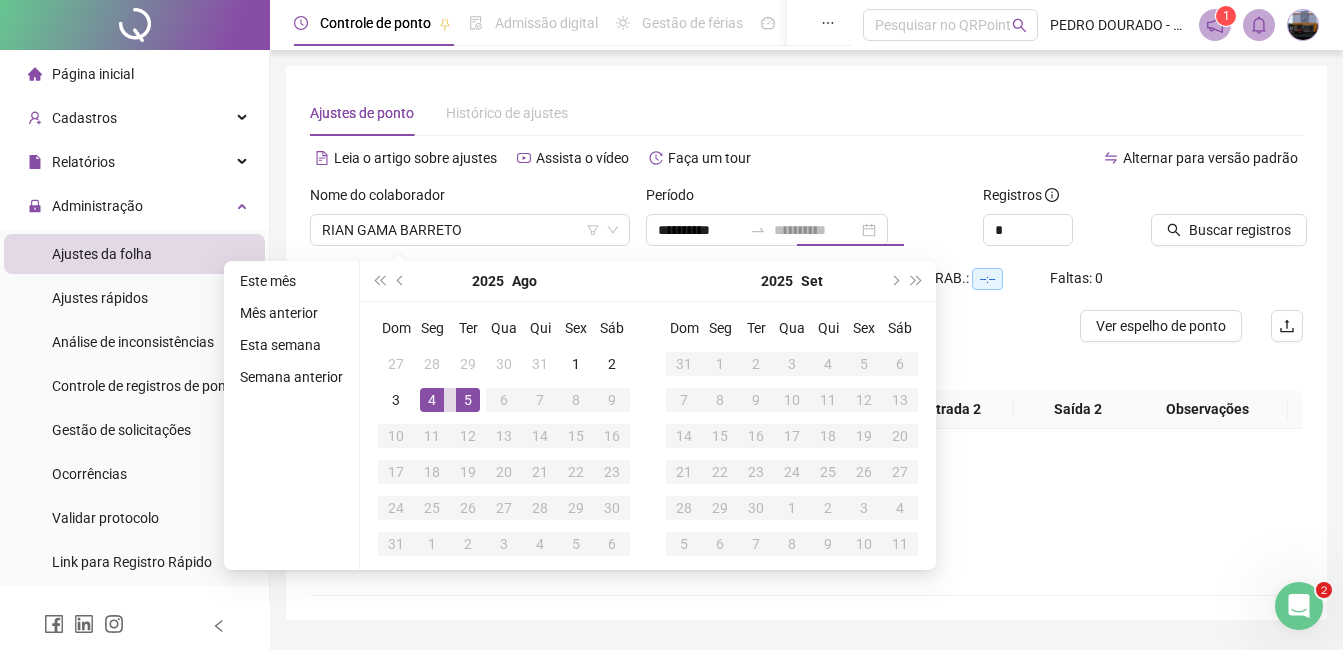 click on "5" at bounding box center (468, 400) 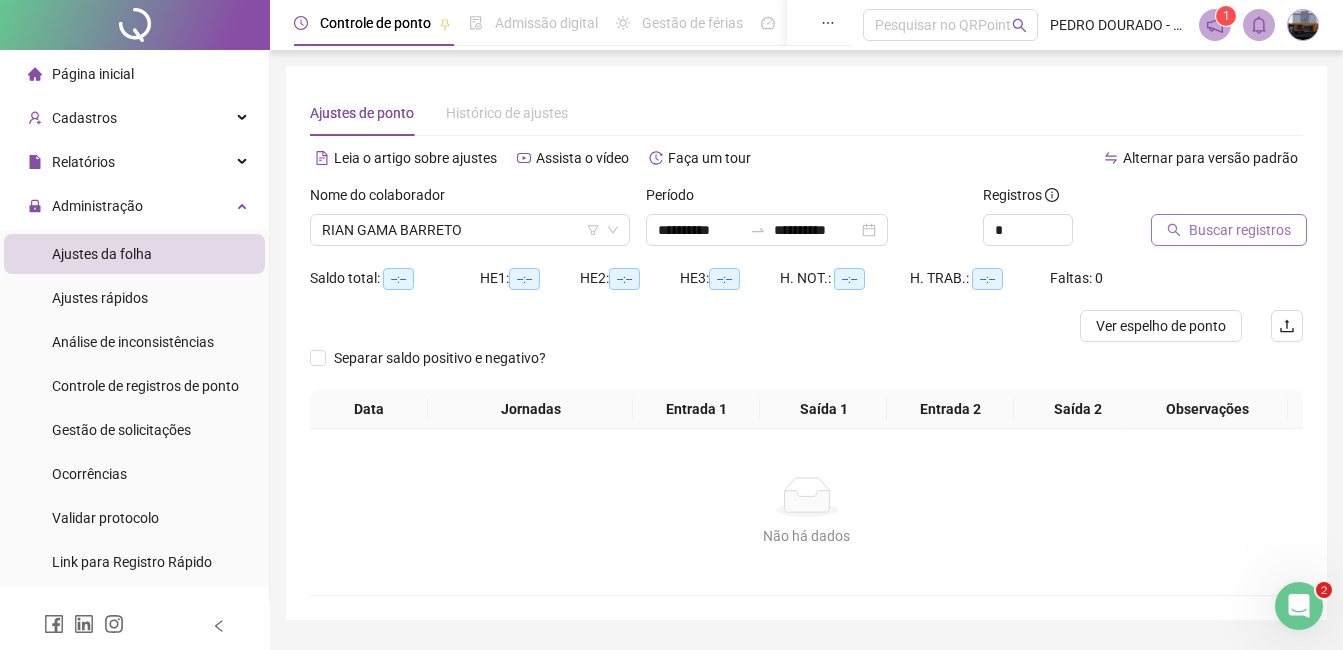 click 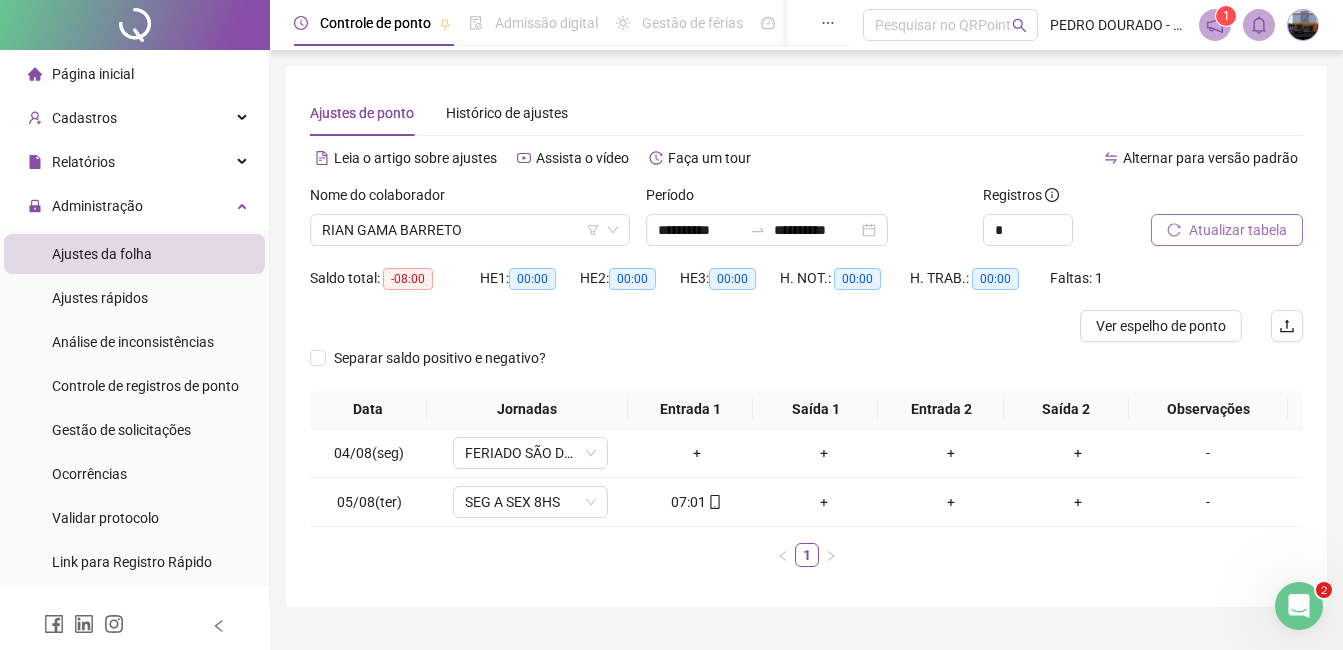 click at bounding box center (1299, 606) 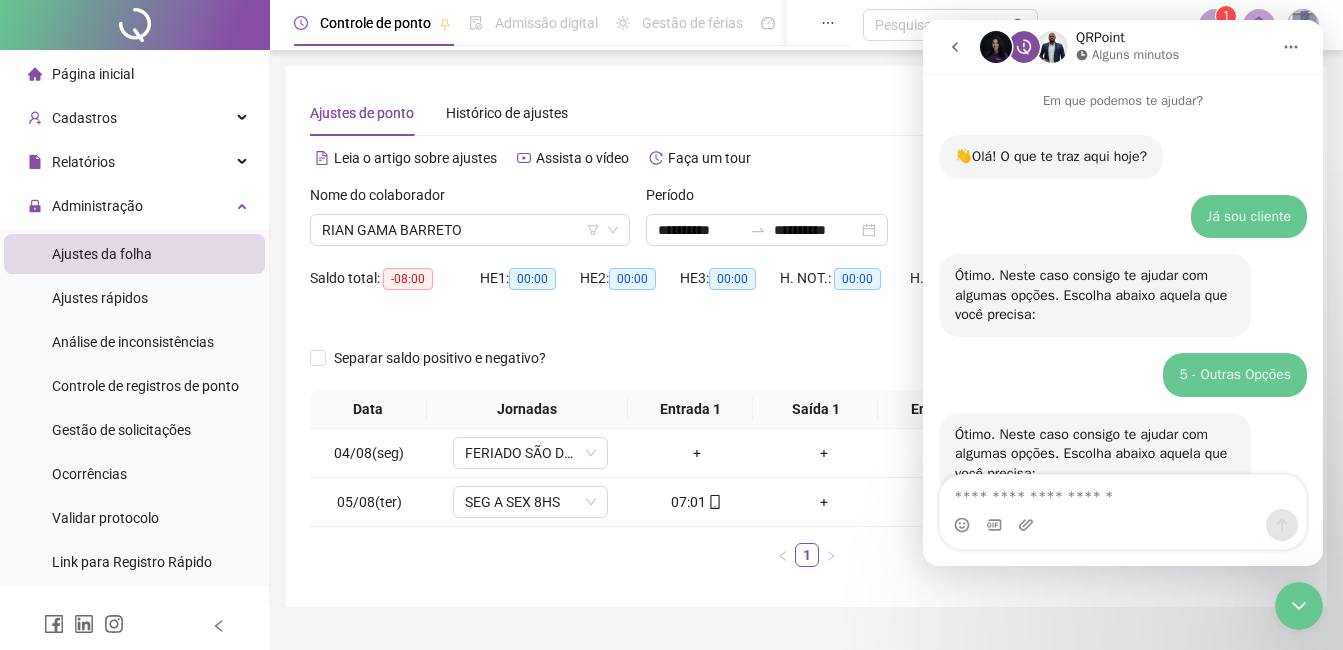 scroll, scrollTop: 905, scrollLeft: 0, axis: vertical 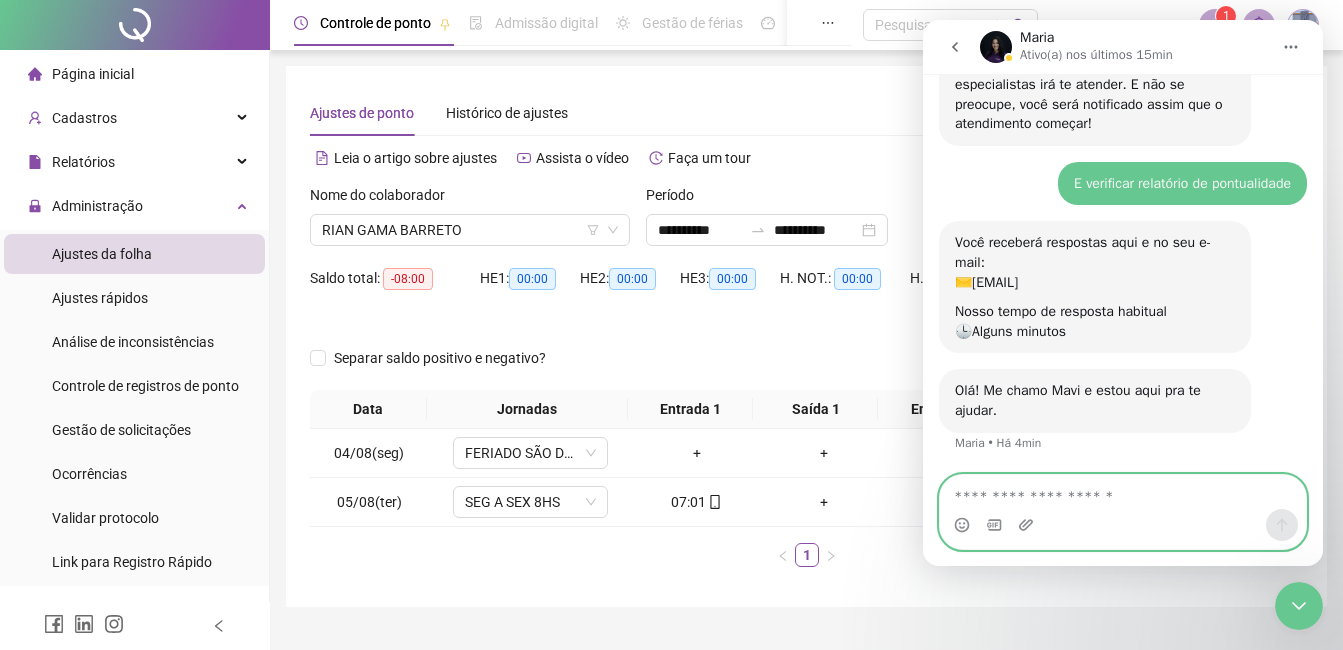 click at bounding box center [1123, 492] 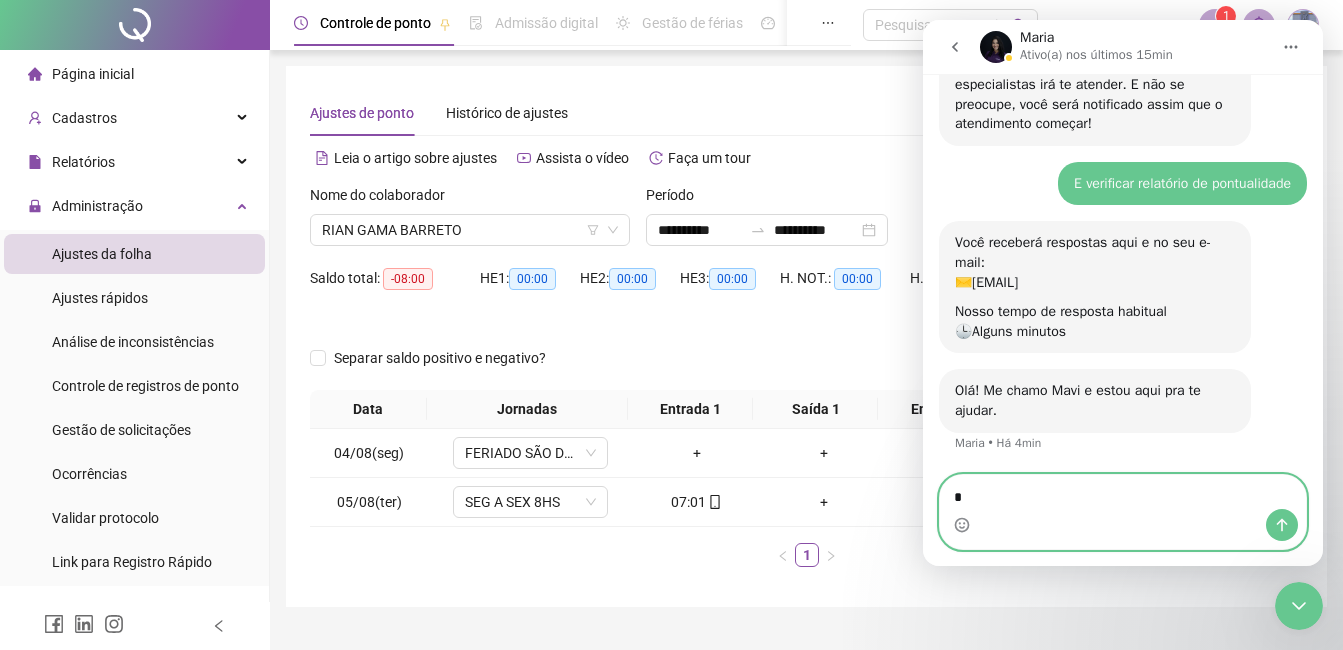 type on "**" 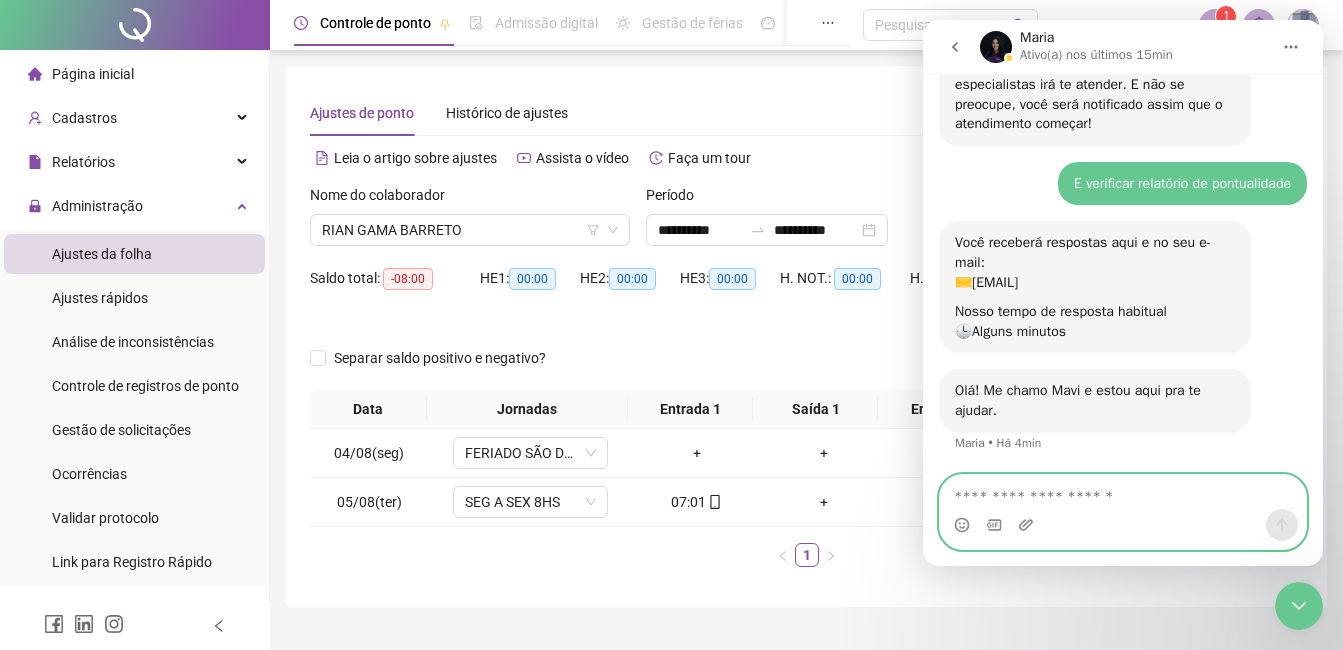 scroll, scrollTop: 988, scrollLeft: 0, axis: vertical 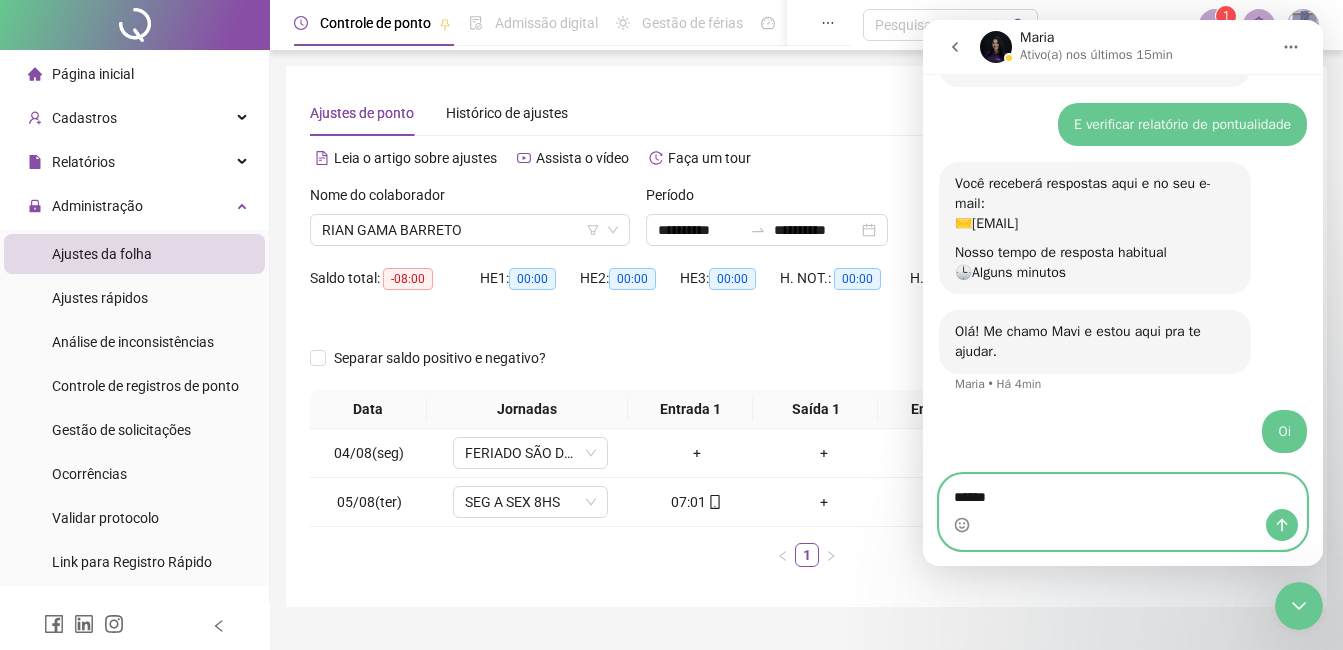 type on "*******" 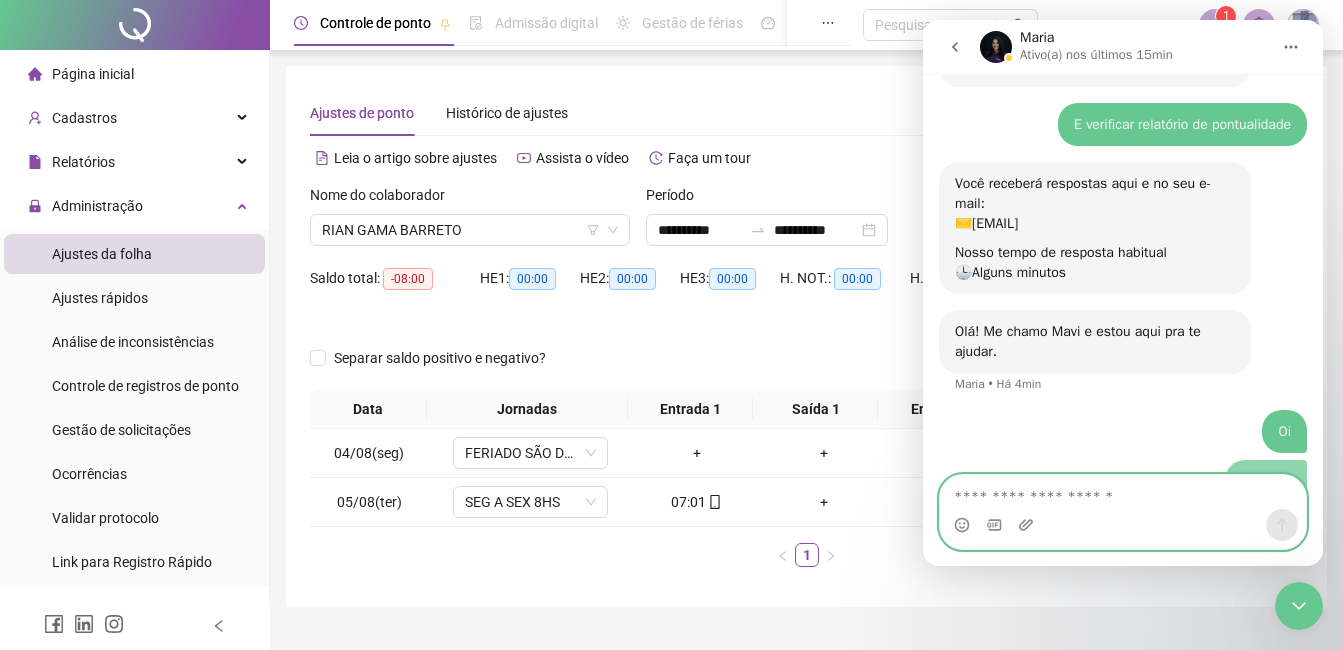 scroll, scrollTop: 1034, scrollLeft: 0, axis: vertical 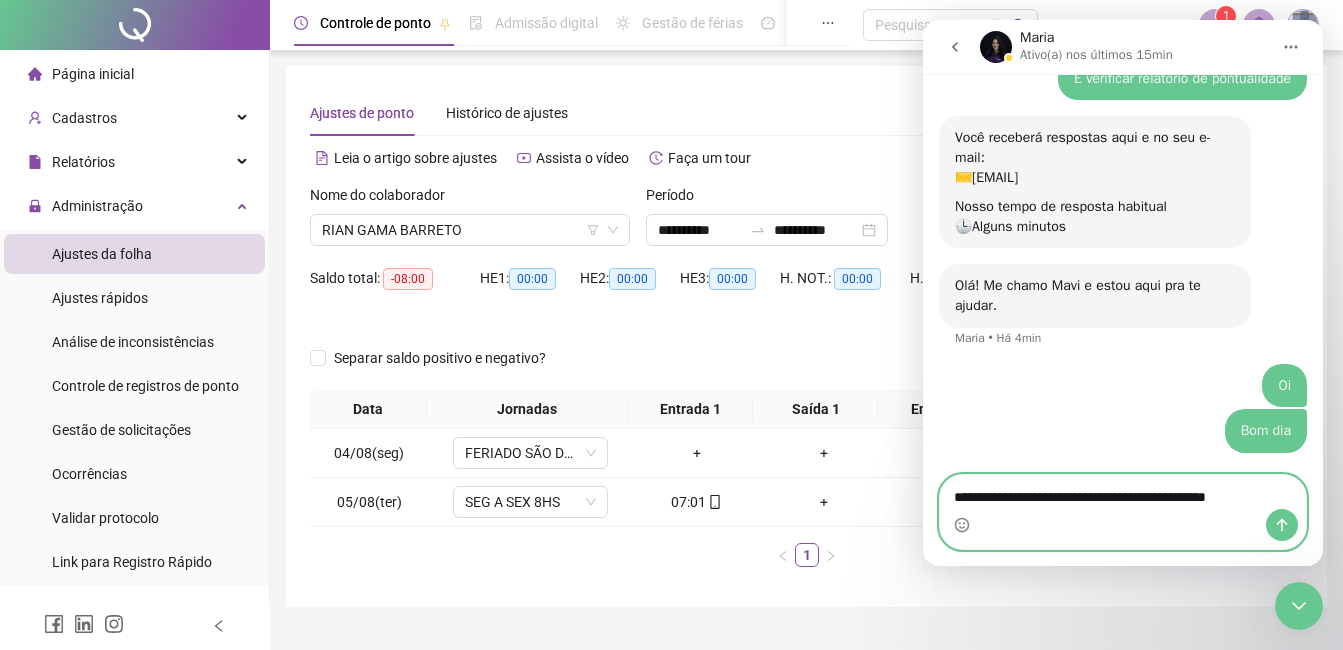 type on "**********" 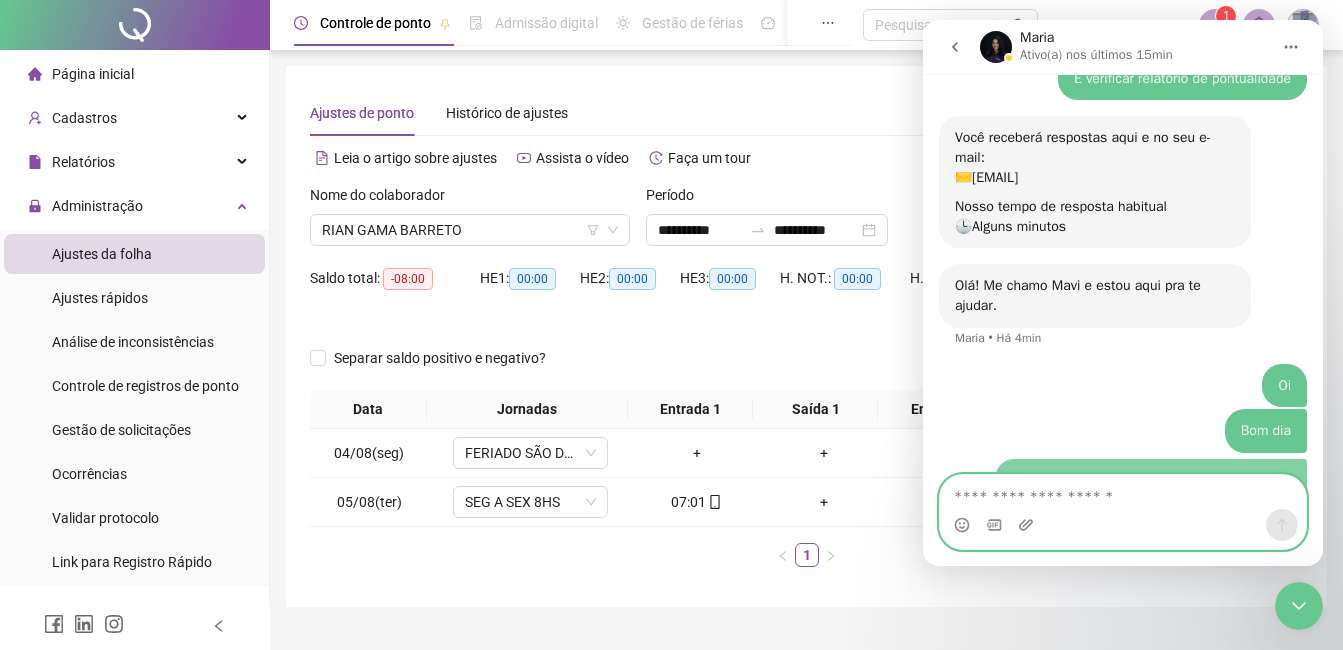 scroll, scrollTop: 1099, scrollLeft: 0, axis: vertical 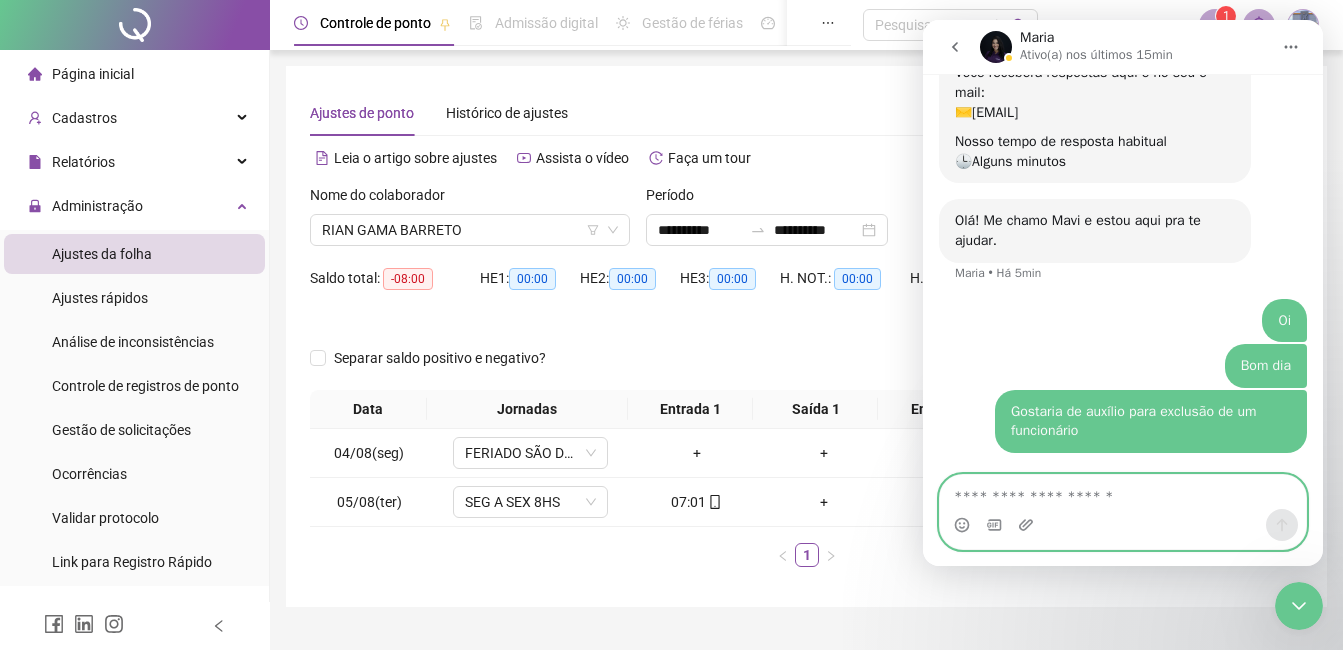 click at bounding box center [1123, 492] 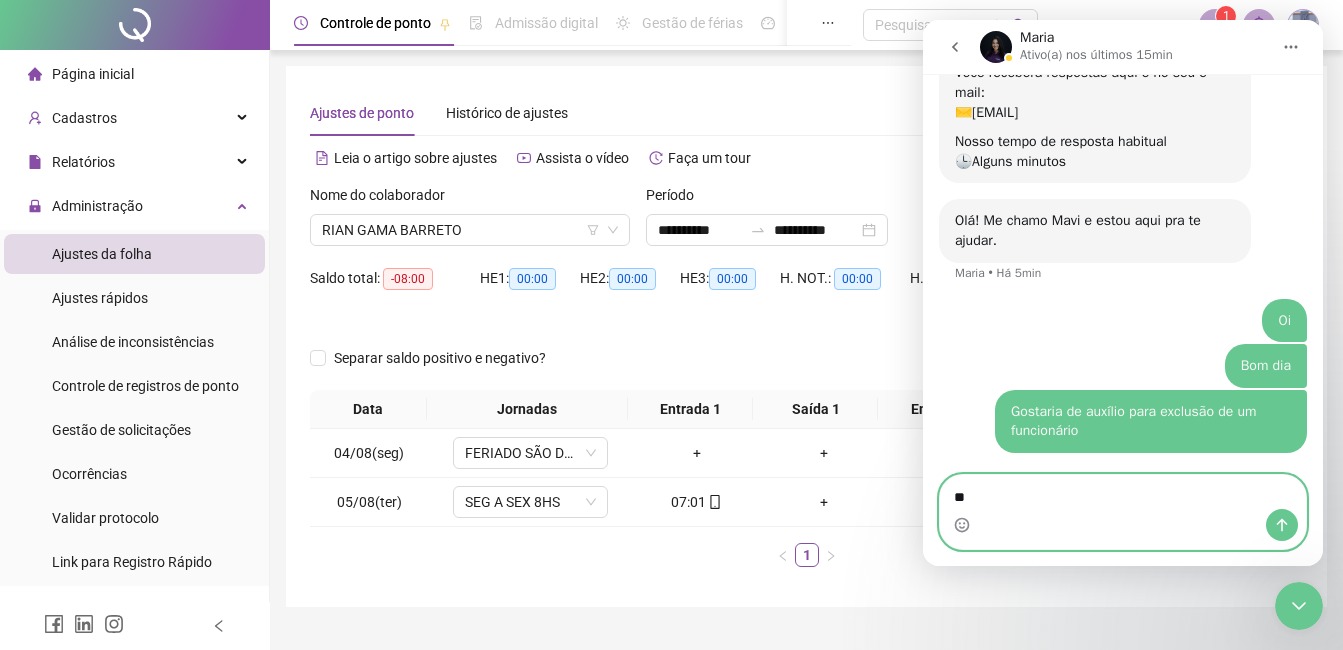 type on "*" 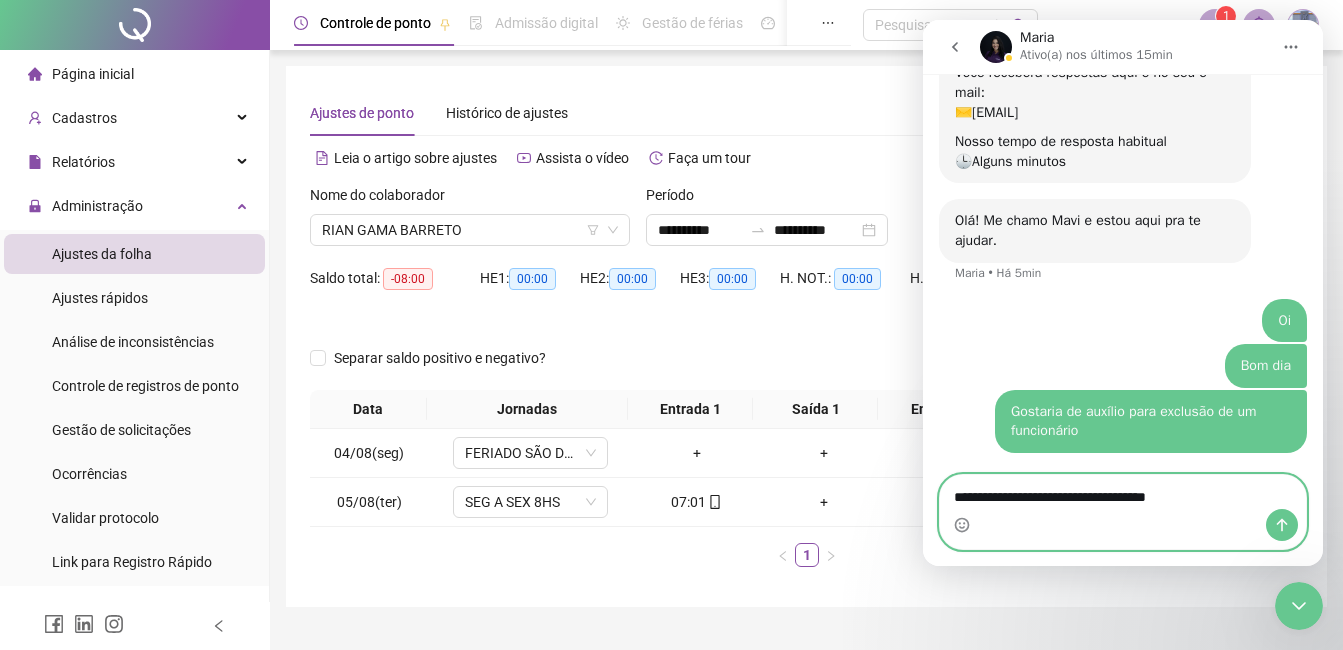 click on "**********" at bounding box center [1123, 492] 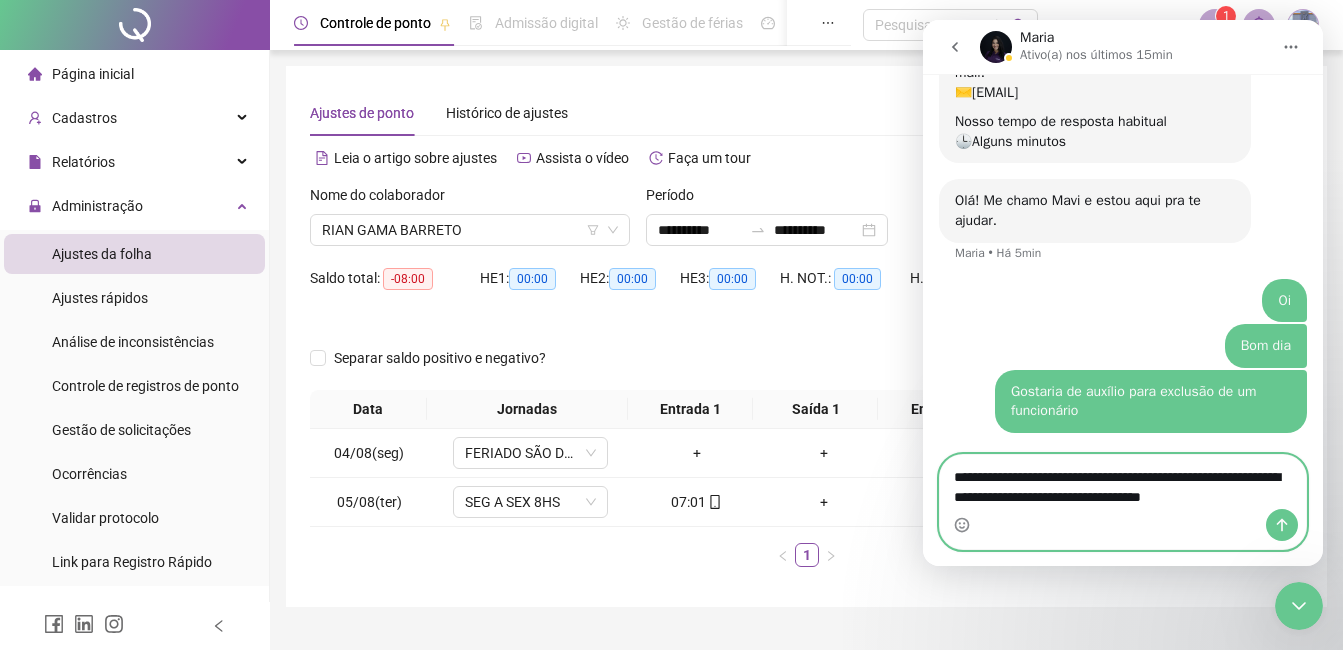 scroll, scrollTop: 1139, scrollLeft: 0, axis: vertical 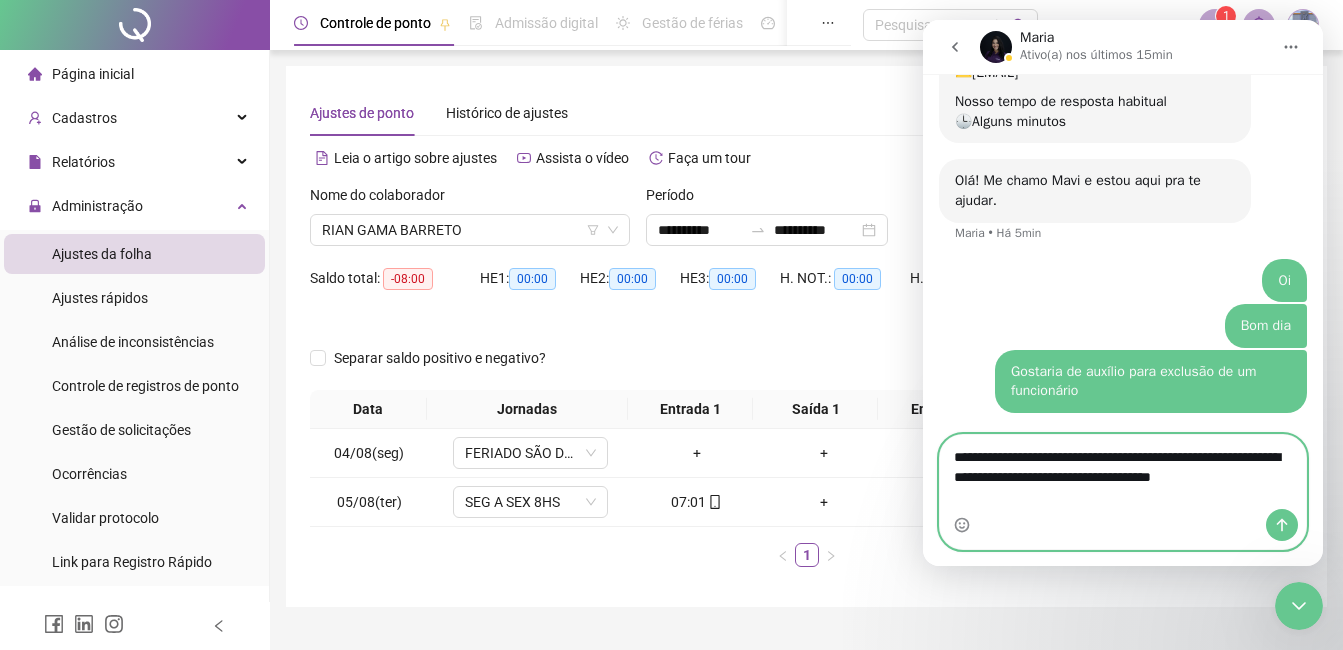 type on "**********" 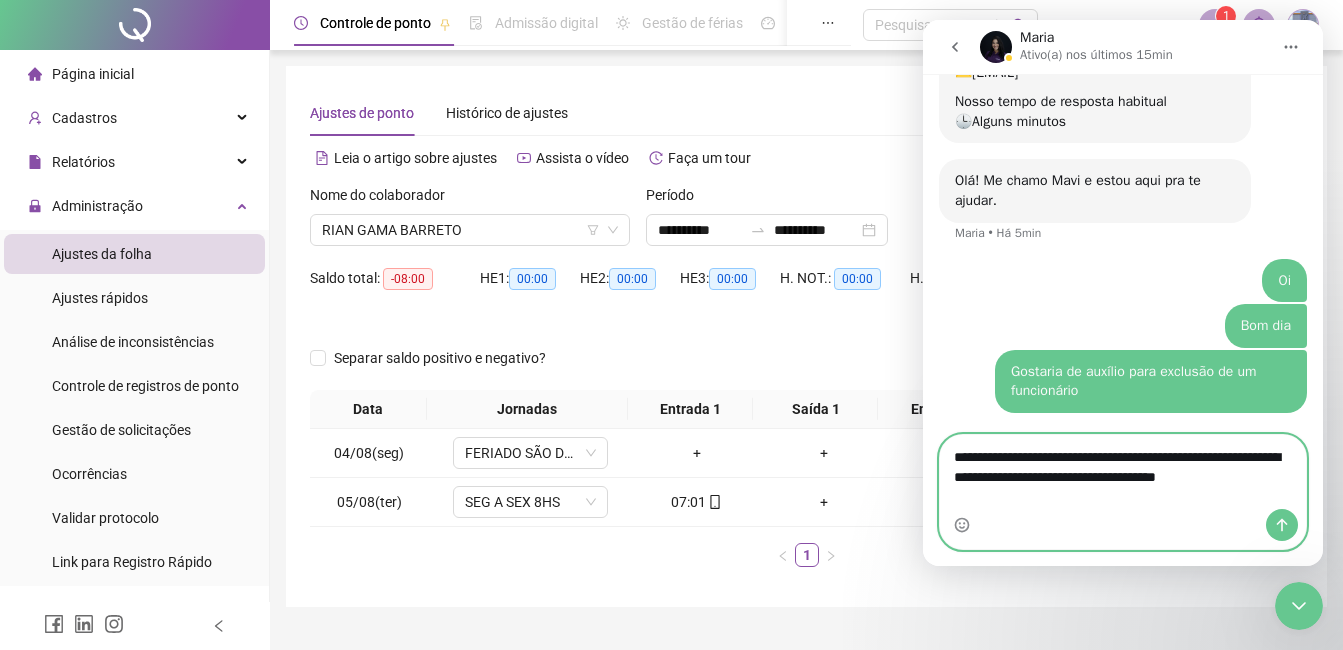 type 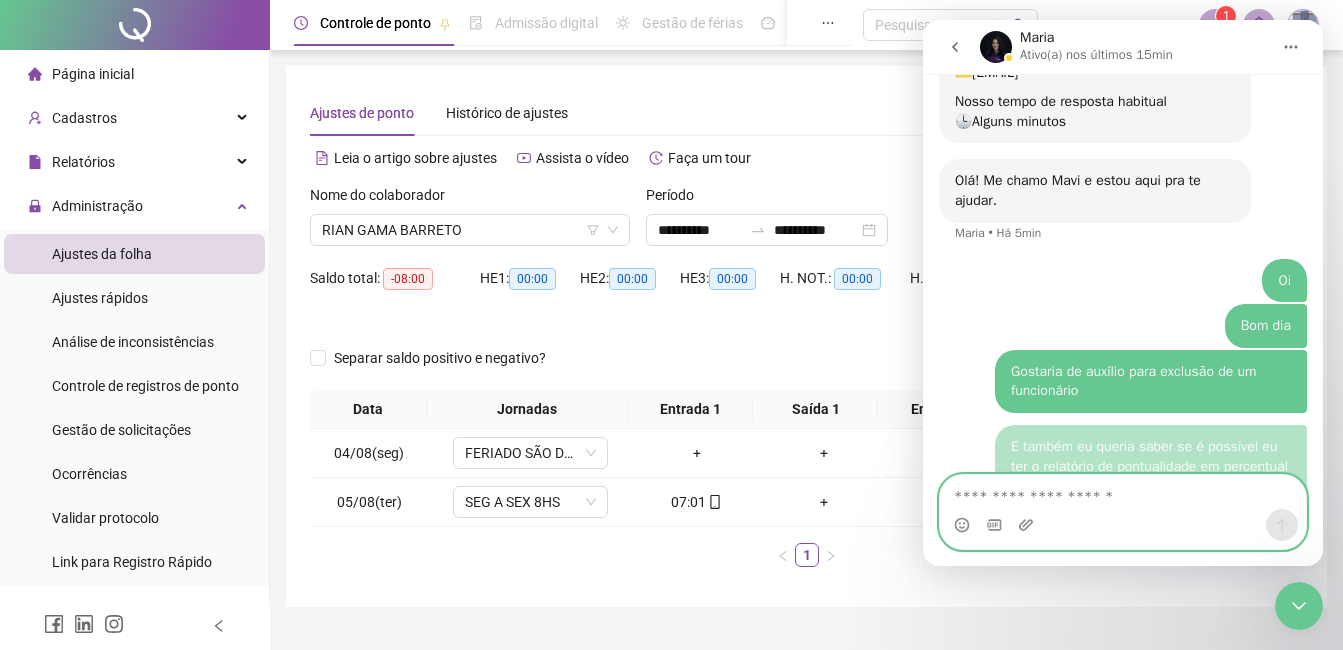 scroll, scrollTop: 1184, scrollLeft: 0, axis: vertical 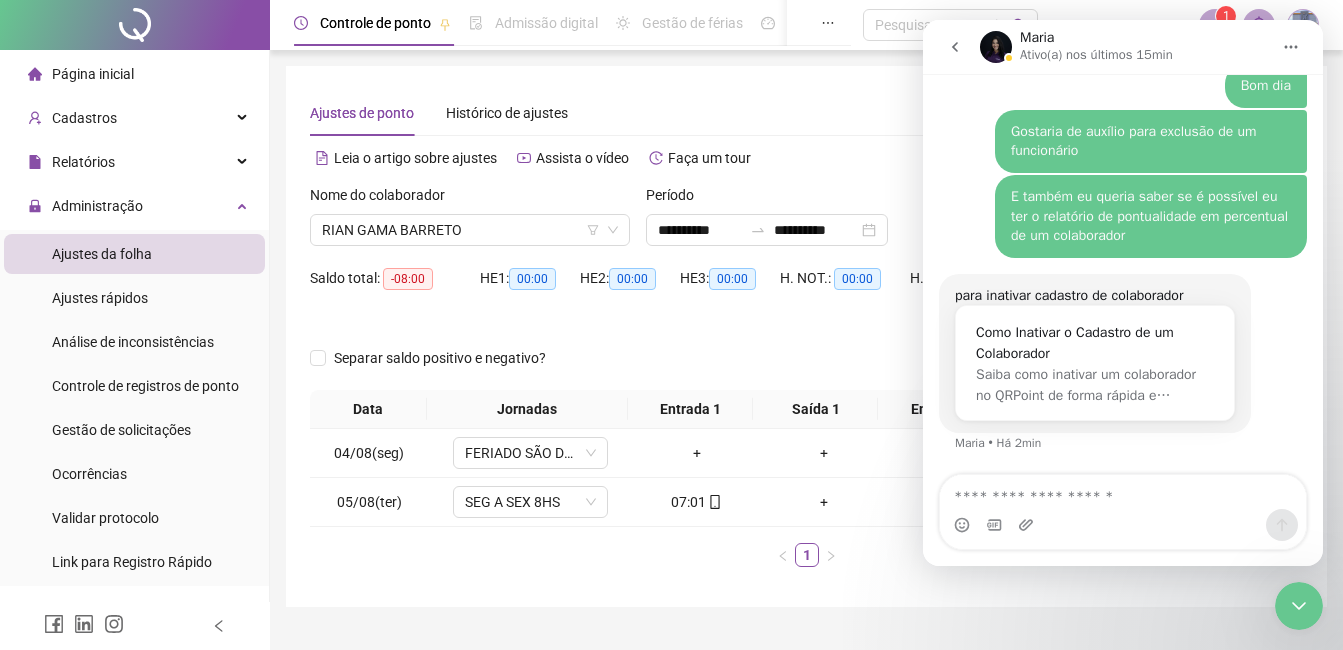 click on "Como Inativar o Cadastro de um Colaborador Saiba como inativar um colaborador no QRPoint de forma rápida e… [FIRST]    •   Há 2min" at bounding box center [1095, 354] 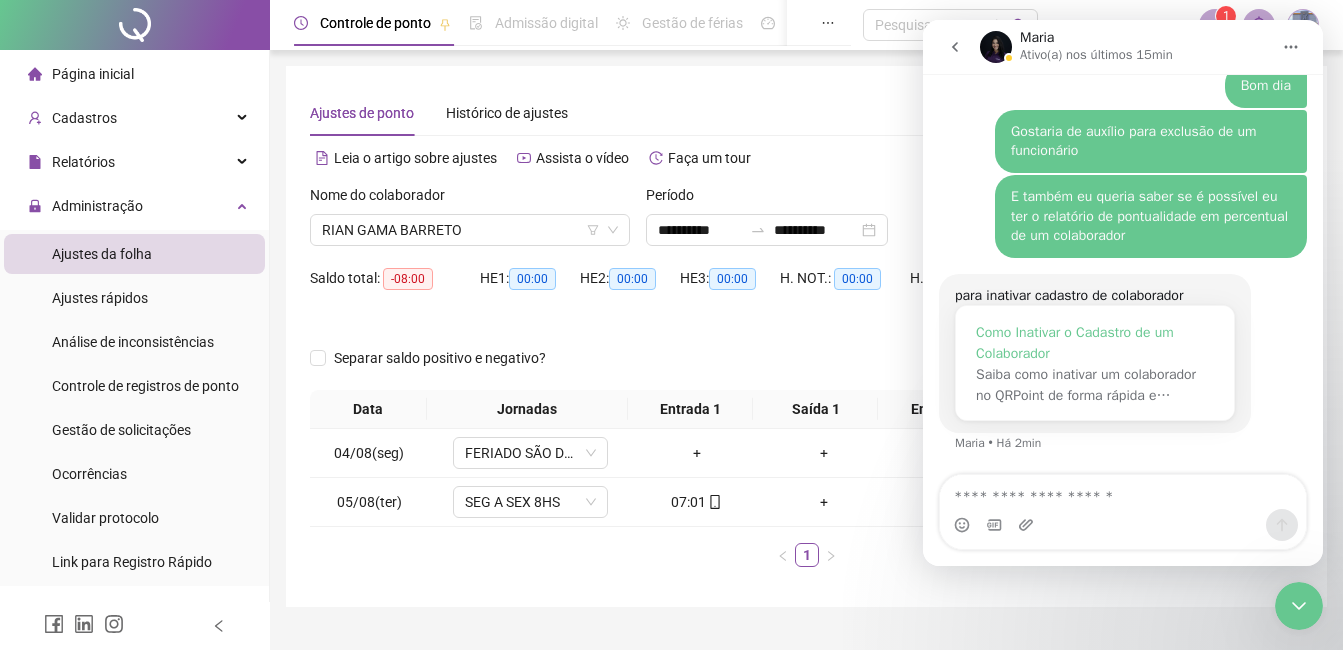 click on "Como Inativar o Cadastro de um Colaborador" at bounding box center (1095, 343) 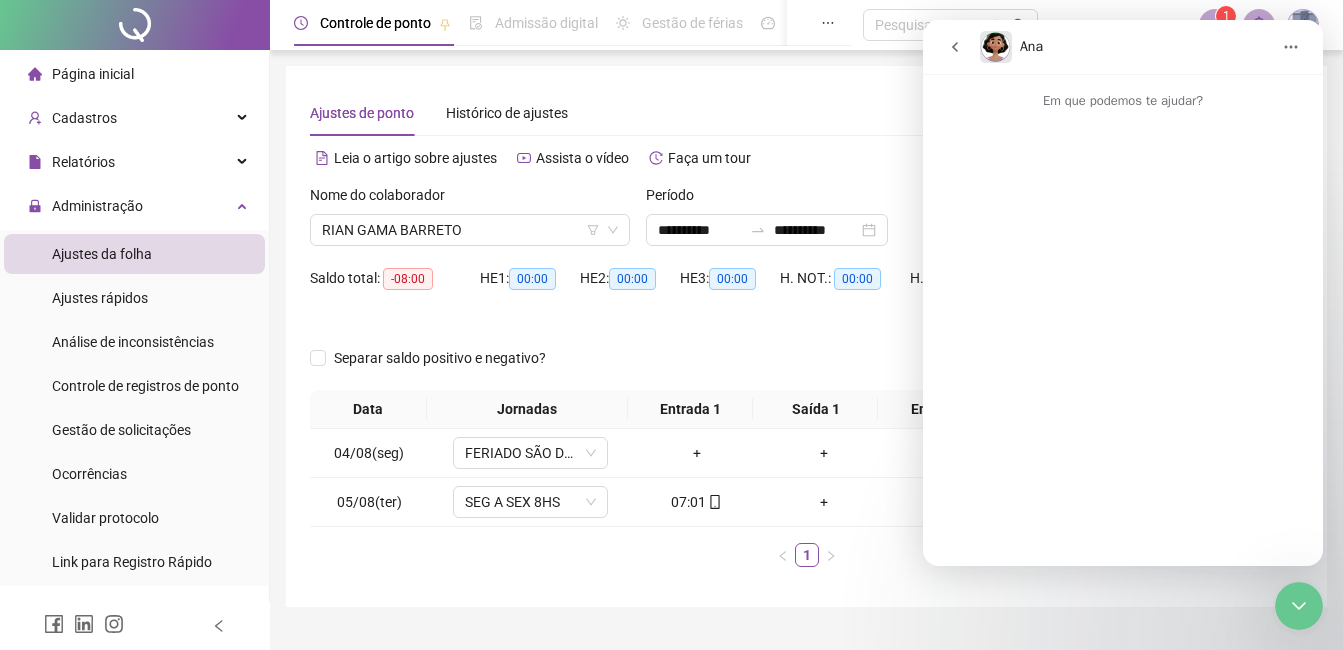 scroll, scrollTop: 0, scrollLeft: 0, axis: both 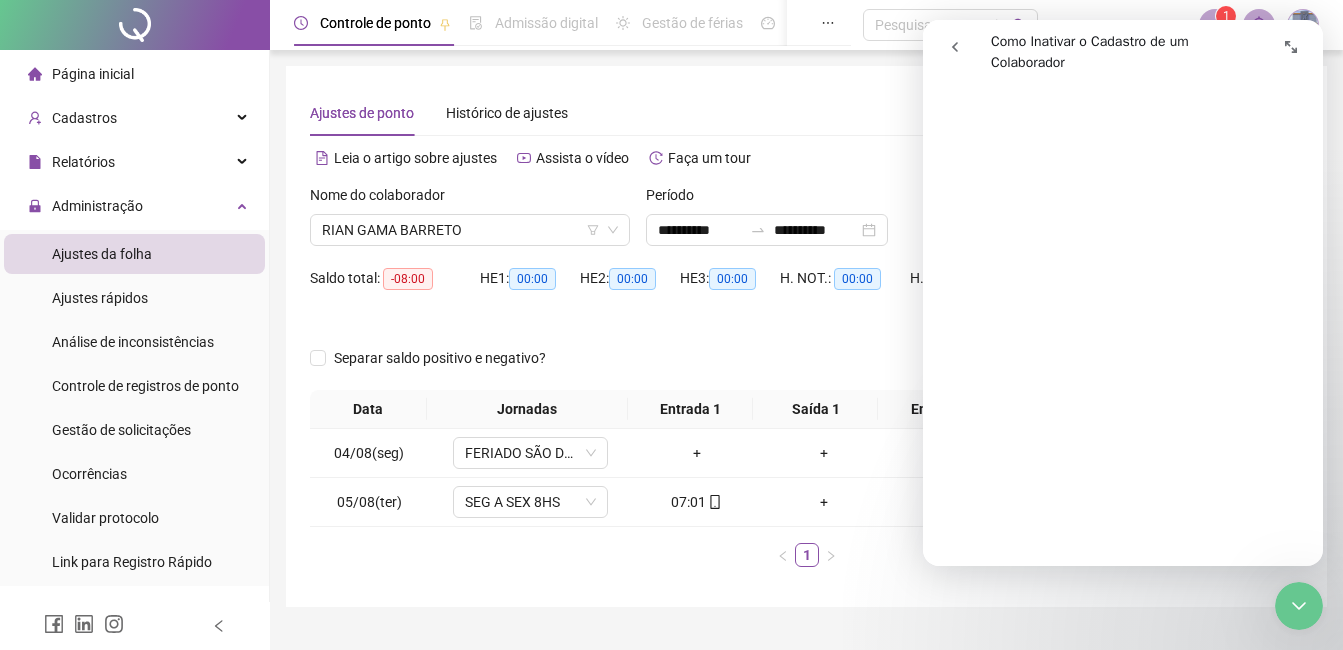 click 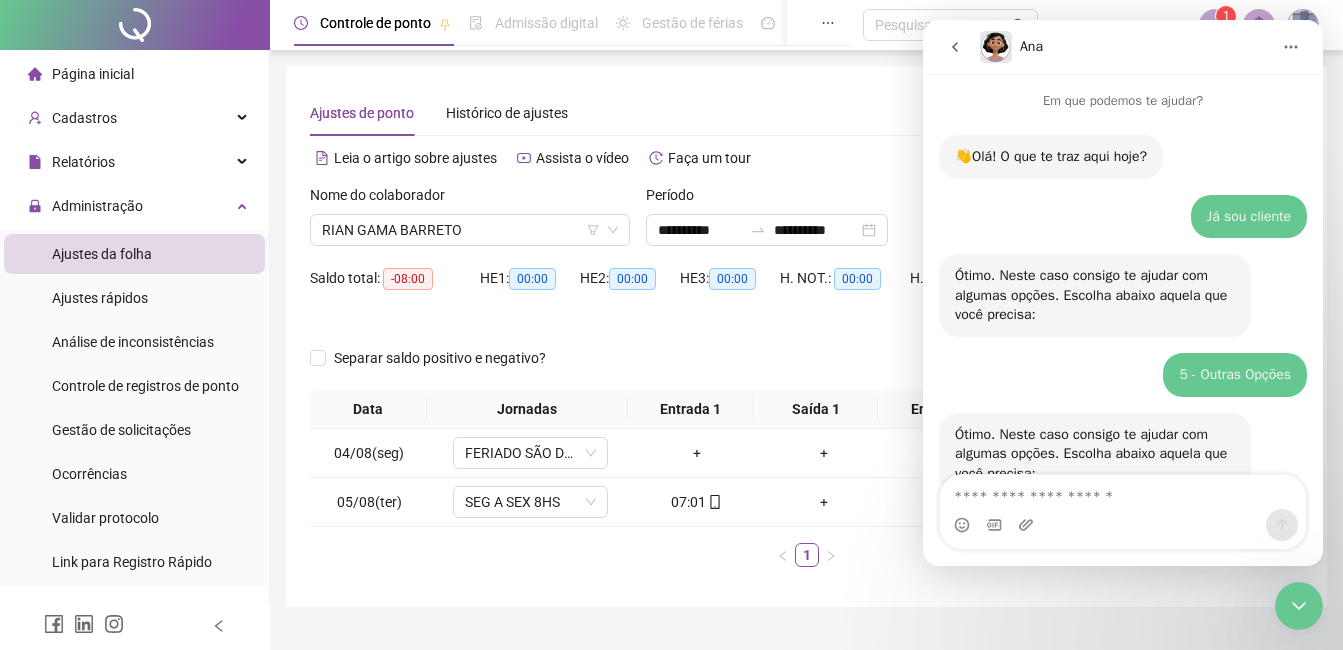 scroll, scrollTop: 3, scrollLeft: 0, axis: vertical 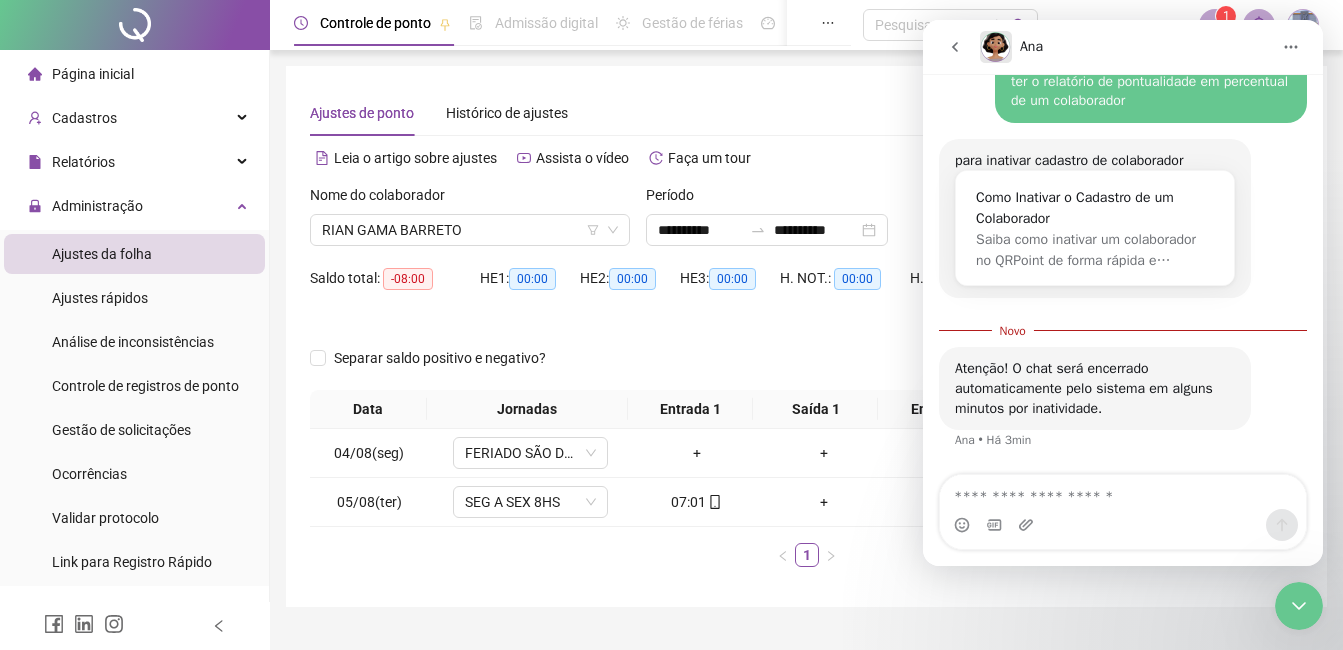 click at bounding box center [1123, 492] 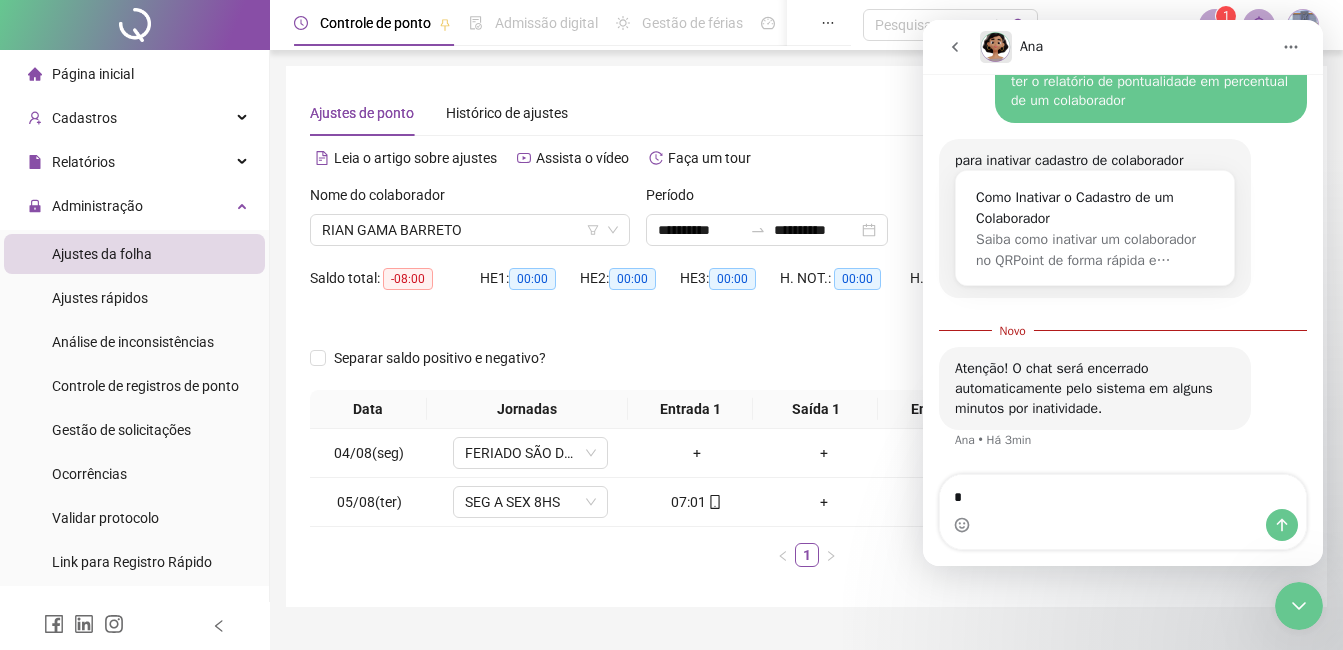 type on "**" 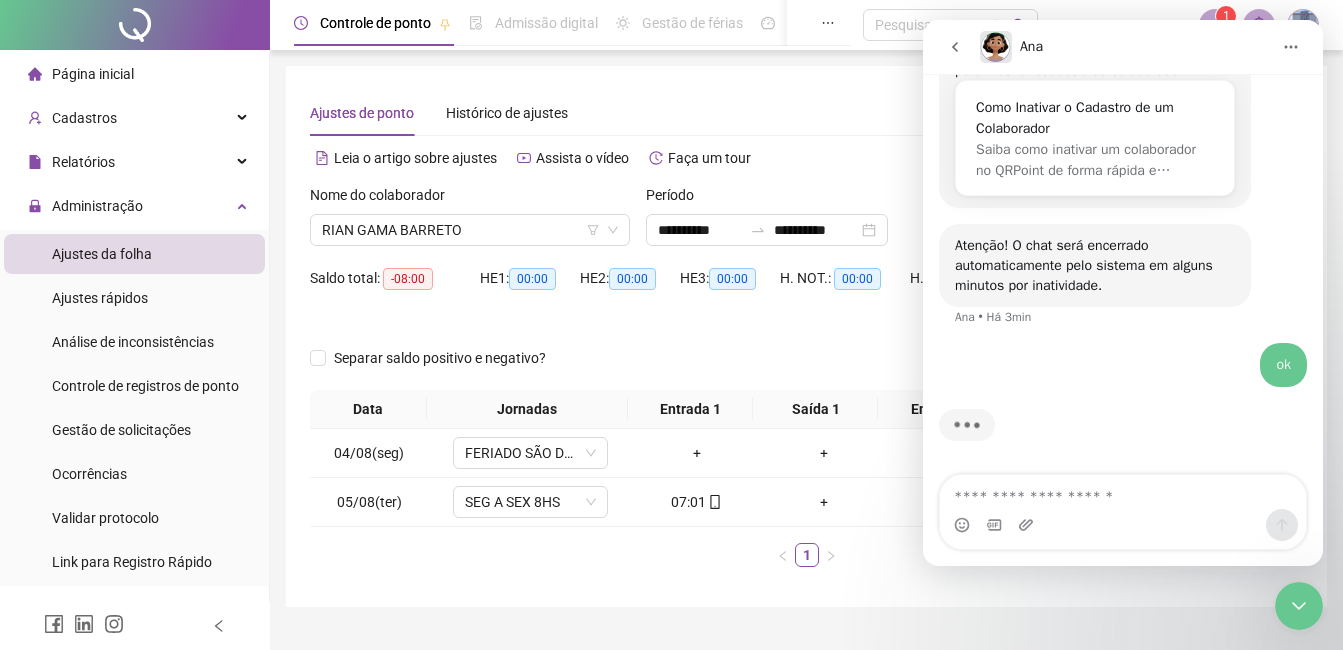 scroll, scrollTop: 1583, scrollLeft: 0, axis: vertical 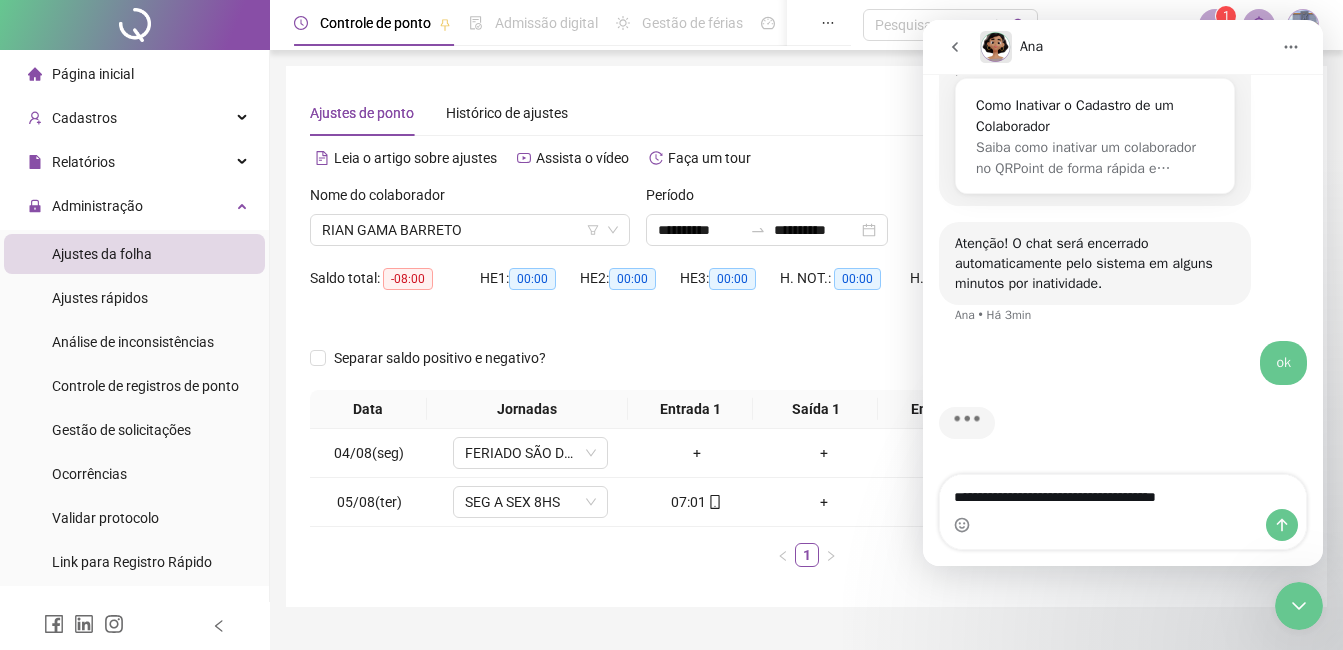 type on "**********" 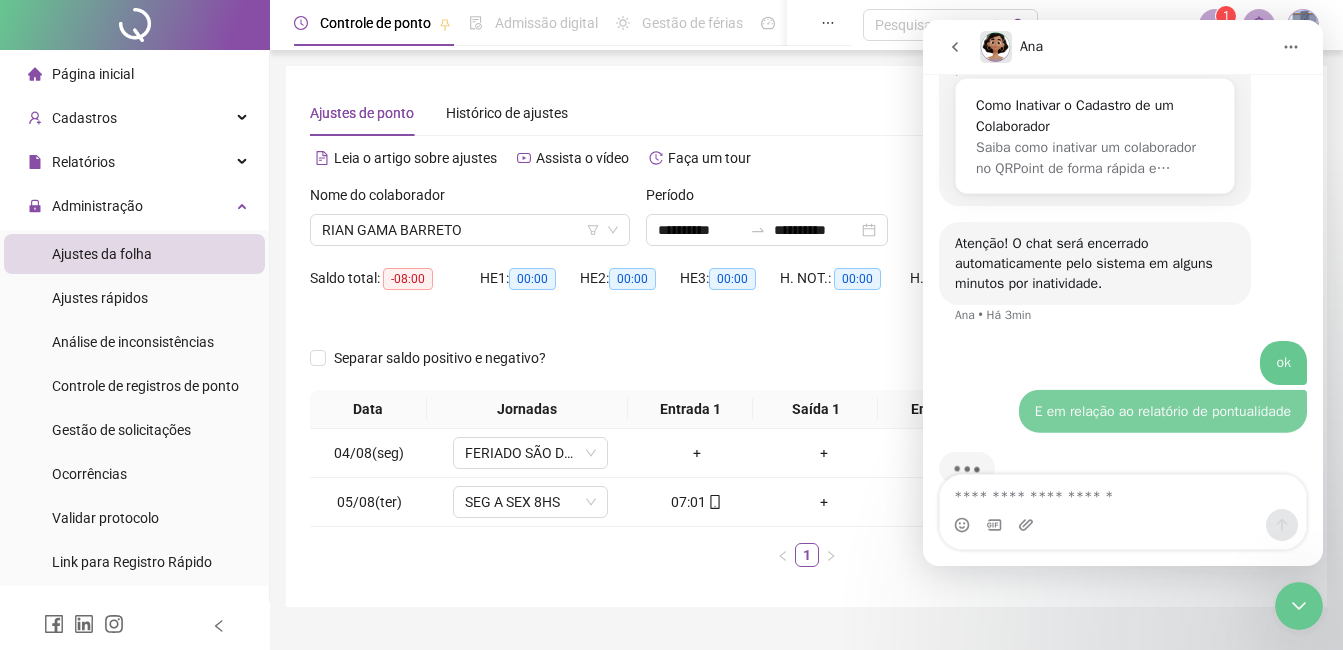 scroll, scrollTop: 1628, scrollLeft: 0, axis: vertical 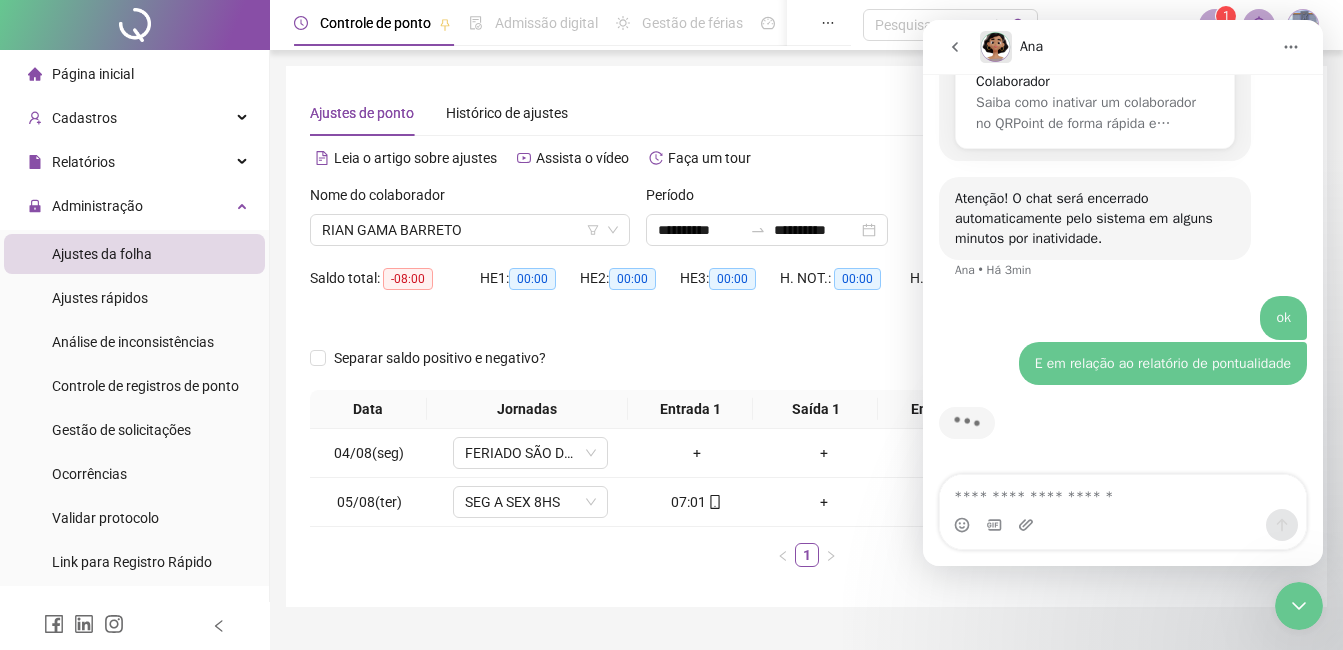 type on "*" 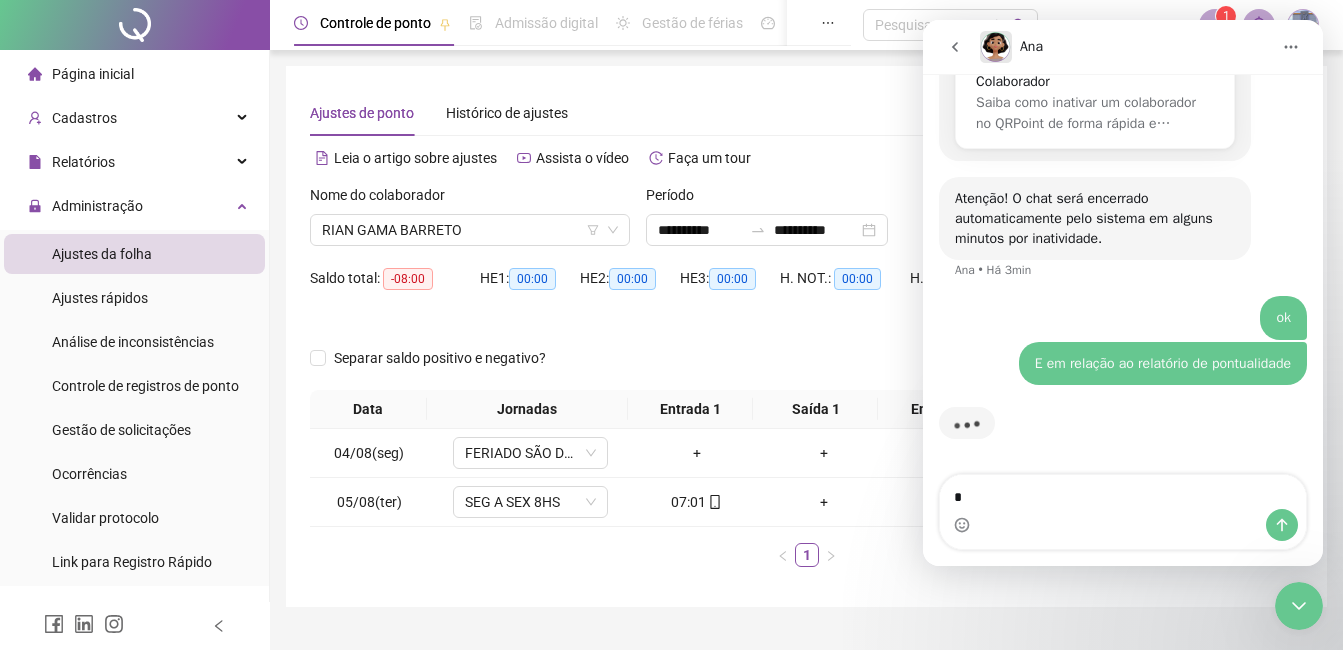 type 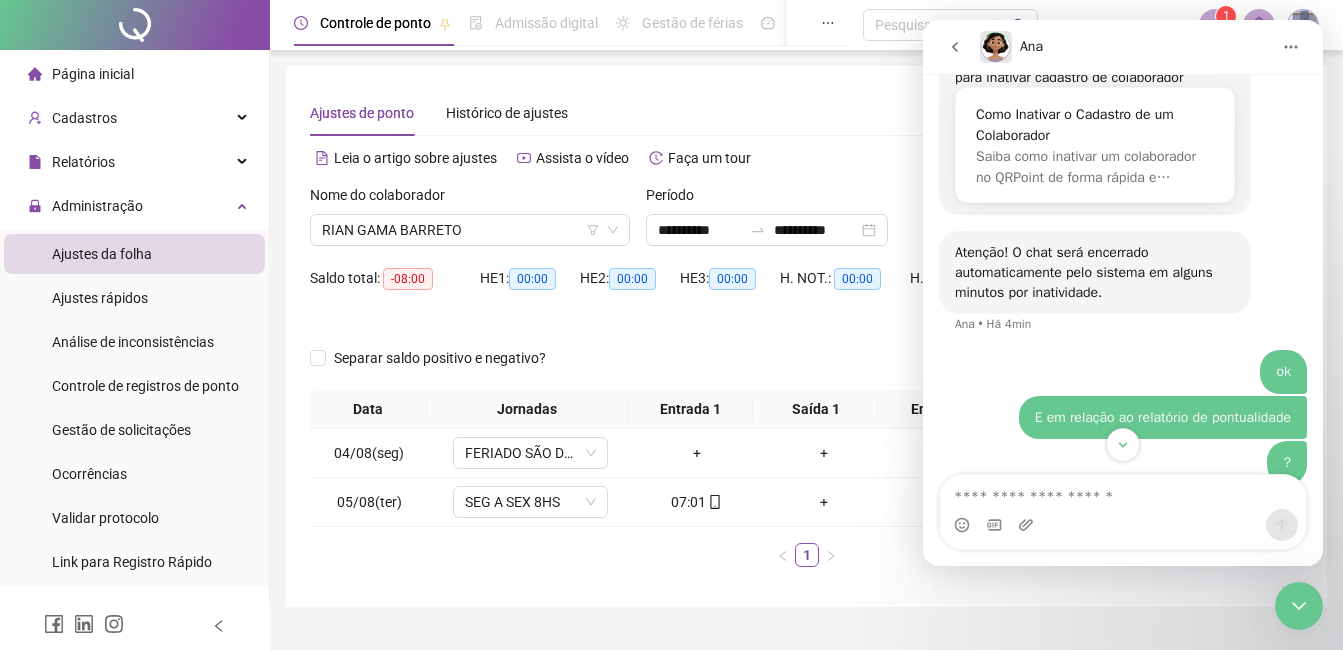 scroll, scrollTop: 1474, scrollLeft: 0, axis: vertical 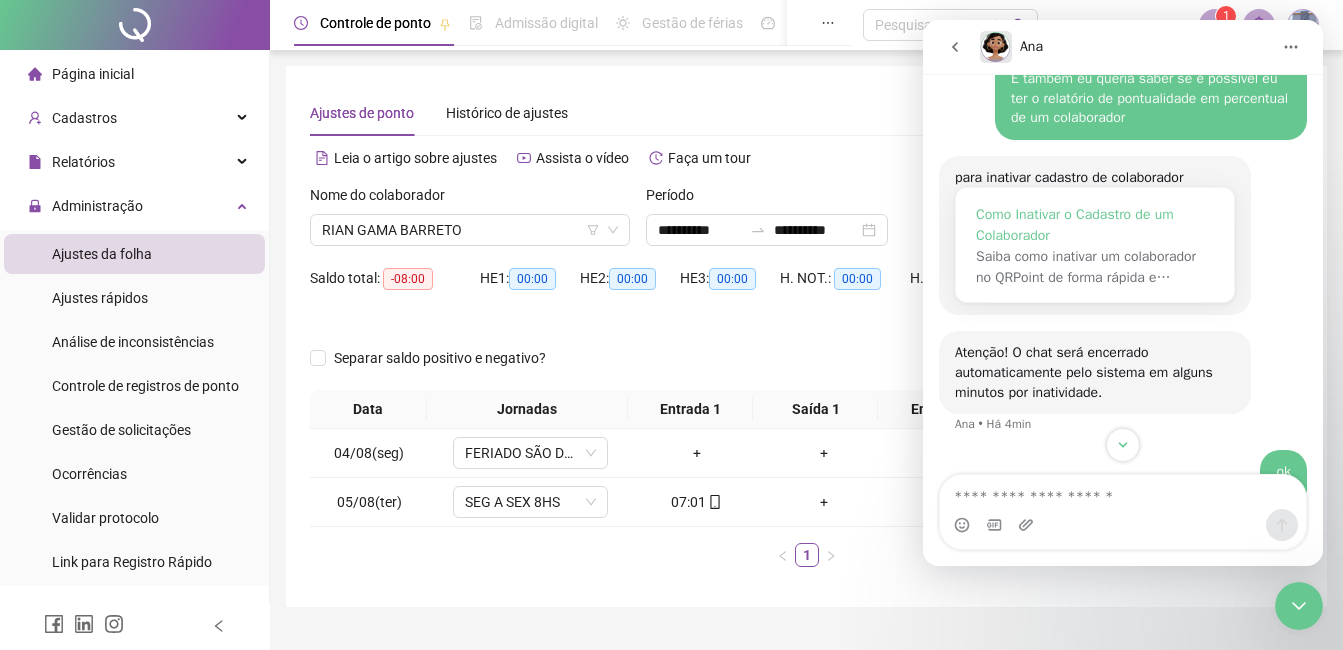 click on "Como Inativar o Cadastro de um Colaborador" at bounding box center [1095, 225] 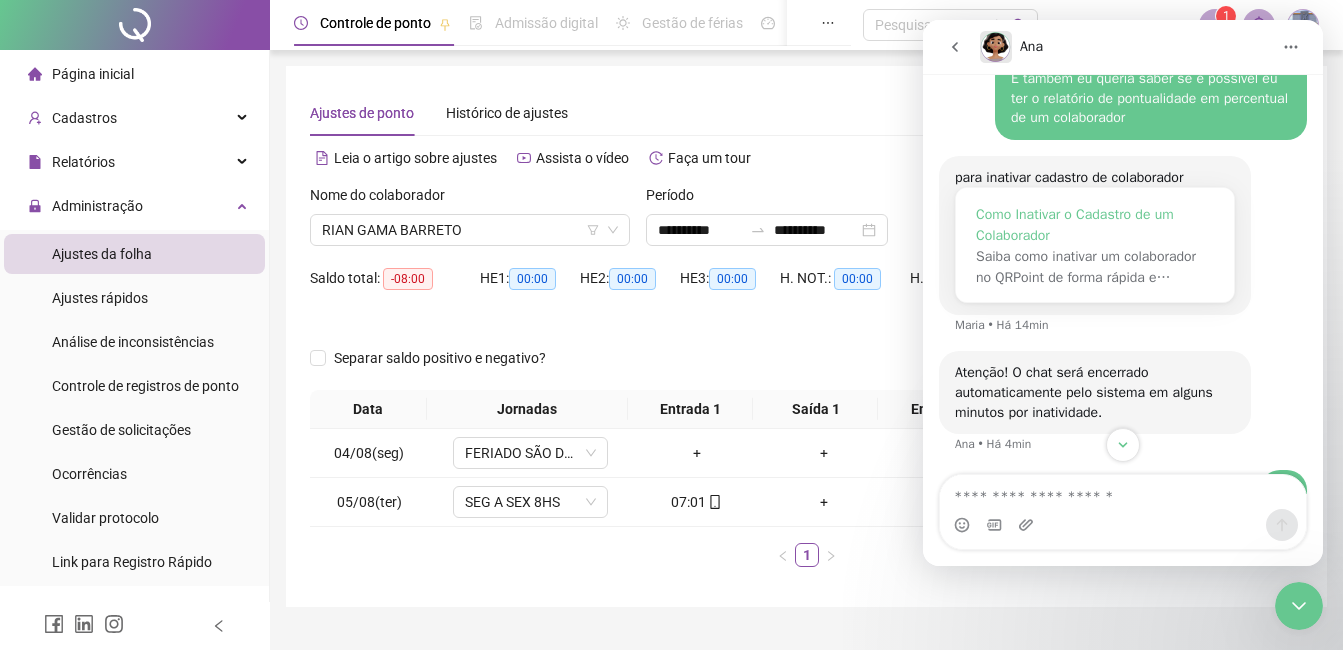 scroll, scrollTop: 0, scrollLeft: 0, axis: both 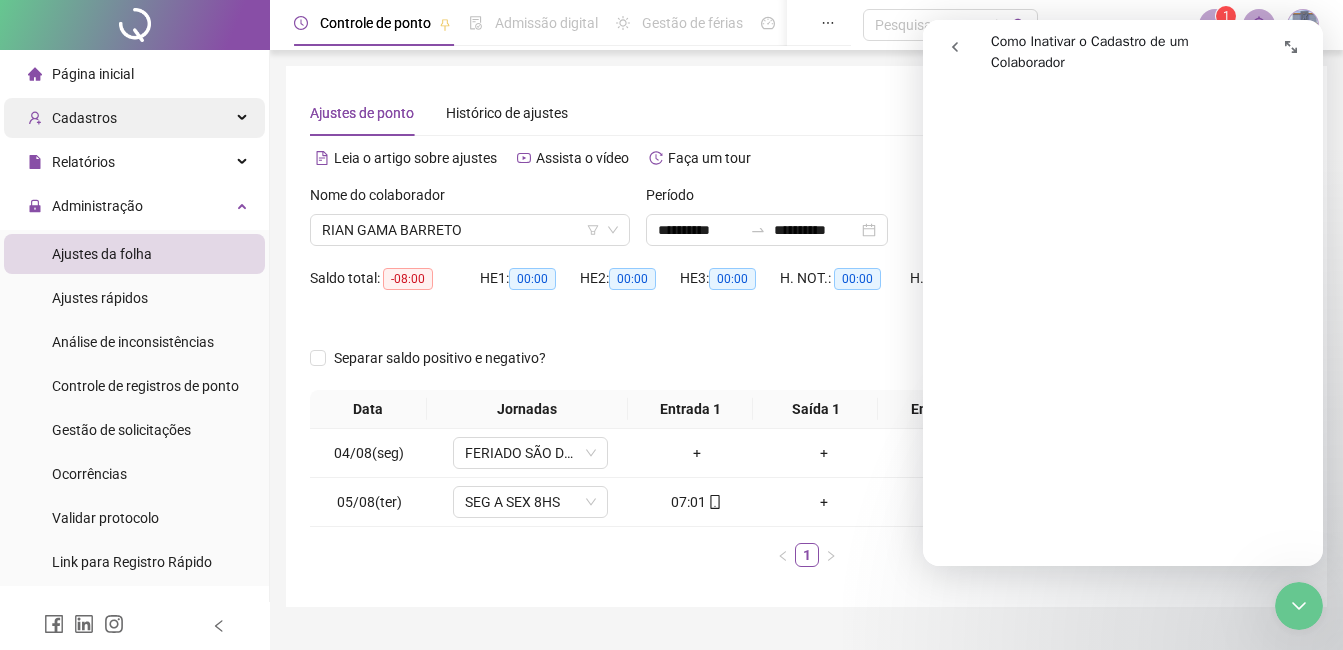 click on "Cadastros" at bounding box center (84, 118) 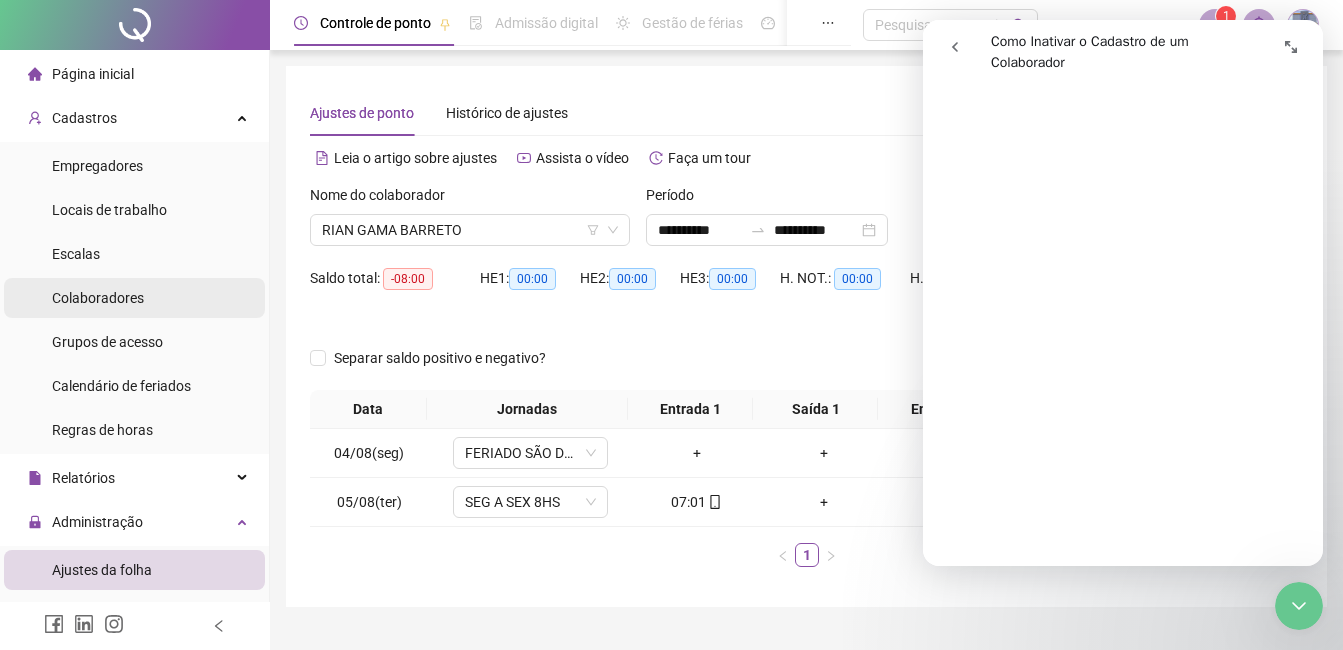 click on "Colaboradores" at bounding box center (98, 298) 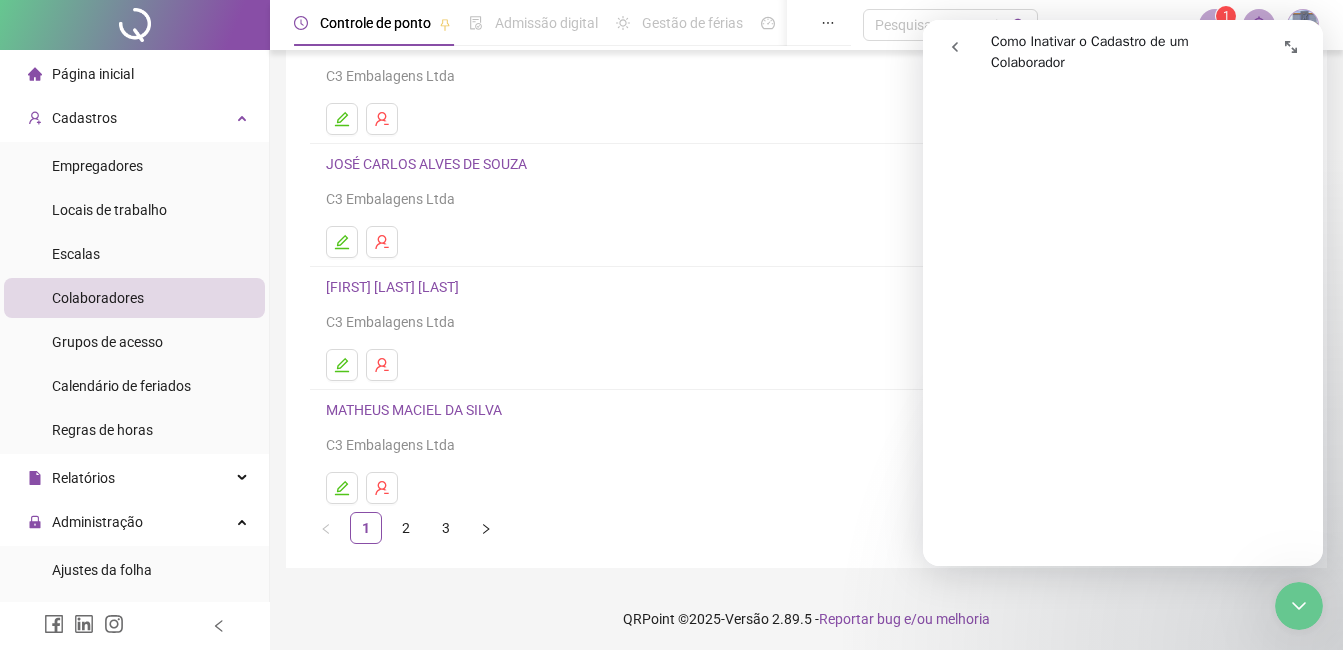 scroll, scrollTop: 317, scrollLeft: 0, axis: vertical 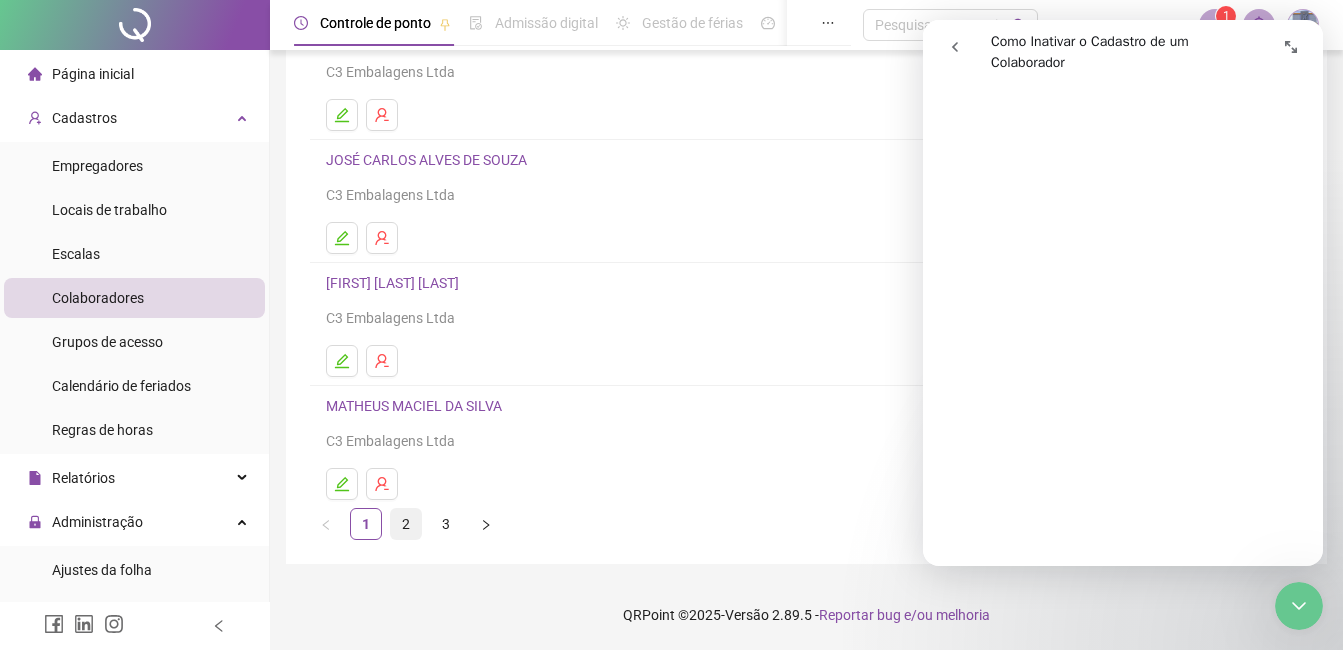 click on "2" at bounding box center [406, 524] 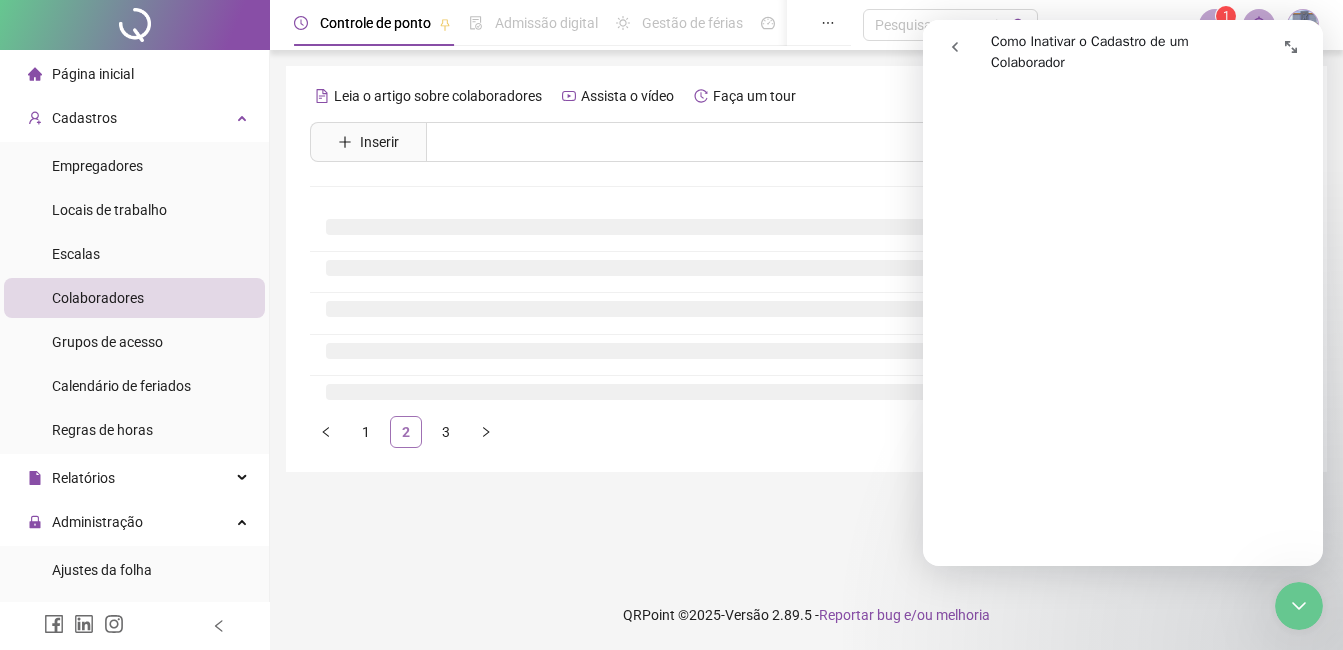 scroll, scrollTop: 0, scrollLeft: 0, axis: both 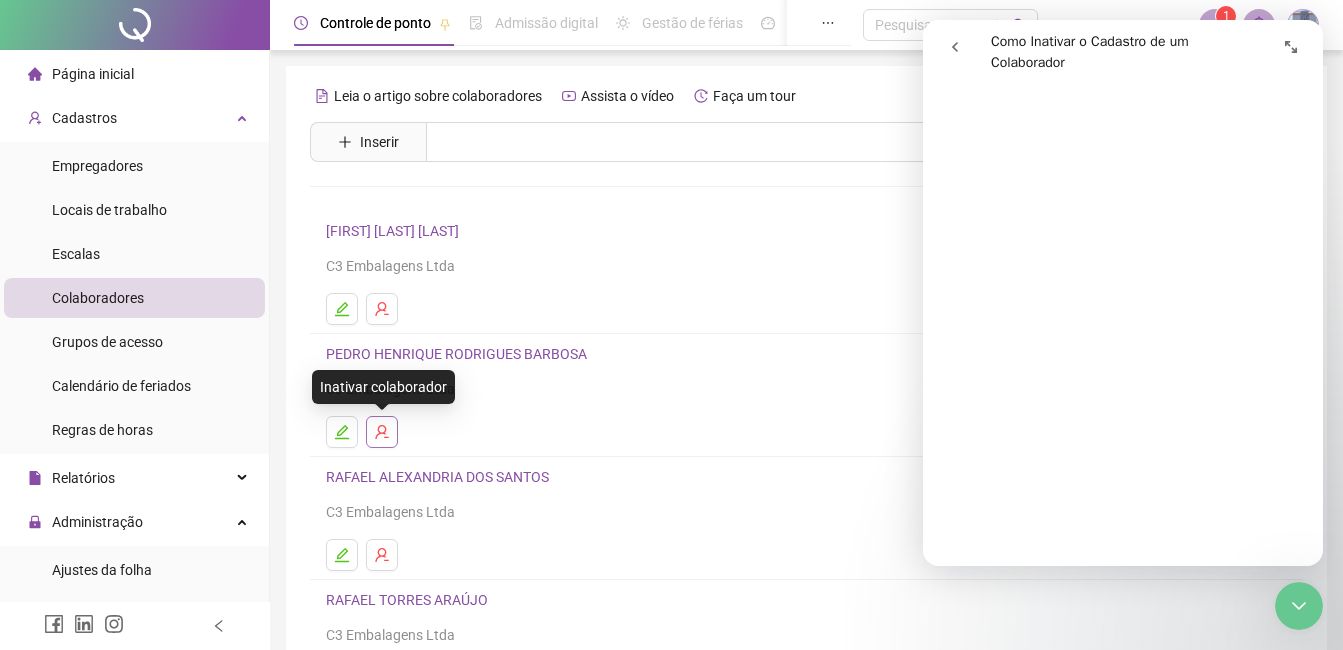 click 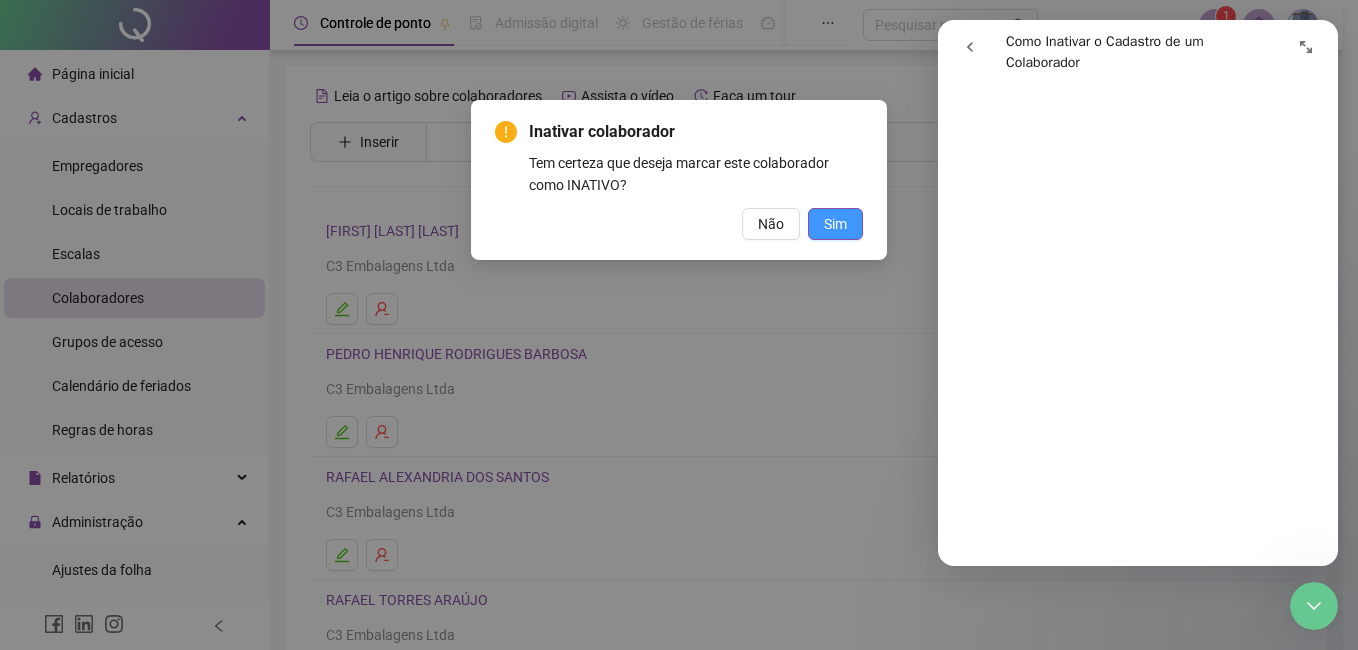 click on "Sim" at bounding box center (835, 224) 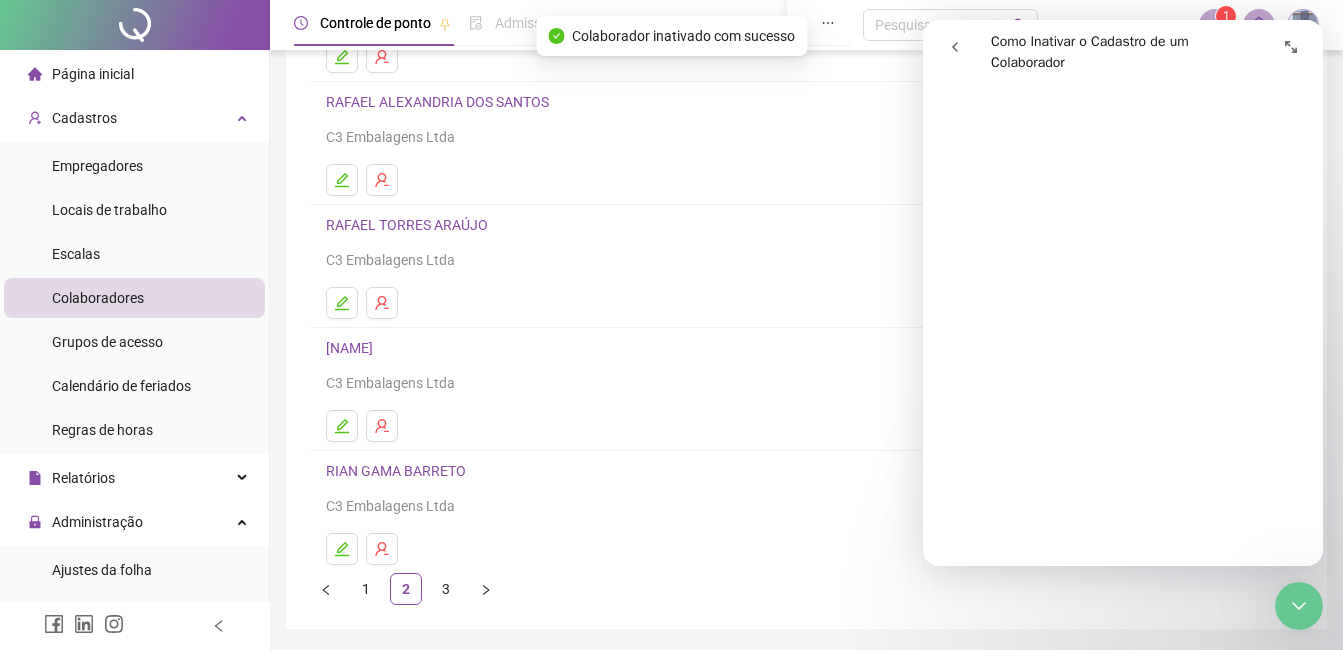 scroll, scrollTop: 300, scrollLeft: 0, axis: vertical 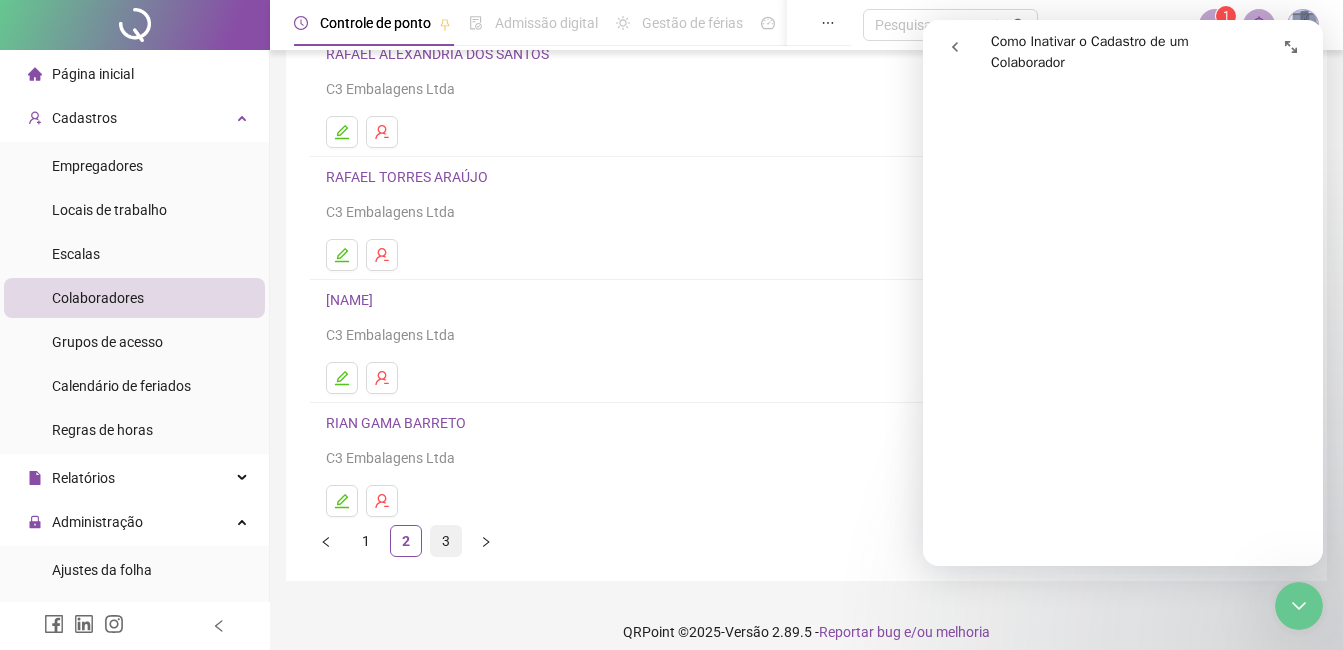 click on "3" at bounding box center (446, 541) 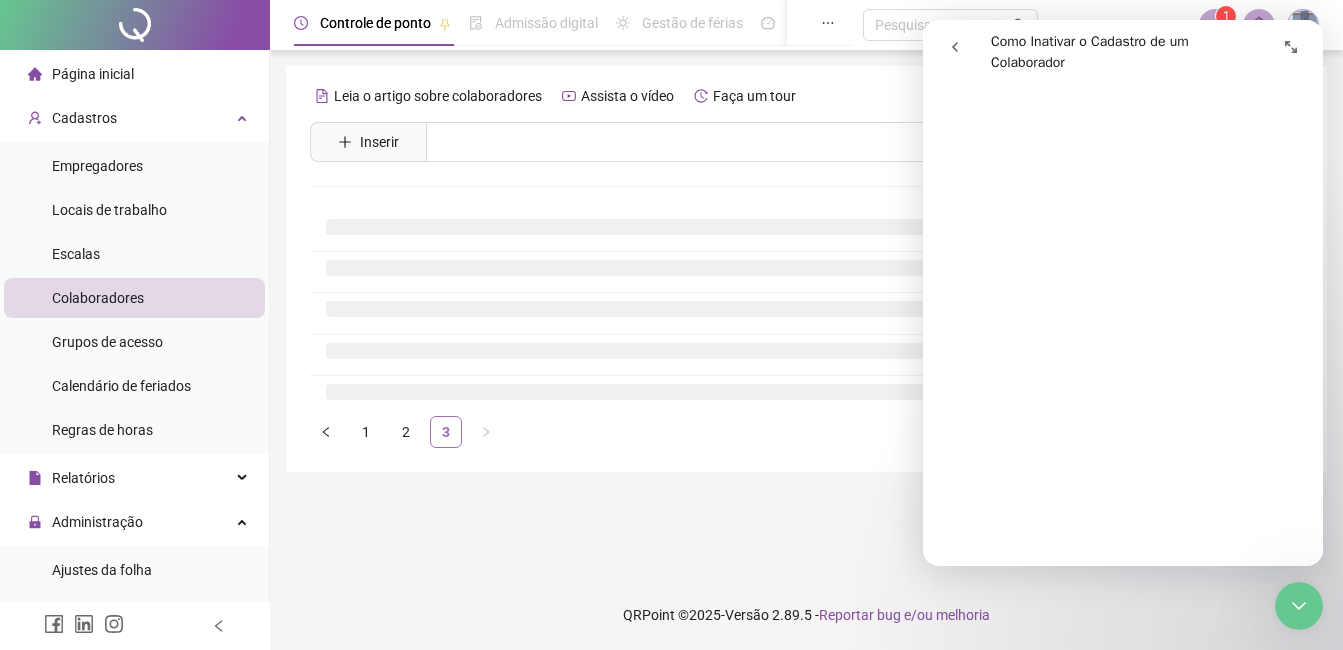 scroll, scrollTop: 0, scrollLeft: 0, axis: both 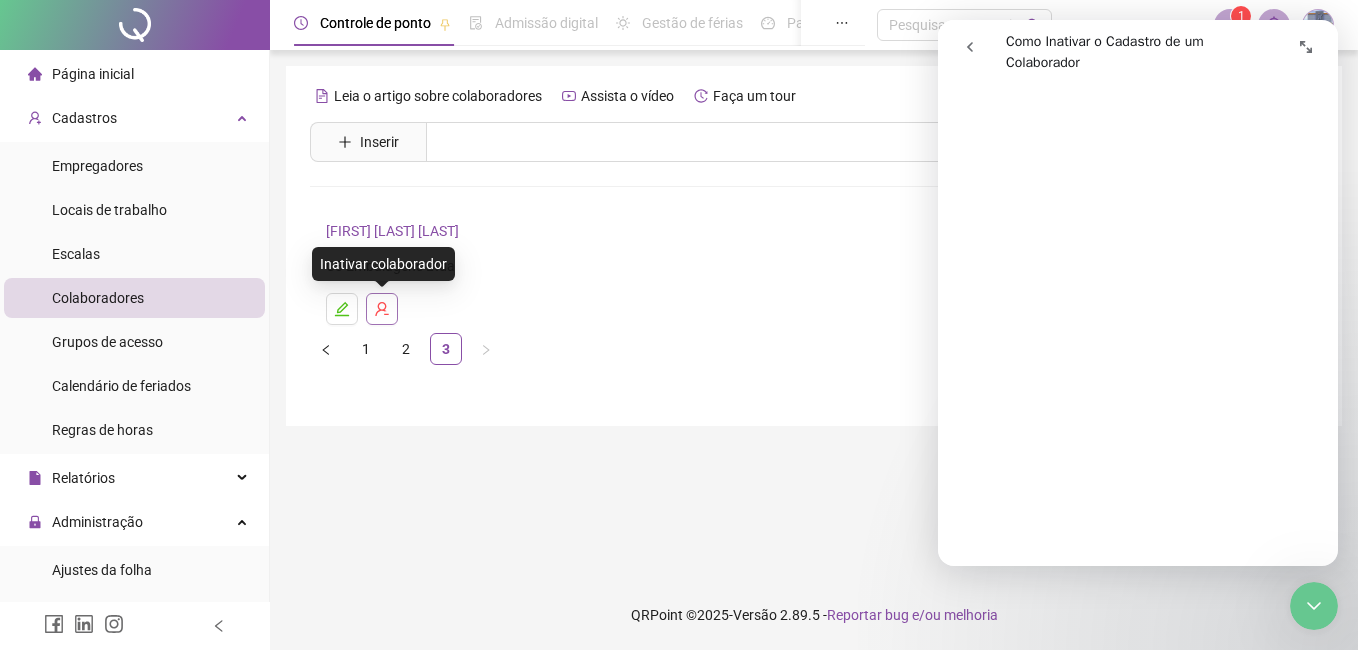 click at bounding box center (382, 309) 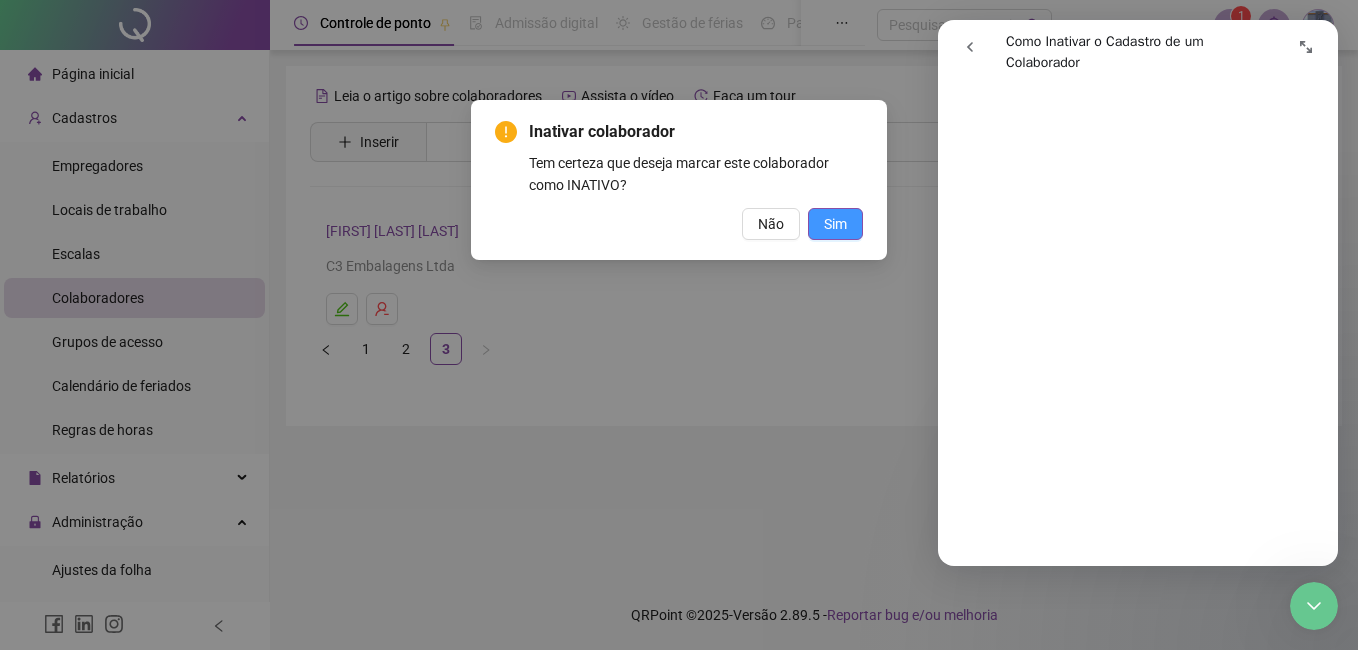 click on "Sim" at bounding box center (835, 224) 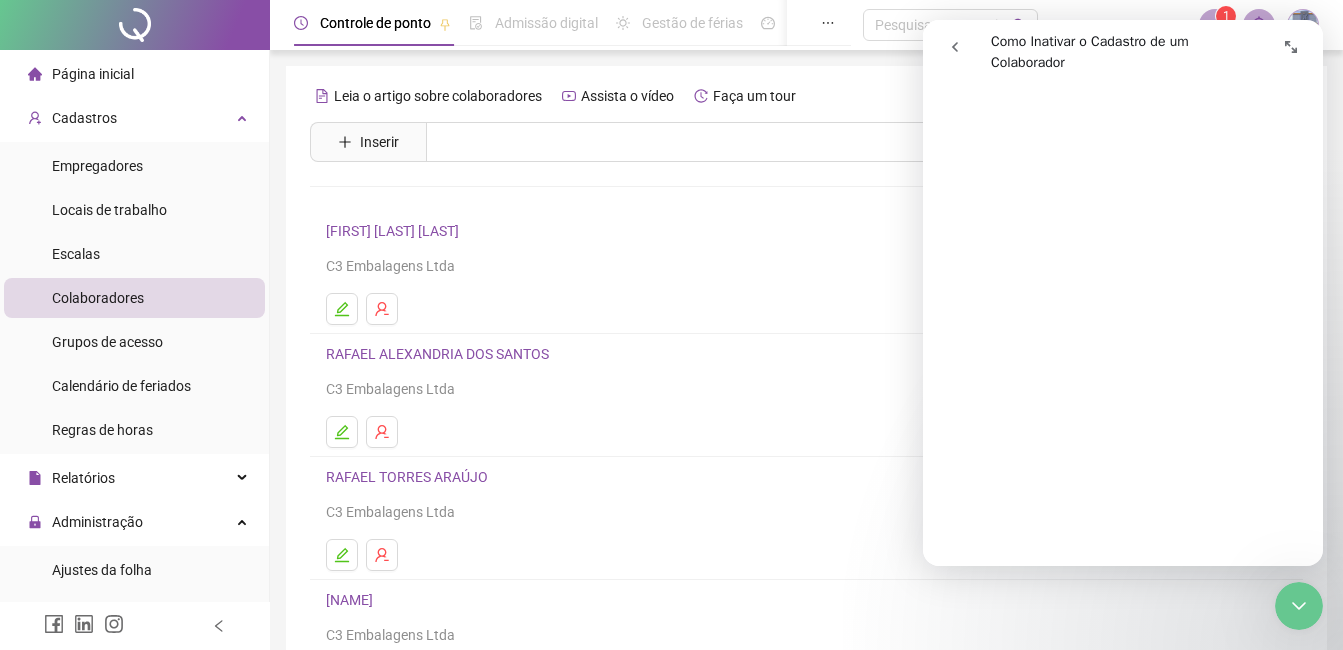 scroll, scrollTop: 500, scrollLeft: 0, axis: vertical 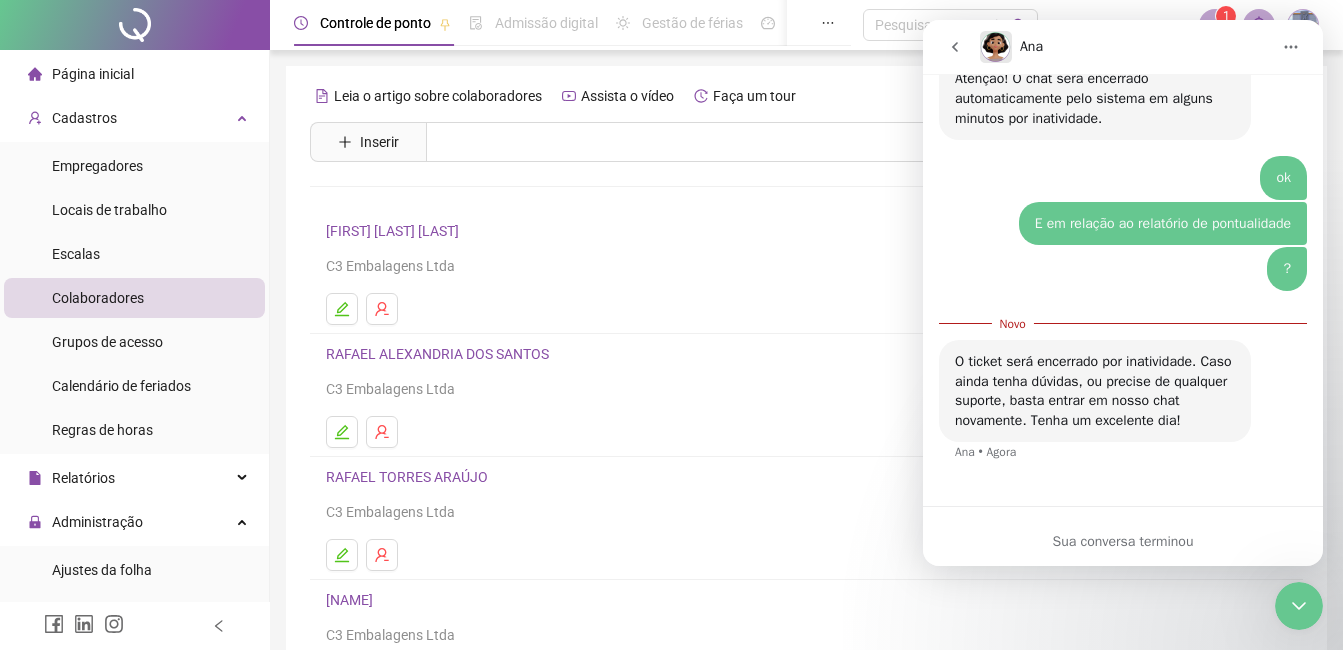 click on "Sua conversa terminou" at bounding box center (1123, 541) 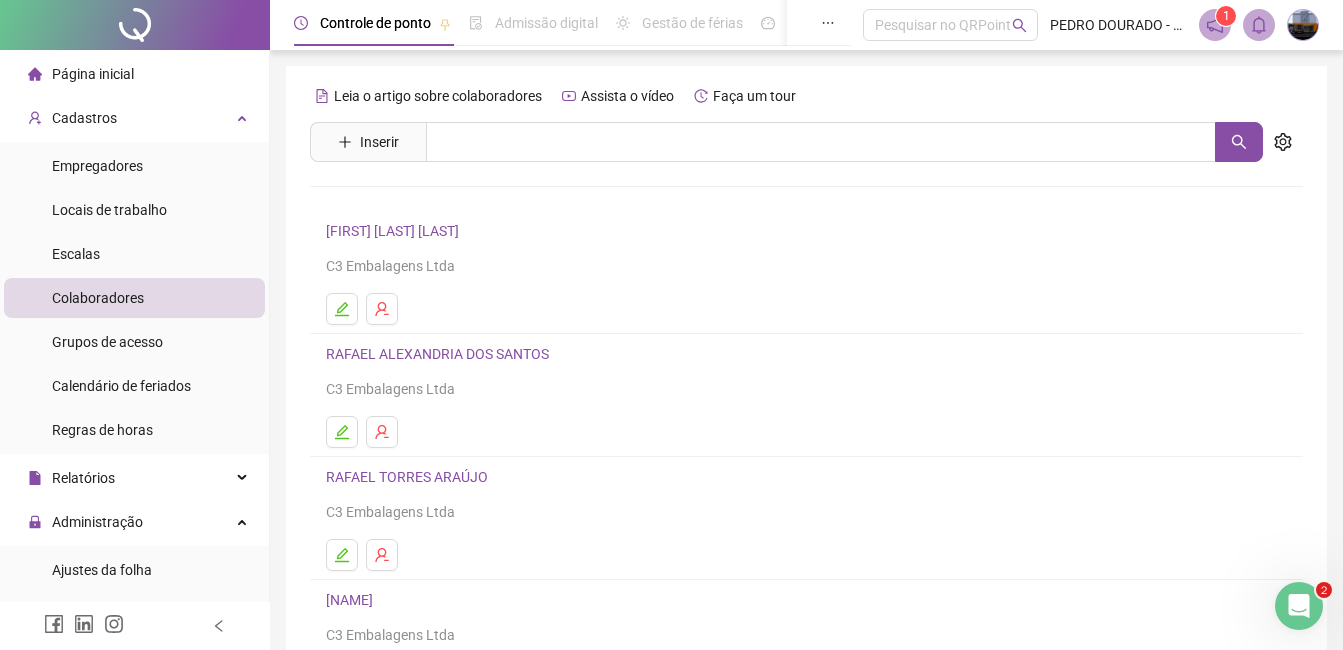 click 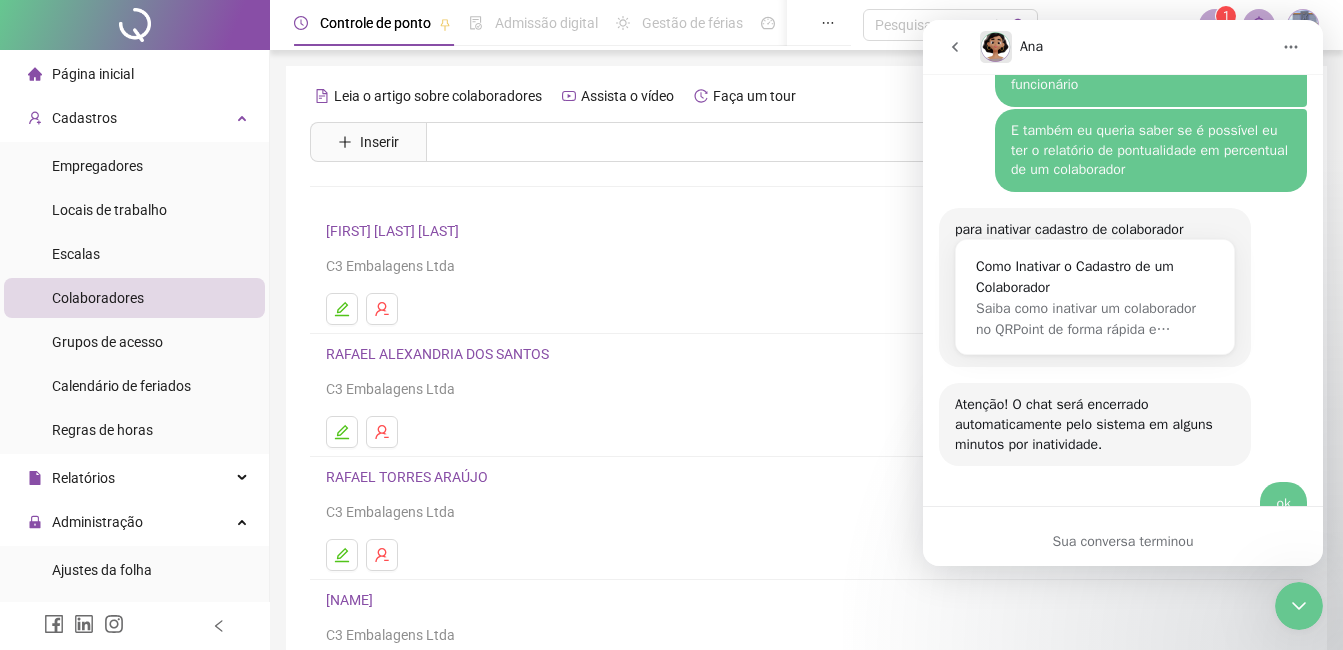 scroll, scrollTop: 1715, scrollLeft: 0, axis: vertical 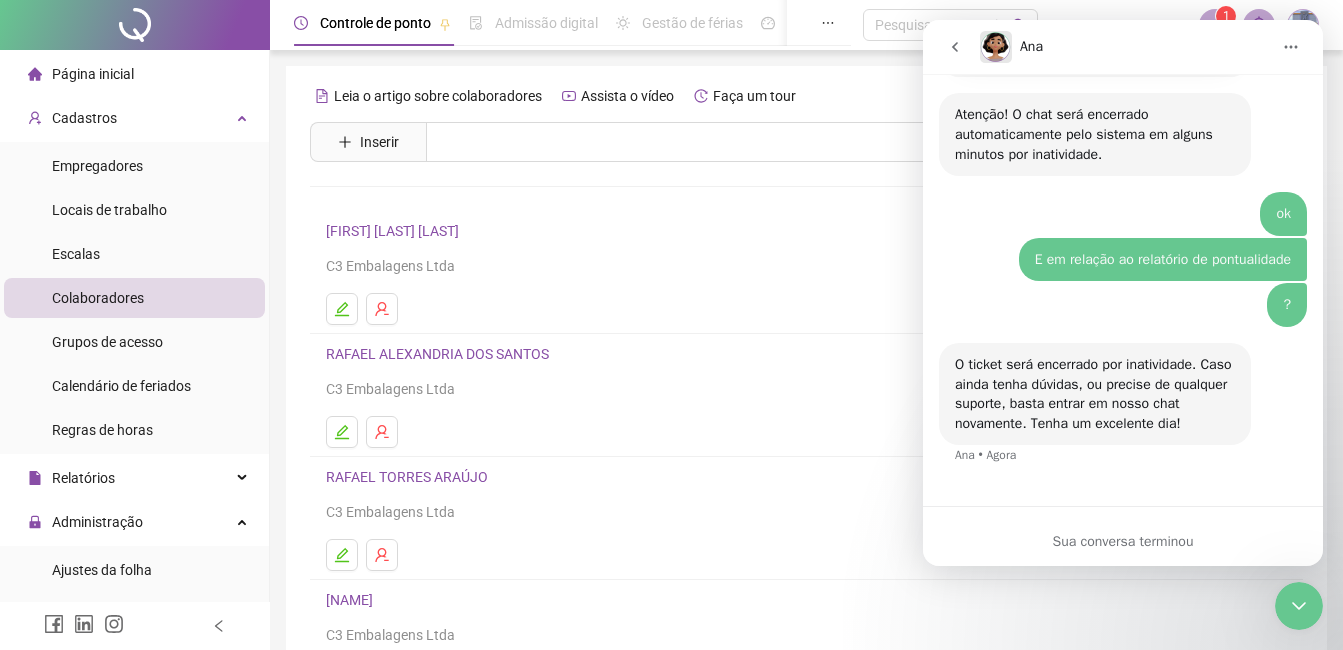 click at bounding box center [955, 47] 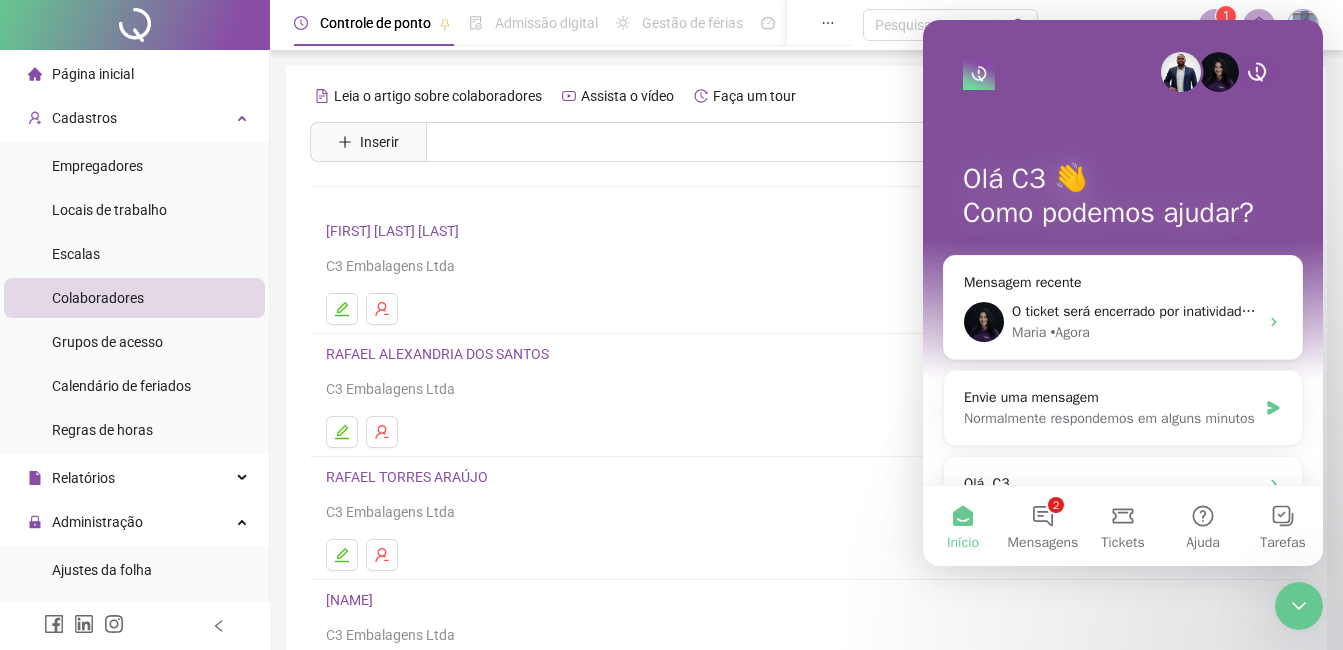 scroll, scrollTop: 0, scrollLeft: 0, axis: both 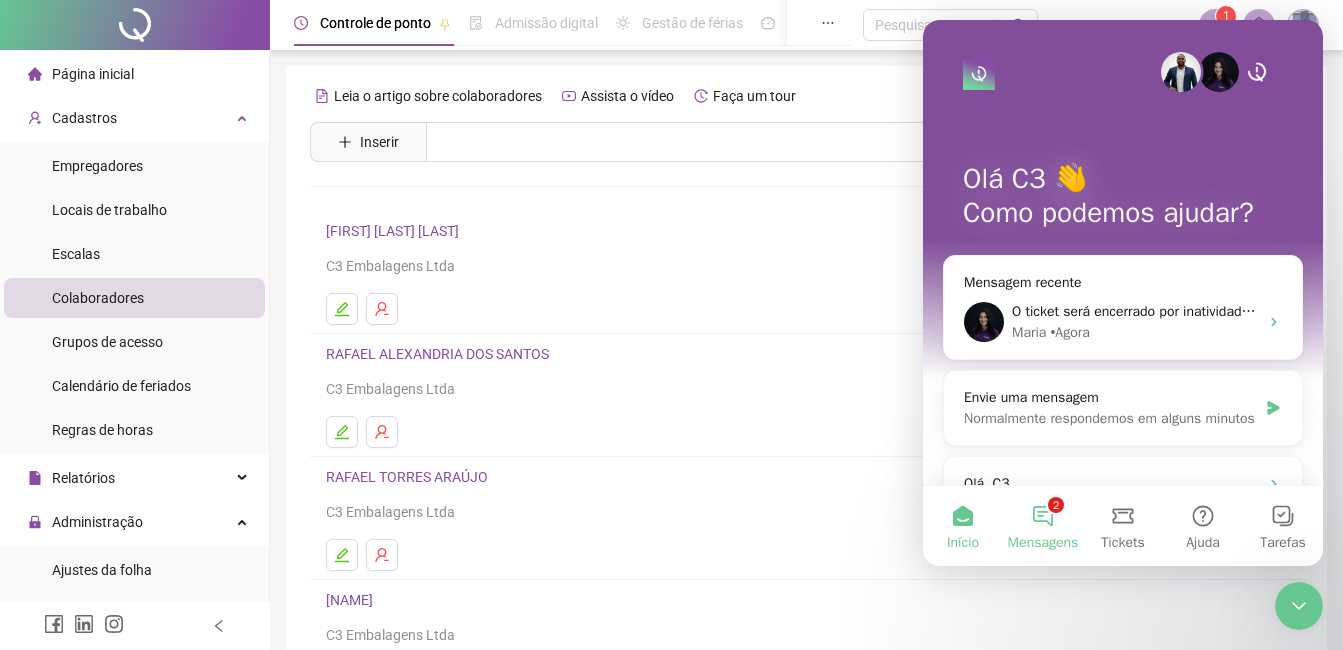 click on "2 Mensagens" at bounding box center (1043, 526) 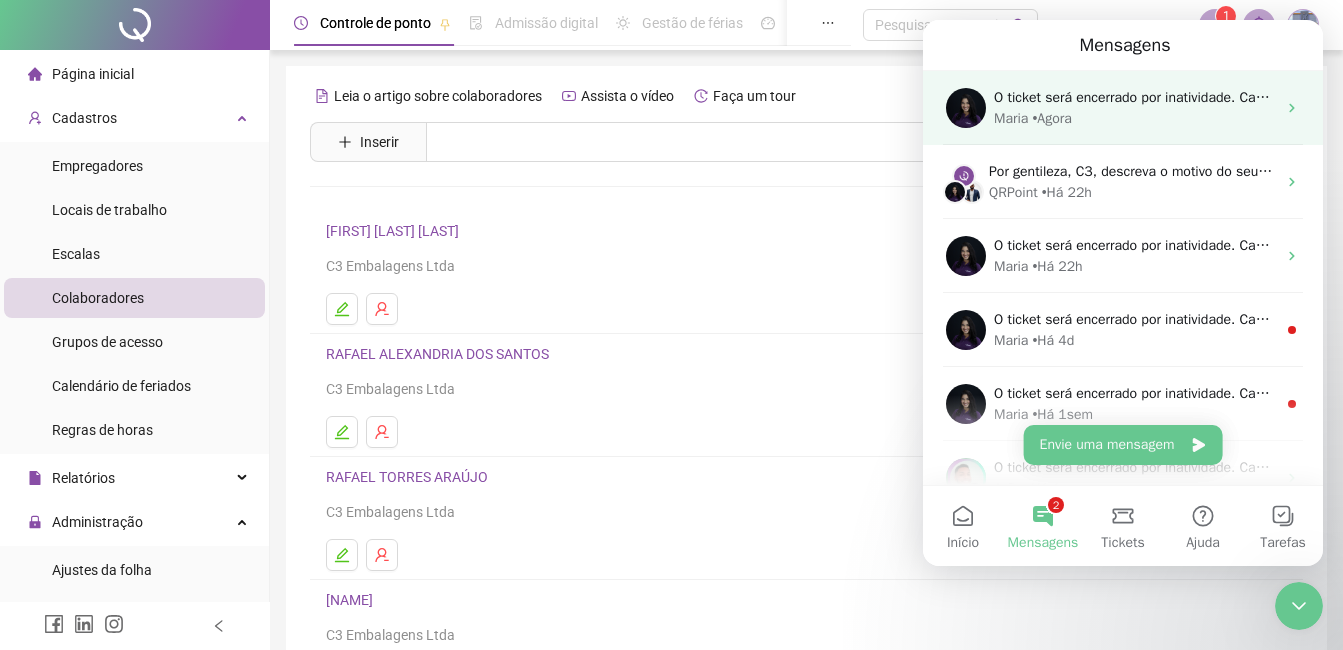 click on "•  Agora" at bounding box center [1051, 118] 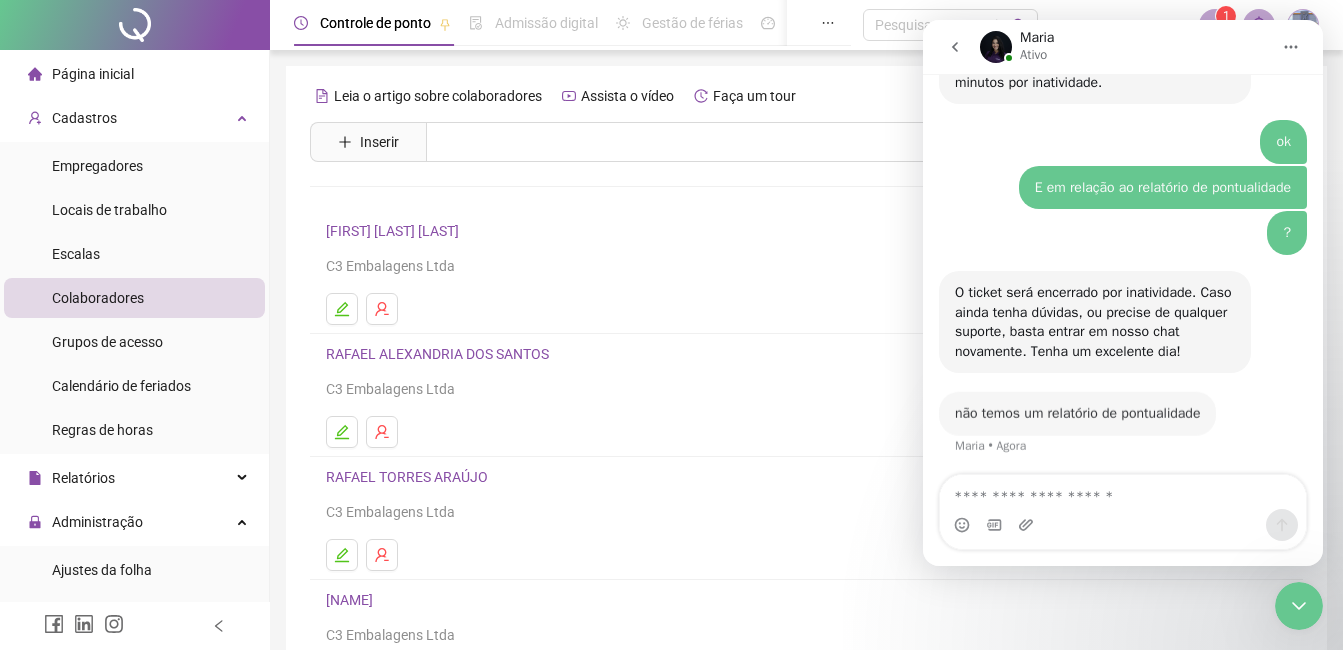 scroll, scrollTop: 1787, scrollLeft: 0, axis: vertical 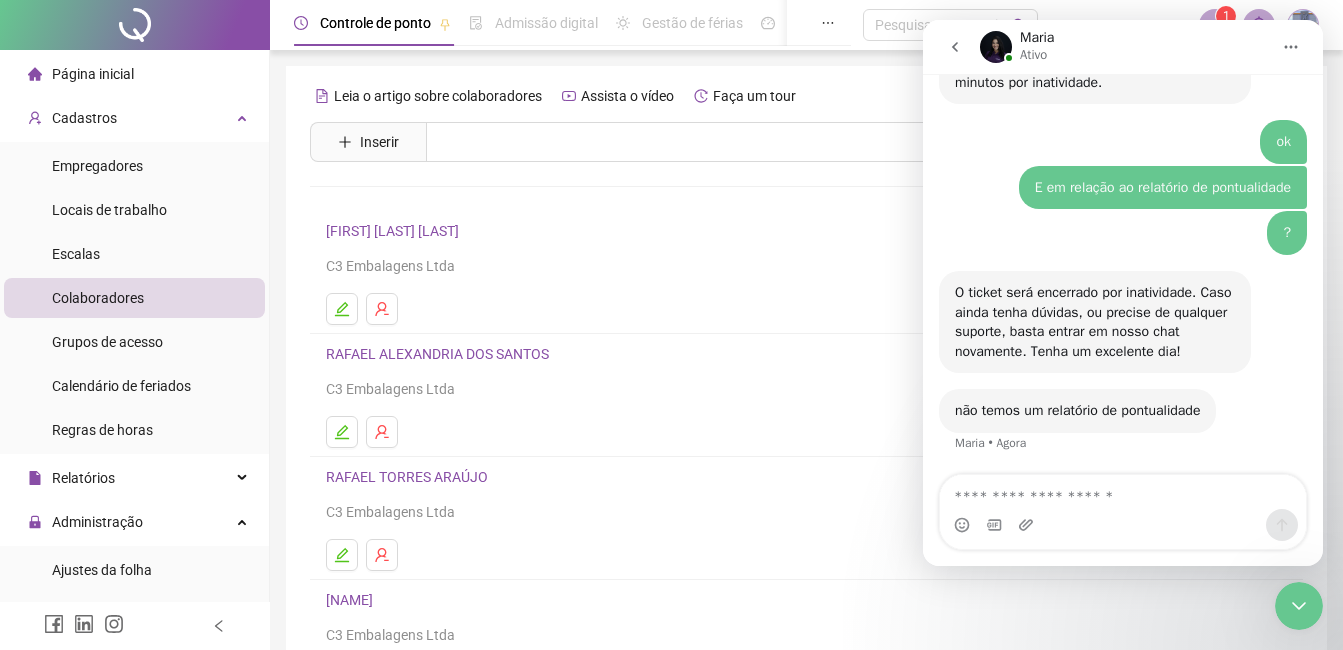 click at bounding box center [1123, 492] 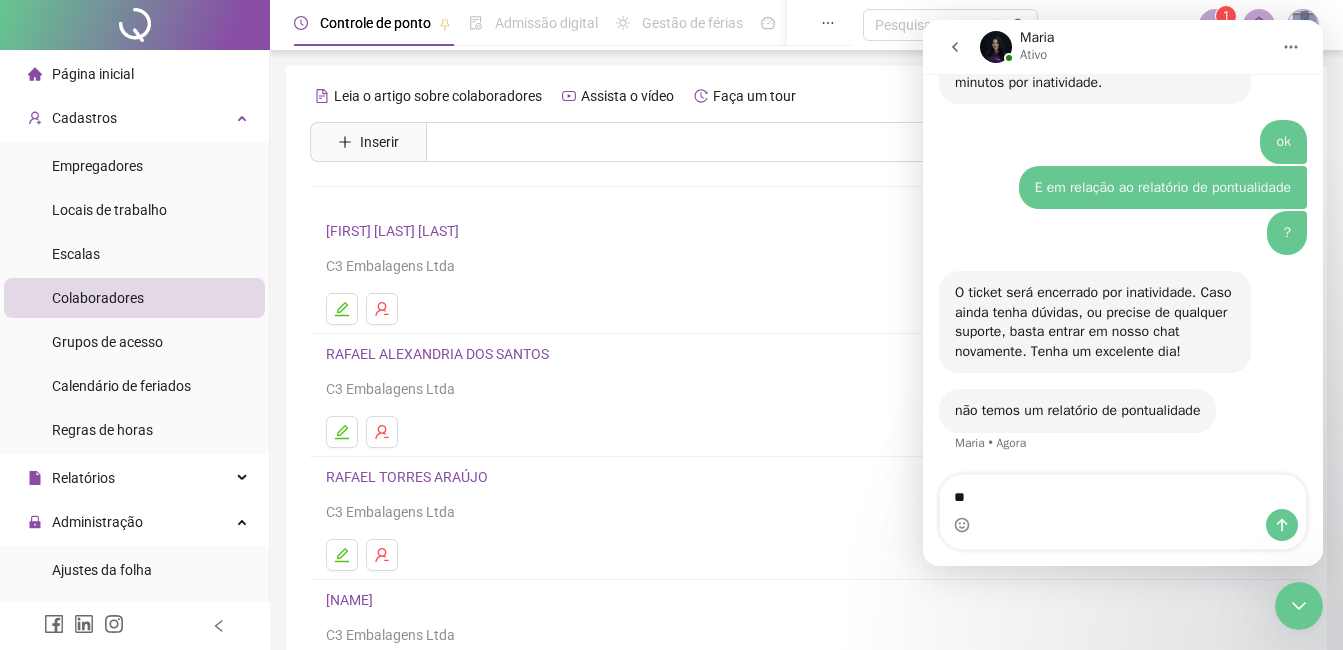 type on "*" 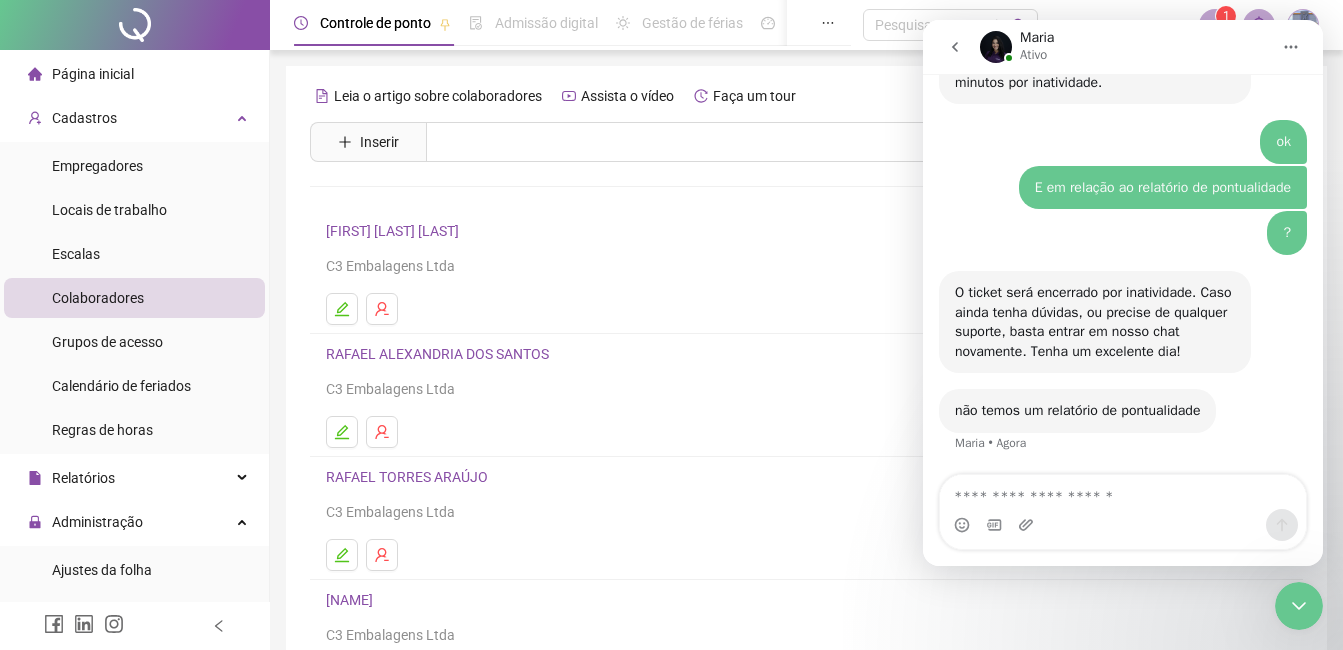 type on "*" 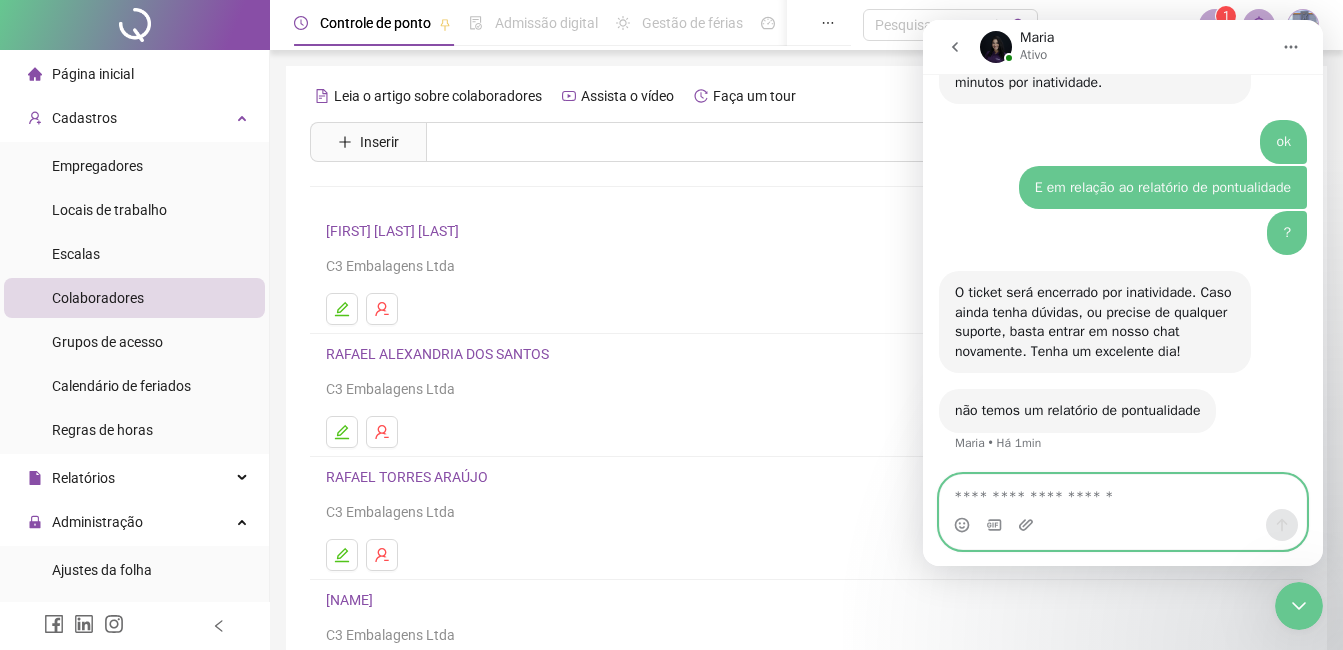 click at bounding box center [1123, 492] 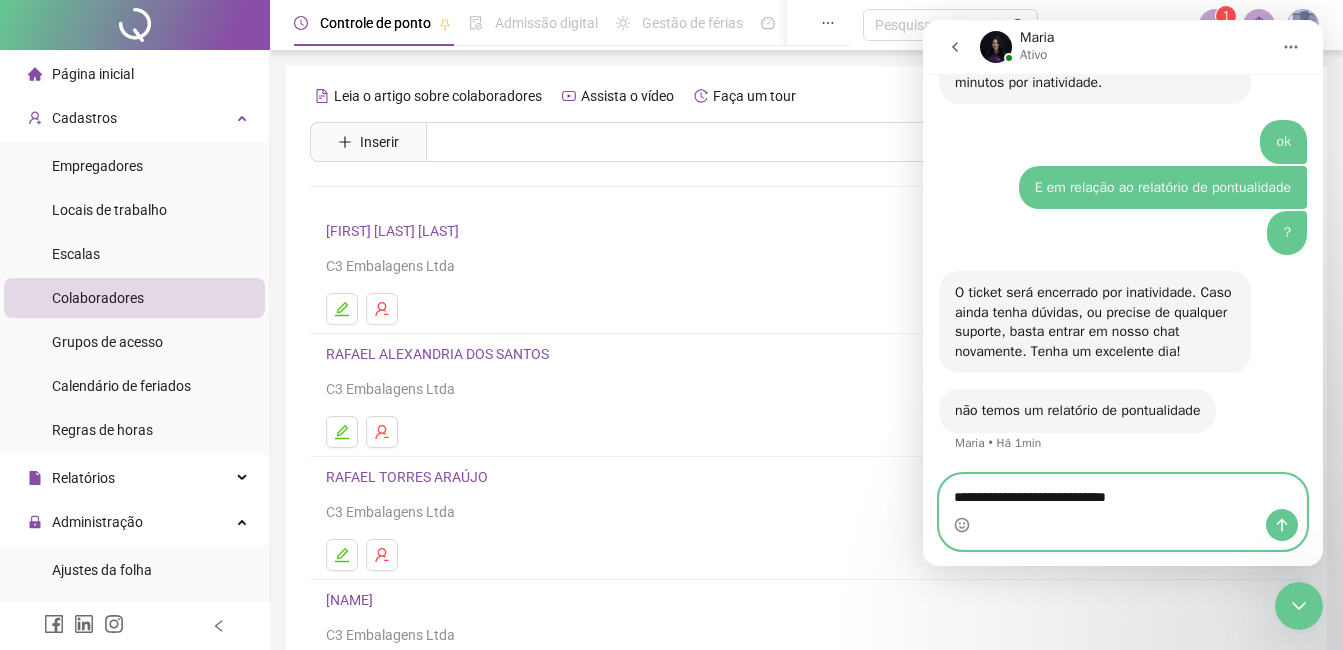 type on "**********" 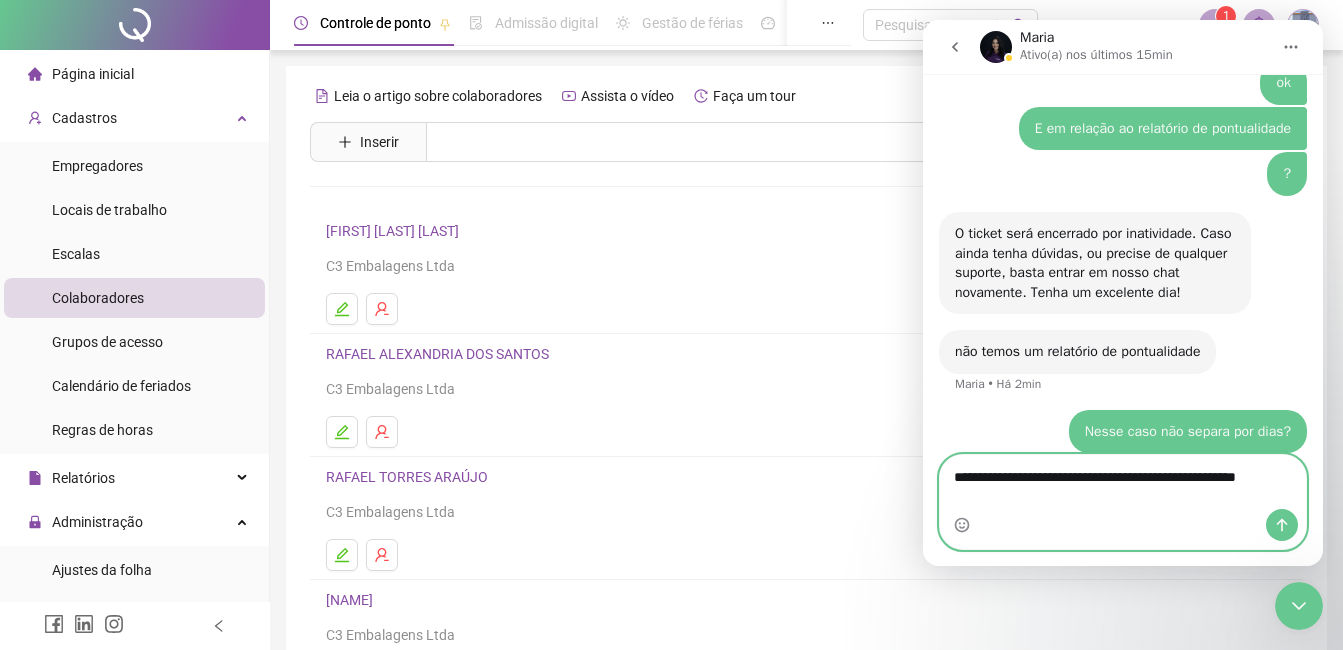 scroll, scrollTop: 1866, scrollLeft: 0, axis: vertical 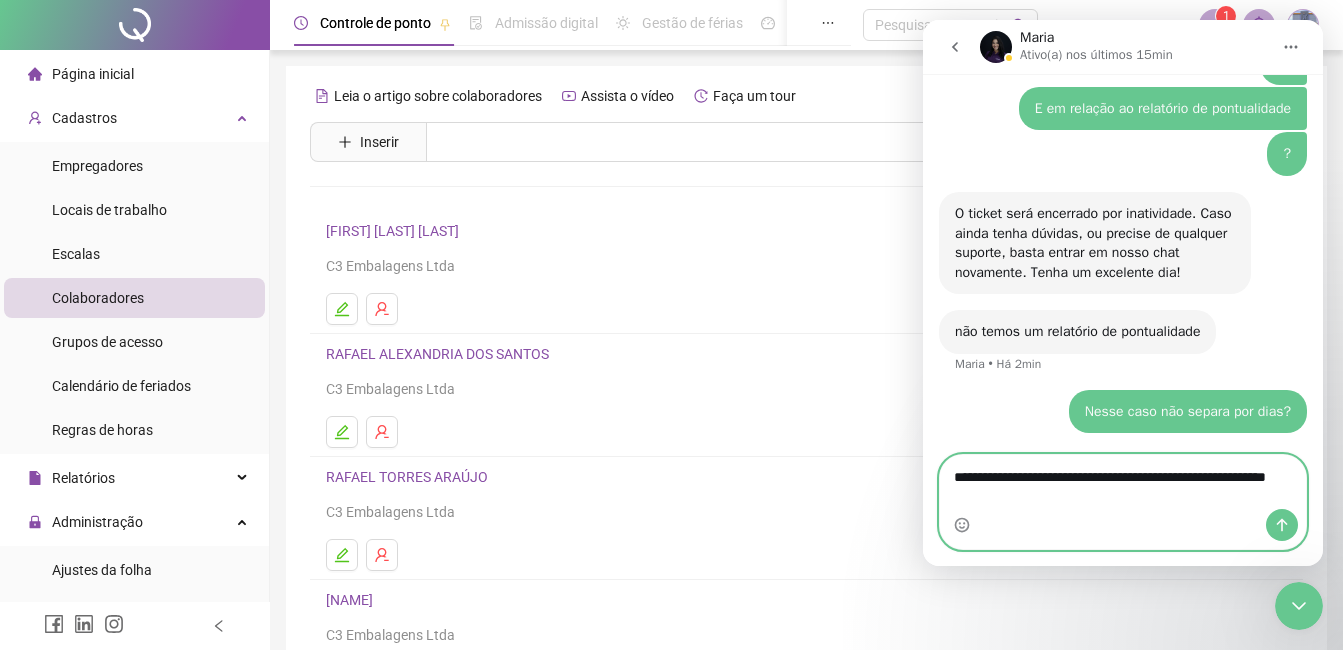 click on "**********" at bounding box center [1123, 482] 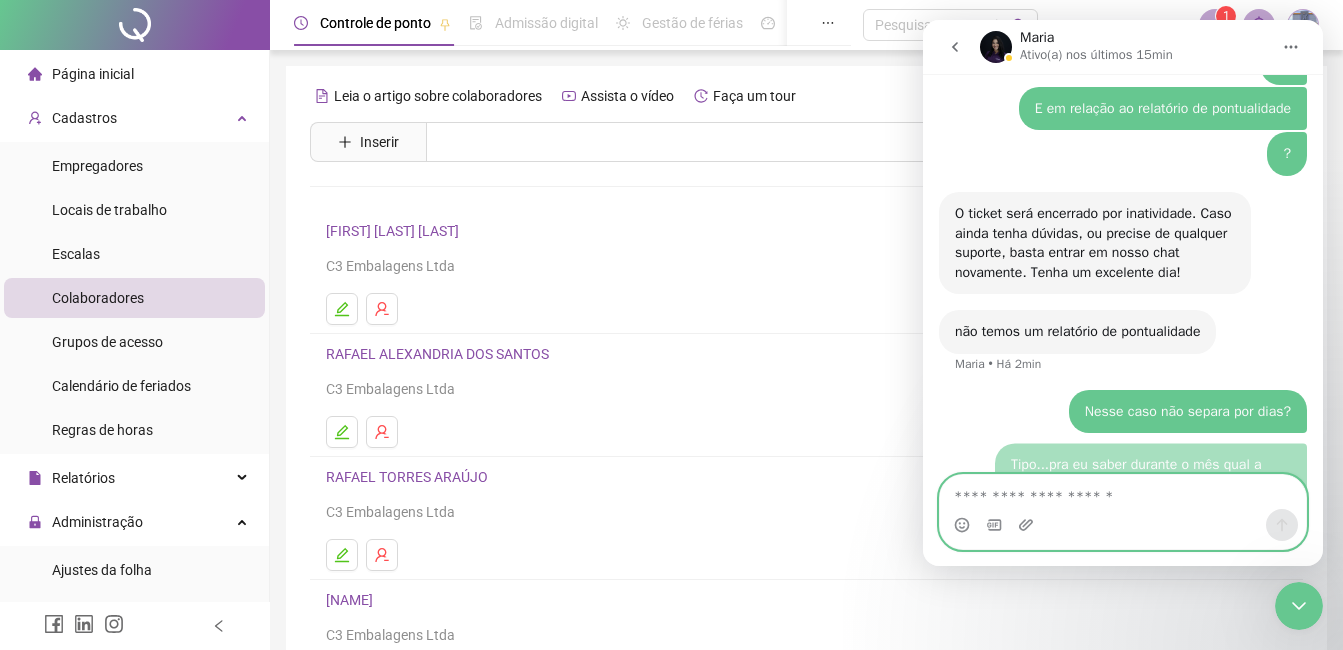 scroll, scrollTop: 1912, scrollLeft: 0, axis: vertical 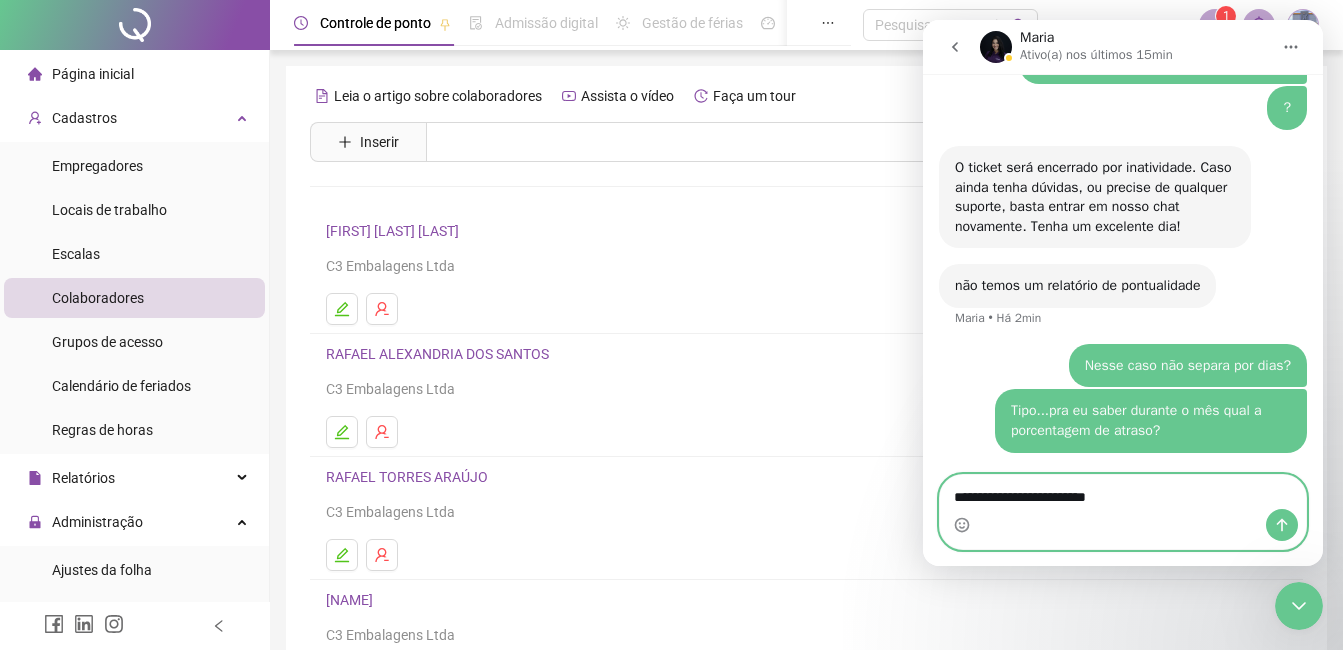 type on "**********" 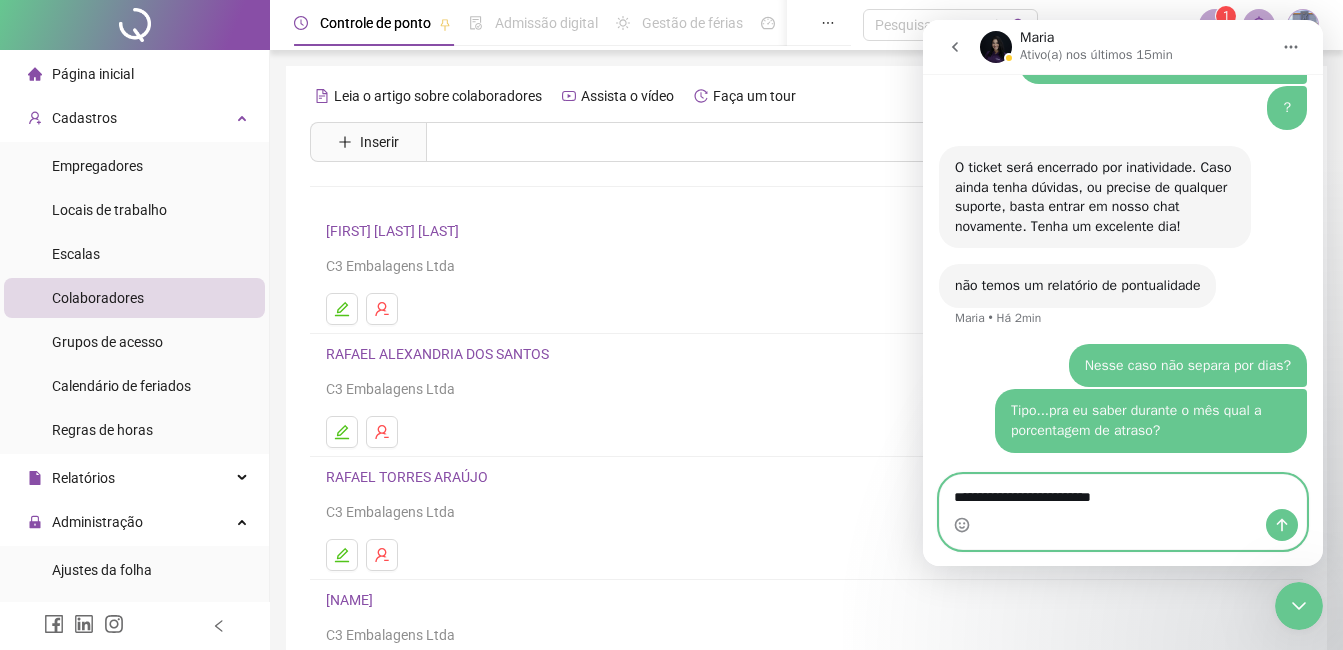 type 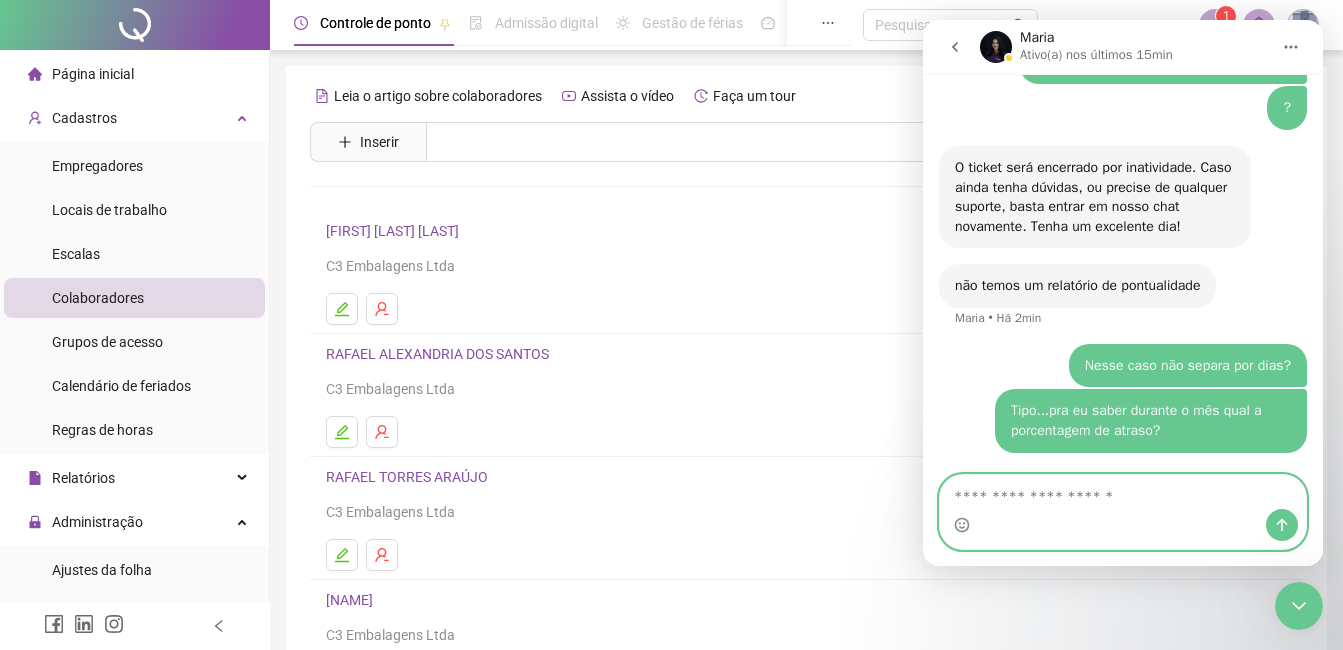 scroll, scrollTop: 1957, scrollLeft: 0, axis: vertical 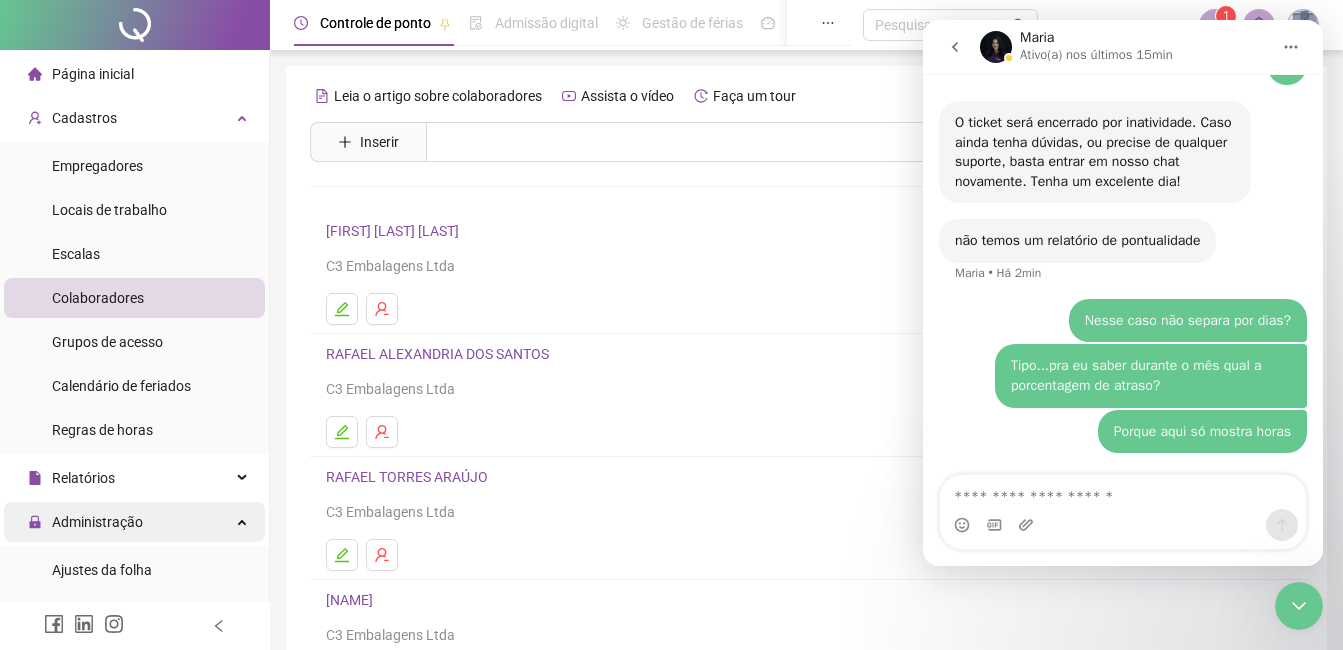 click on "Administração" at bounding box center [97, 522] 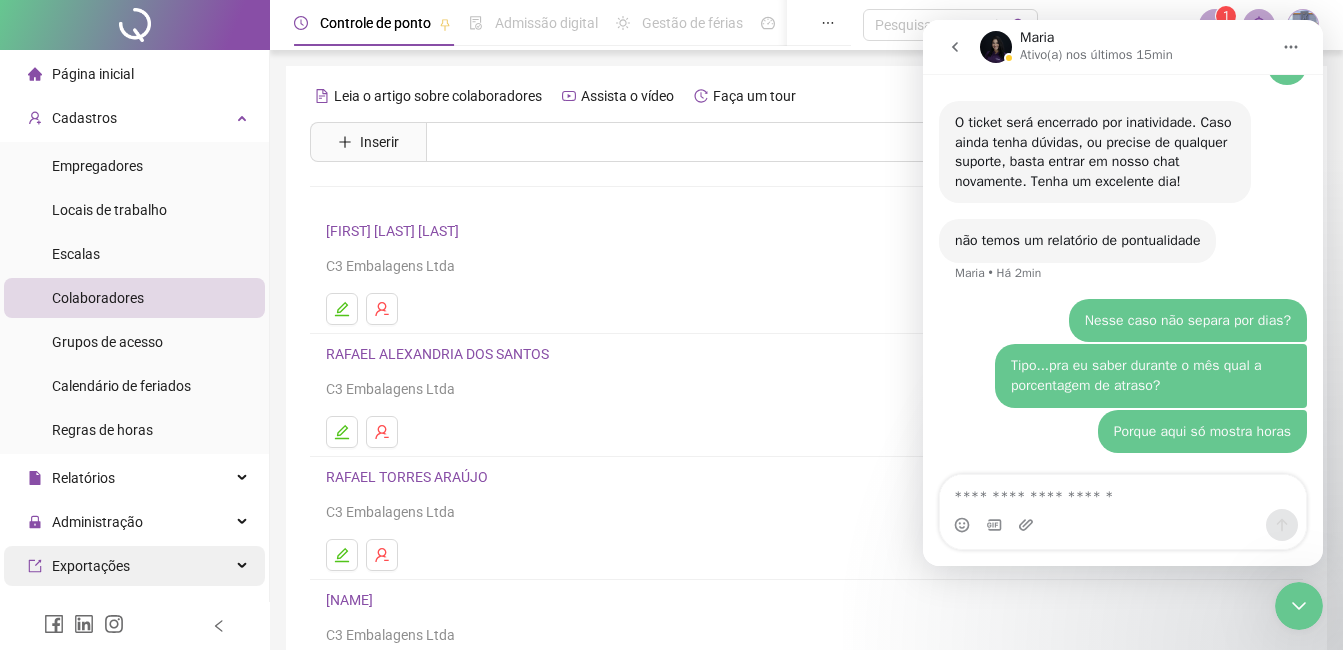 click on "Exportações" at bounding box center [134, 566] 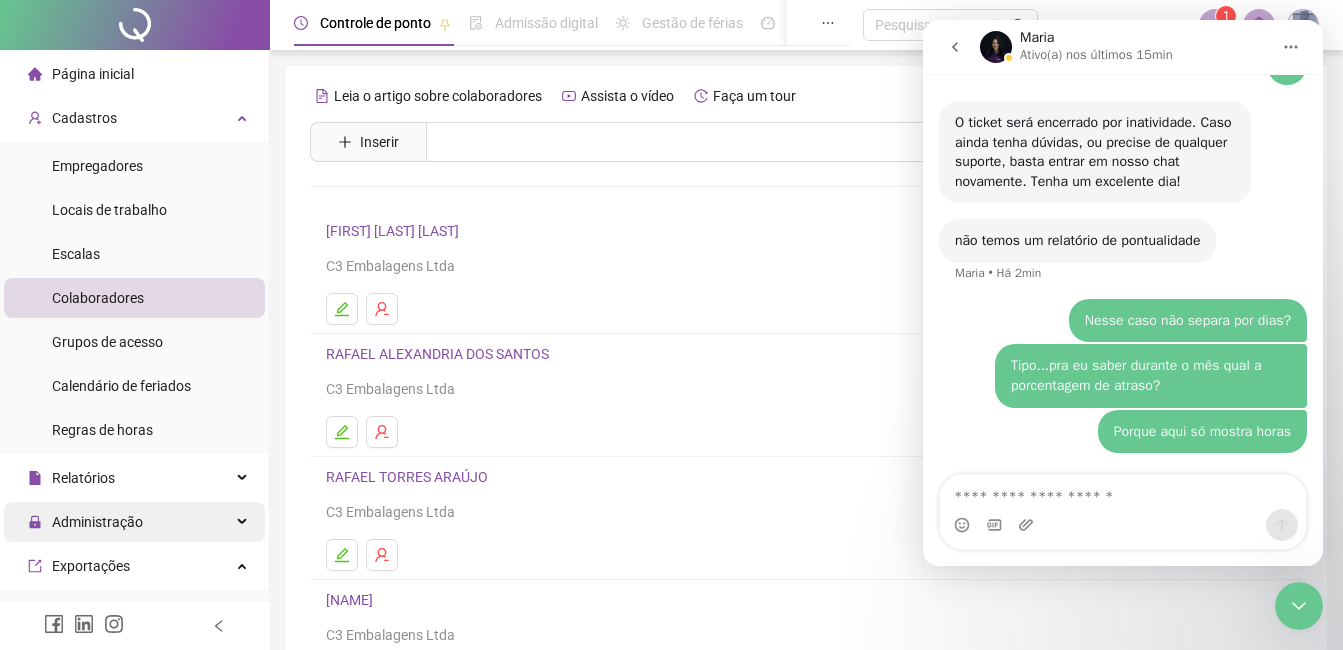 click on "Administração" at bounding box center (97, 522) 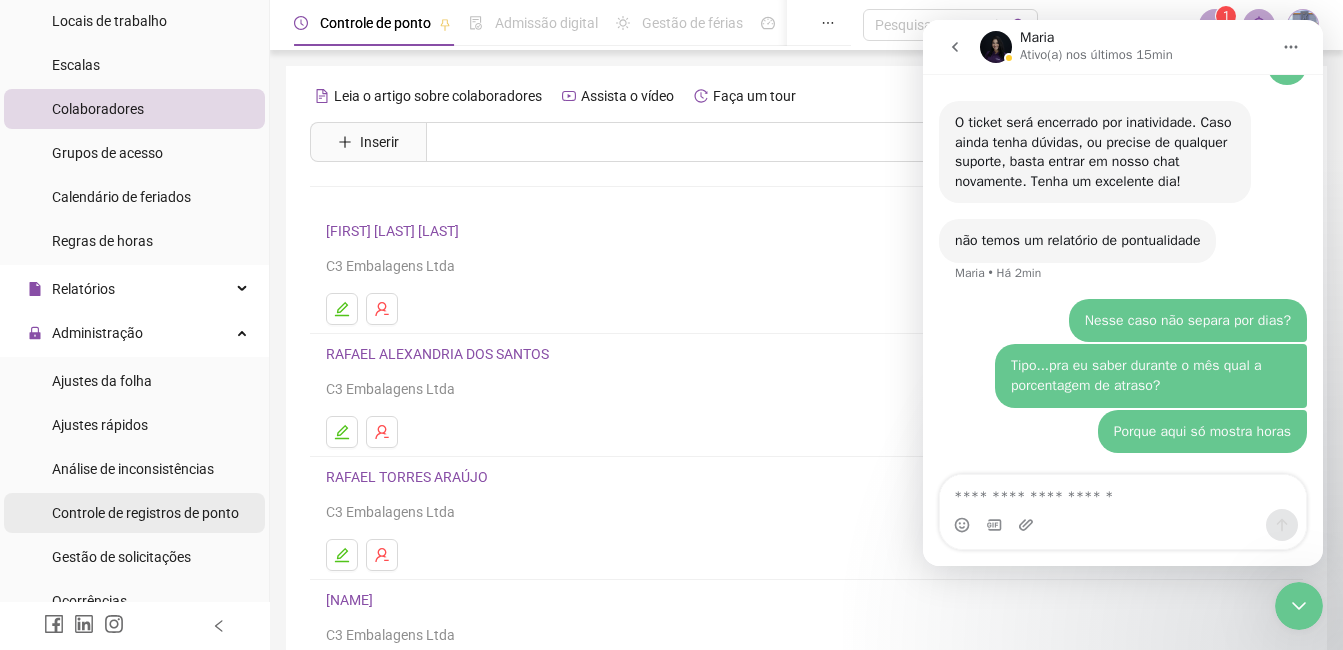 scroll, scrollTop: 200, scrollLeft: 0, axis: vertical 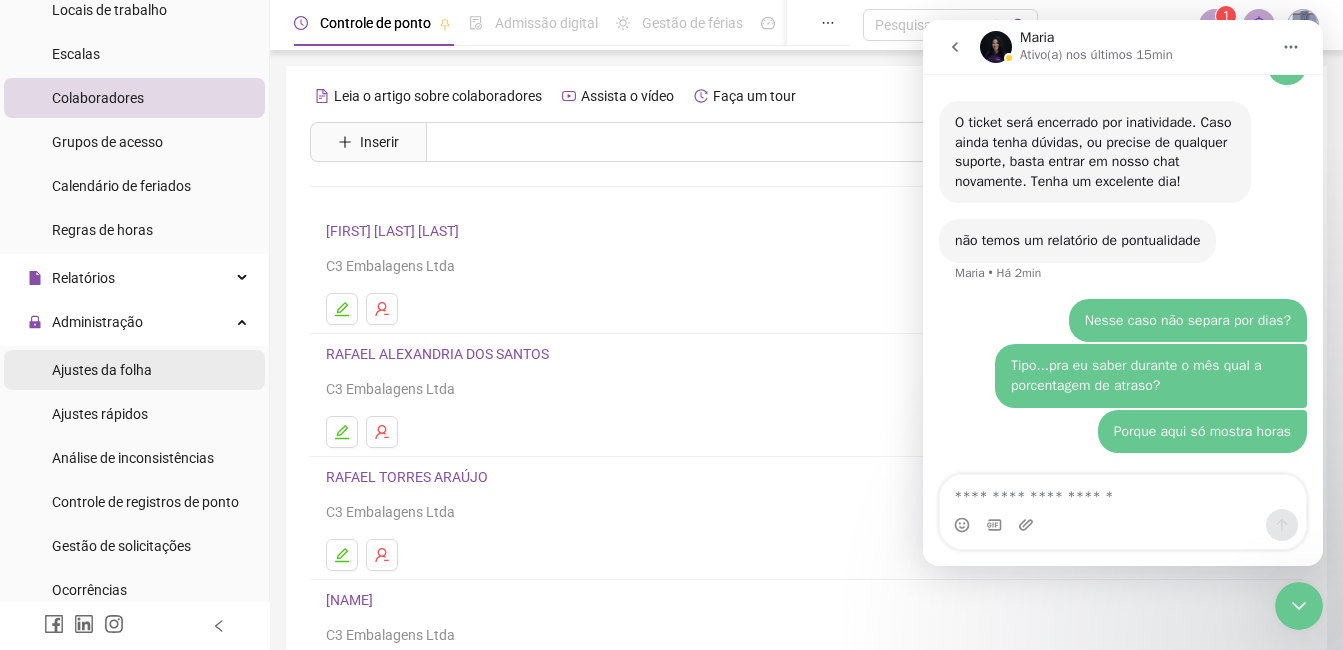 click on "Ajustes da folha" at bounding box center [102, 370] 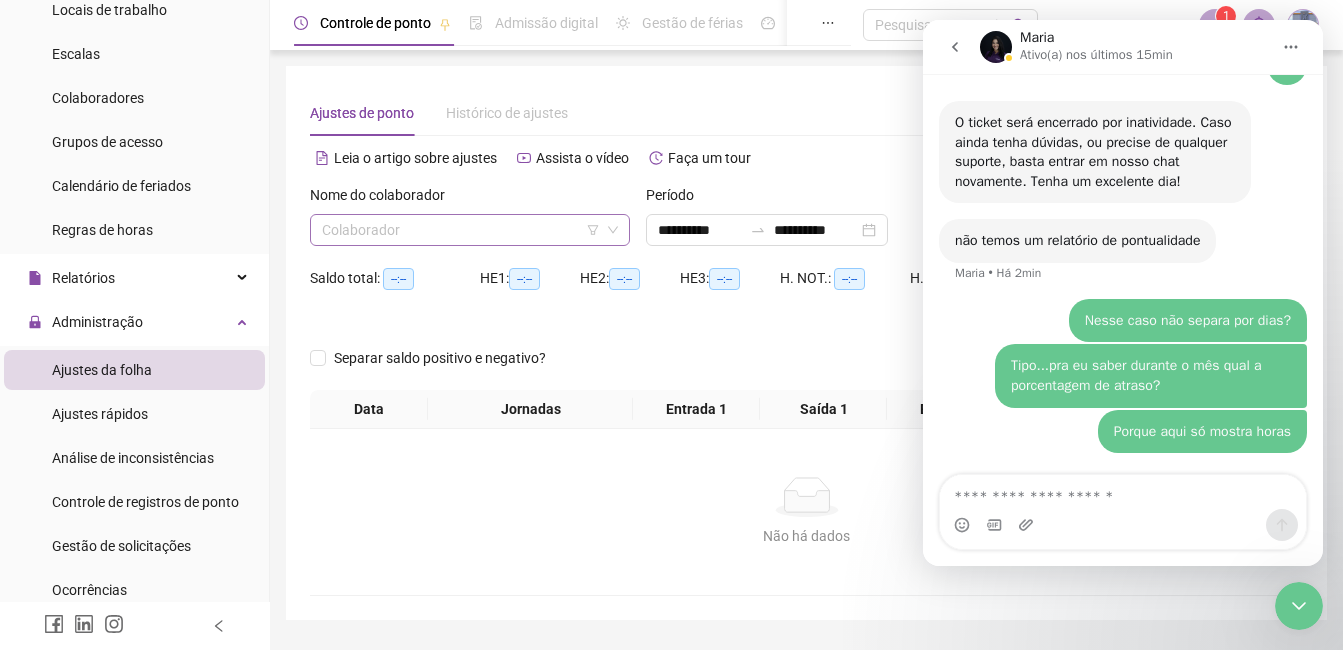 click at bounding box center [461, 230] 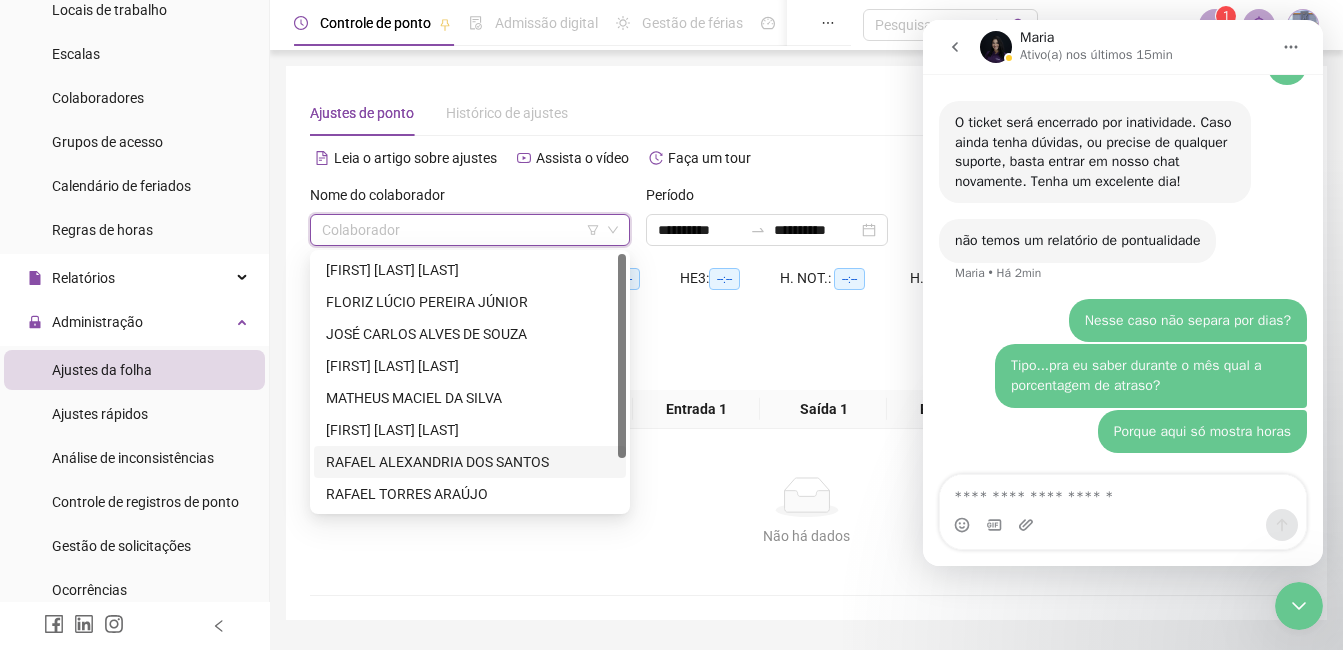scroll, scrollTop: 64, scrollLeft: 0, axis: vertical 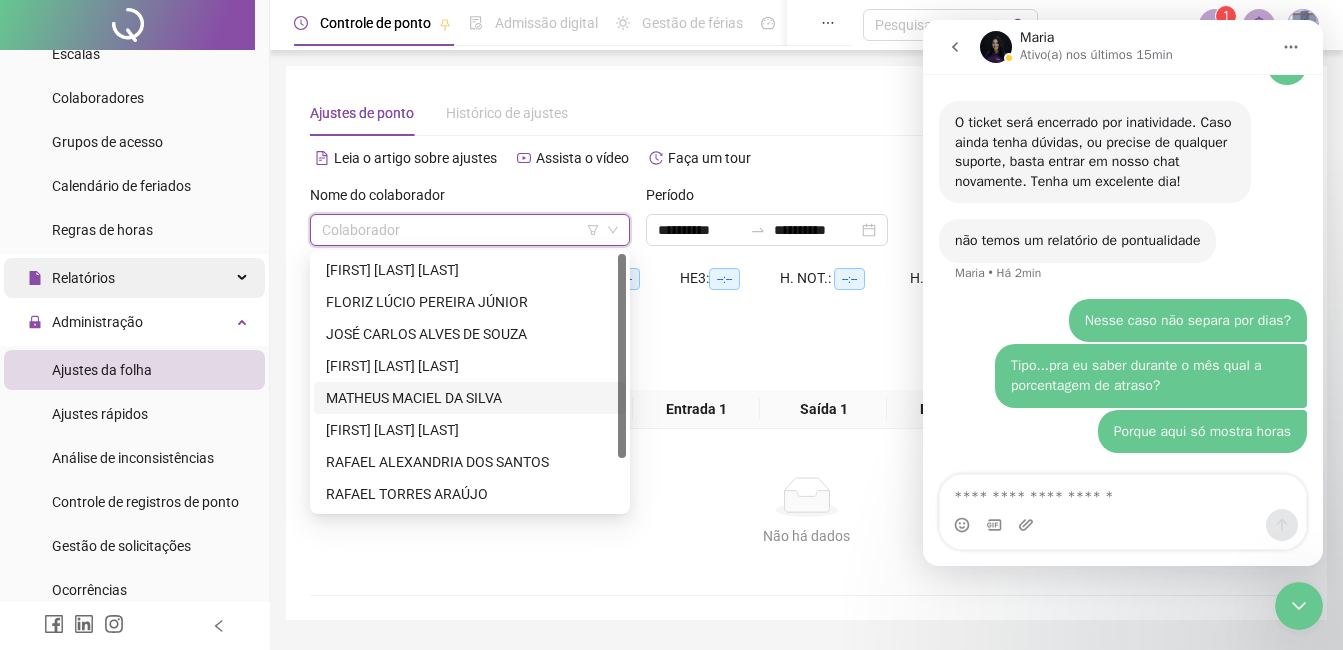 click on "Relatórios" at bounding box center (83, 278) 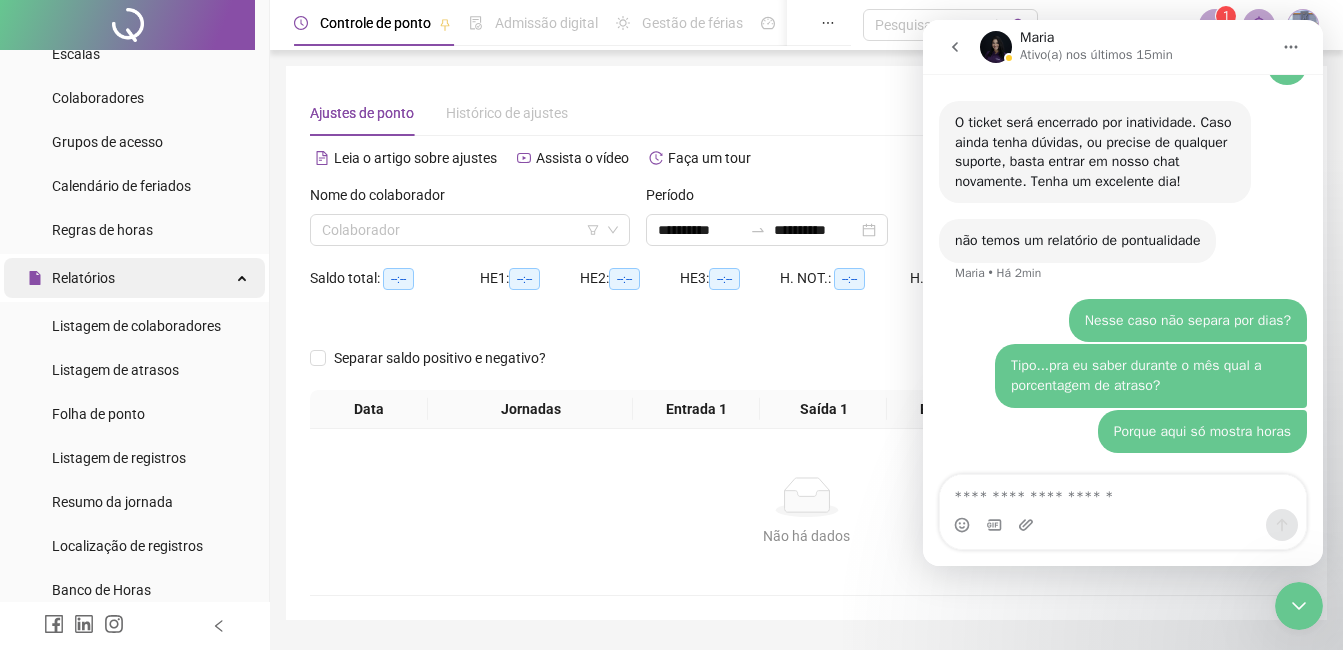 click on "Relatórios" at bounding box center [83, 278] 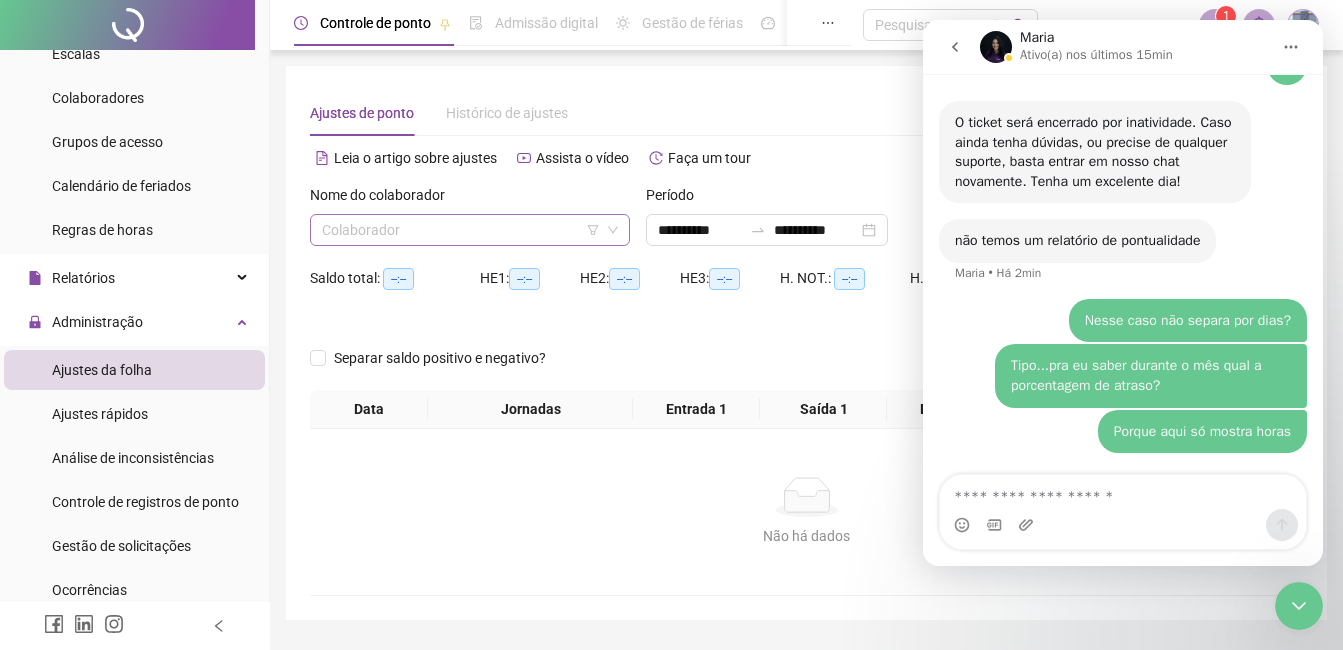 click at bounding box center (461, 230) 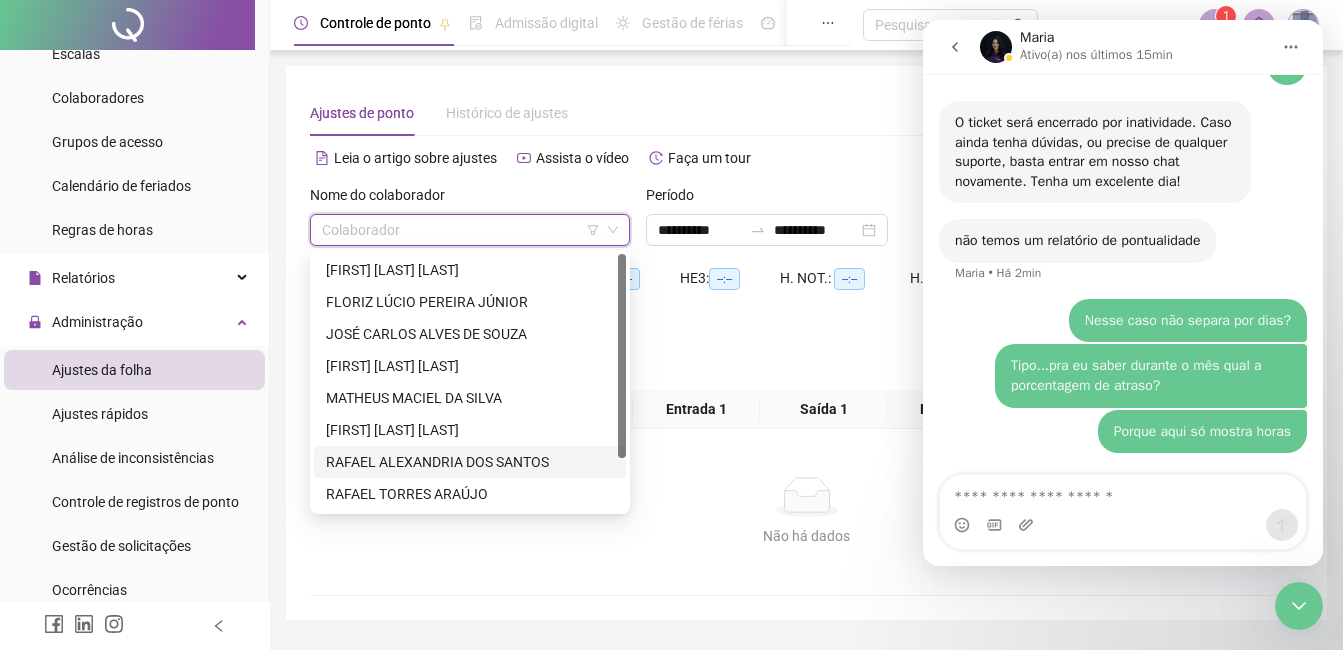 click on "RAFAEL ALEXANDRIA DOS SANTOS" at bounding box center [470, 462] 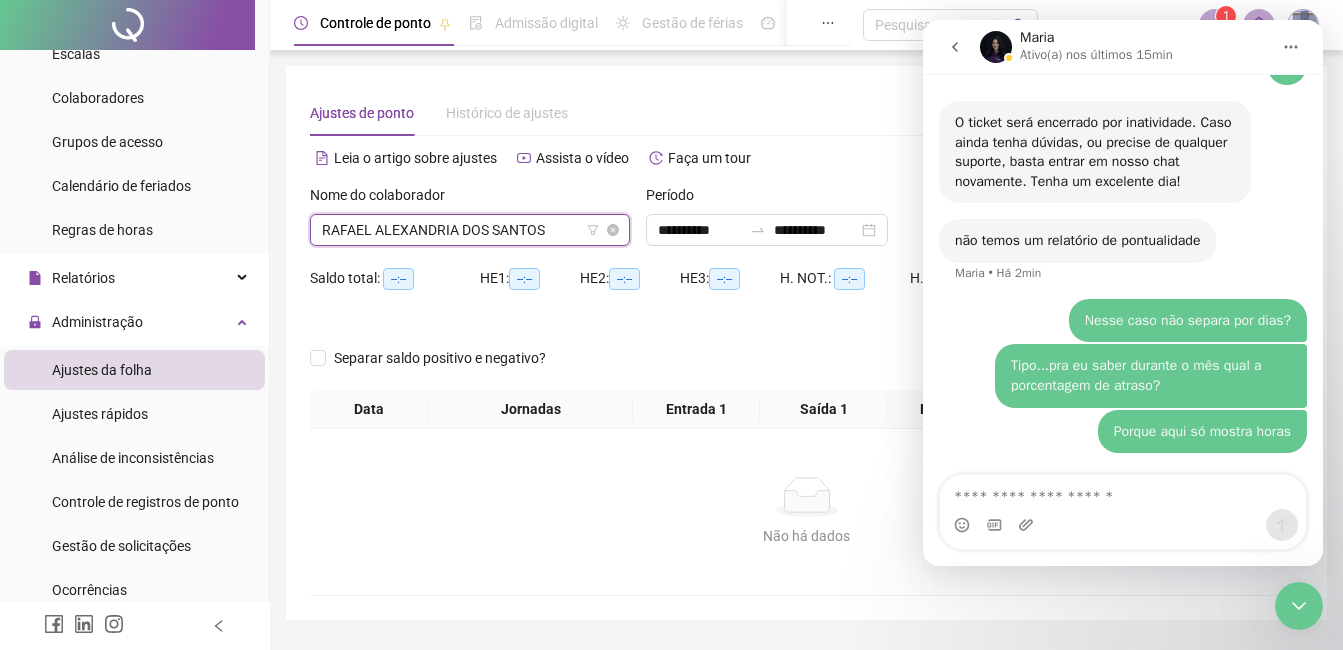 click on "RAFAEL ALEXANDRIA DOS SANTOS" at bounding box center (470, 230) 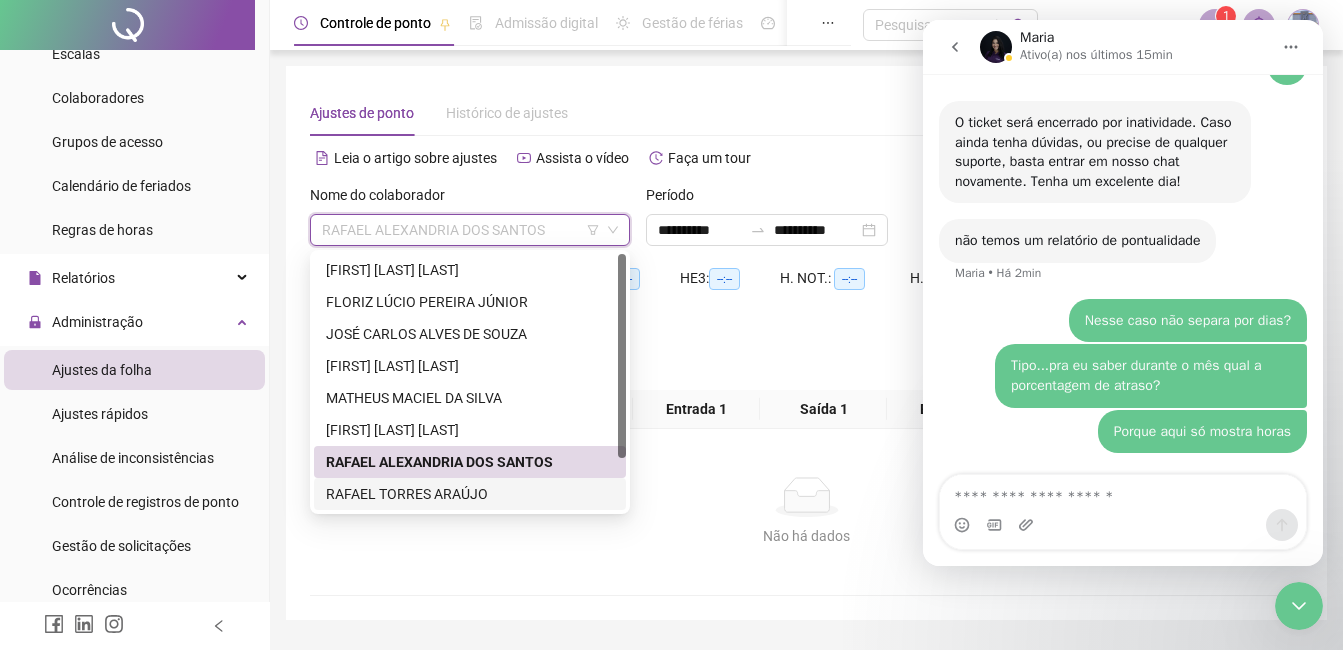 click on "RAFAEL TORRES ARAÚJO" at bounding box center [470, 494] 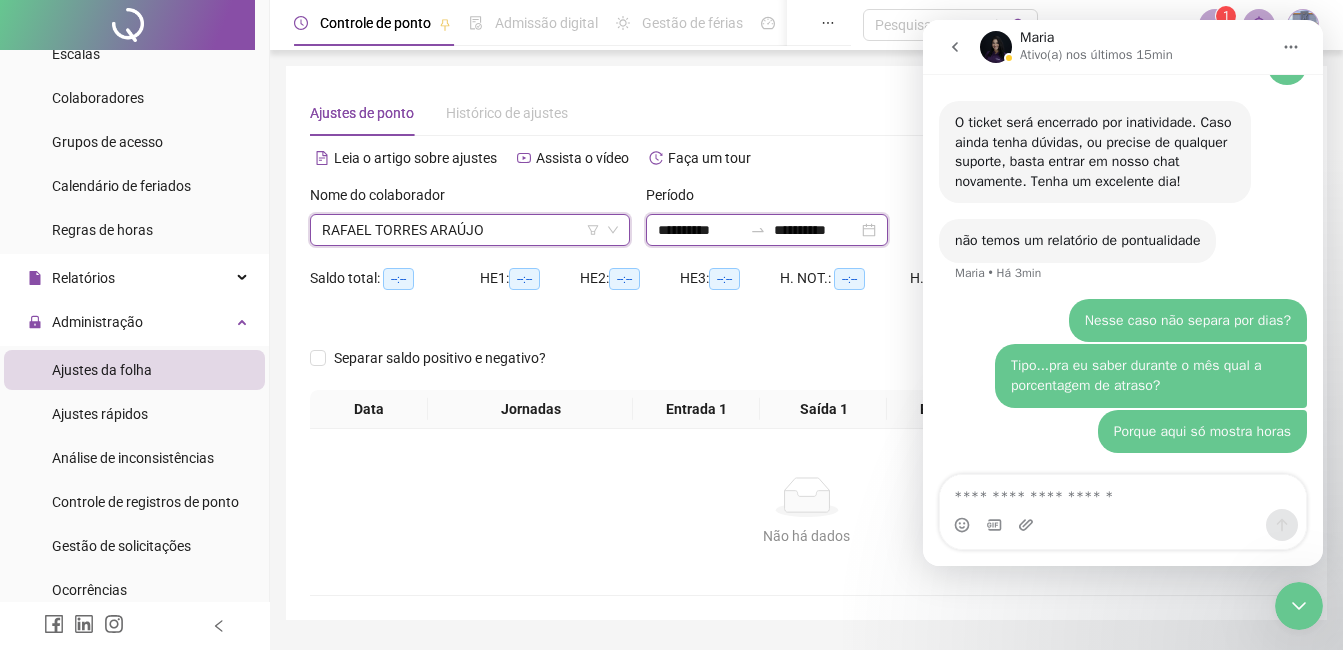 click on "**********" at bounding box center (700, 230) 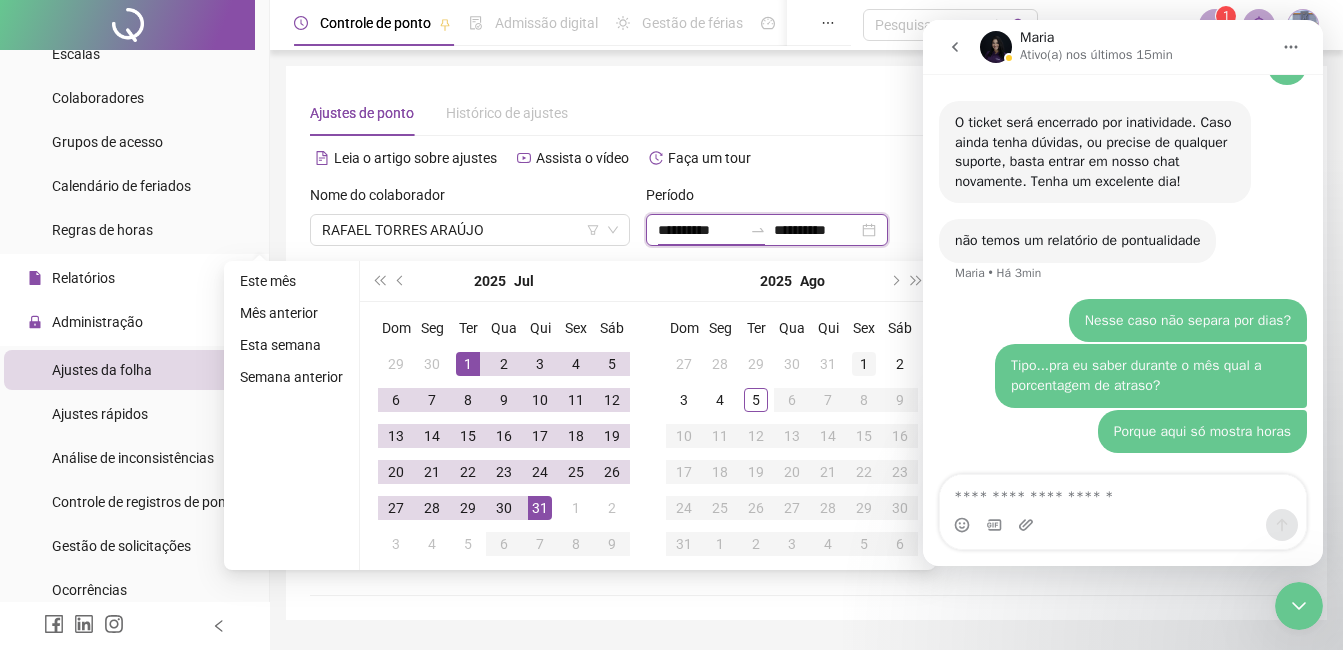 type on "**********" 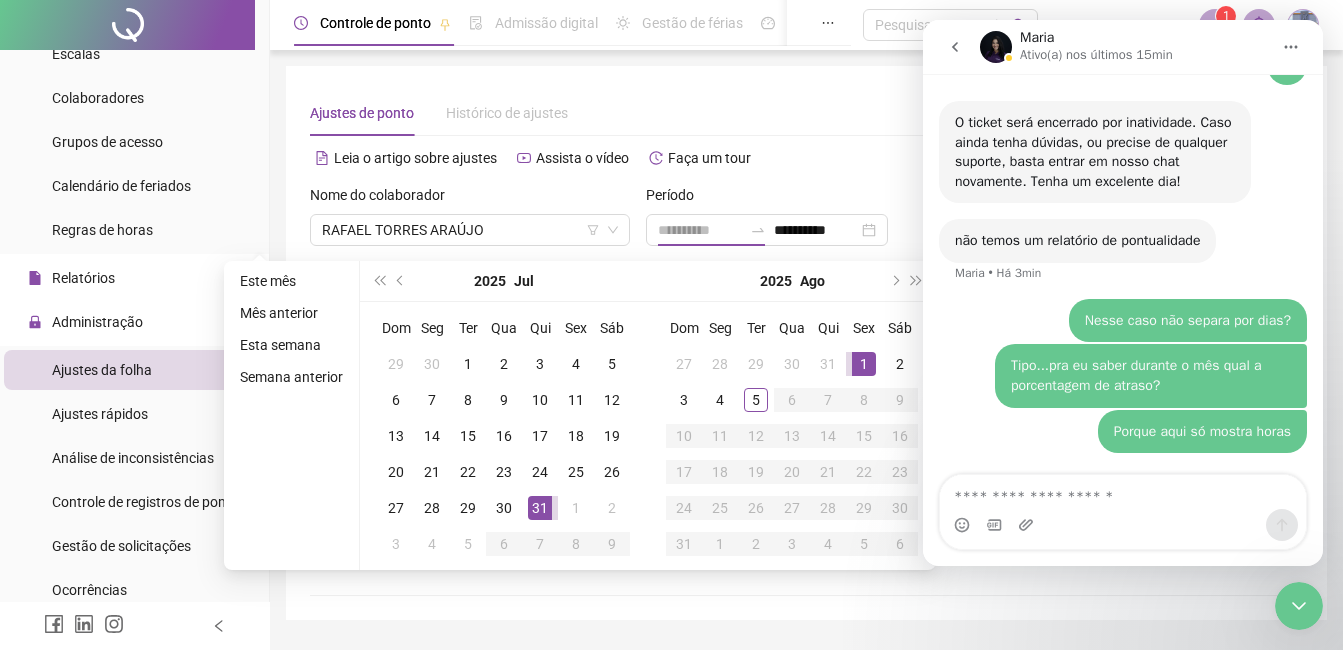 click on "1" at bounding box center [864, 364] 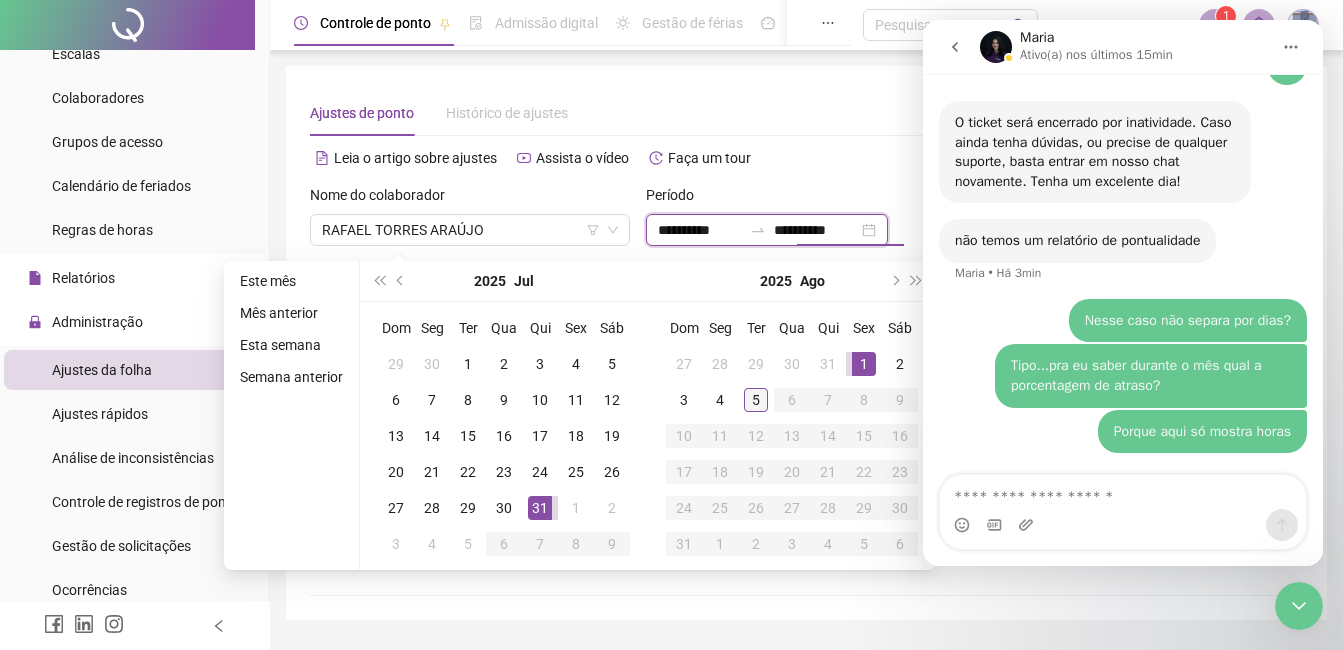 type on "**********" 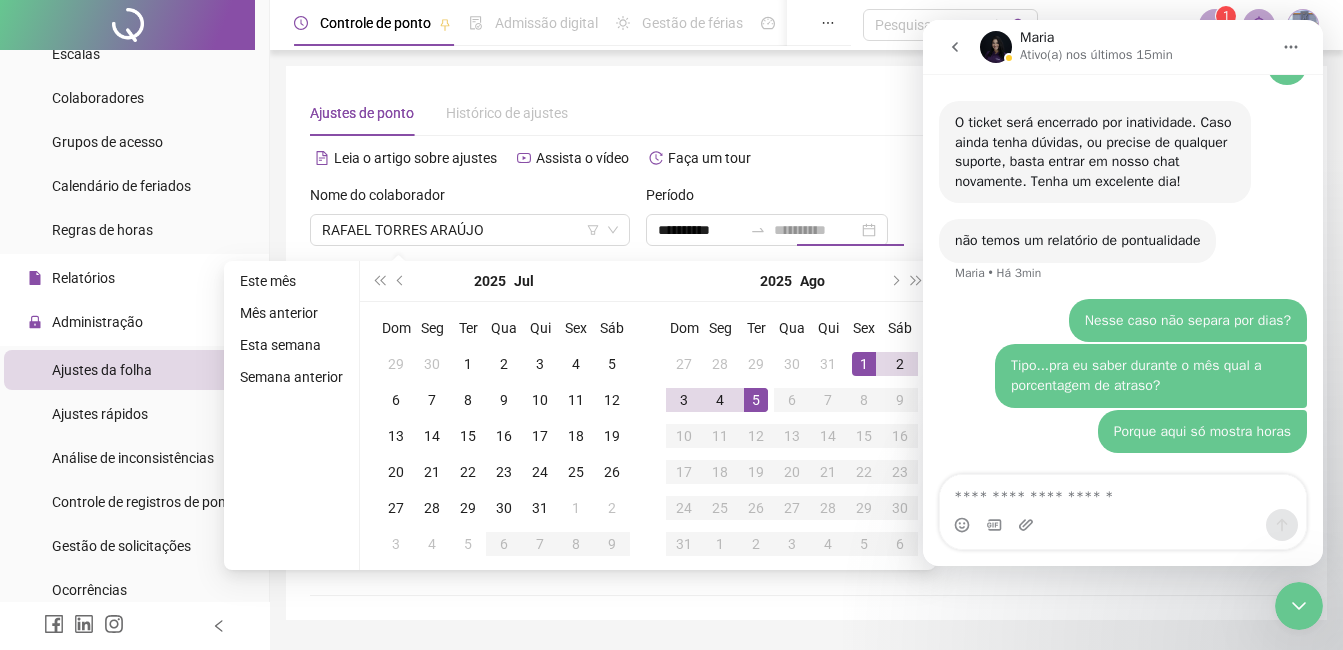 click on "5" at bounding box center (756, 400) 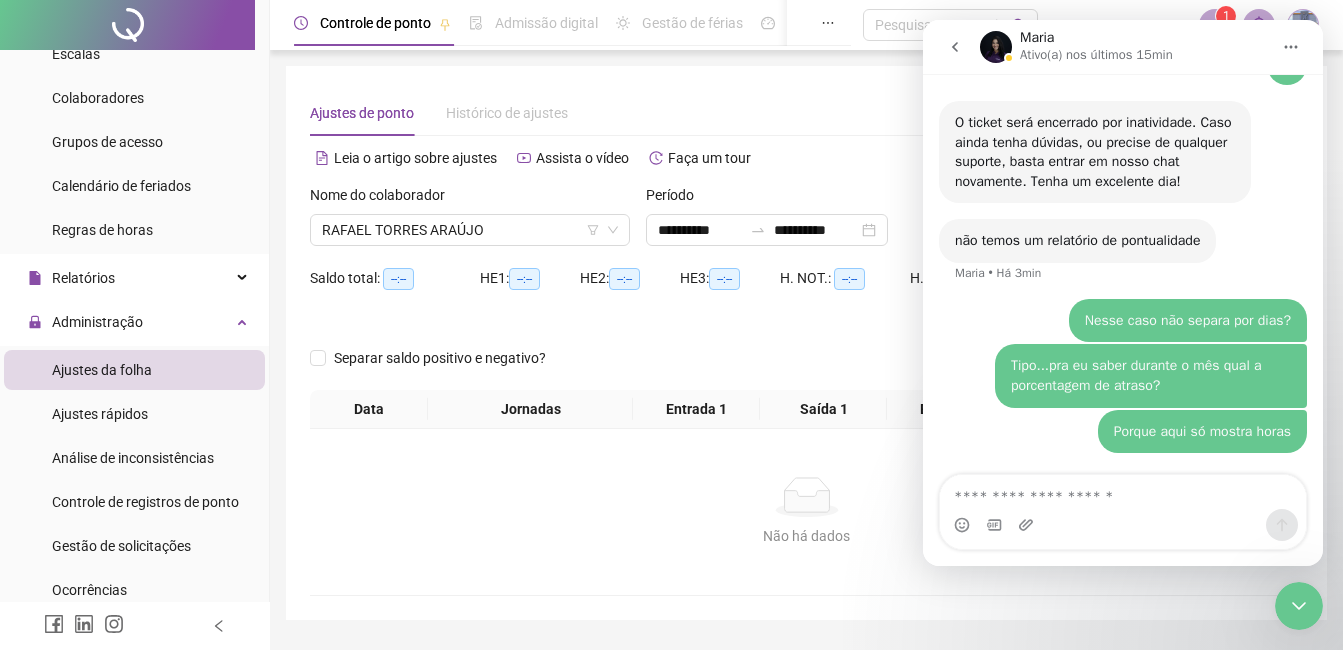 click 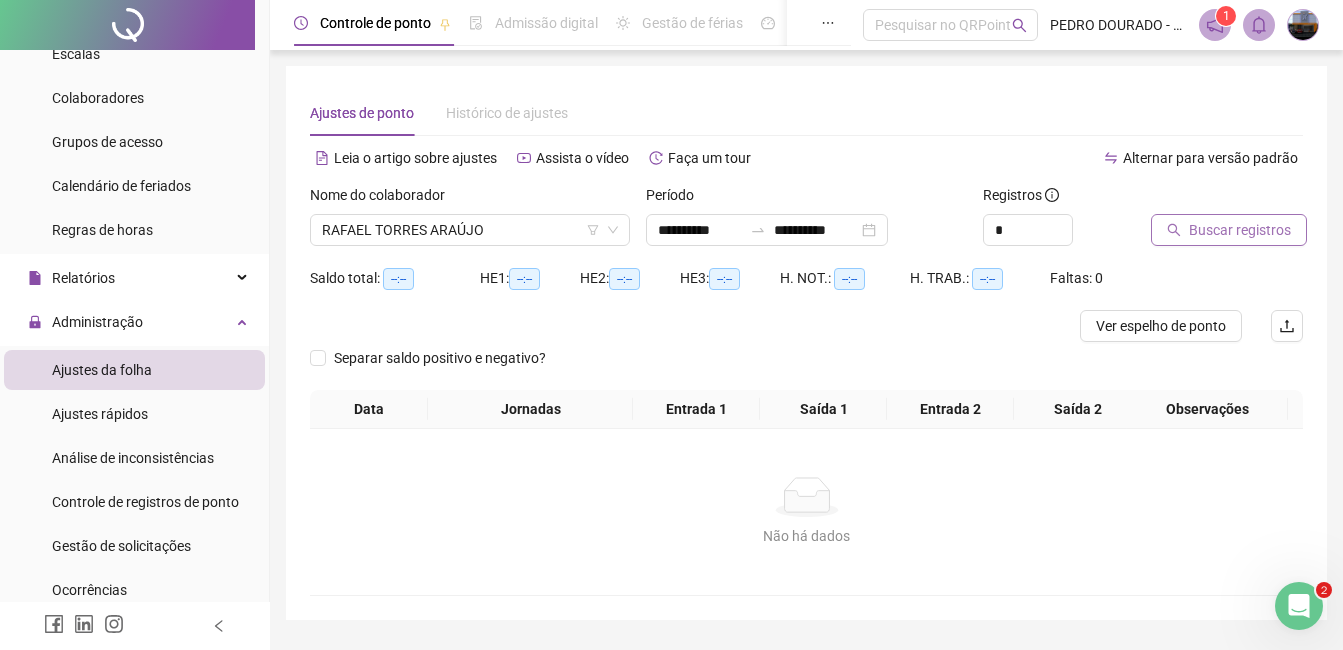 click on "Buscar registros" at bounding box center (1240, 230) 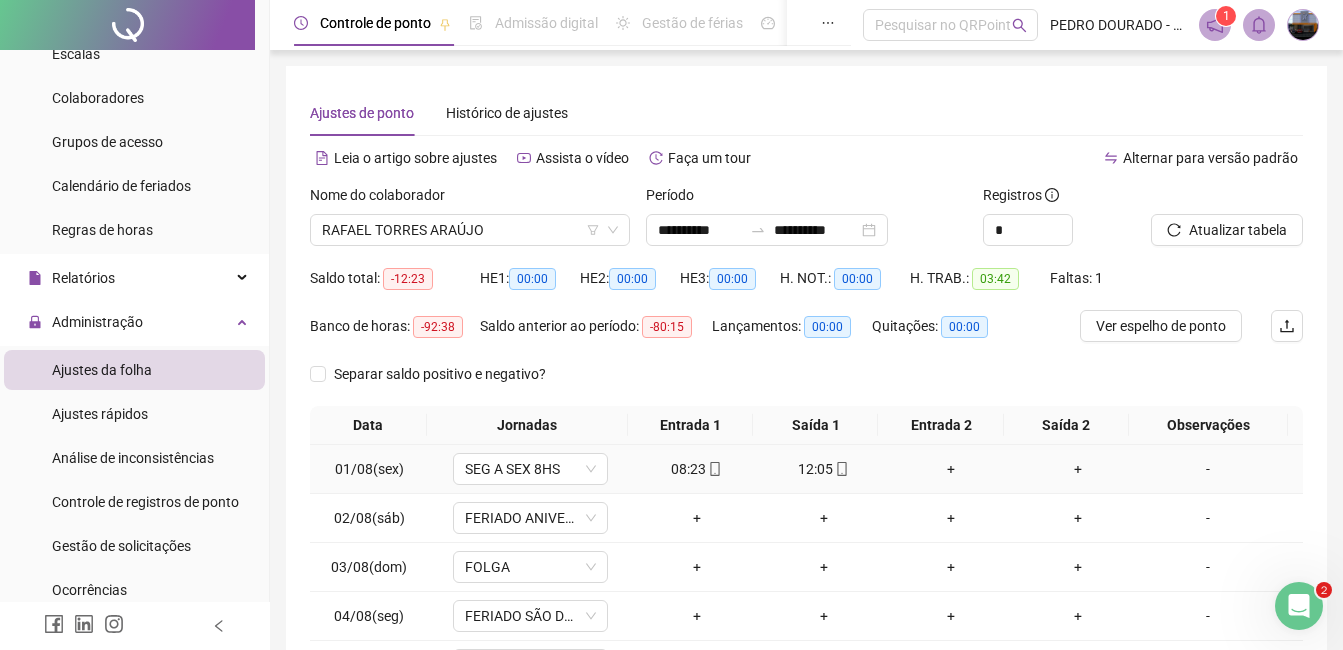 click on "+" at bounding box center (950, 469) 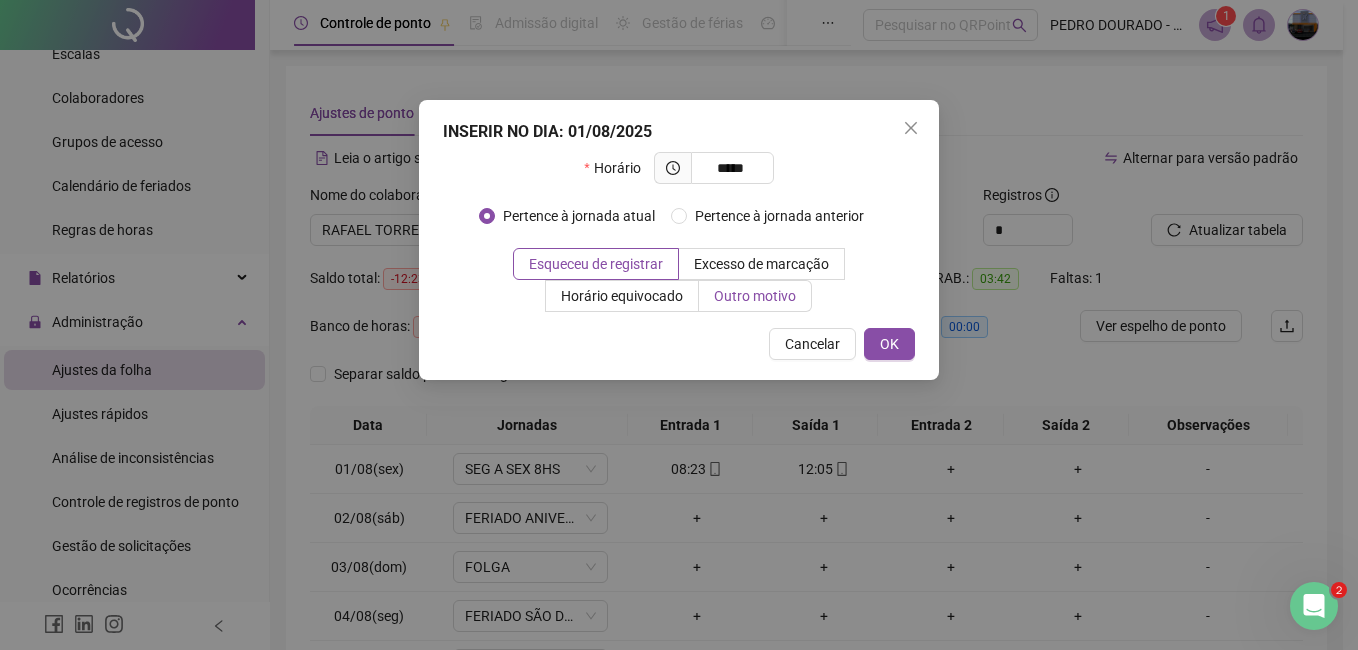 type on "*****" 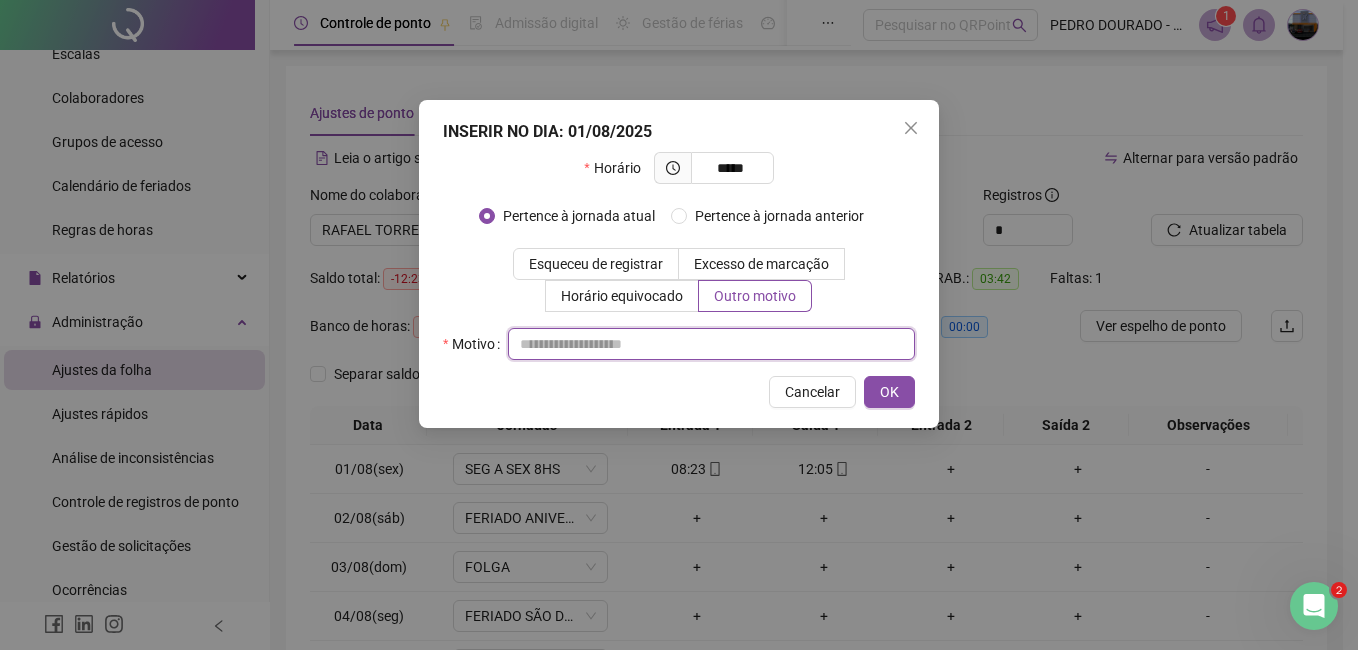 click at bounding box center [711, 344] 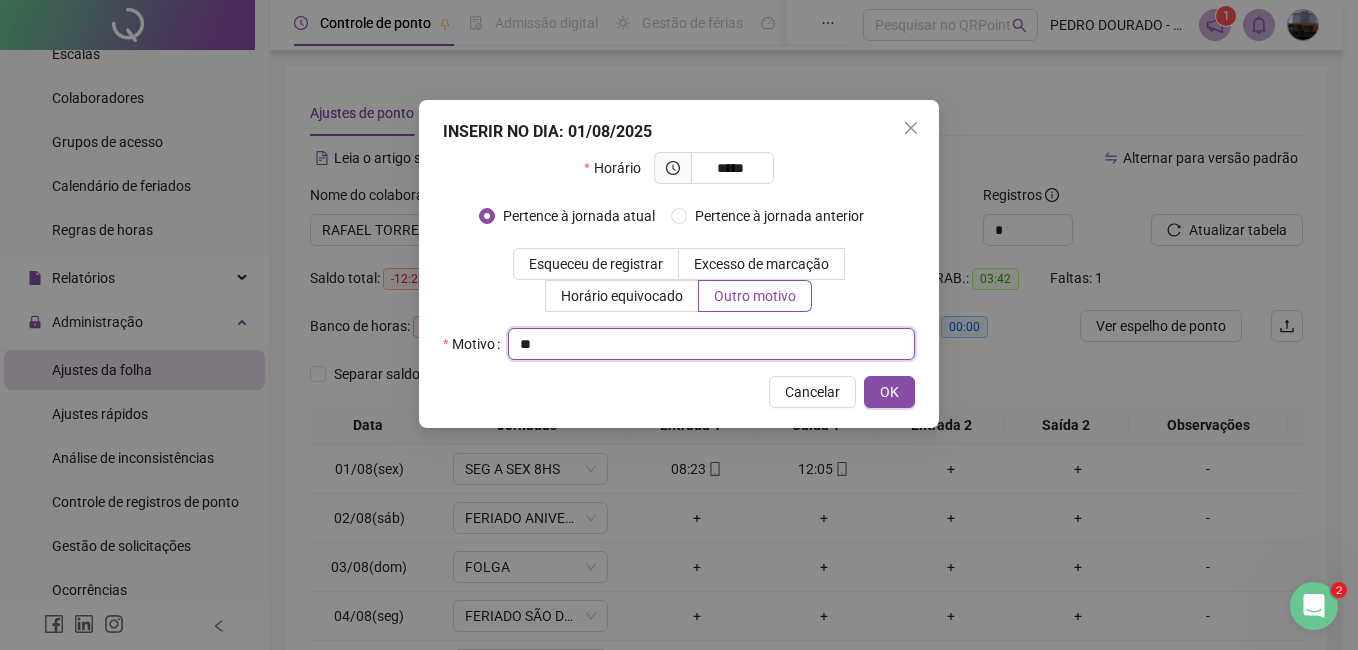 type on "*" 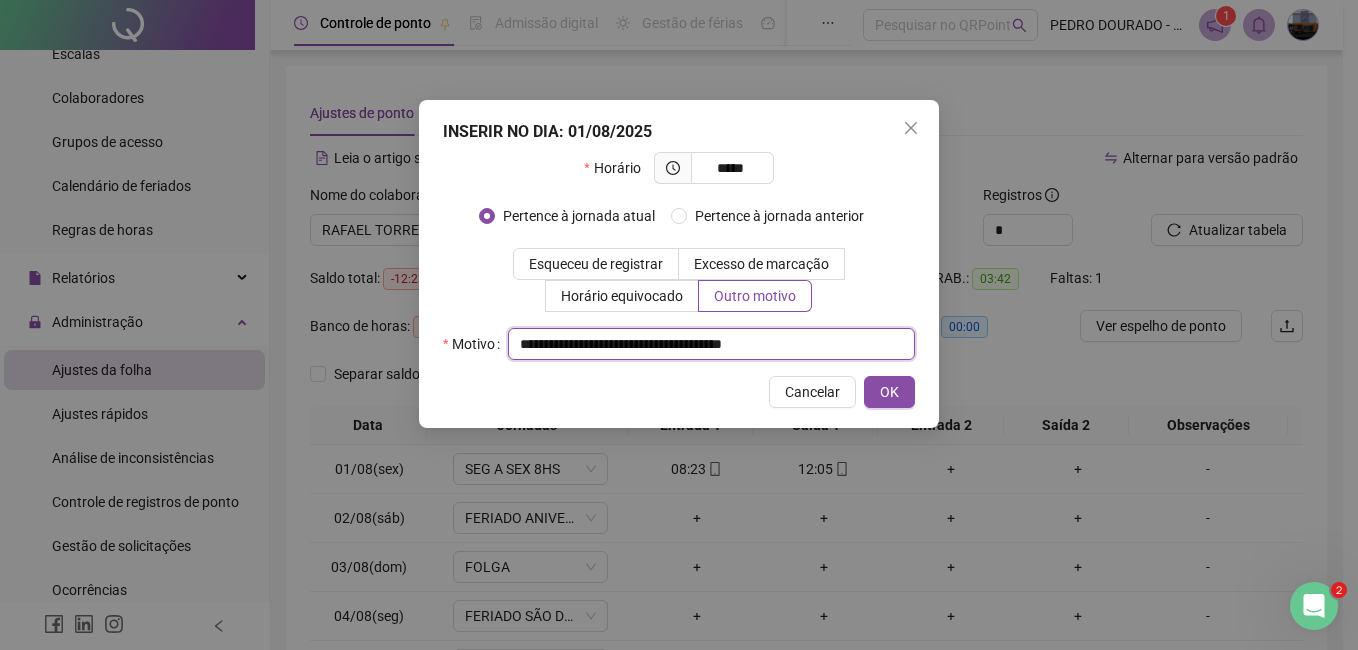 drag, startPoint x: 828, startPoint y: 336, endPoint x: 659, endPoint y: 316, distance: 170.17932 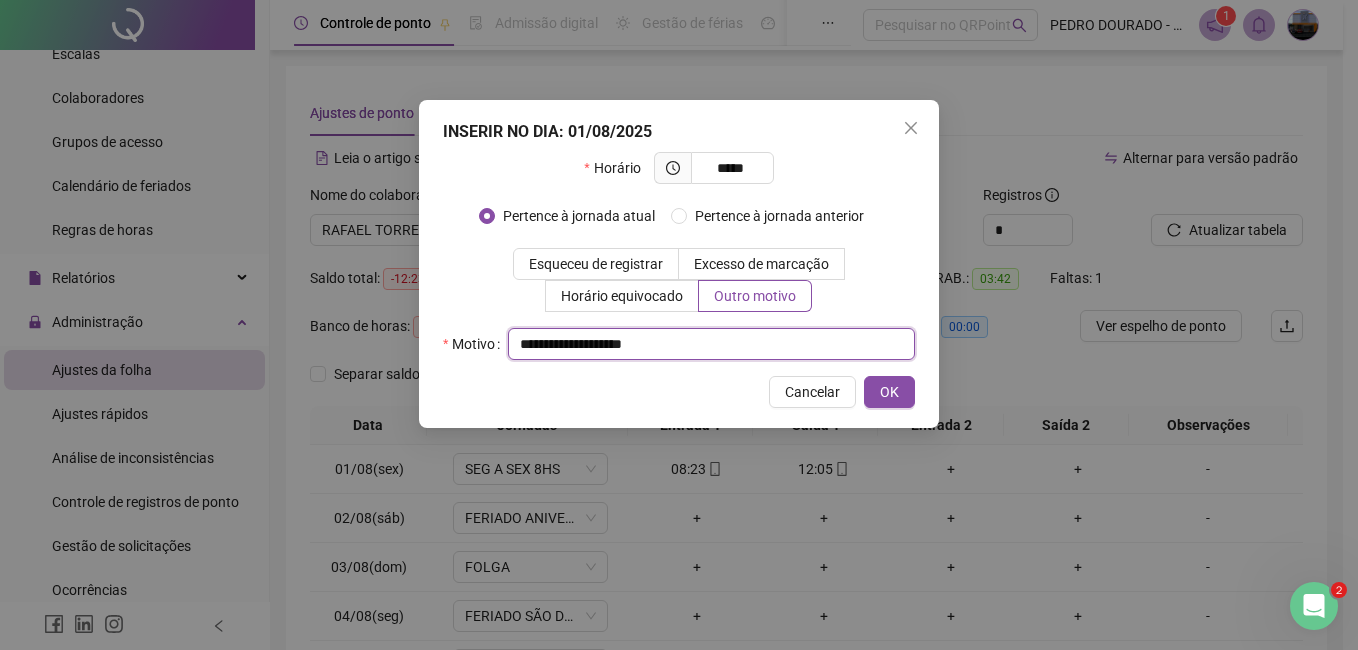 click on "**********" at bounding box center (711, 344) 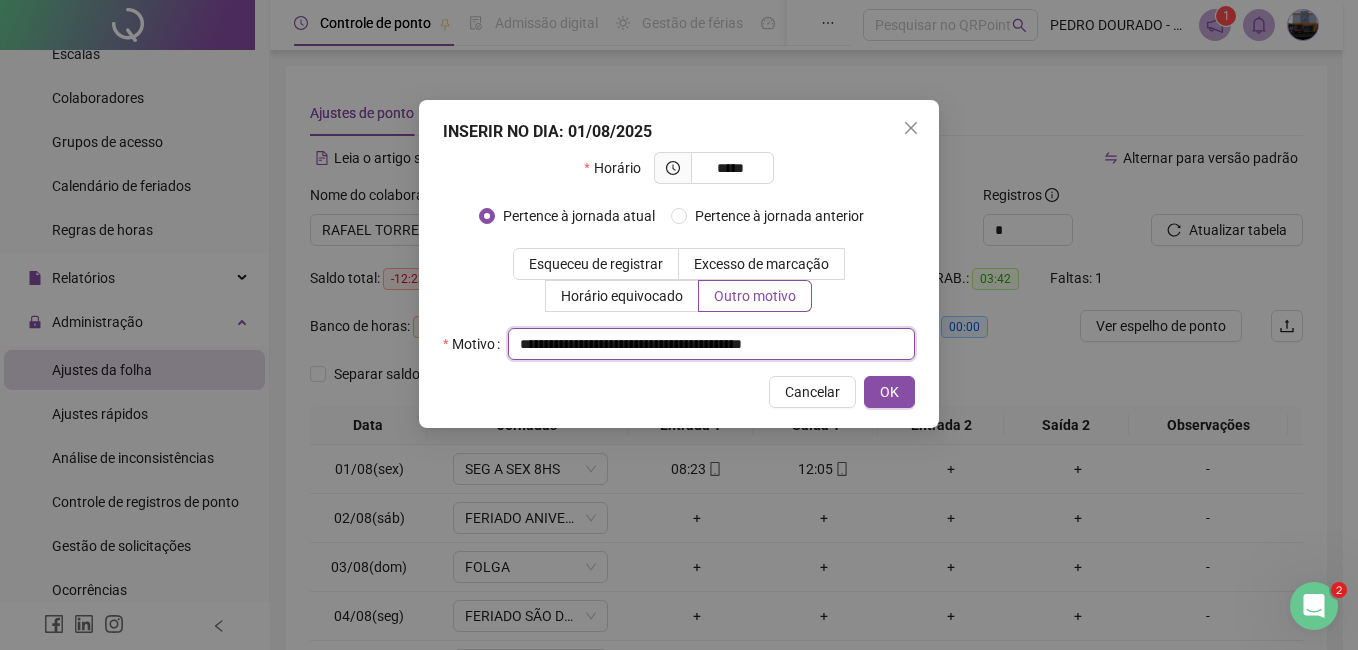 click on "**********" at bounding box center [711, 344] 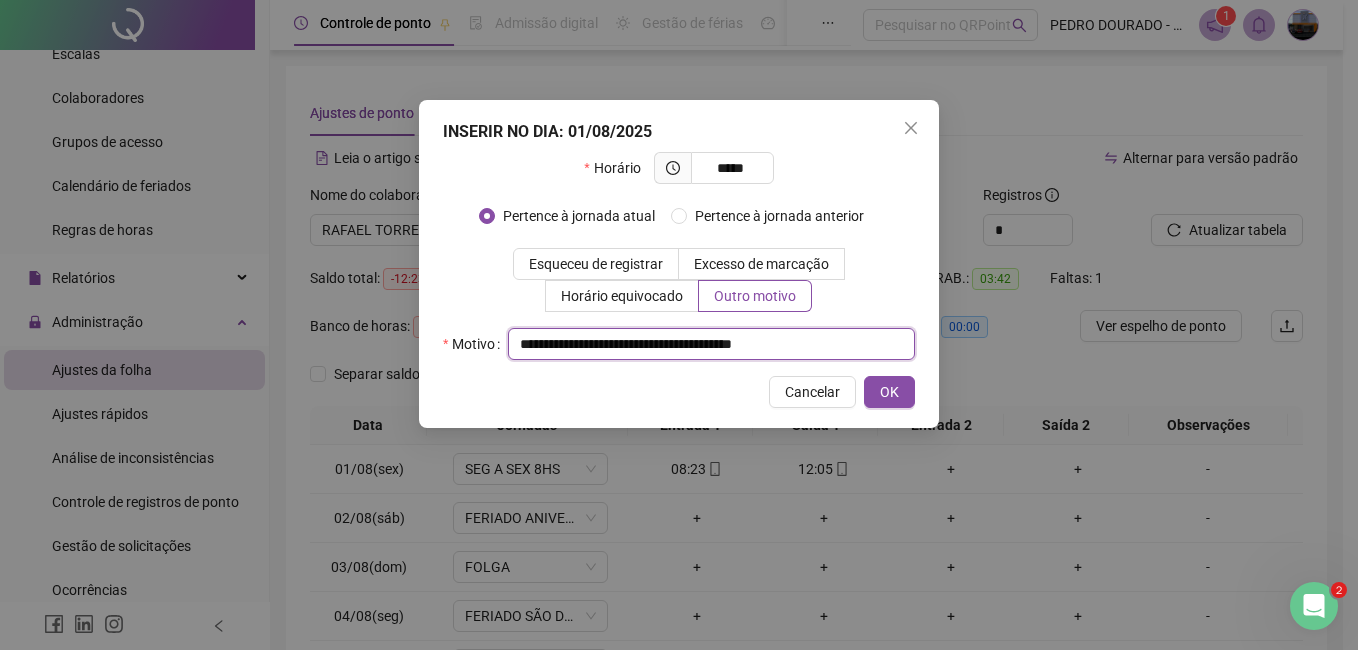 drag, startPoint x: 849, startPoint y: 342, endPoint x: 483, endPoint y: 297, distance: 368.756 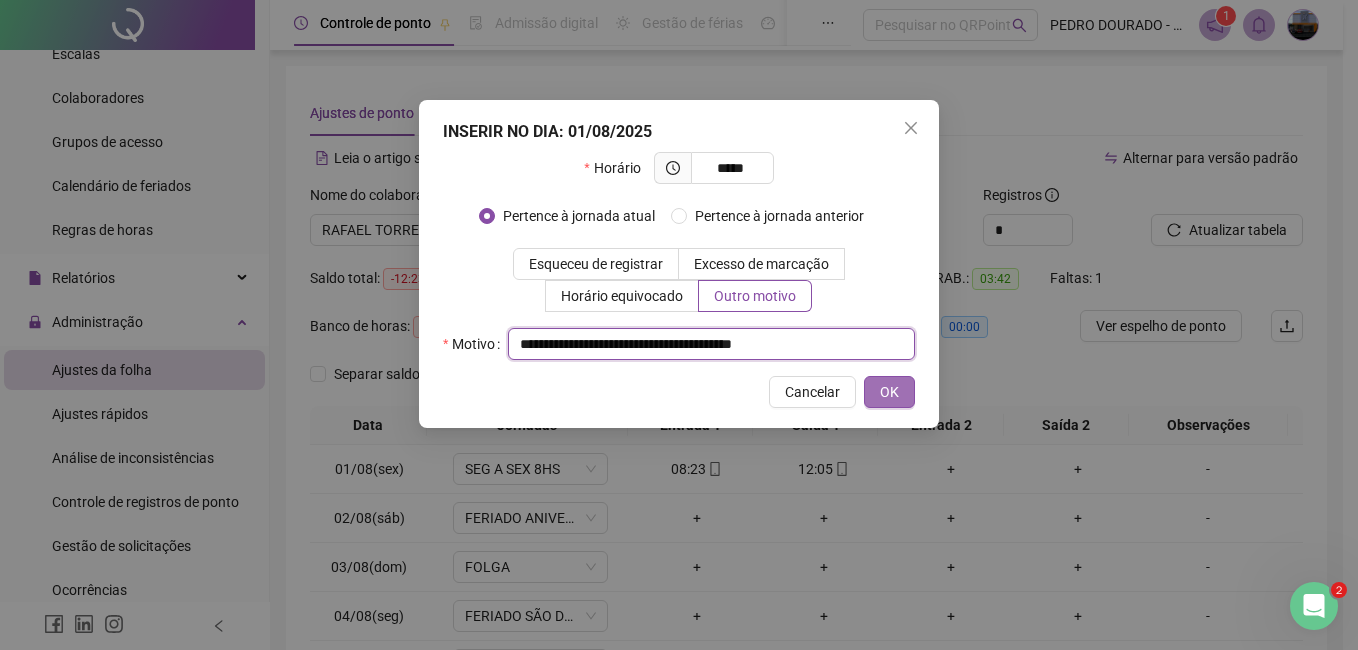 type on "**********" 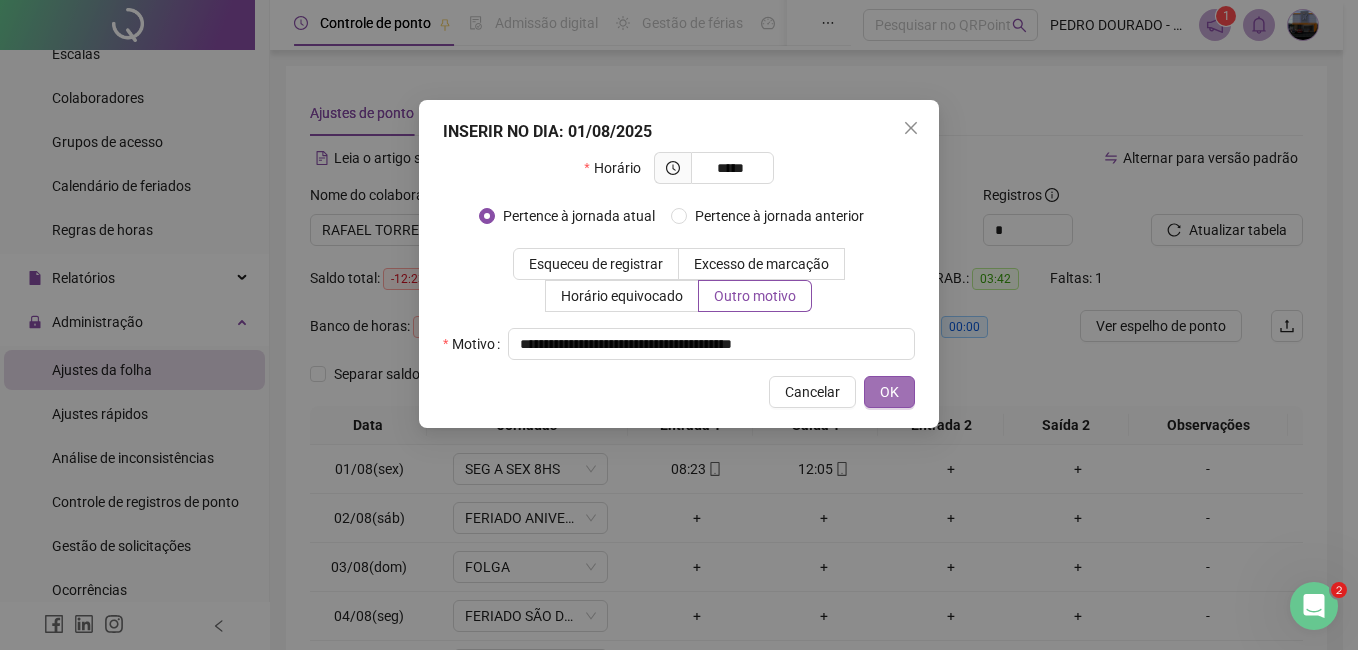 click on "OK" at bounding box center (889, 392) 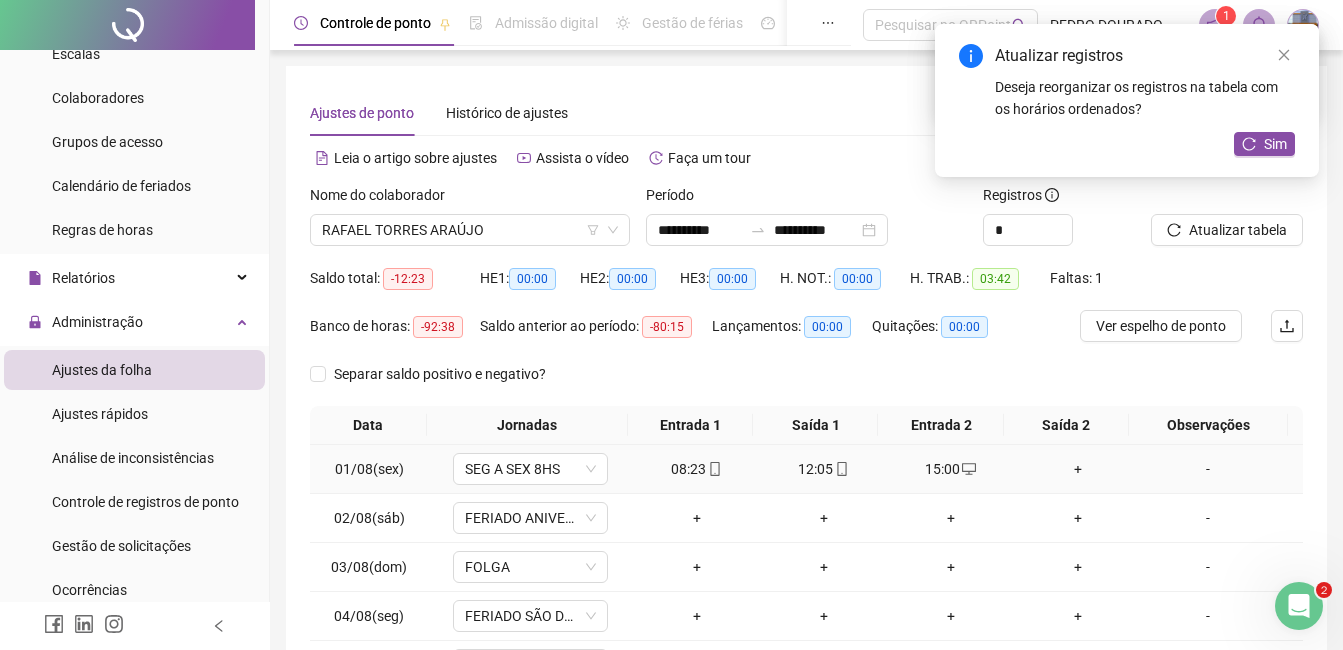 click on "+" at bounding box center [1077, 469] 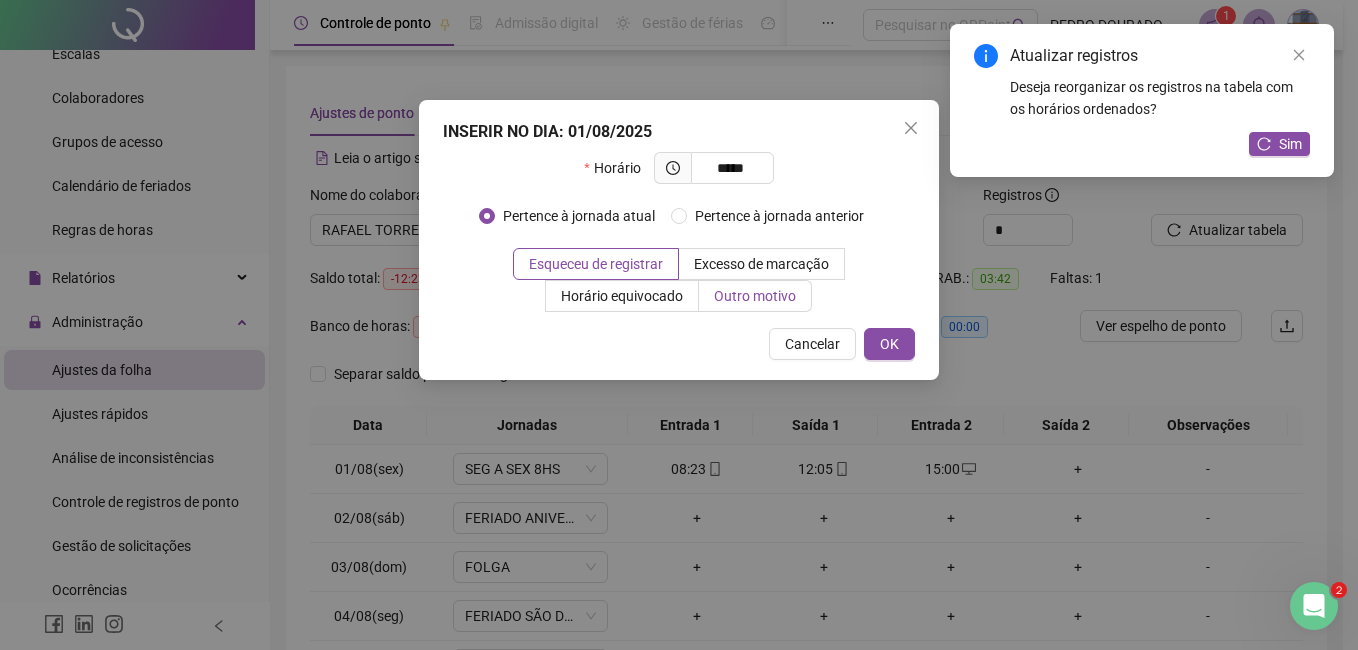 type on "*****" 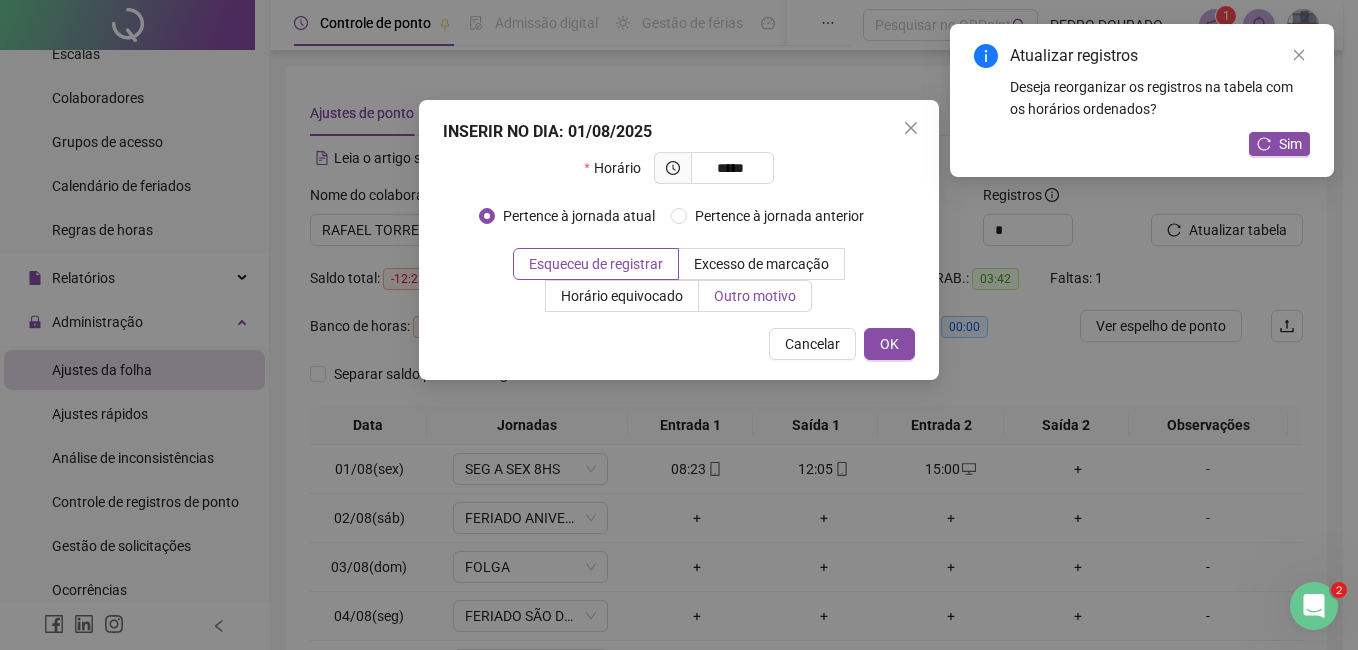 click on "Outro motivo" at bounding box center (755, 296) 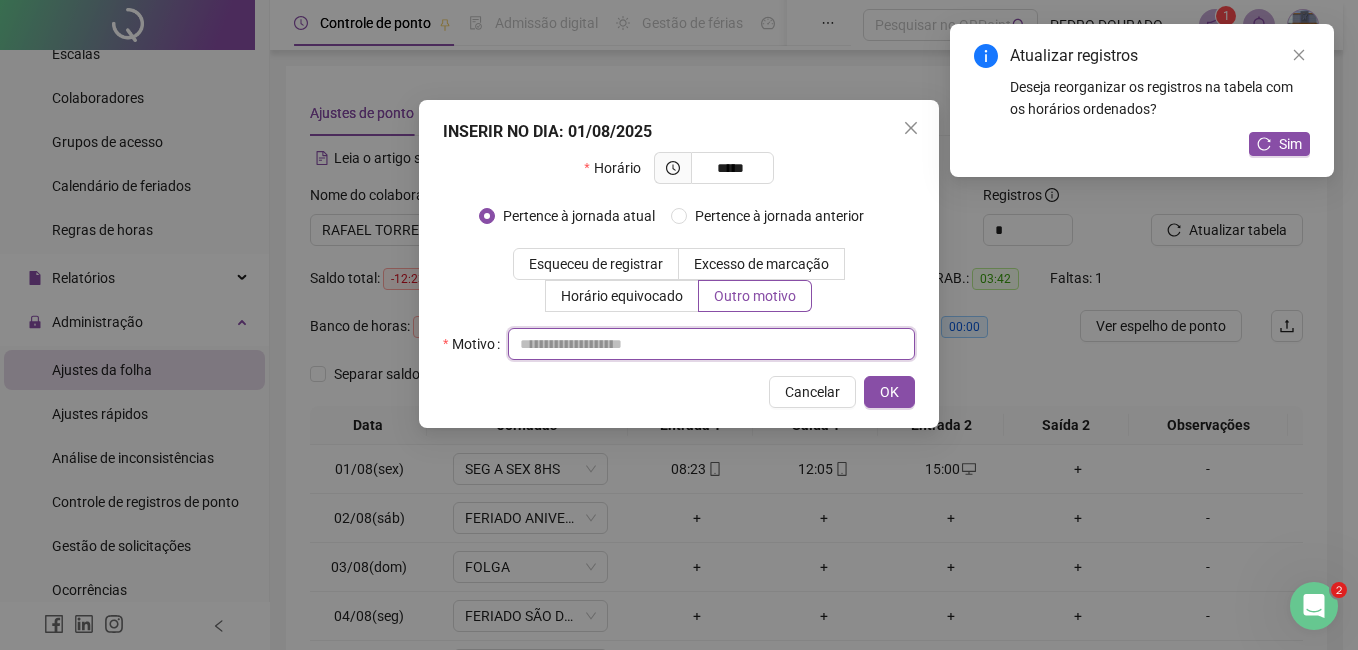 click at bounding box center [711, 344] 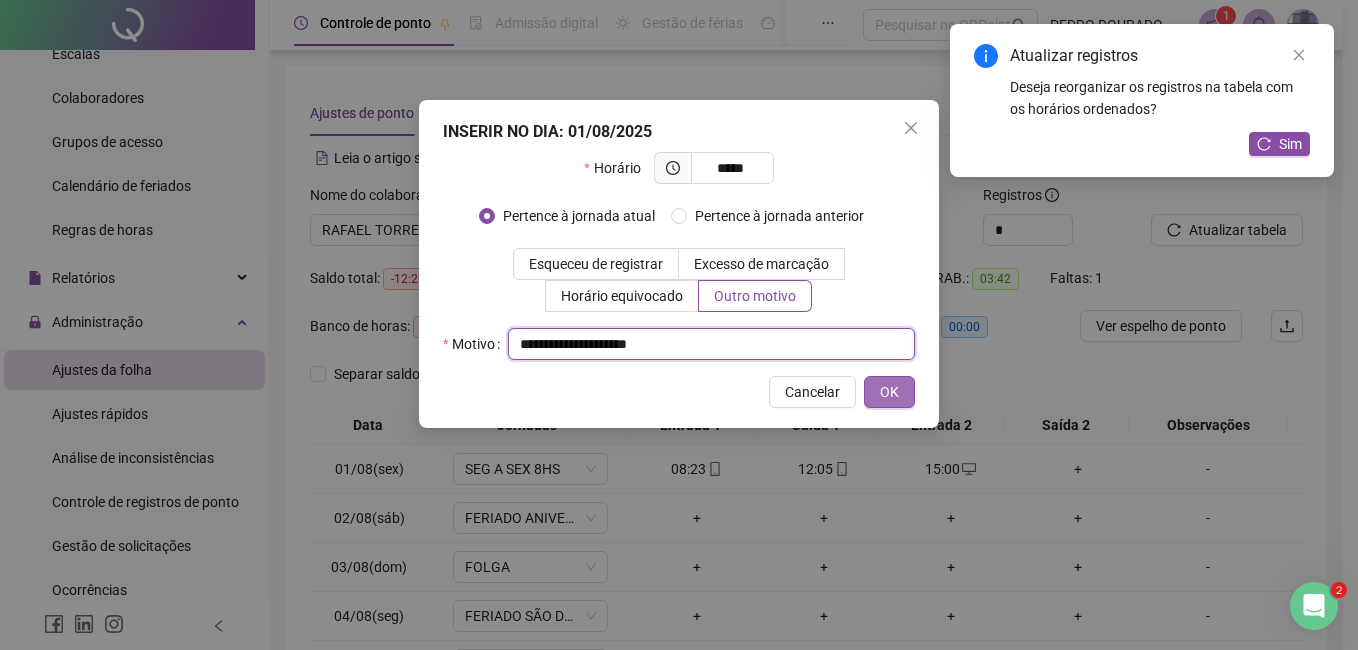 type on "**********" 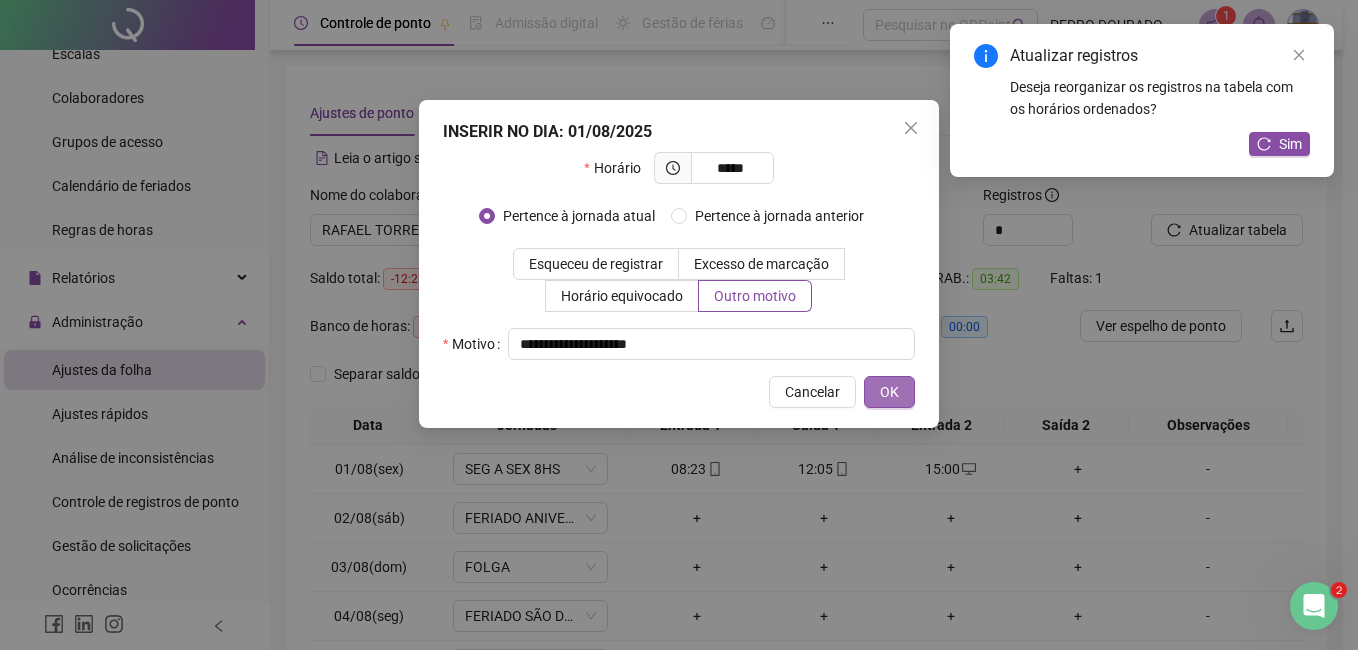 click on "OK" at bounding box center (889, 392) 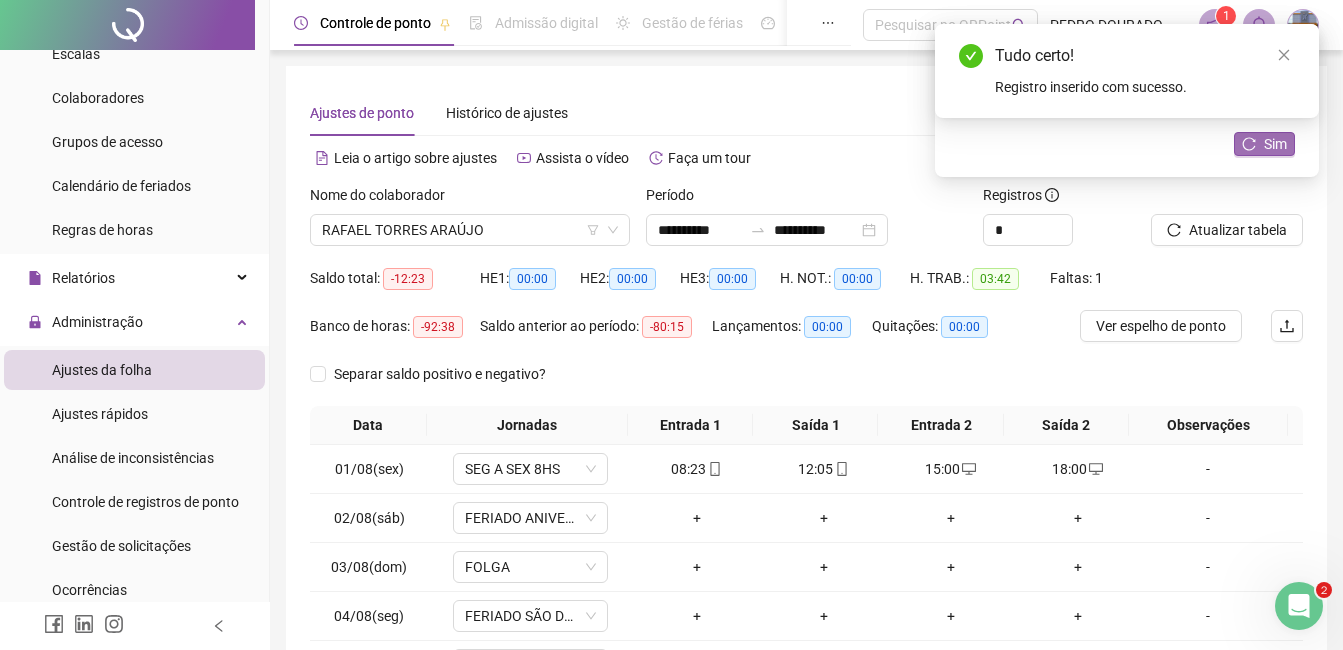 click on "Sim" at bounding box center (1264, 144) 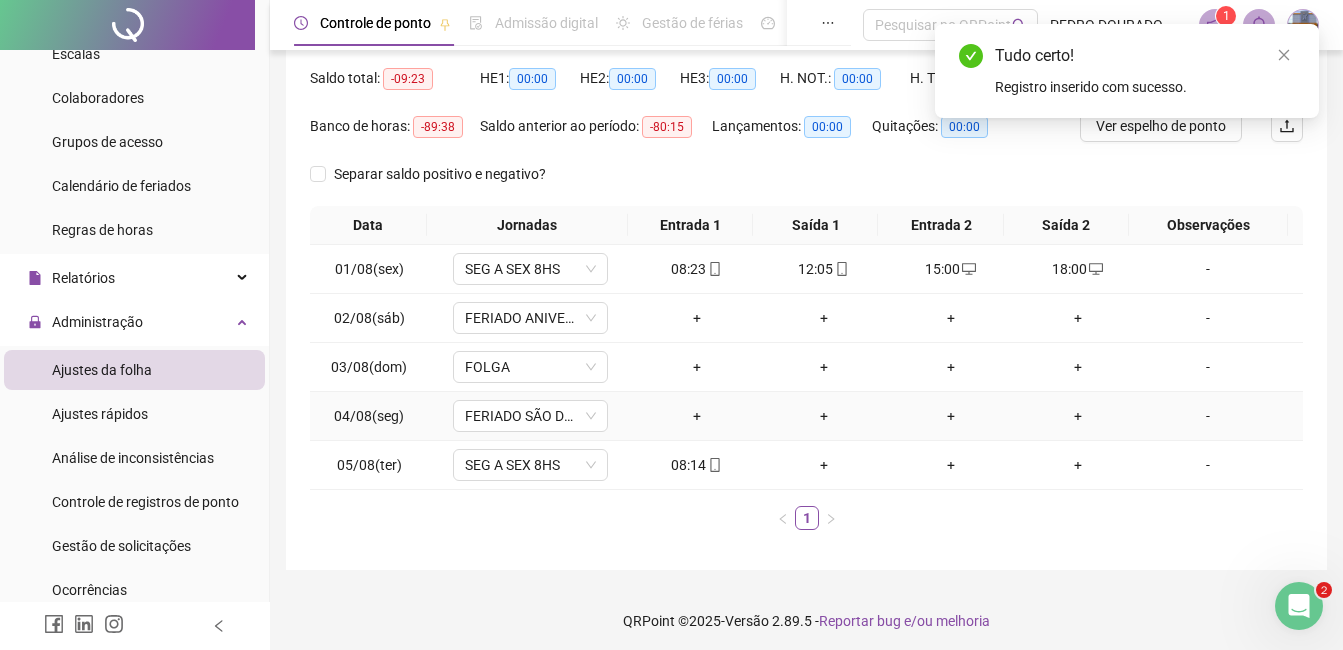 scroll, scrollTop: 0, scrollLeft: 0, axis: both 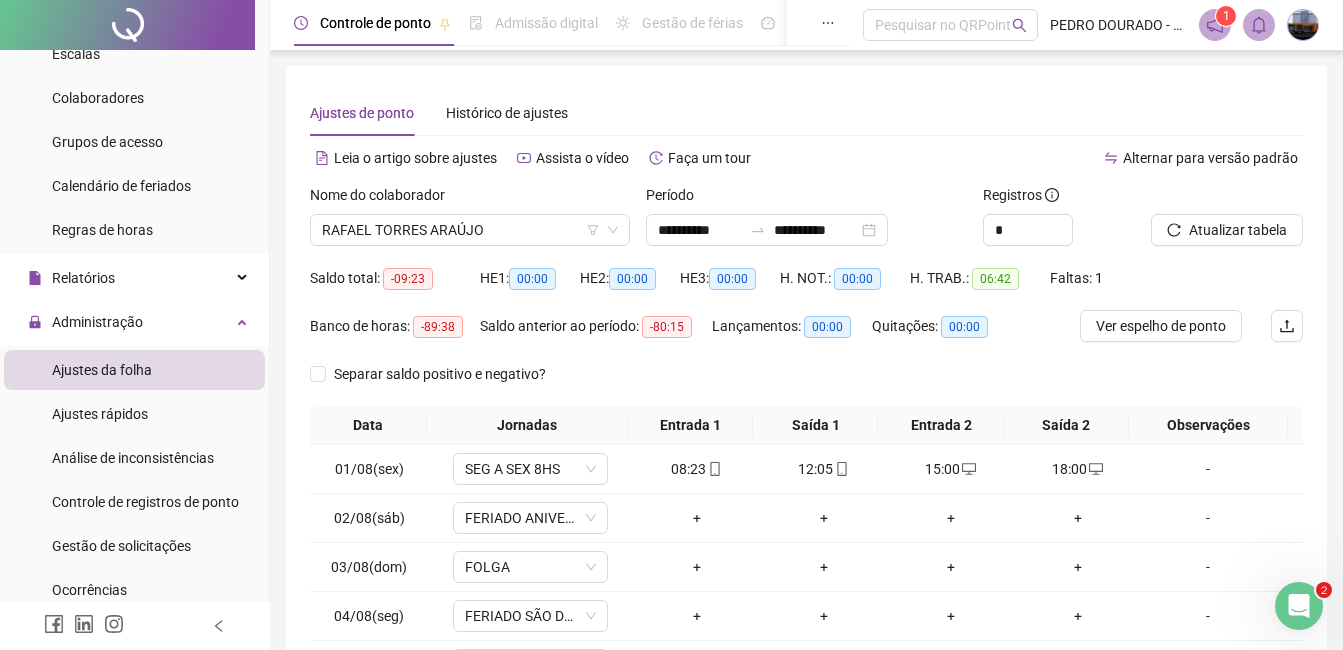 click 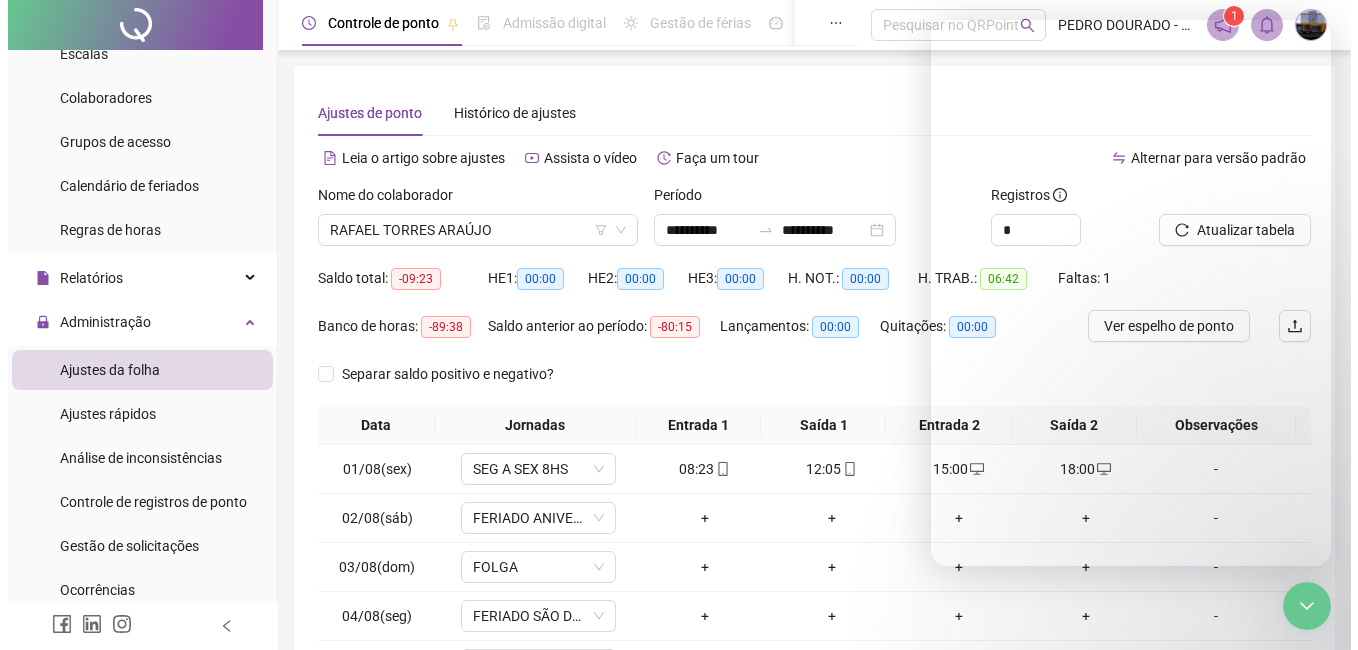 scroll, scrollTop: 1957, scrollLeft: 0, axis: vertical 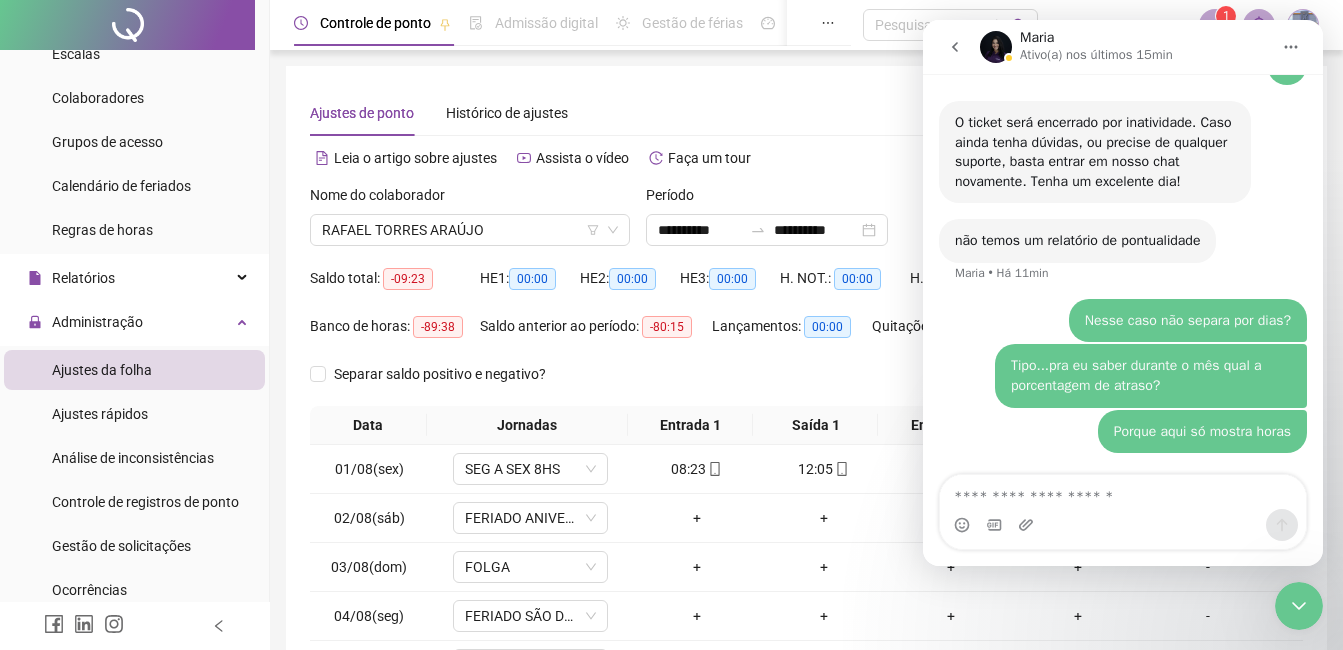 click at bounding box center [1299, 606] 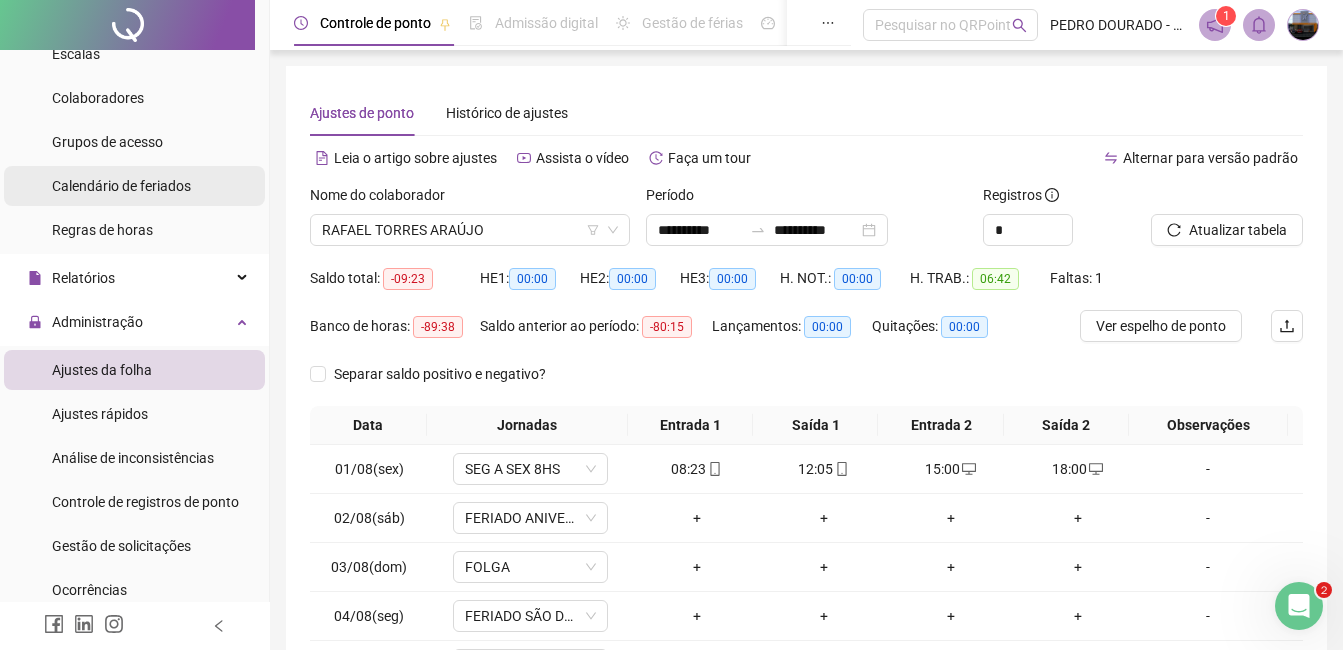 click on "Calendário de feriados" at bounding box center (121, 186) 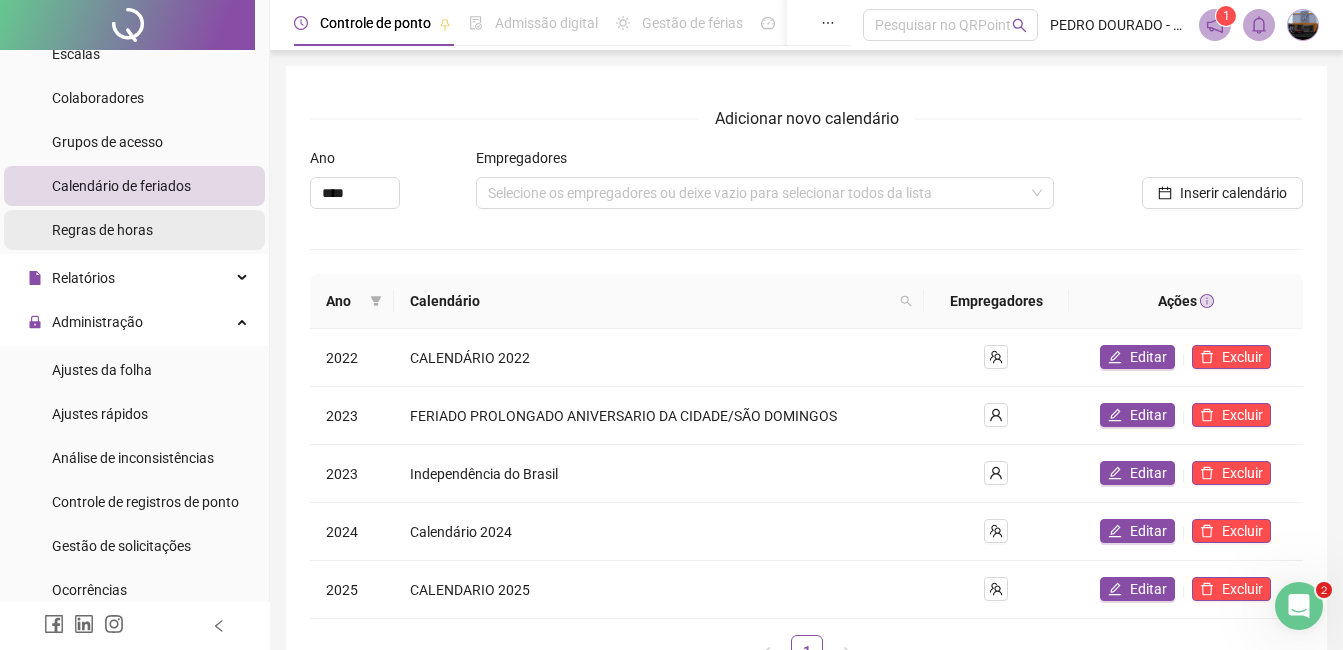 click on "Regras de horas" at bounding box center [102, 230] 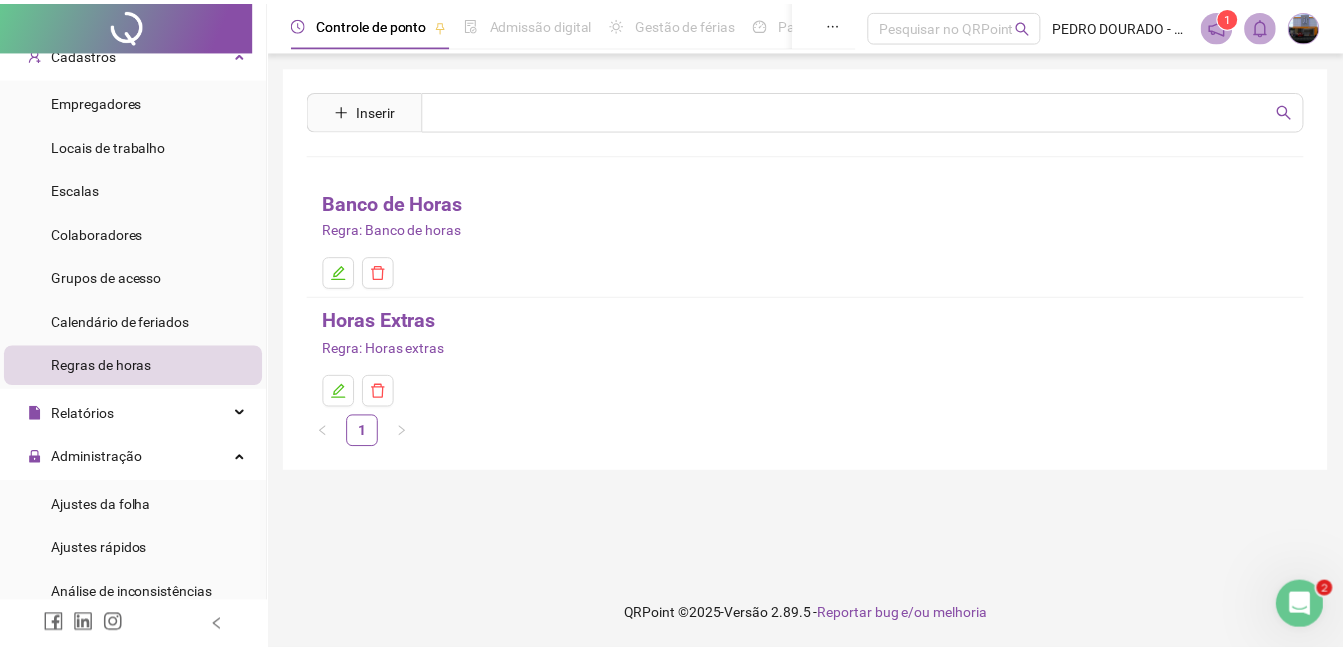scroll, scrollTop: 100, scrollLeft: 0, axis: vertical 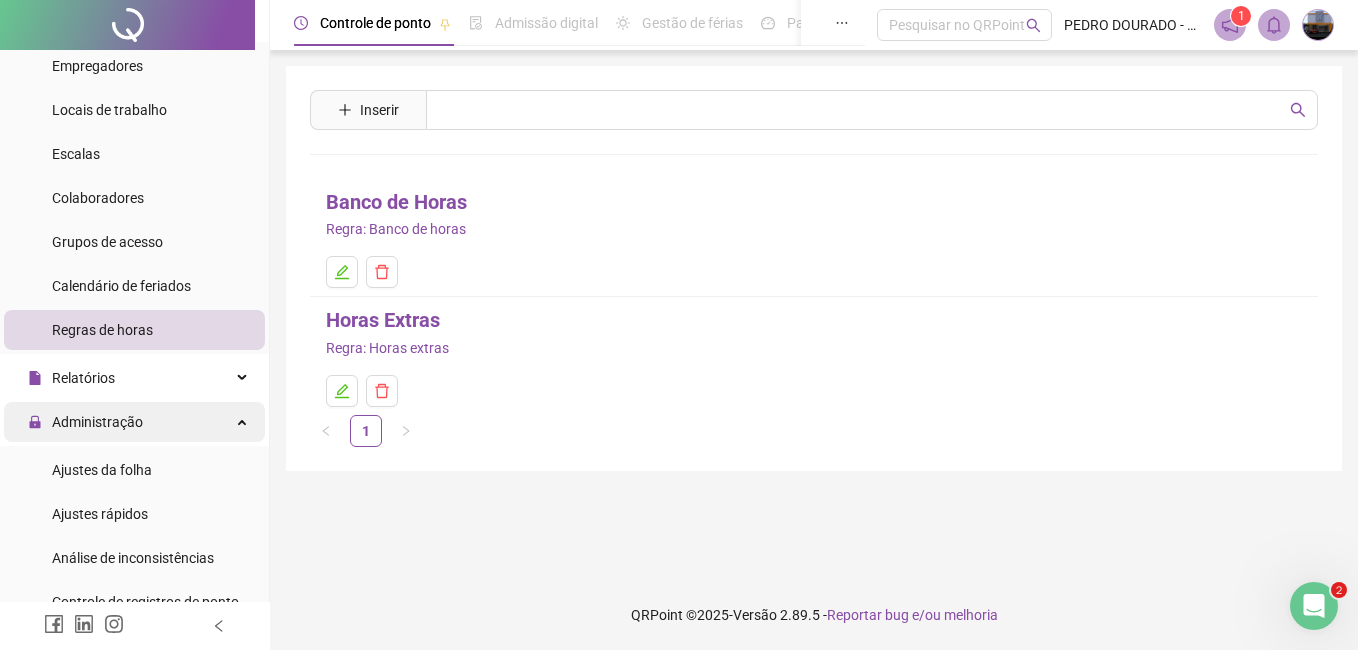 click on "Administração" at bounding box center [97, 422] 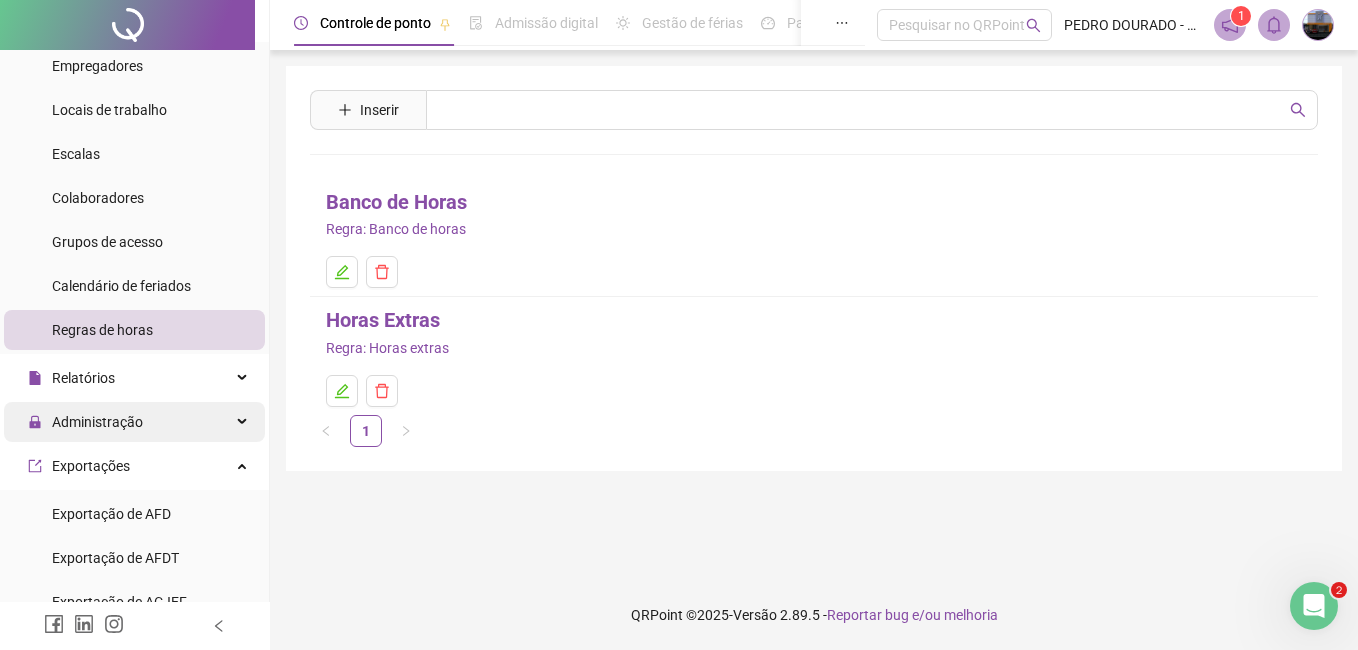 click on "Administração" at bounding box center (85, 422) 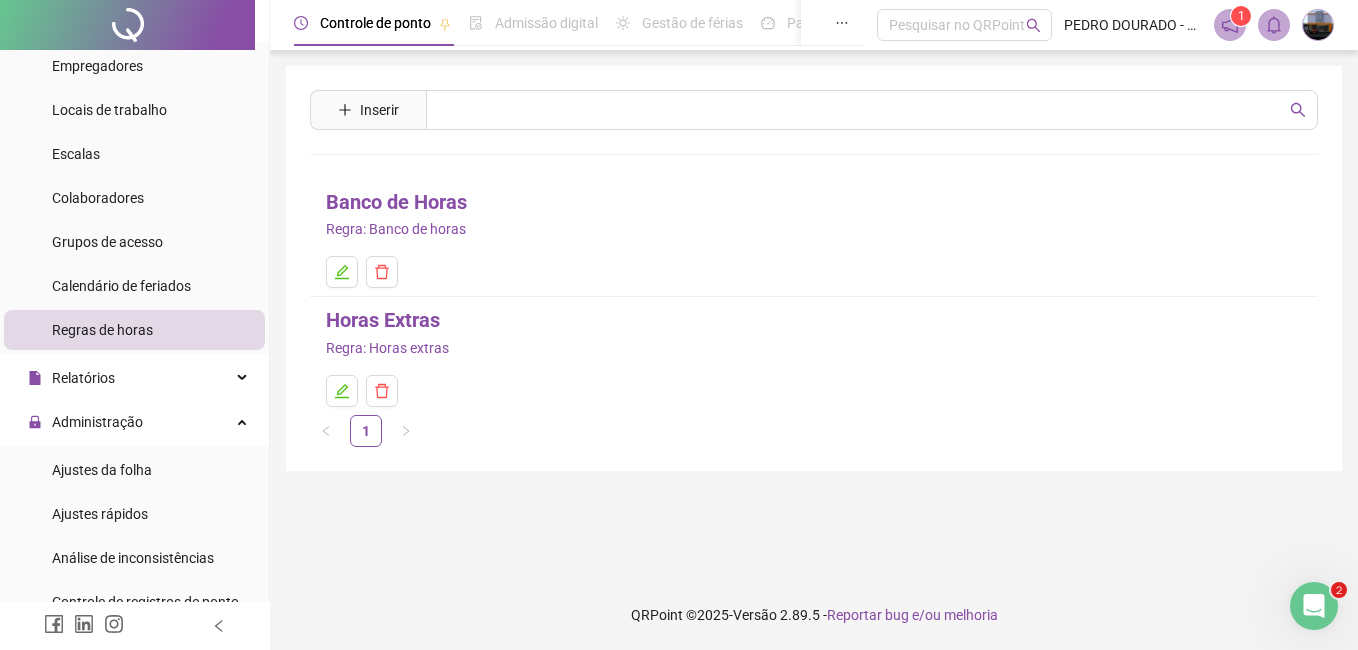 drag, startPoint x: 117, startPoint y: 464, endPoint x: 299, endPoint y: 364, distance: 207.6632 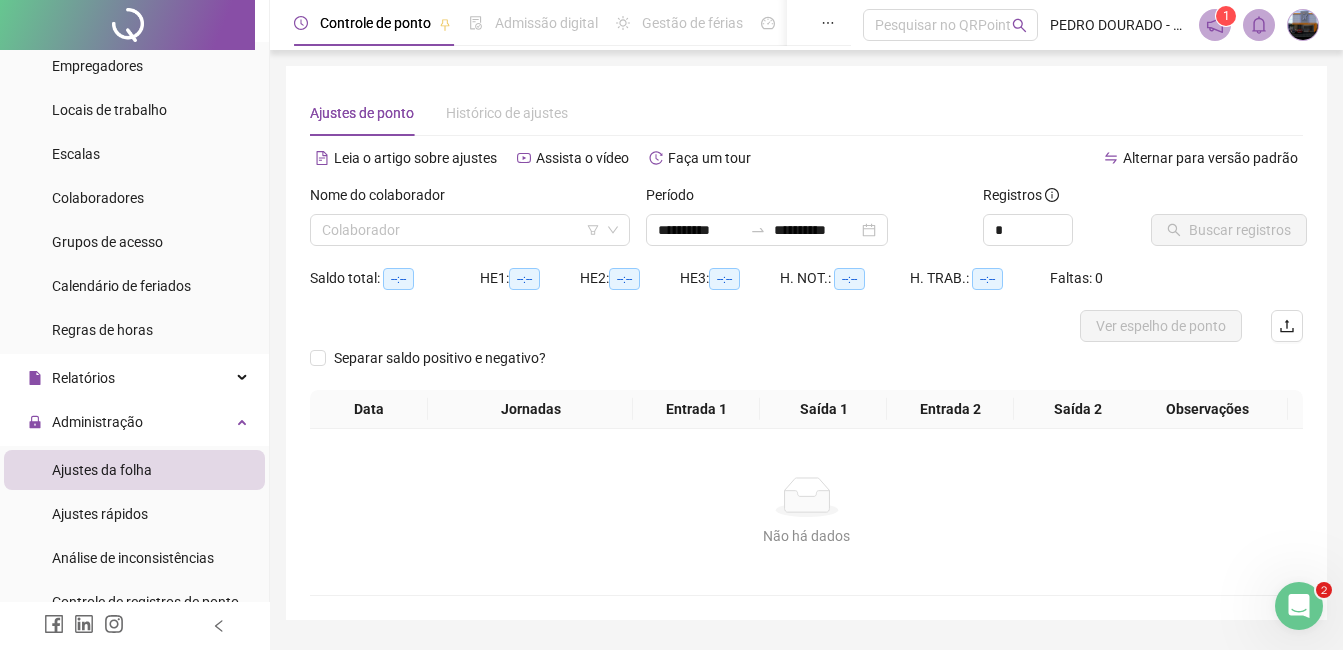 click at bounding box center [461, 230] 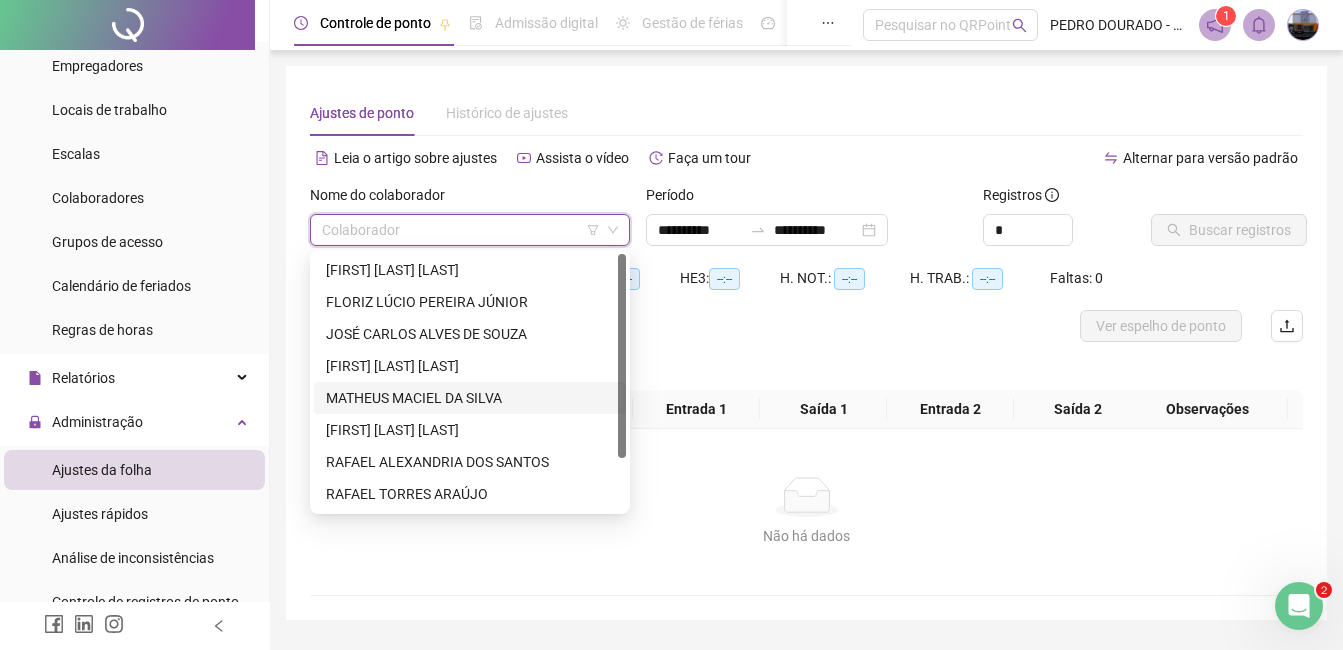 click on "MATHEUS MACIEL DA SILVA" at bounding box center (470, 398) 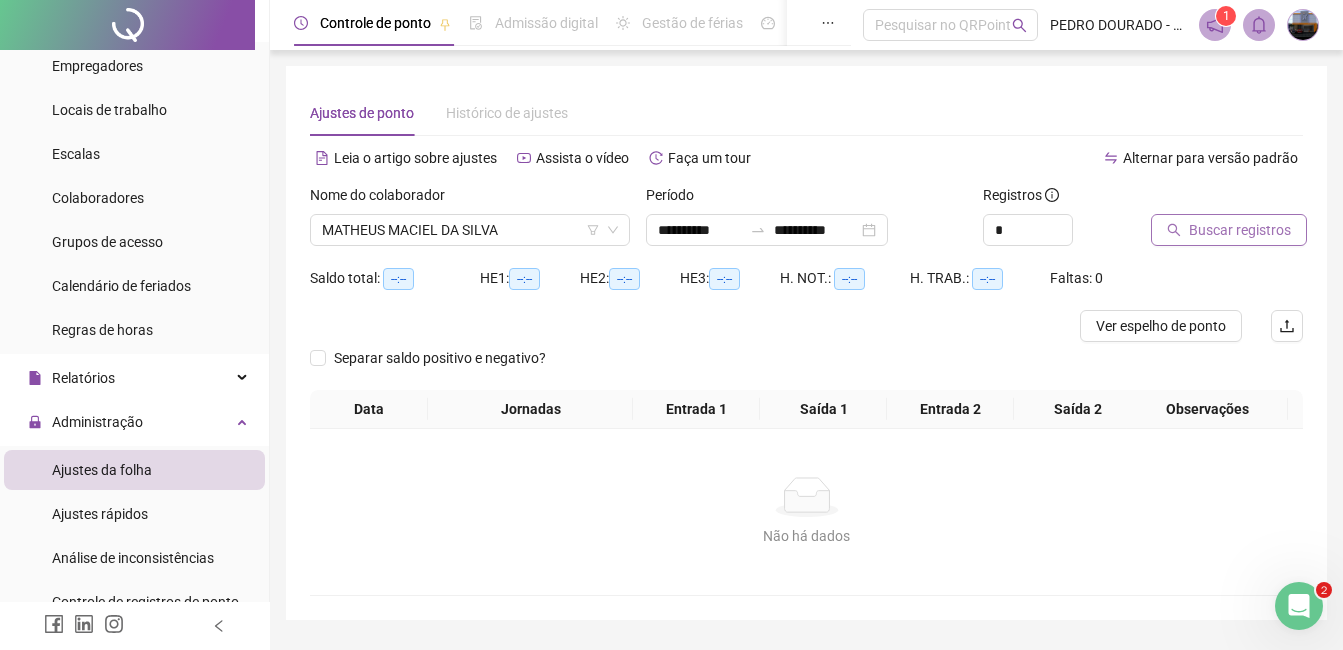 click on "Buscar registros" at bounding box center [1240, 230] 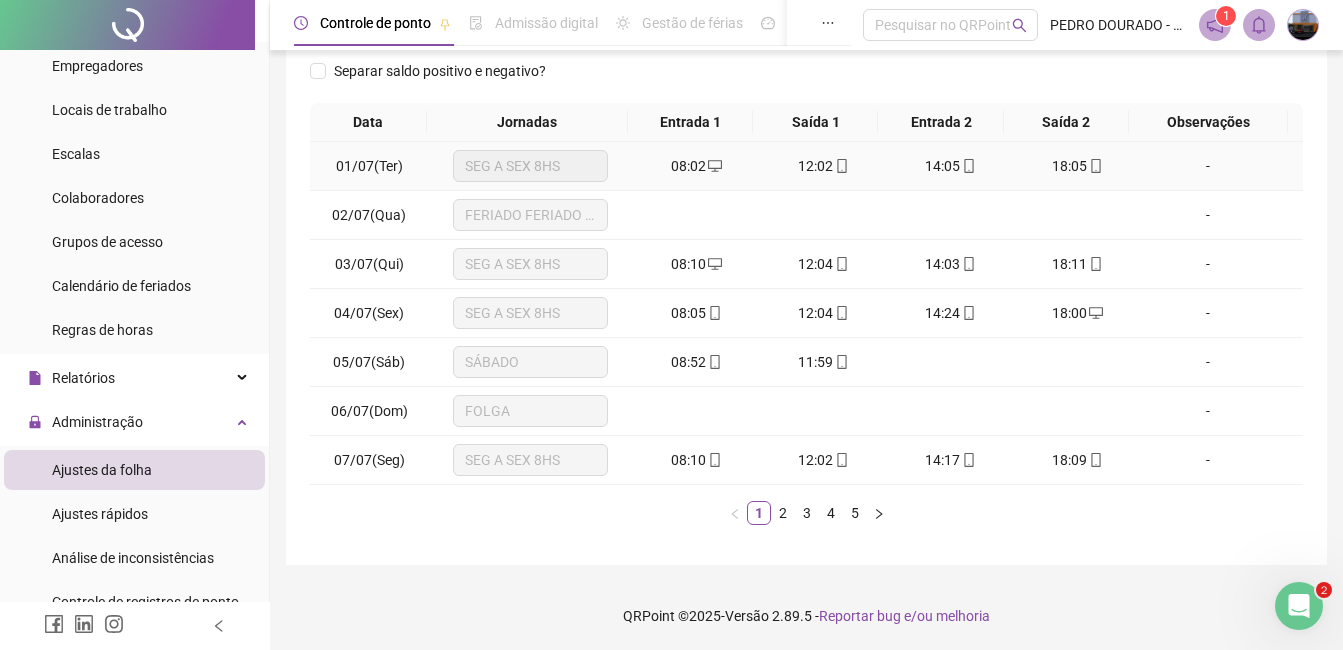 scroll, scrollTop: 304, scrollLeft: 0, axis: vertical 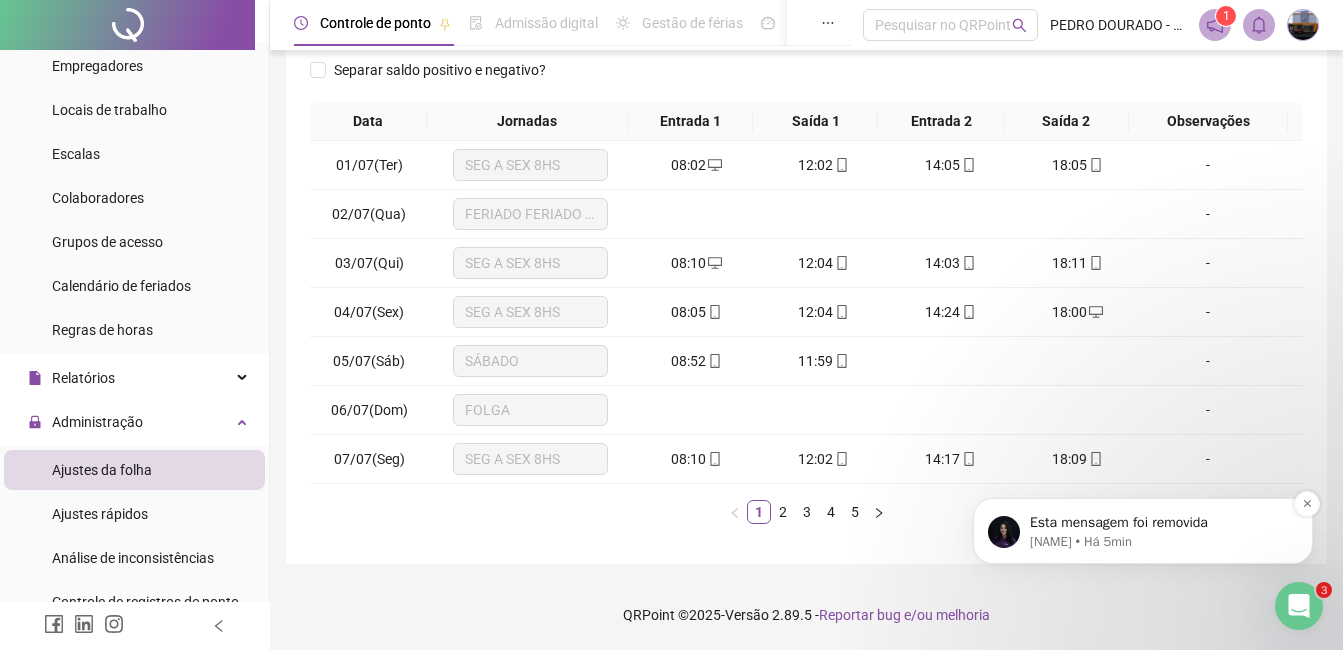 click on "Esta mensagem foi removida" at bounding box center [1159, 523] 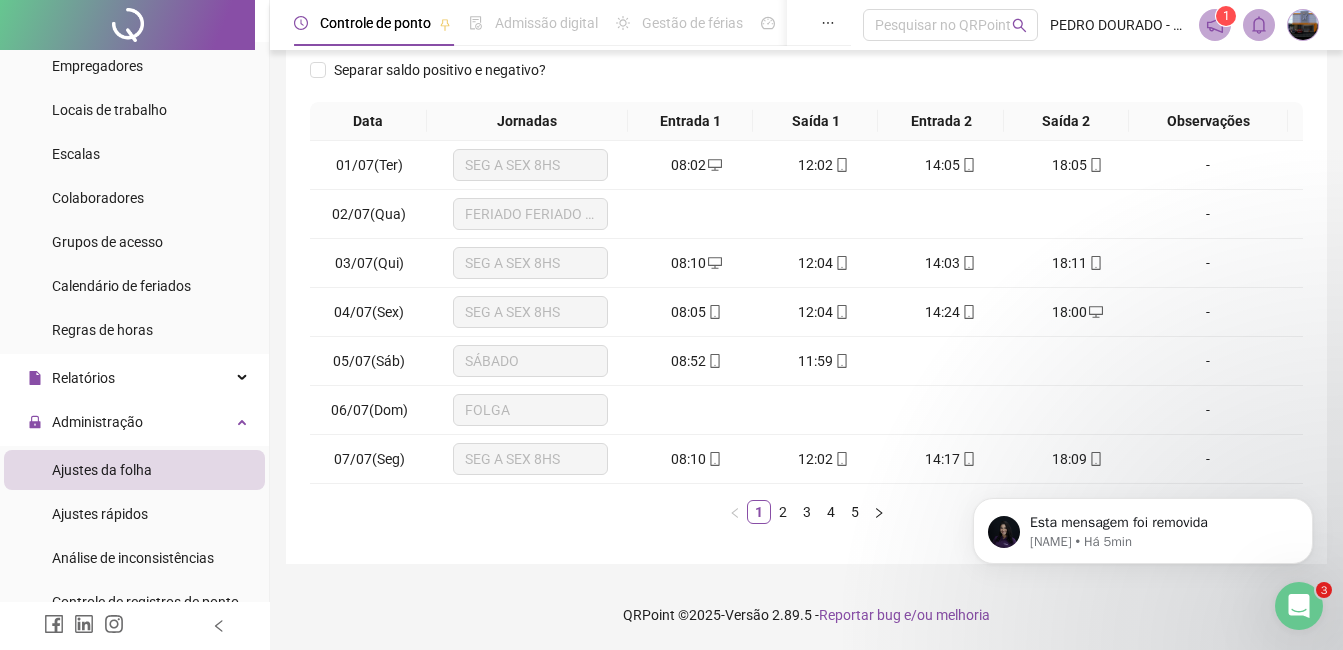 scroll, scrollTop: 0, scrollLeft: 0, axis: both 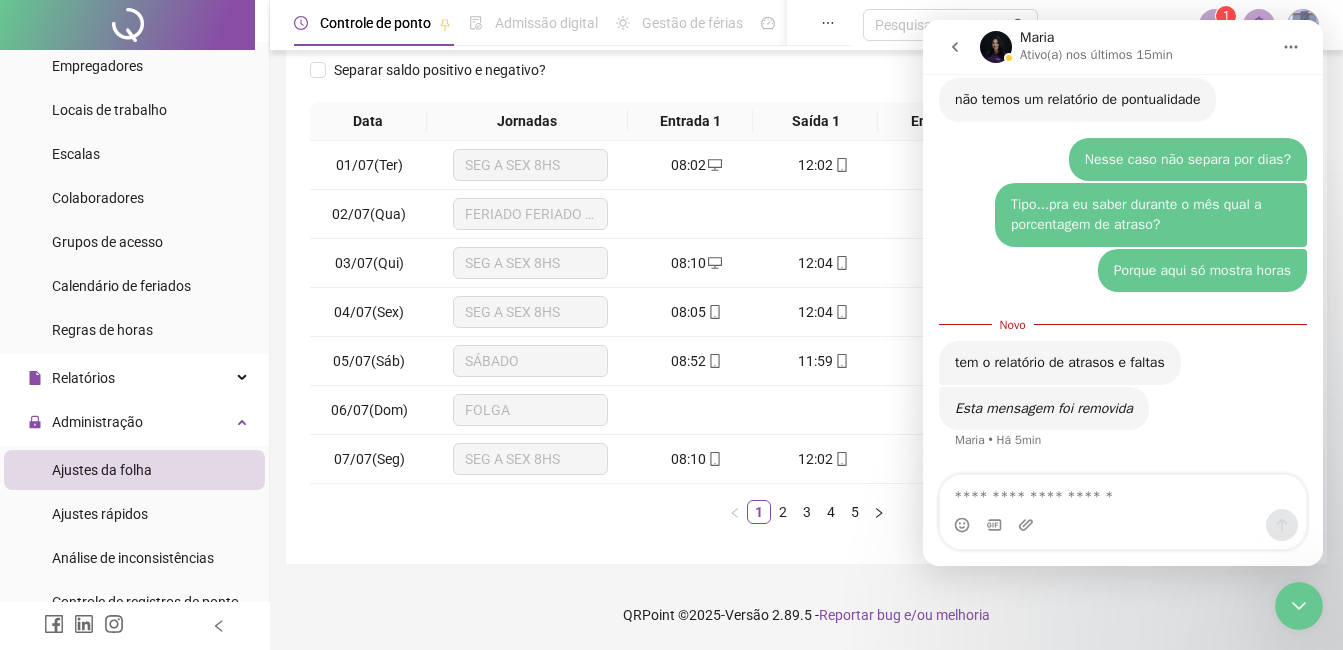 click at bounding box center (1299, 606) 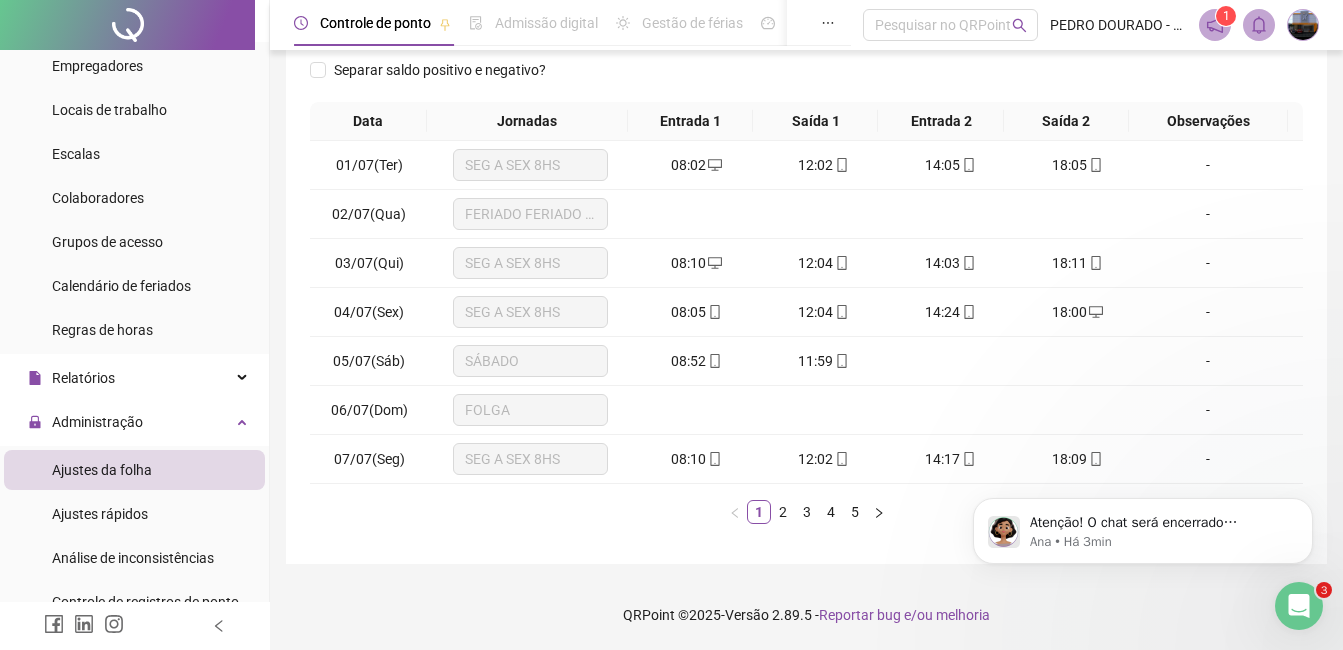 scroll, scrollTop: 0, scrollLeft: 0, axis: both 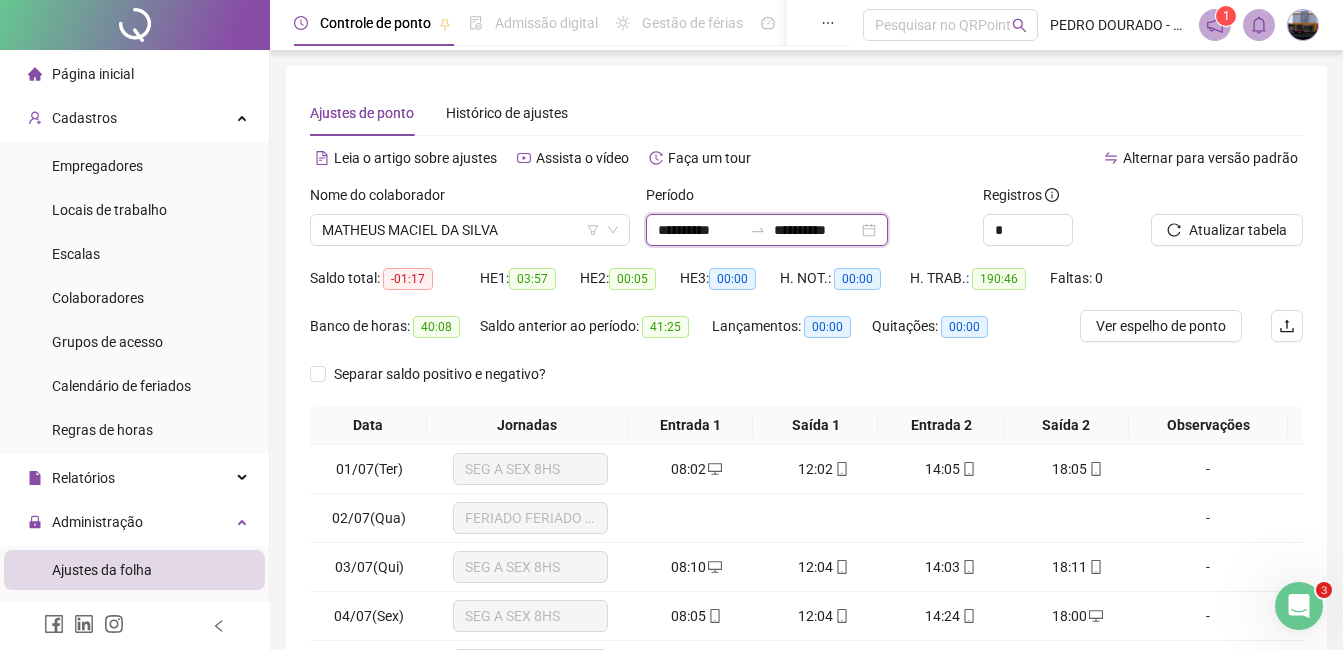 click on "**********" at bounding box center [700, 230] 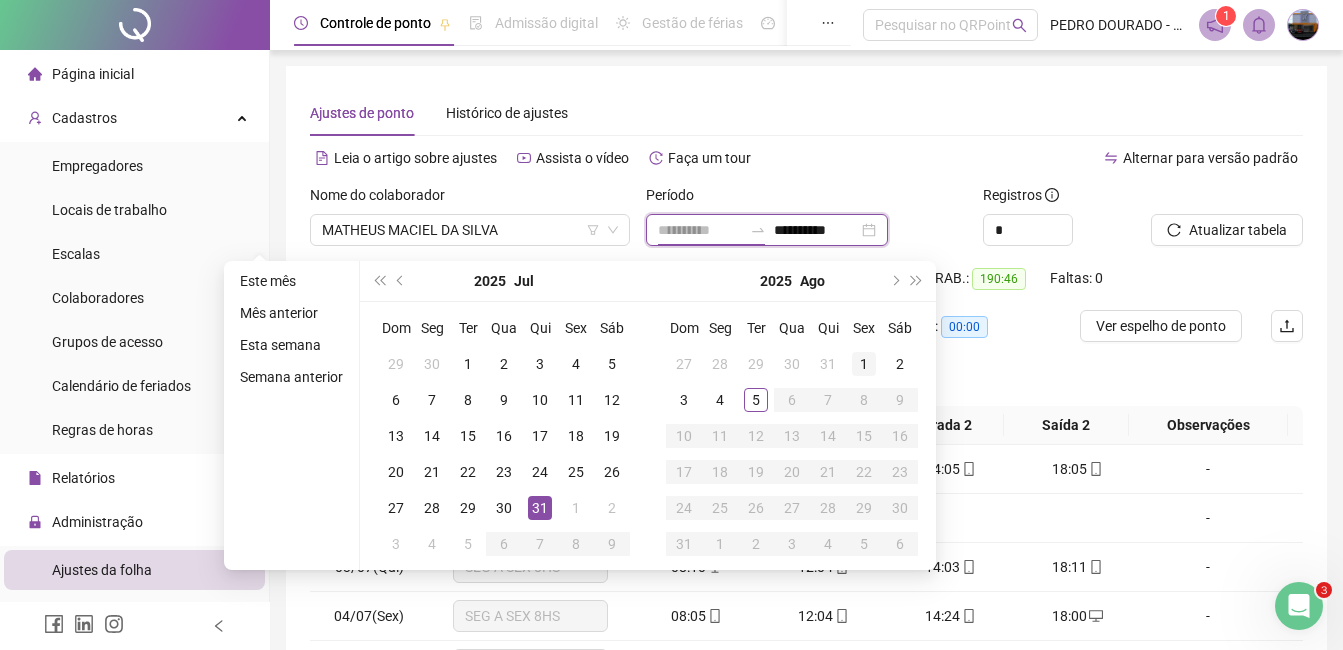 type on "**********" 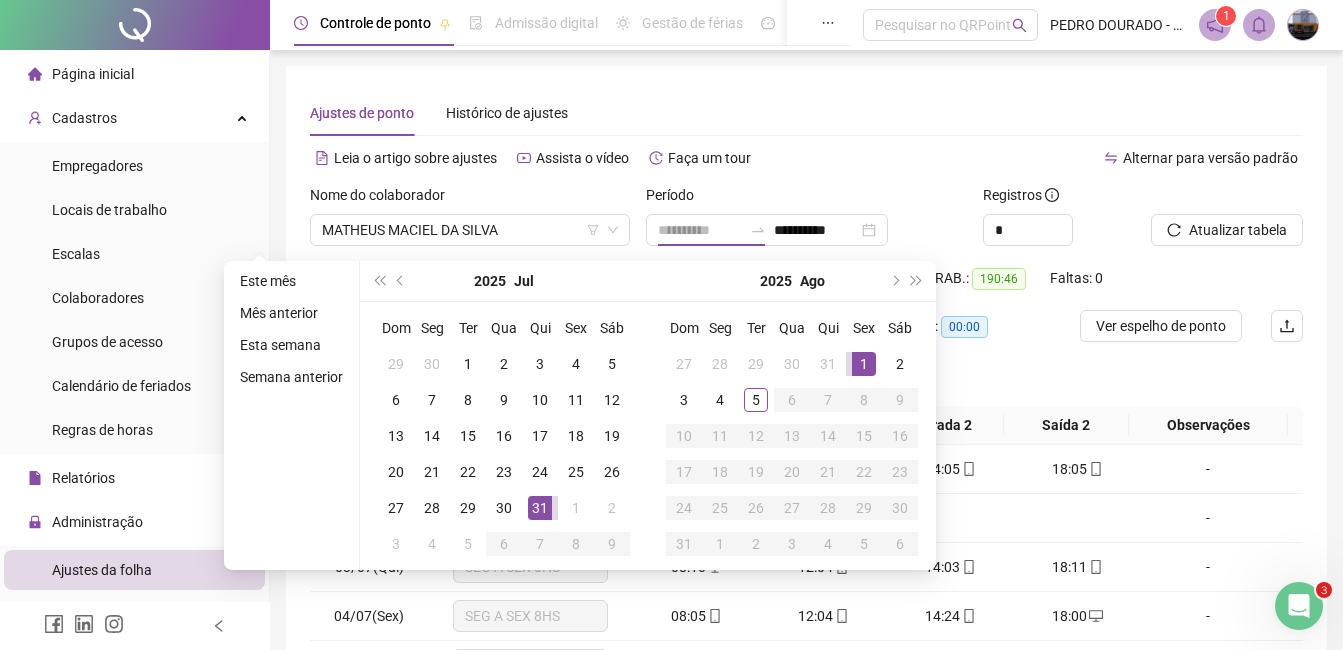 click on "1" at bounding box center [864, 364] 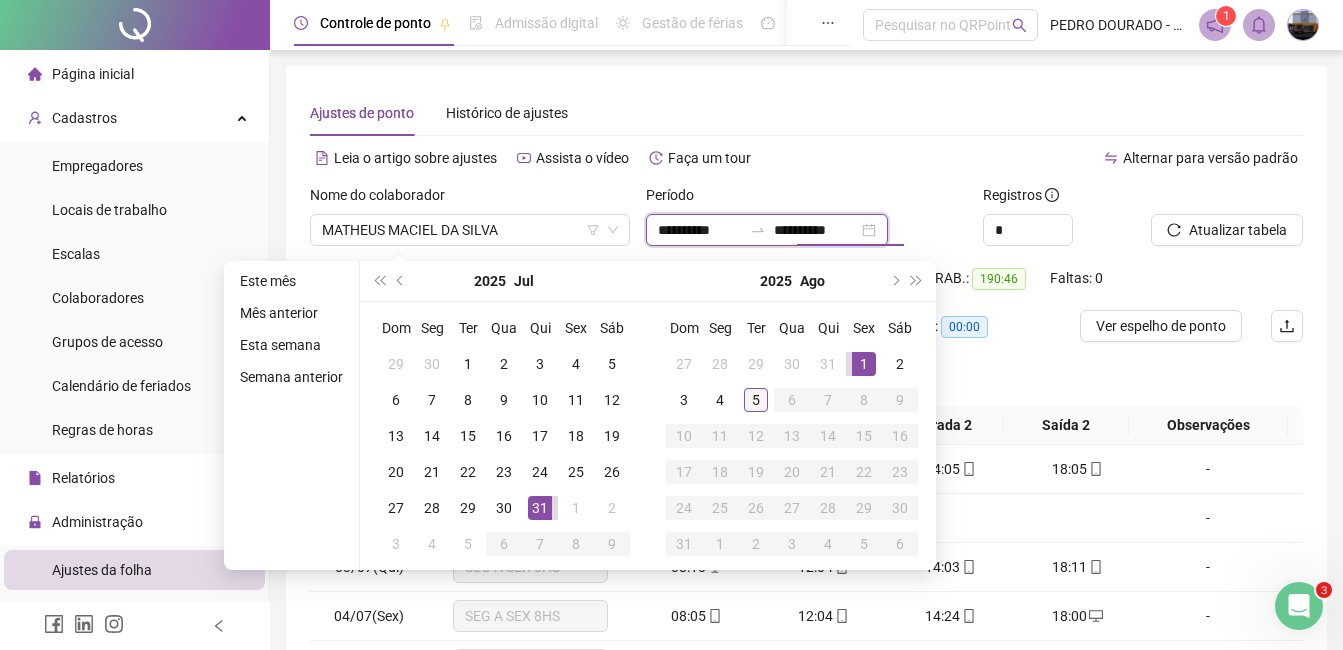 type on "**********" 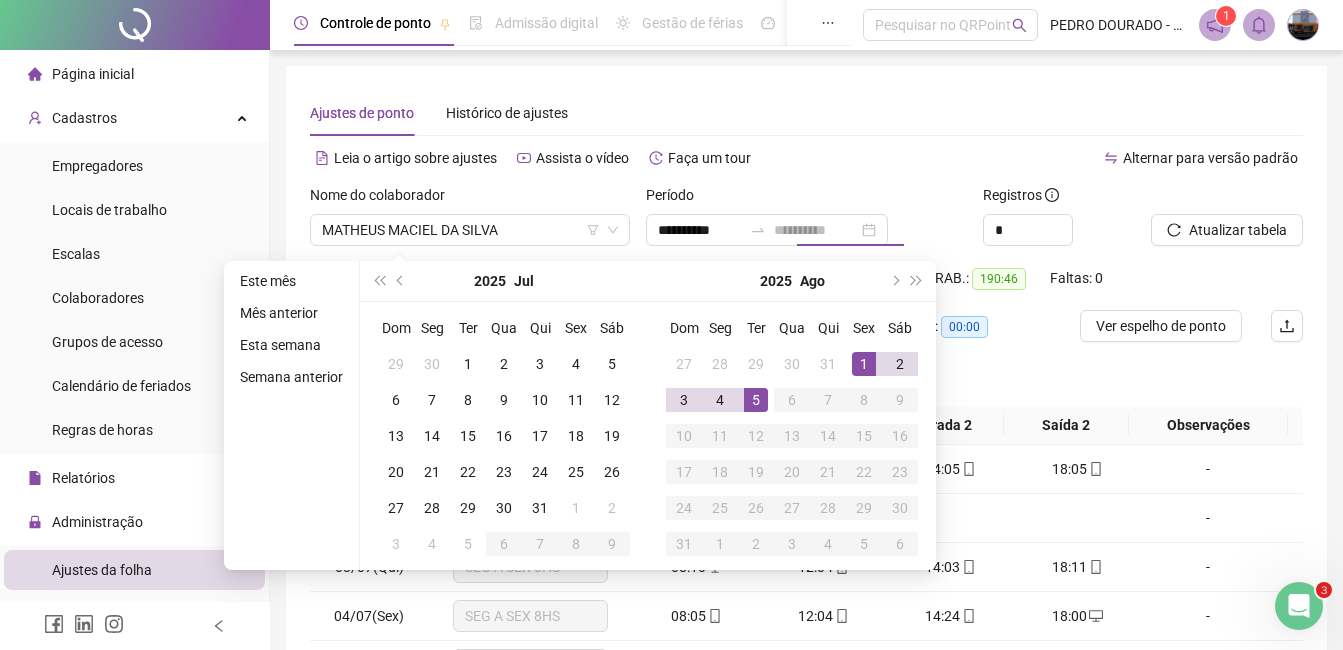click on "5" at bounding box center [756, 400] 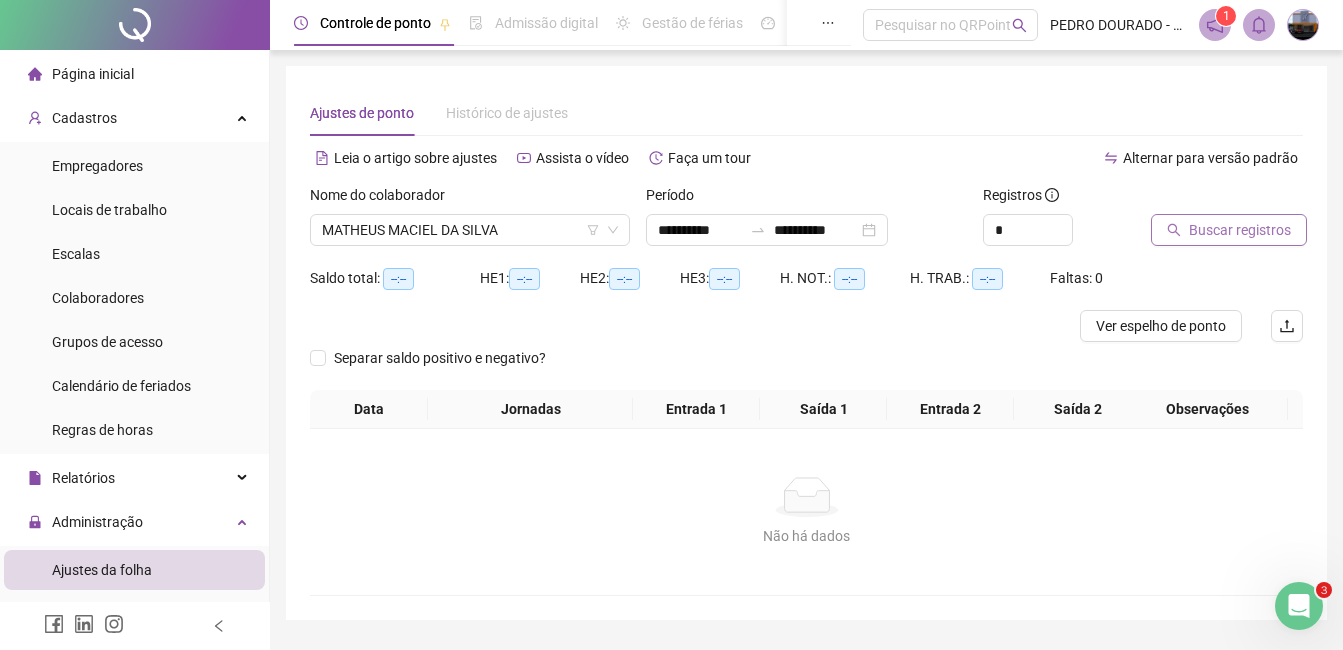click on "Buscar registros" at bounding box center (1240, 230) 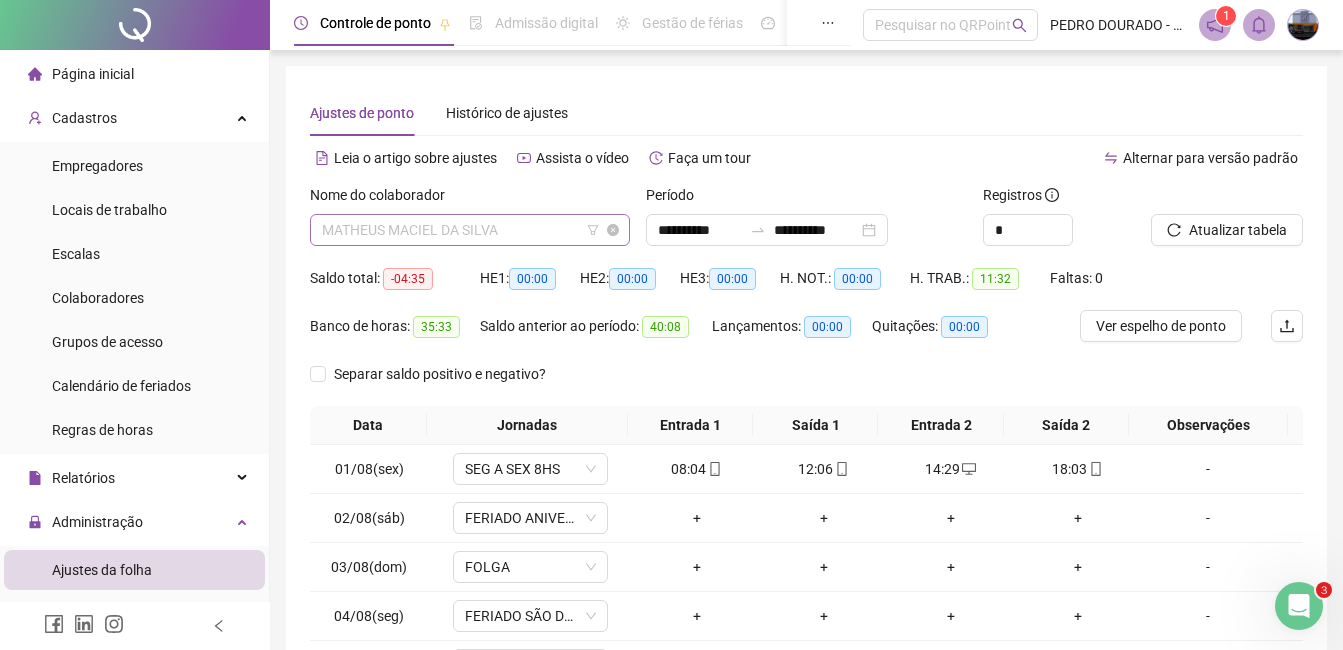 click on "MATHEUS MACIEL DA SILVA" at bounding box center (470, 230) 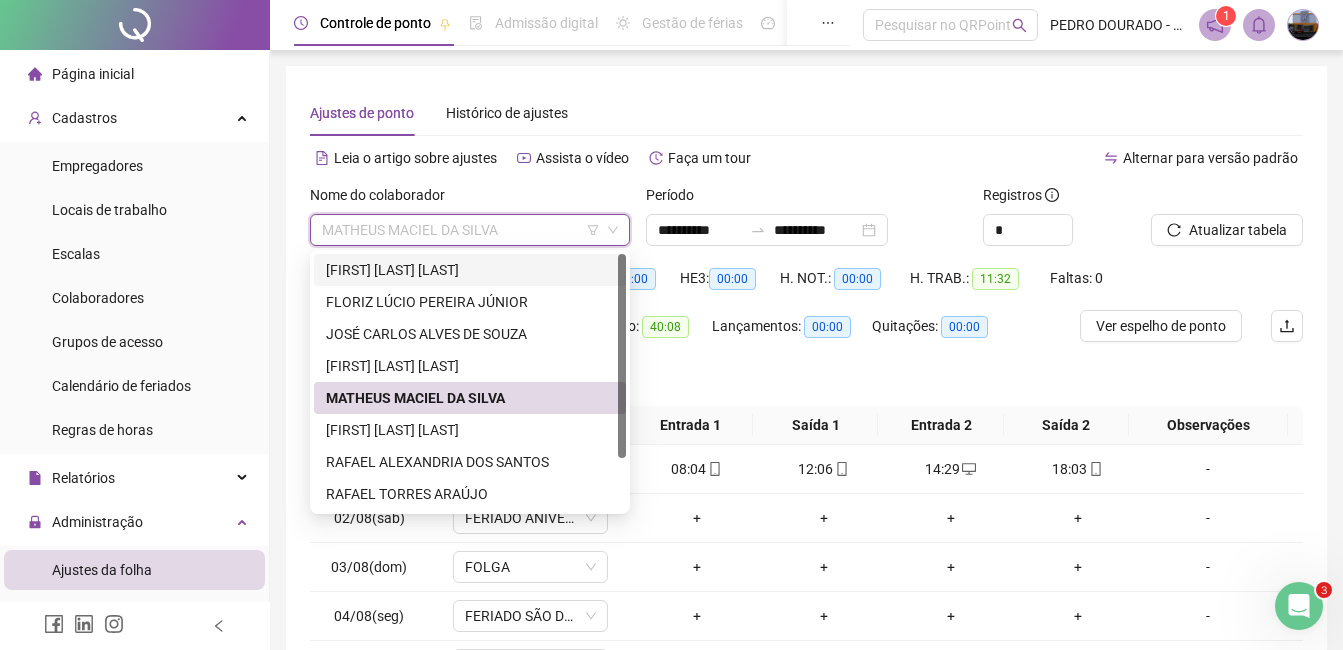 click on "[FIRST] [LAST] [LAST]" at bounding box center [470, 270] 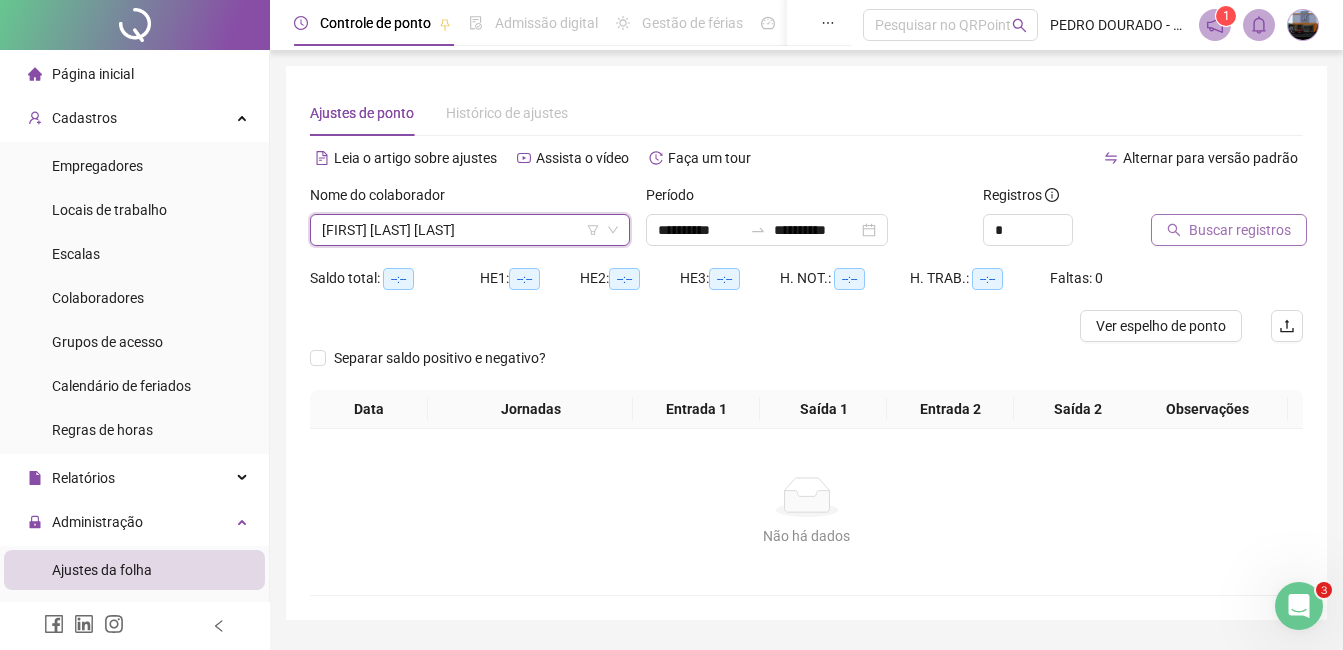 click on "Buscar registros" at bounding box center [1240, 230] 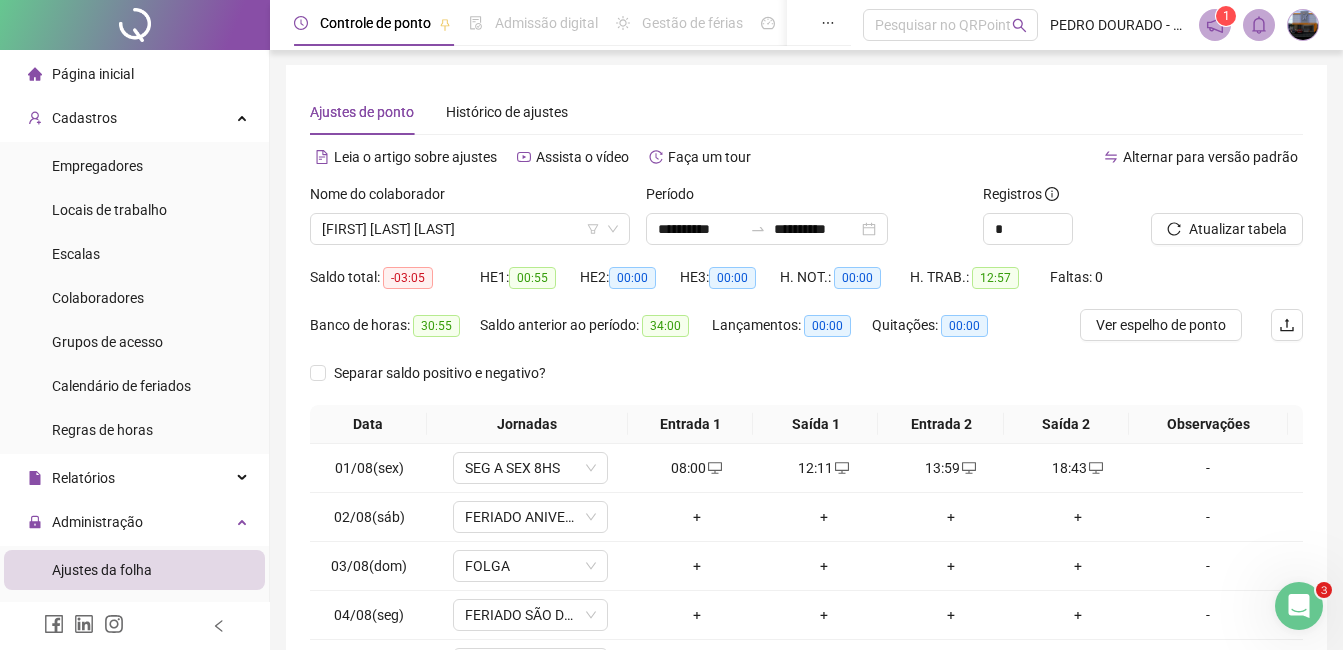 scroll, scrollTop: 0, scrollLeft: 0, axis: both 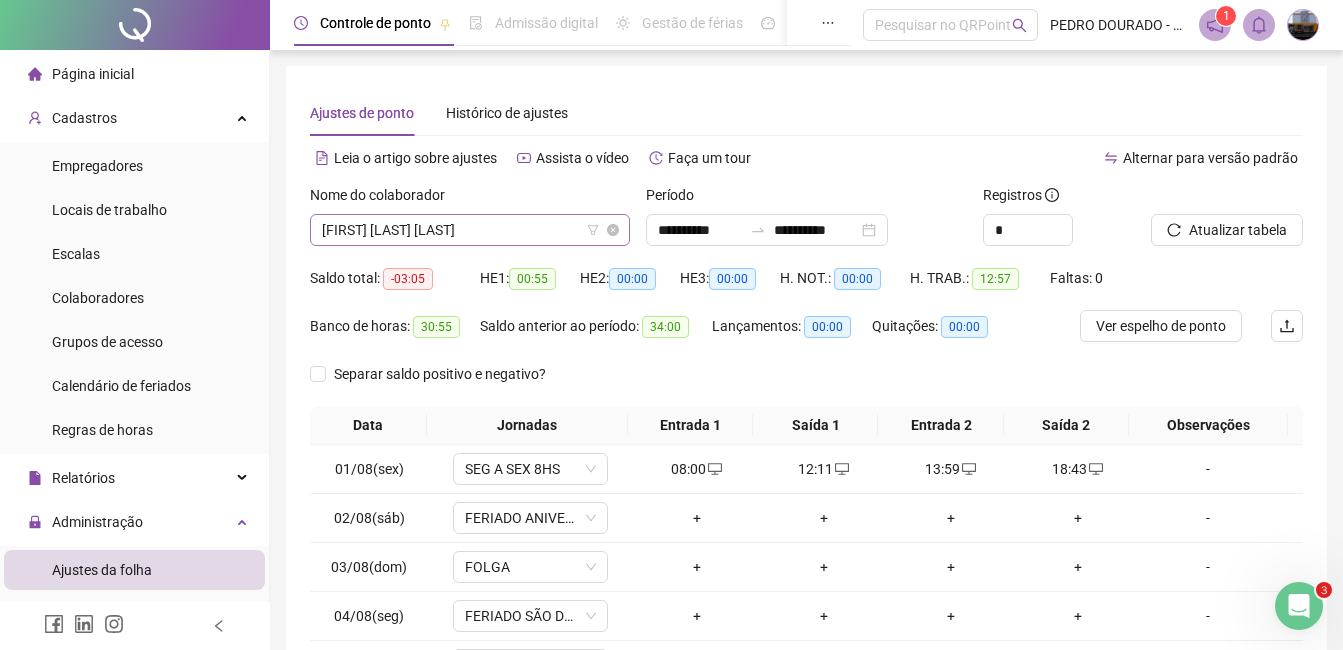 click on "[FIRST] [LAST] [LAST]" at bounding box center (470, 230) 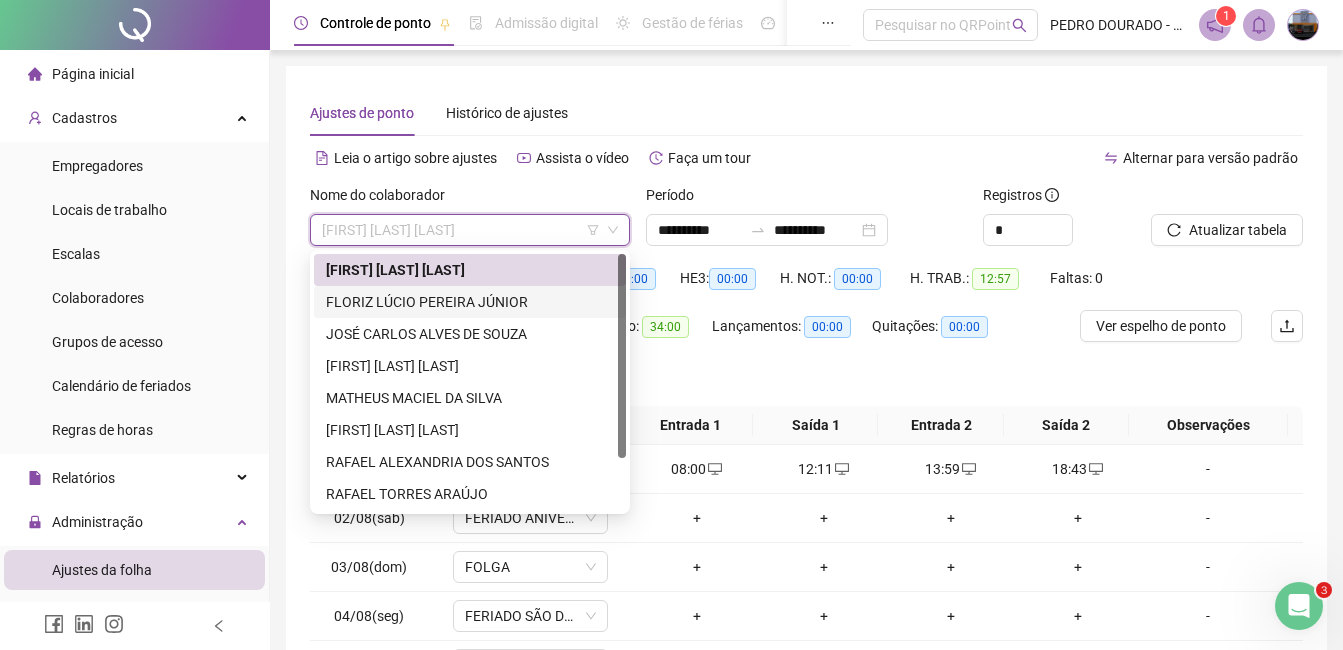 click on "FLORIZ LÚCIO PEREIRA JÚNIOR" at bounding box center (470, 302) 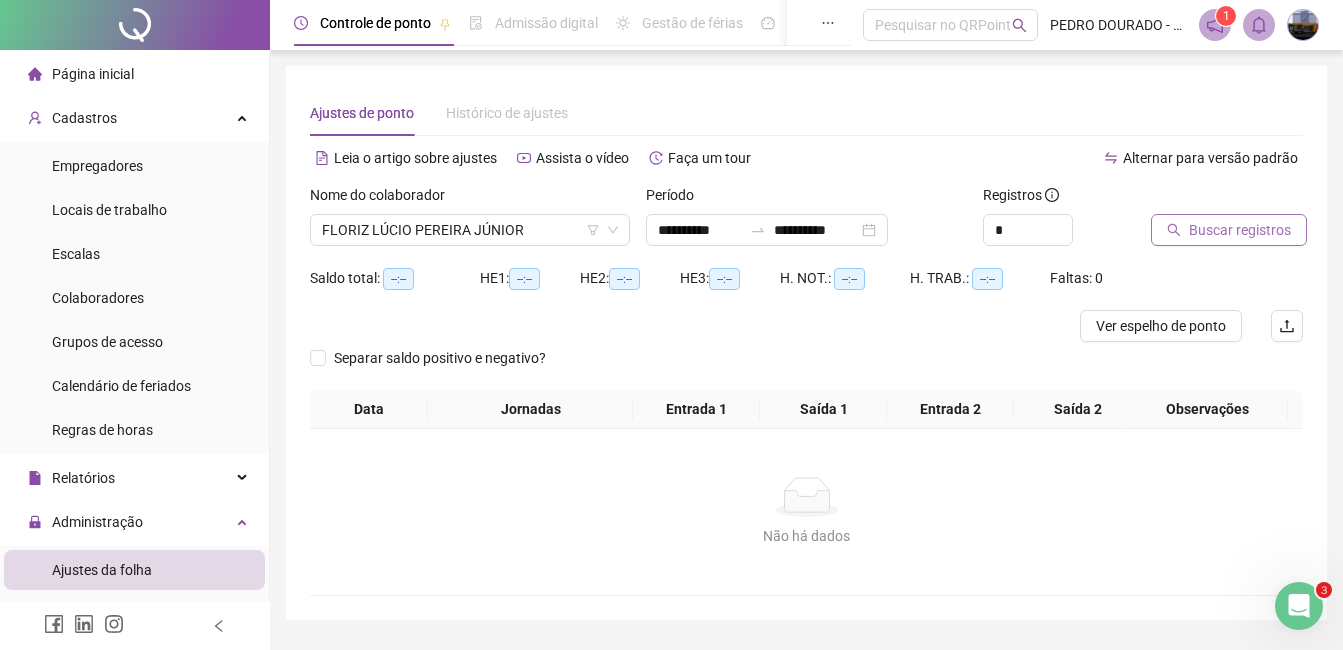 click 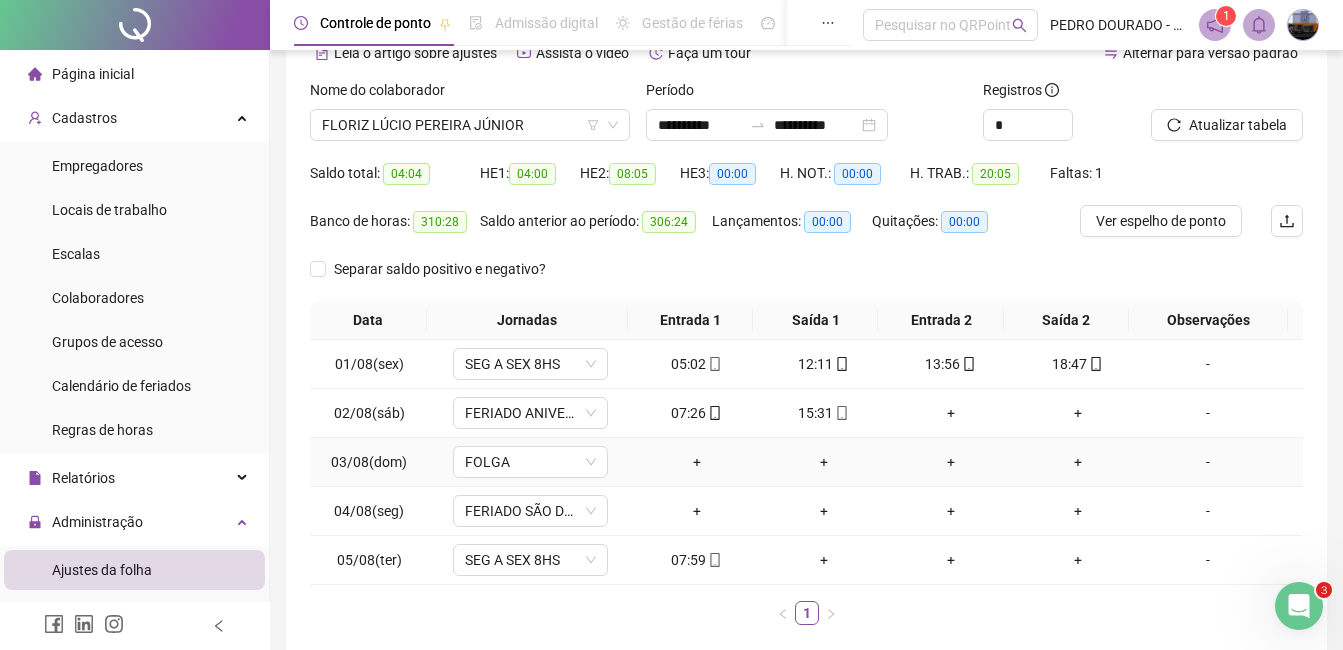 scroll, scrollTop: 0, scrollLeft: 0, axis: both 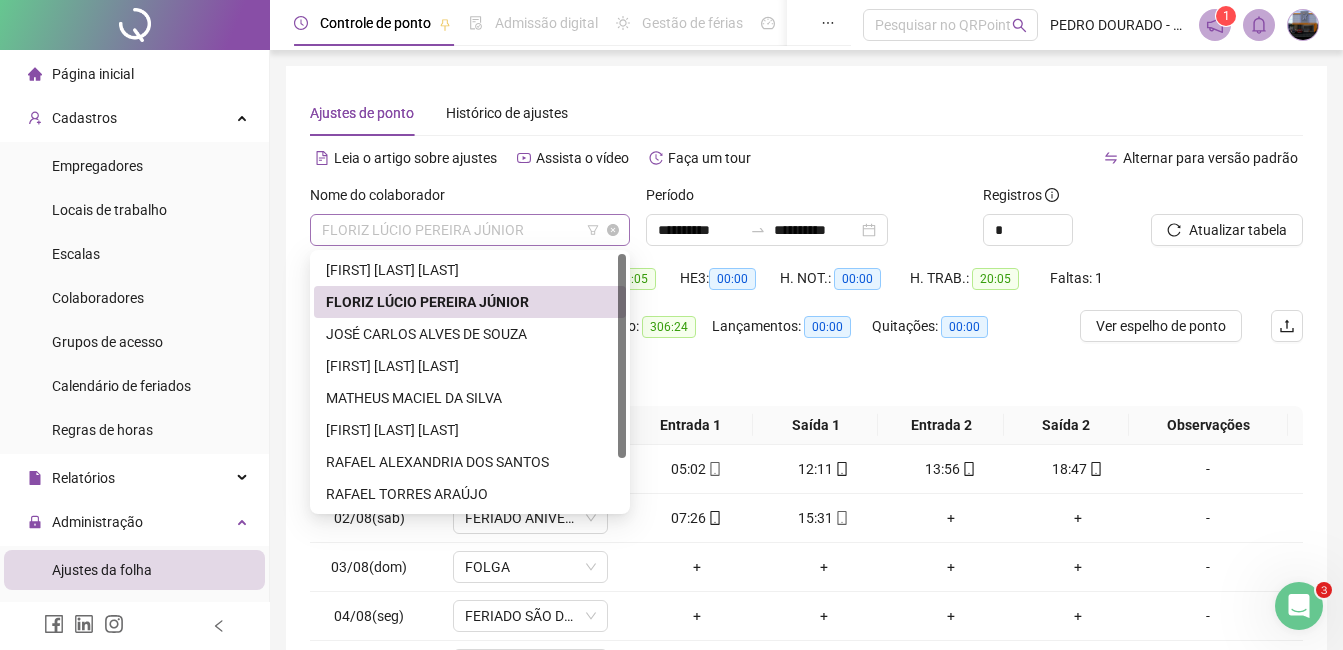 click on "FLORIZ LÚCIO PEREIRA JÚNIOR" at bounding box center [470, 230] 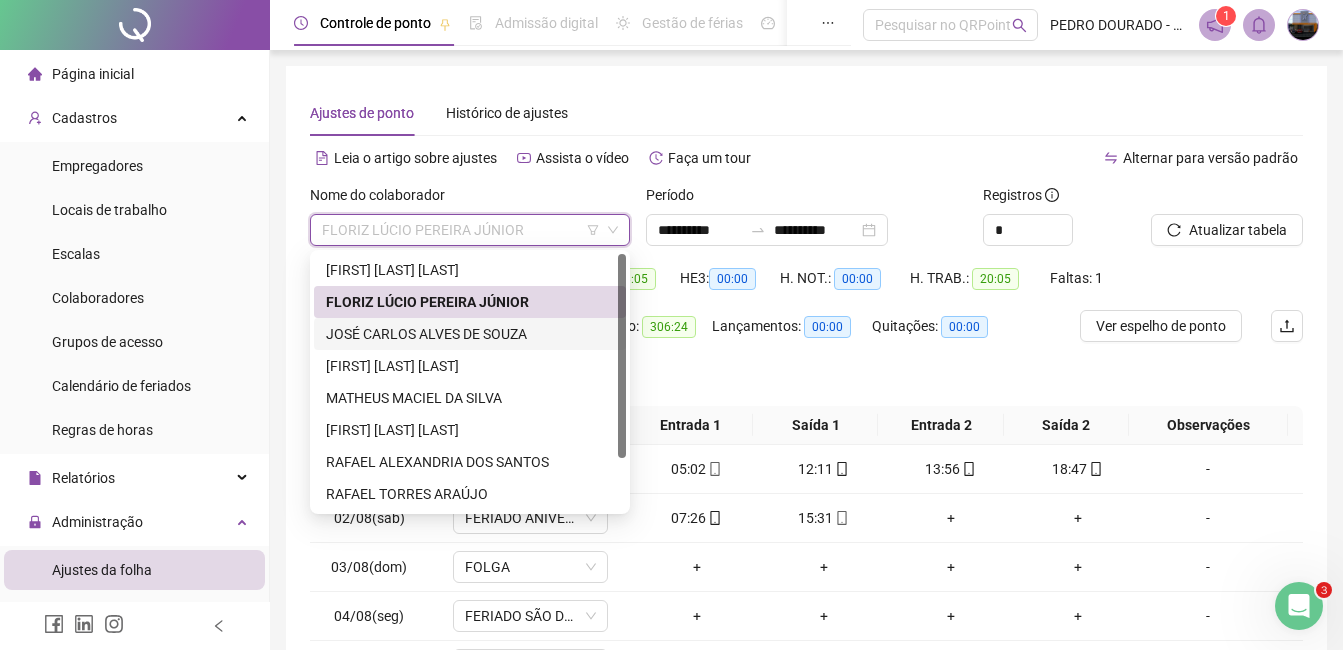click on "JOSÉ CARLOS ALVES DE SOUZA" at bounding box center [470, 334] 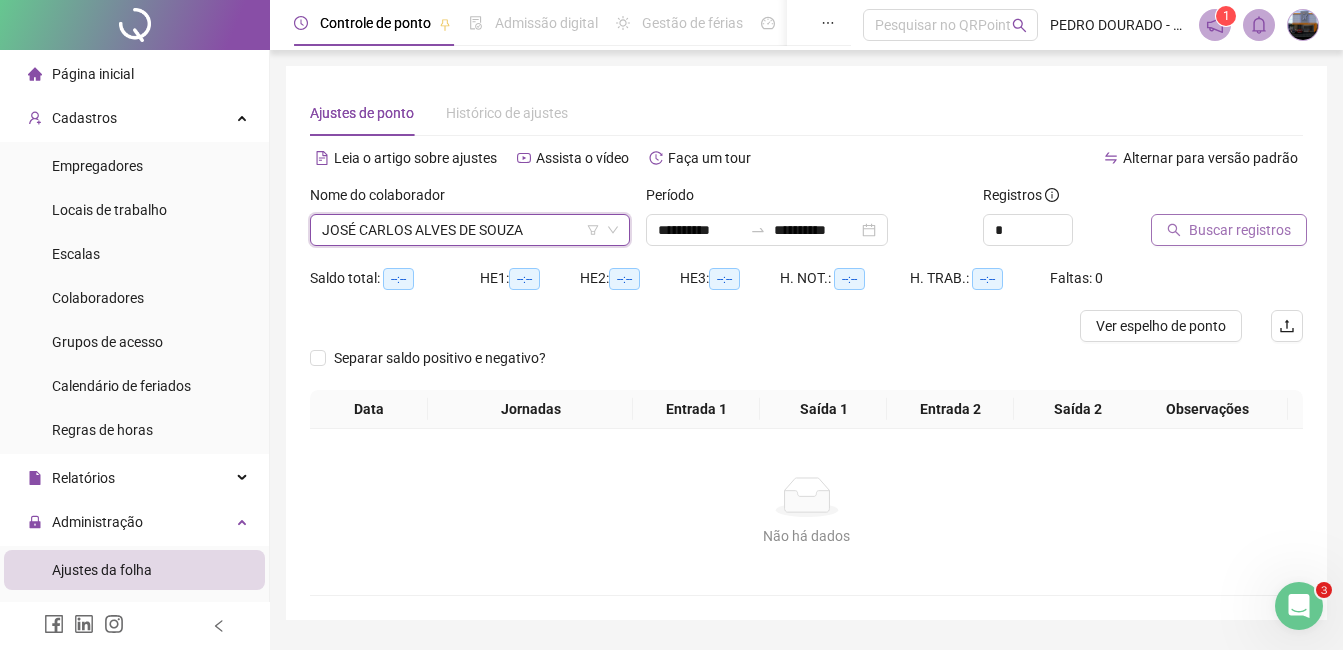 click 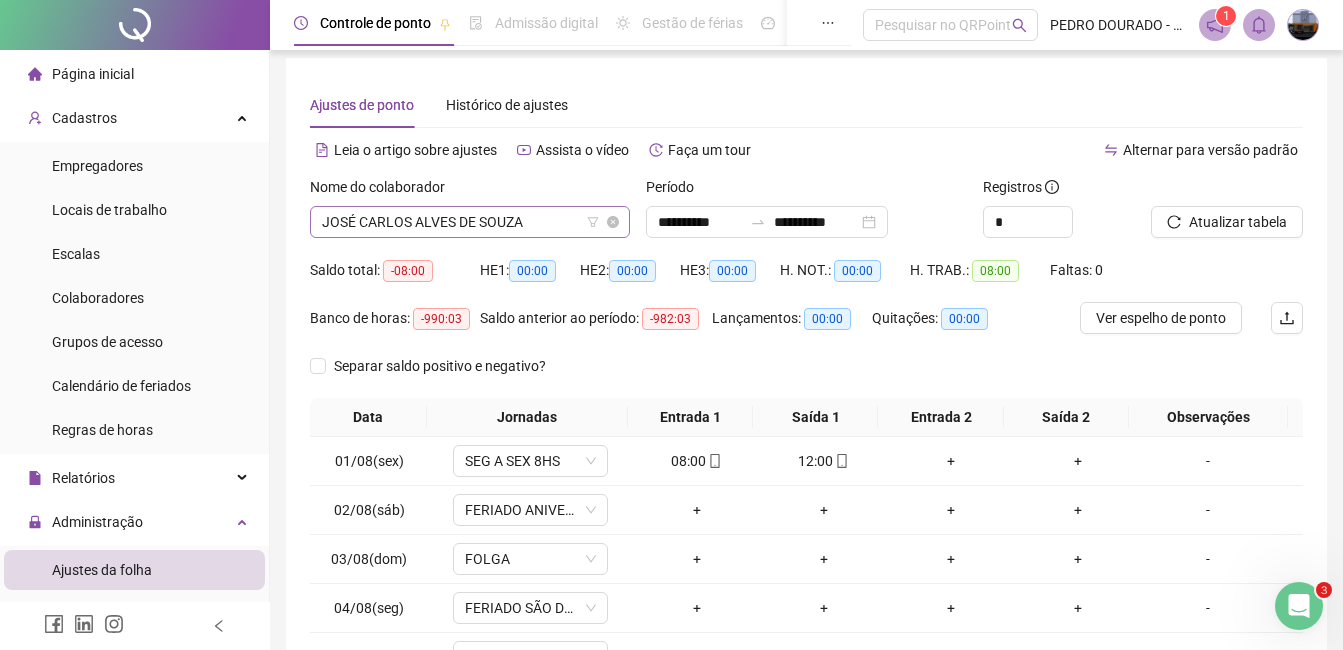 scroll, scrollTop: 6, scrollLeft: 0, axis: vertical 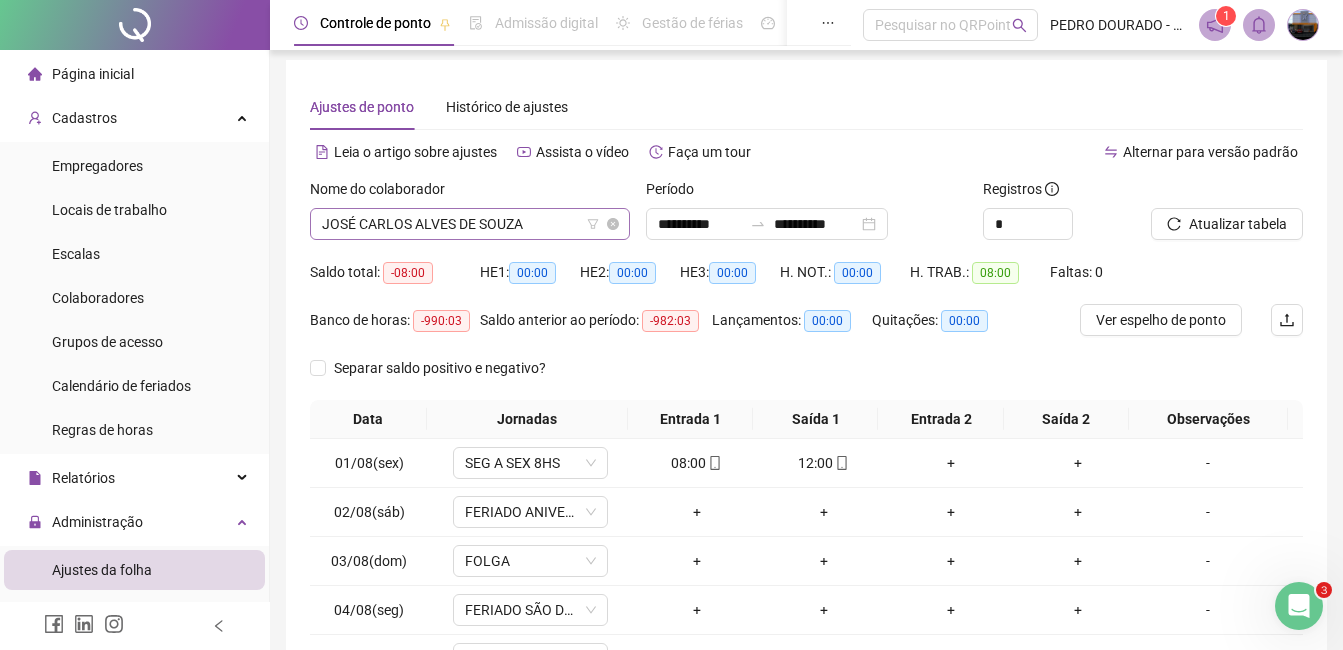 click on "JOSÉ CARLOS ALVES DE SOUZA" at bounding box center (470, 224) 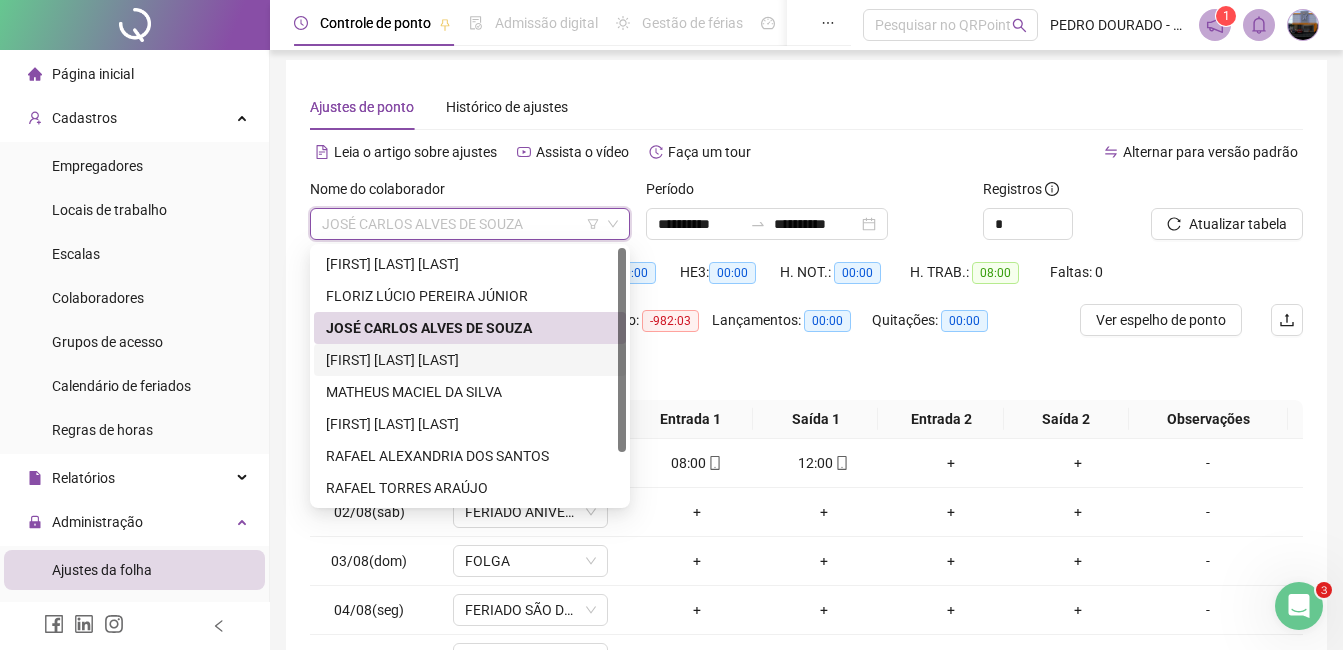 click on "[FIRST] [LAST] [LAST]" at bounding box center (470, 360) 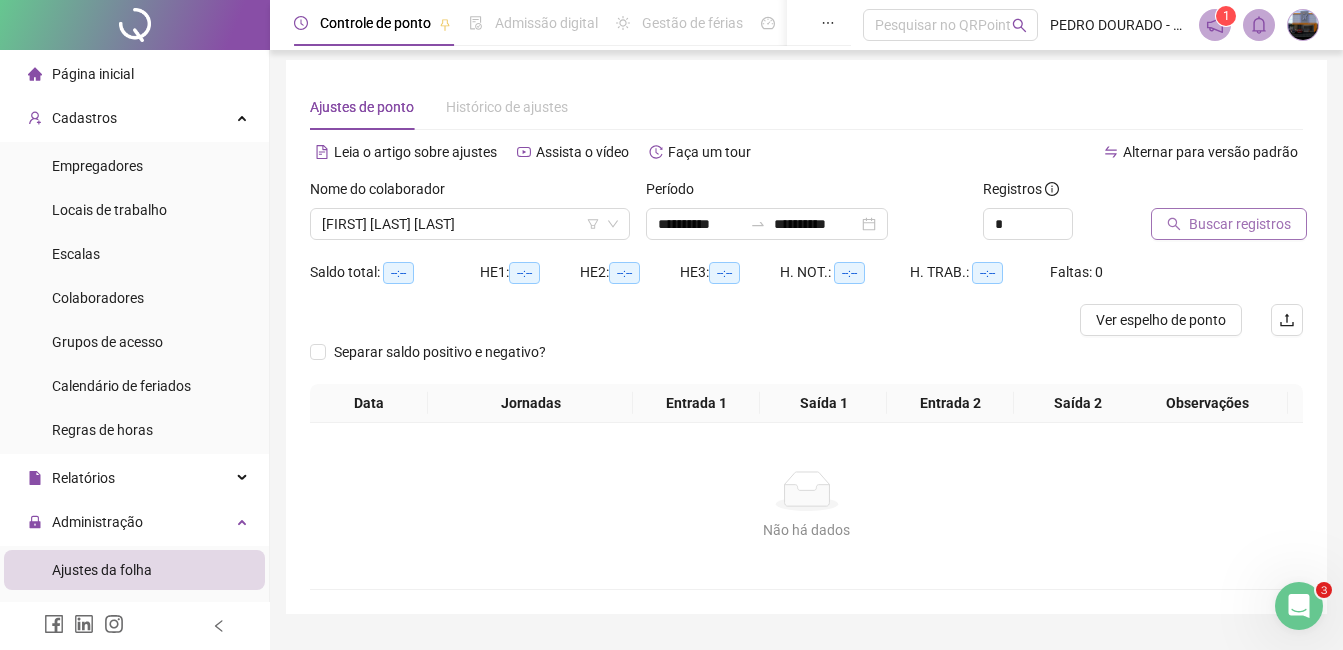 click on "Buscar registros" at bounding box center [1240, 224] 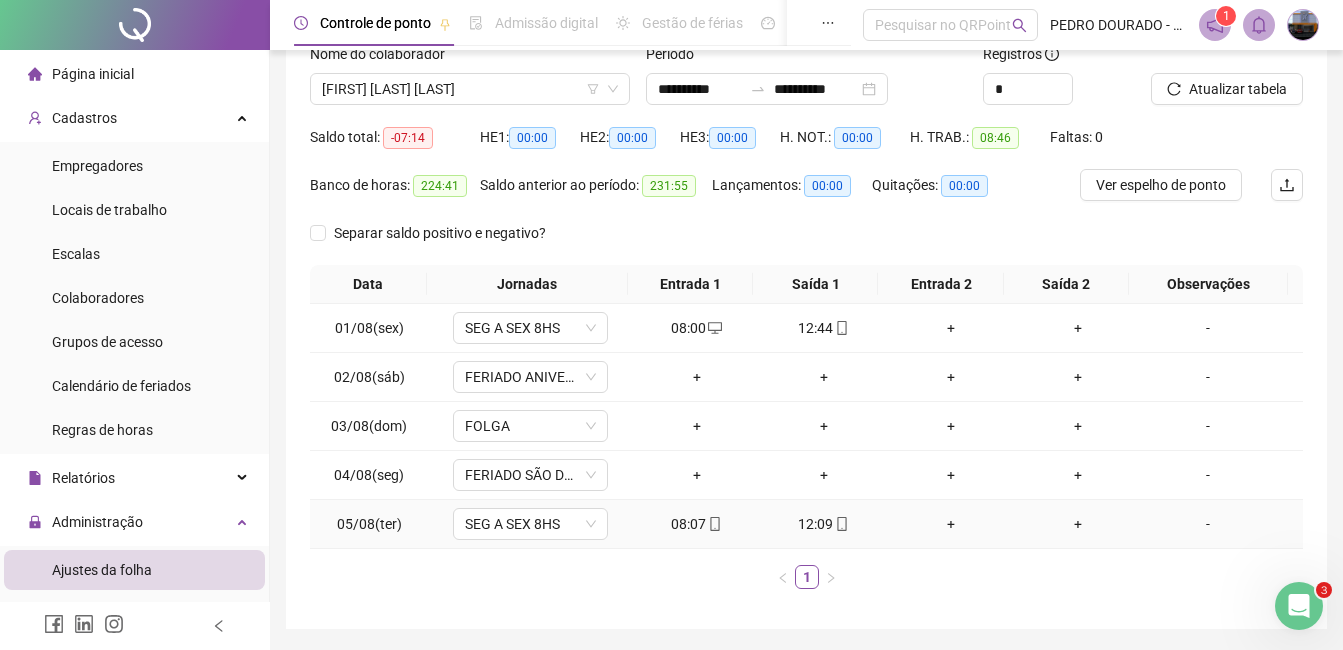 scroll, scrollTop: 106, scrollLeft: 0, axis: vertical 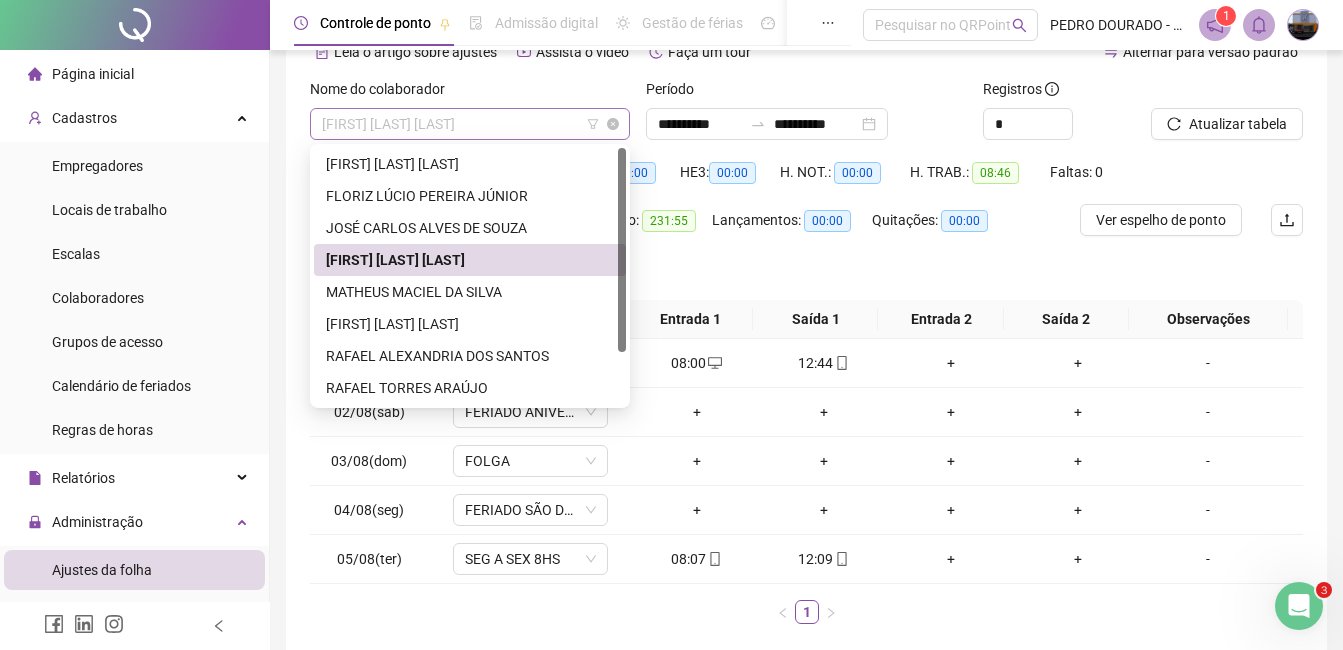 click on "[FIRST] [LAST] [LAST]" at bounding box center [470, 124] 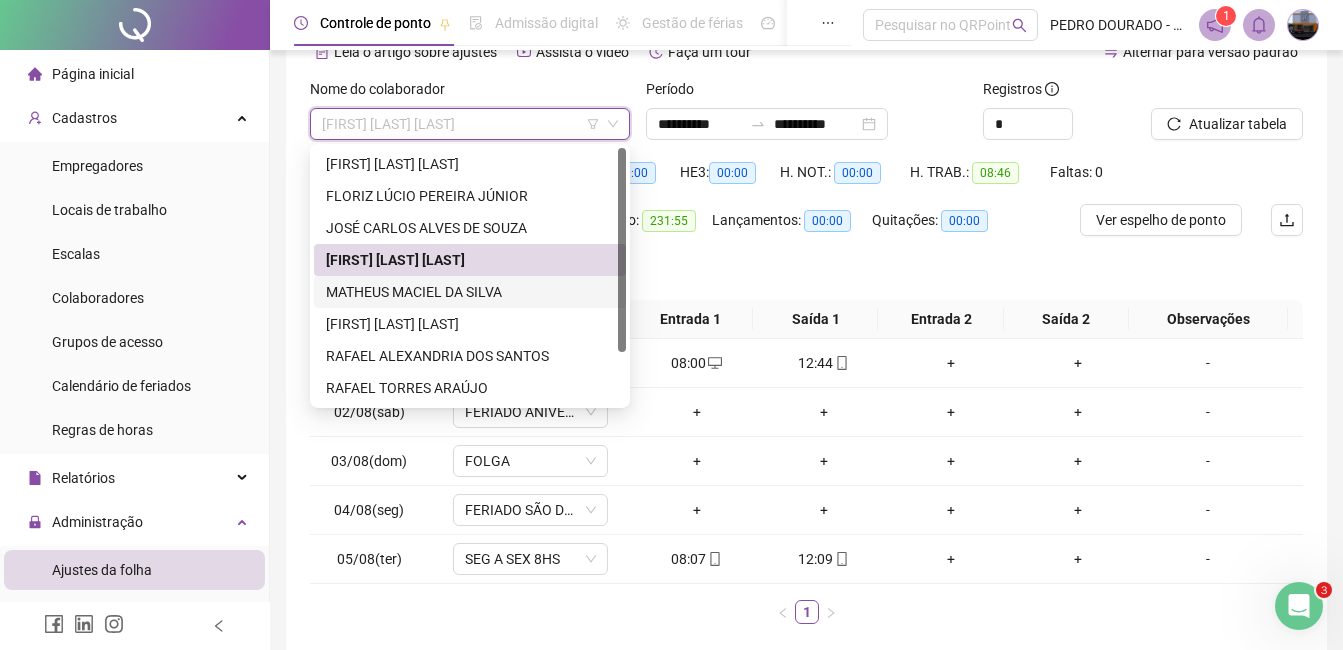 click on "MATHEUS MACIEL DA SILVA" at bounding box center [470, 292] 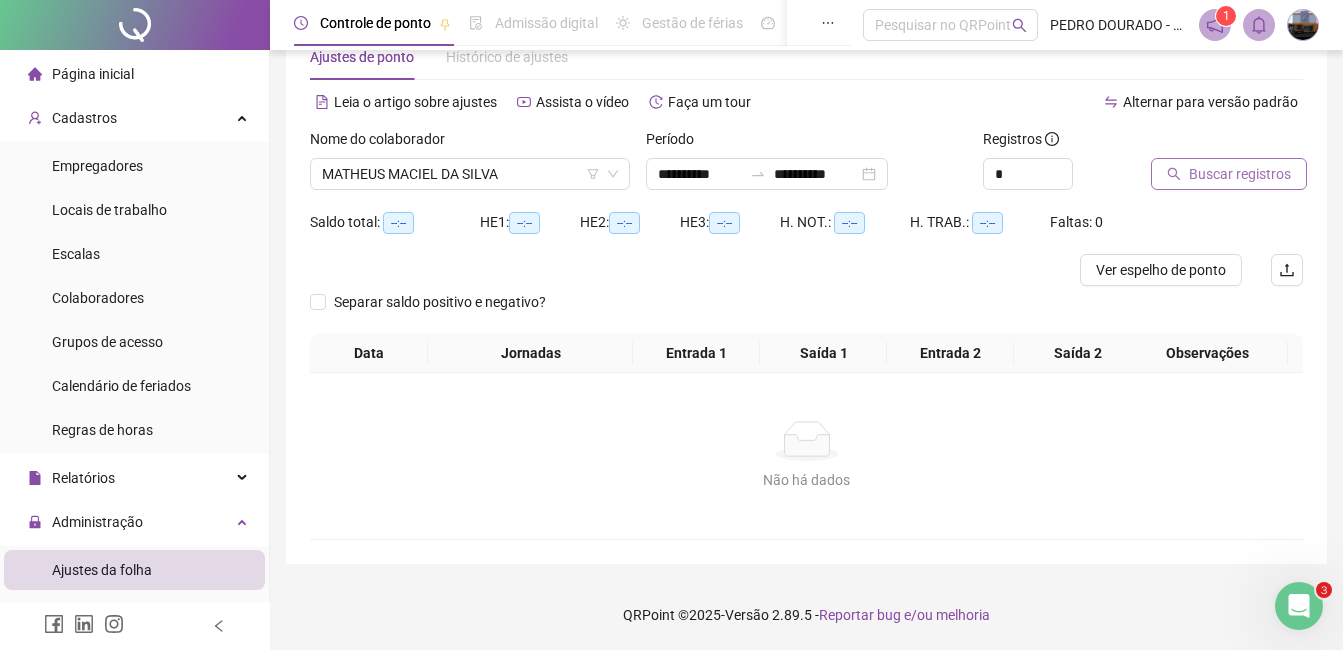 click on "Buscar registros" at bounding box center [1240, 174] 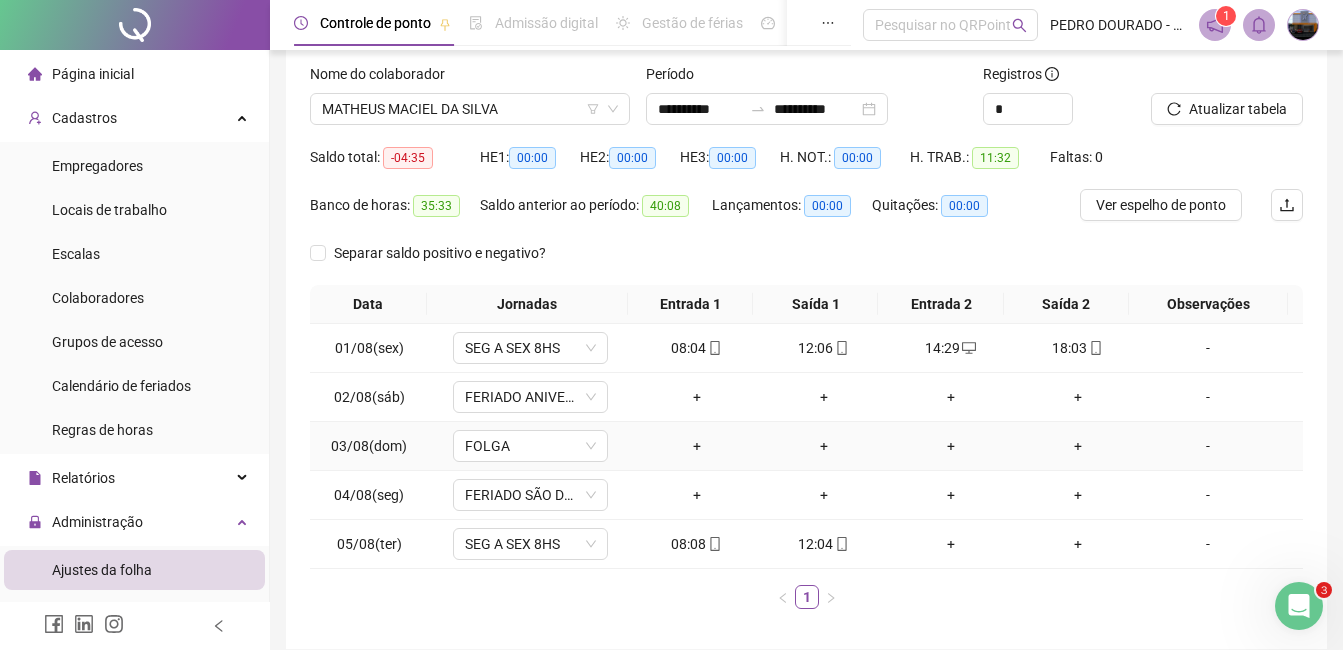 scroll, scrollTop: 156, scrollLeft: 0, axis: vertical 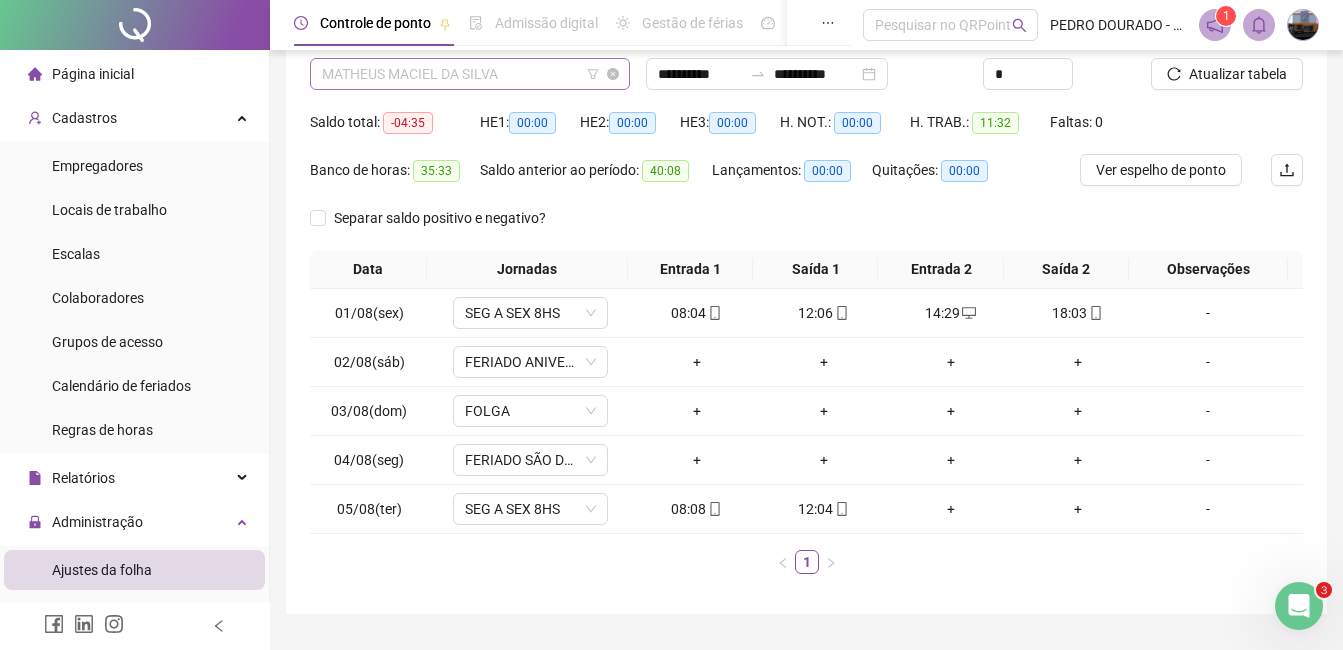 click on "MATHEUS MACIEL DA SILVA" at bounding box center (470, 74) 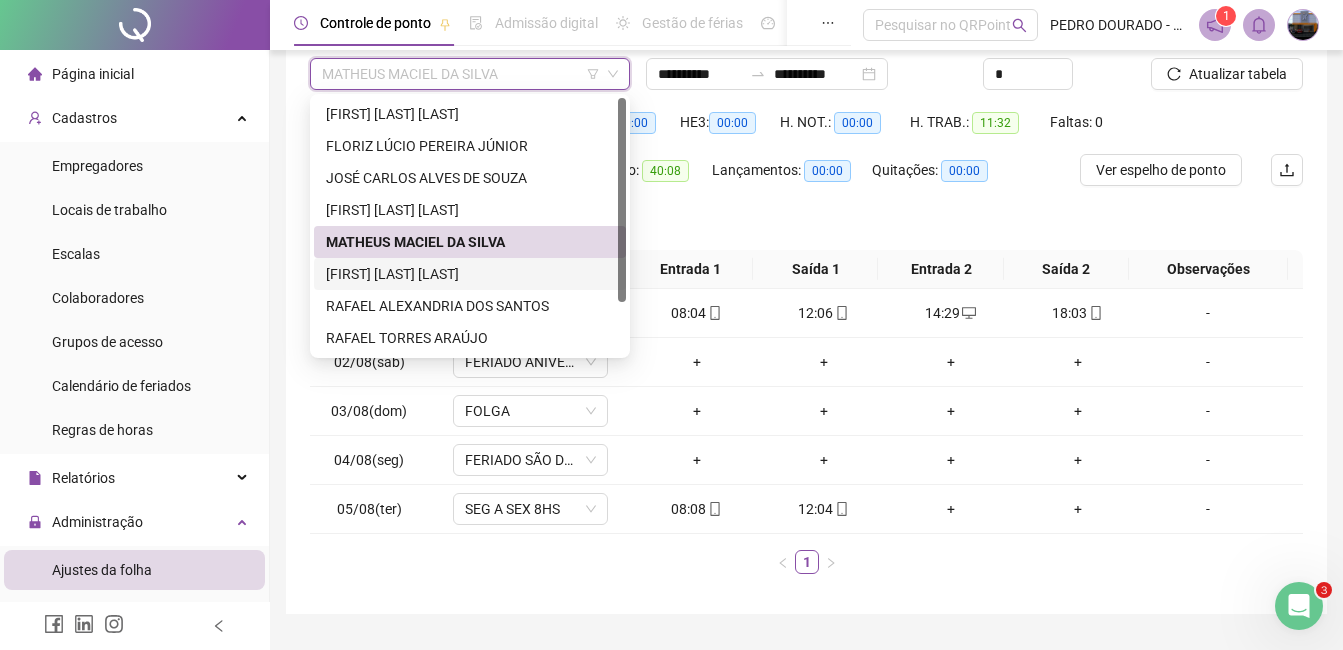 click on "[FIRST] [LAST] [LAST]" at bounding box center [470, 274] 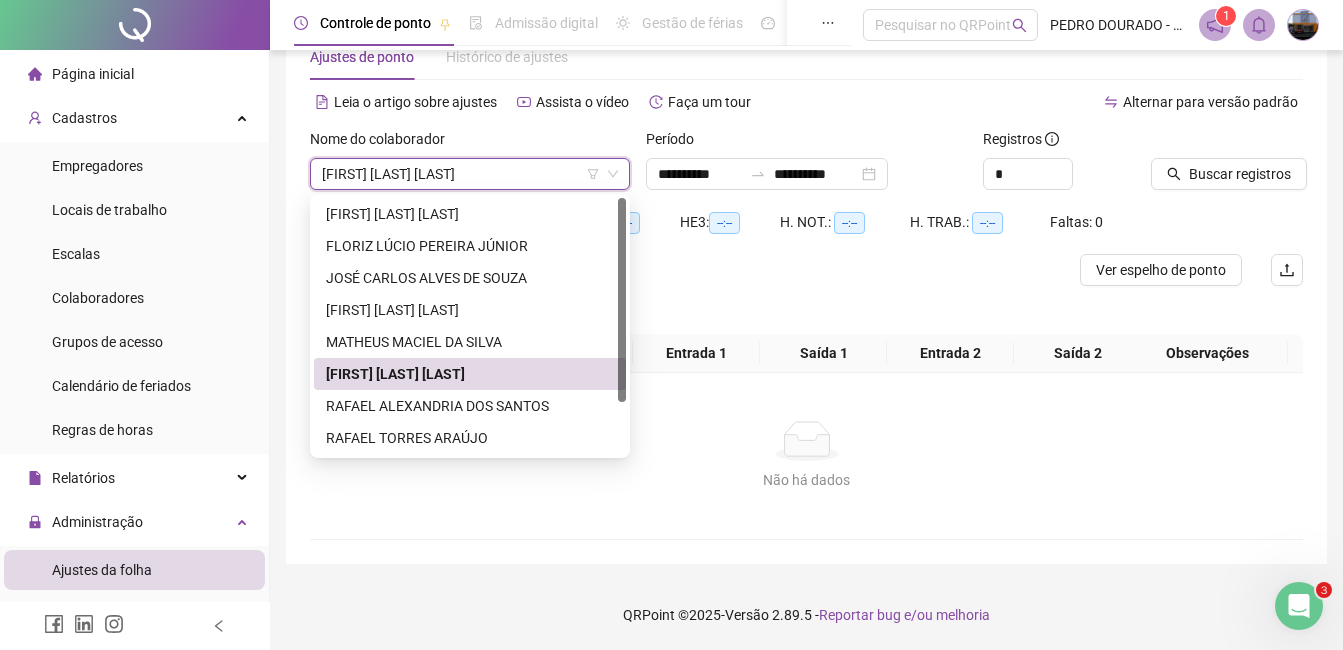 scroll, scrollTop: 56, scrollLeft: 0, axis: vertical 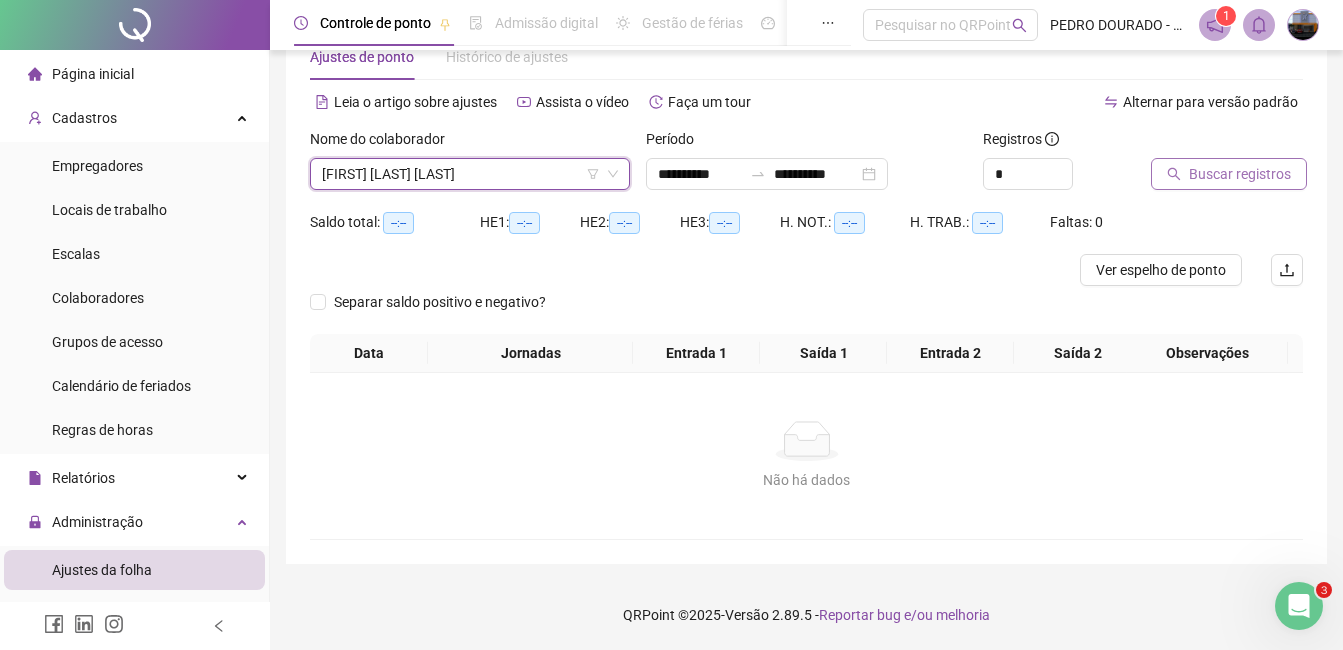 click on "Buscar registros" at bounding box center (1240, 174) 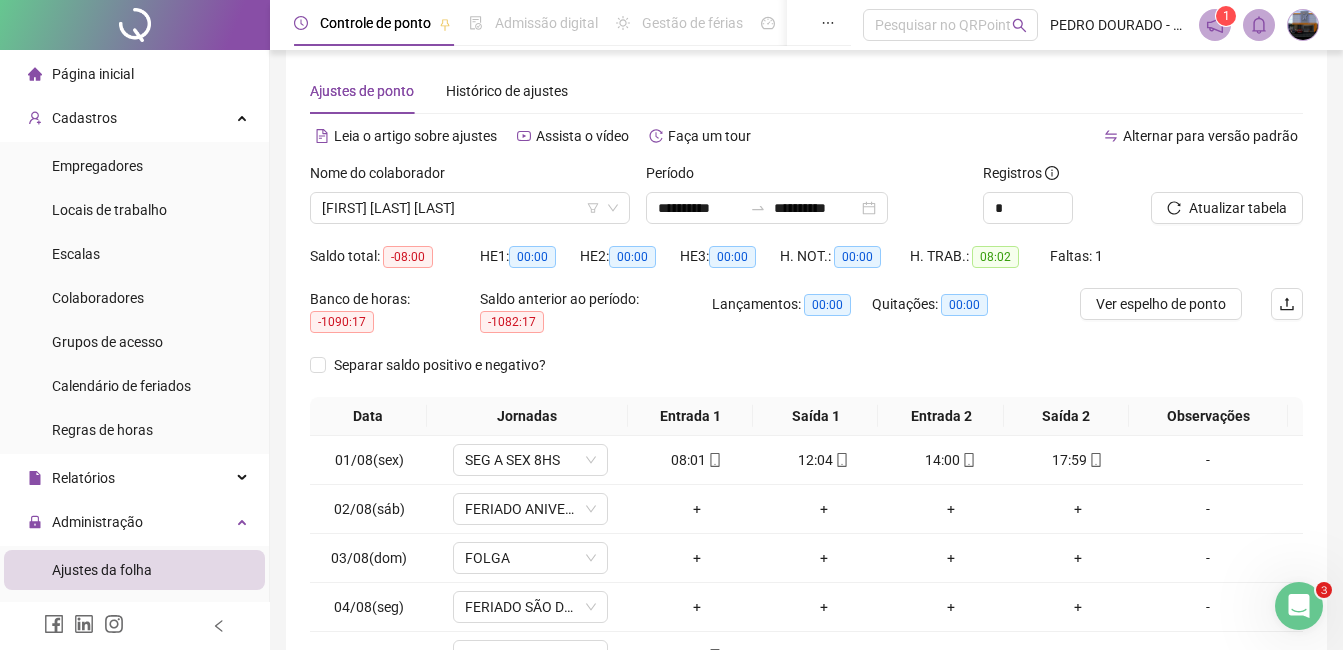 scroll, scrollTop: 18, scrollLeft: 0, axis: vertical 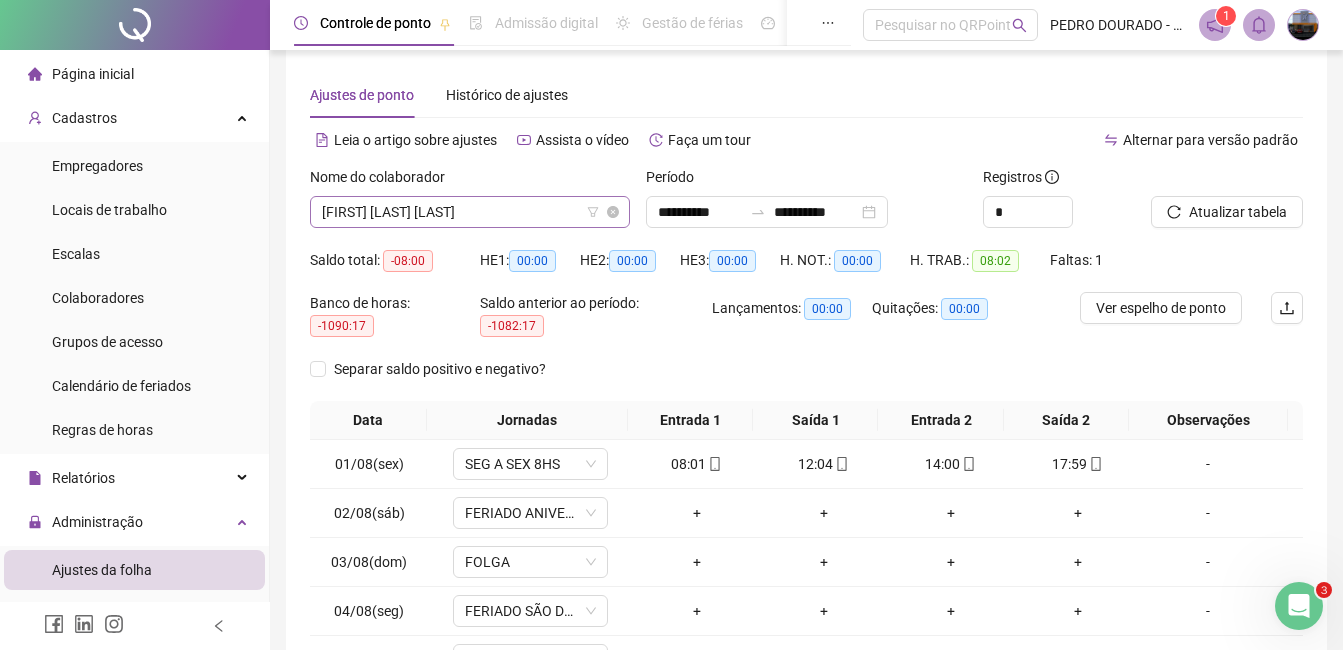 click on "[FIRST] [LAST] [LAST]" at bounding box center [470, 212] 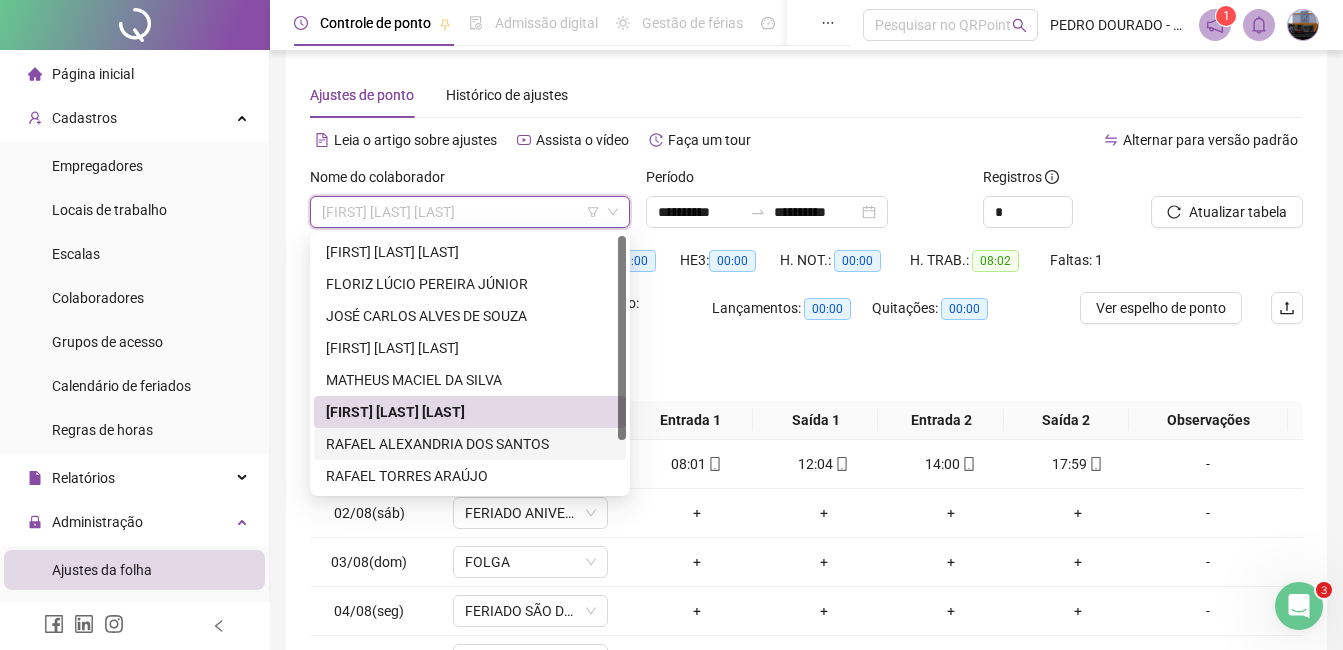 click on "RAFAEL ALEXANDRIA DOS SANTOS" at bounding box center [470, 444] 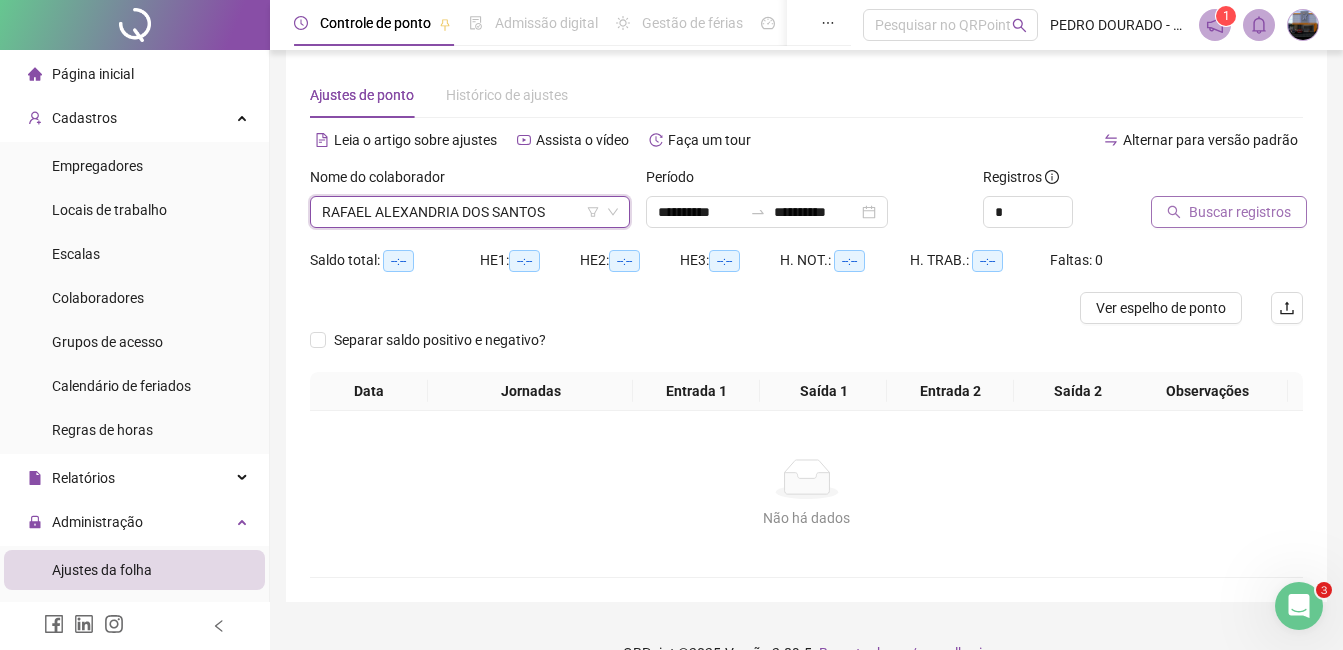 click on "Buscar registros" at bounding box center [1229, 212] 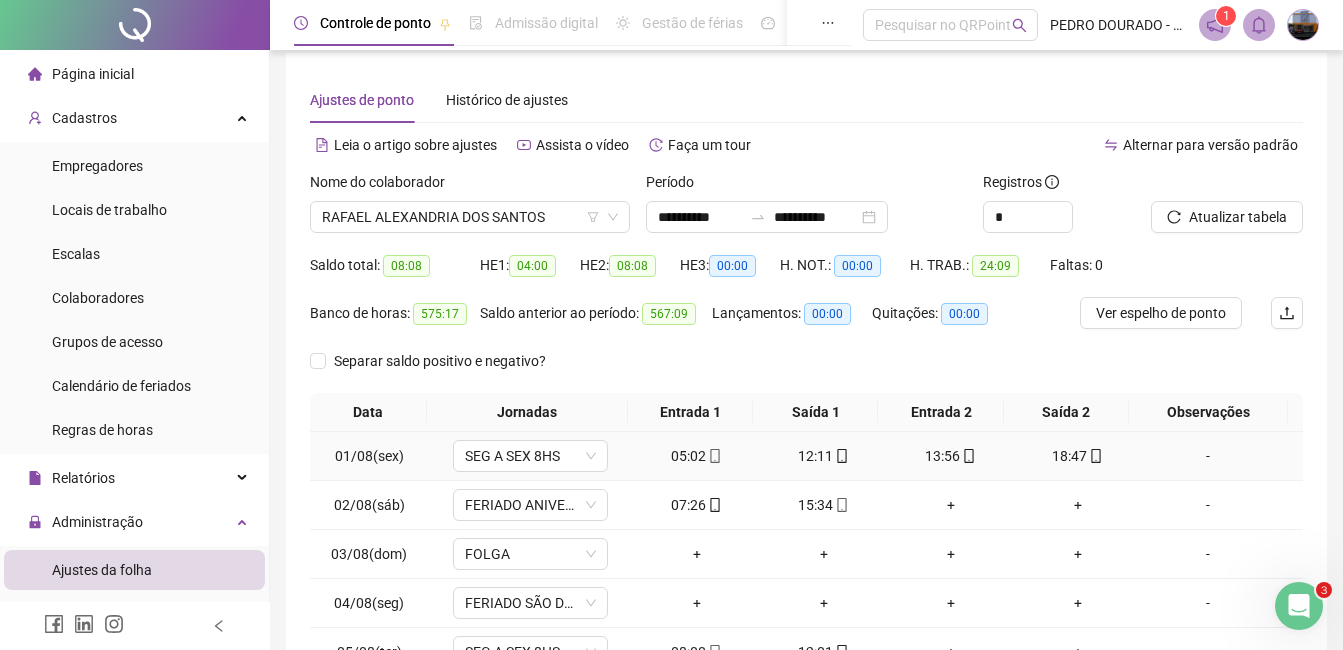 scroll, scrollTop: 6, scrollLeft: 0, axis: vertical 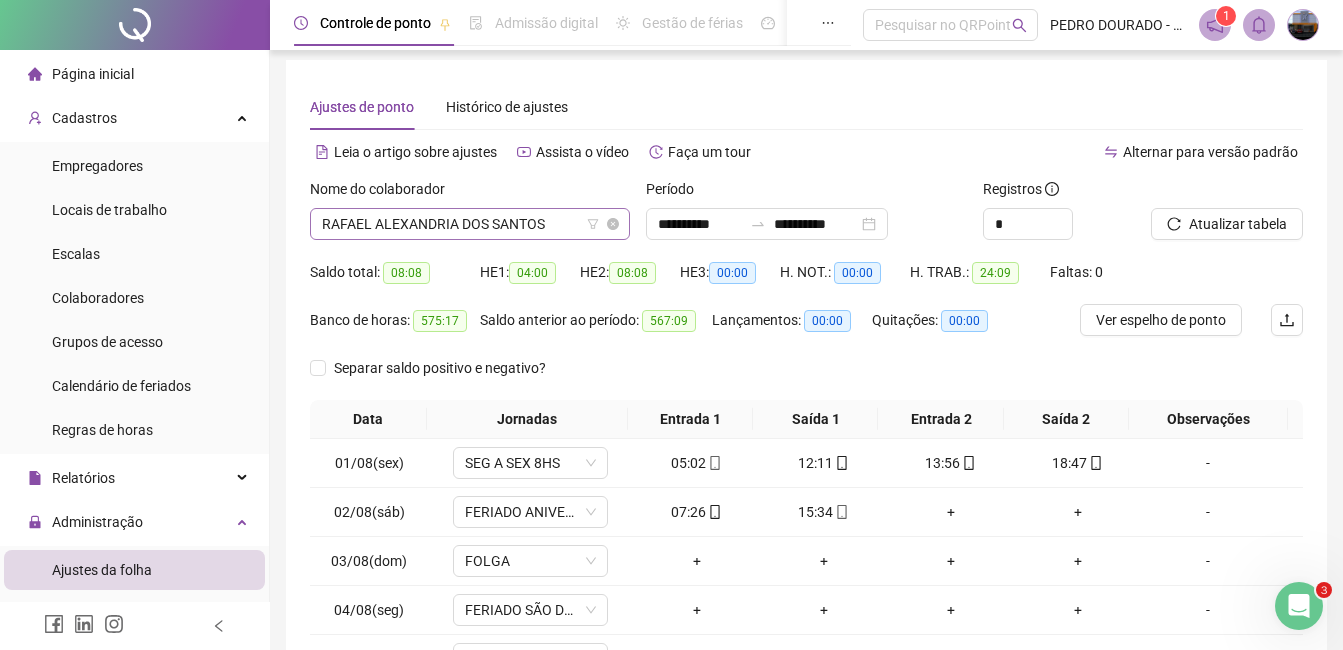 click on "RAFAEL ALEXANDRIA DOS SANTOS" at bounding box center (470, 224) 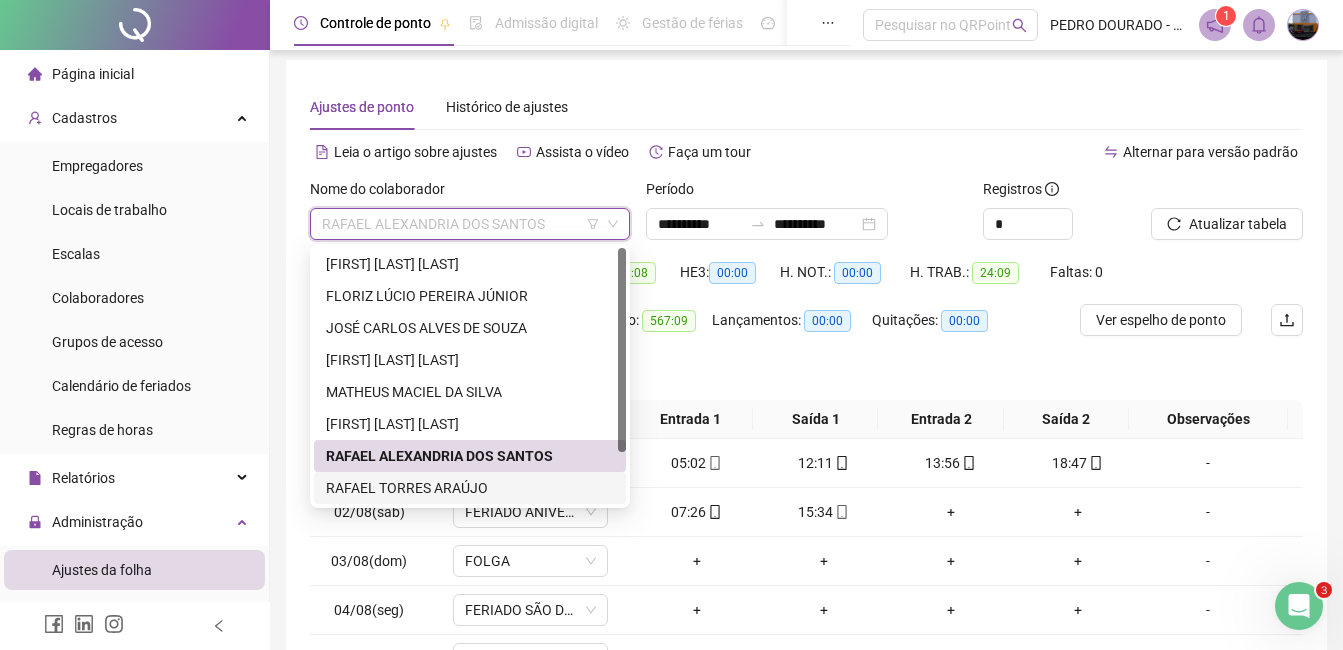 click on "RAFAEL TORRES ARAÚJO" at bounding box center [470, 488] 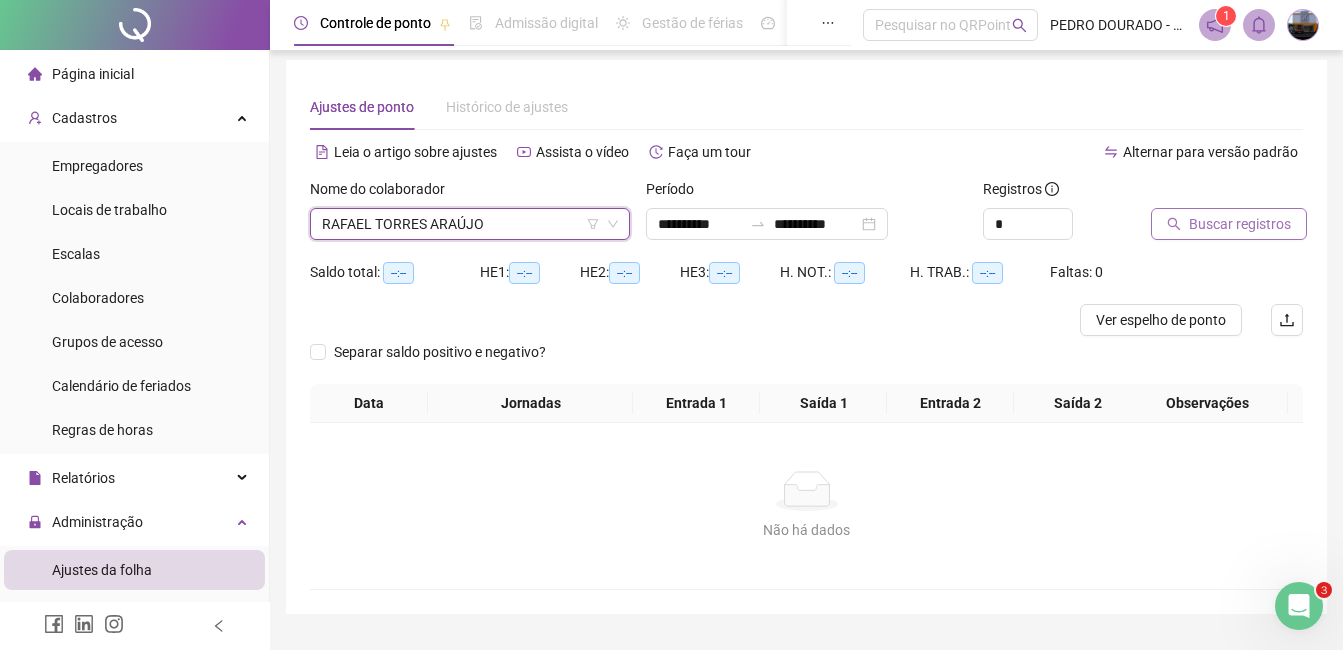 click on "Buscar registros" at bounding box center [1229, 224] 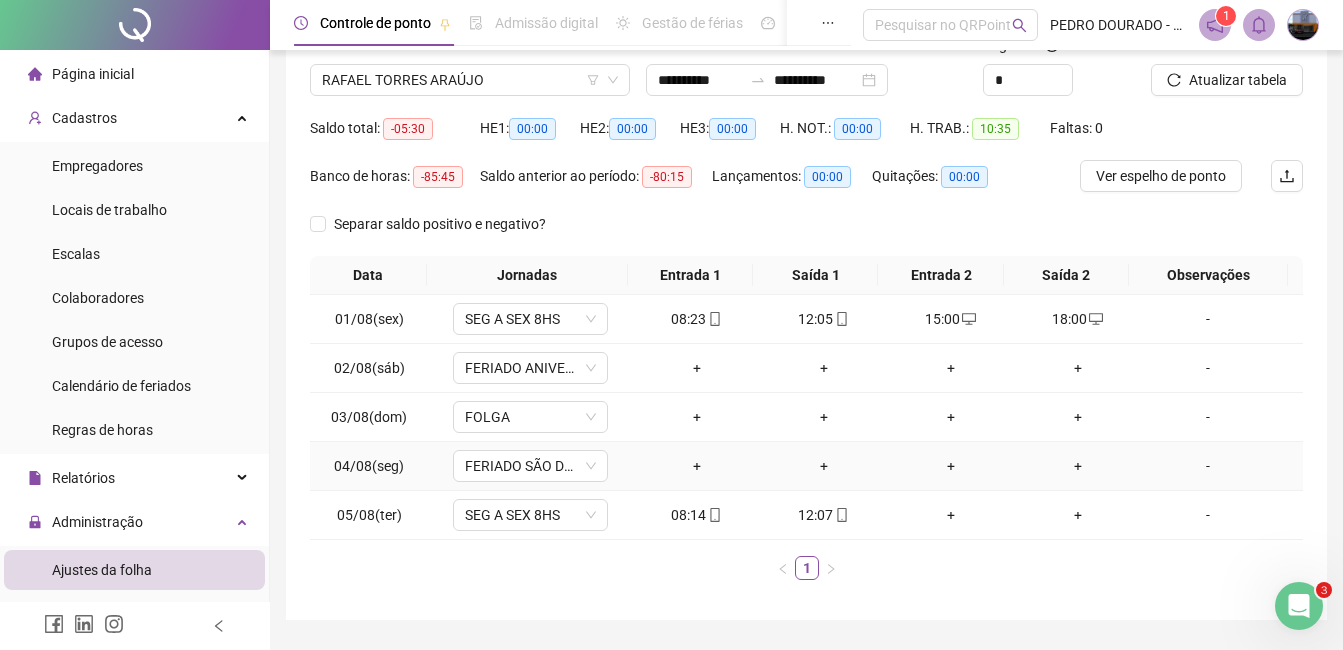 scroll, scrollTop: 6, scrollLeft: 0, axis: vertical 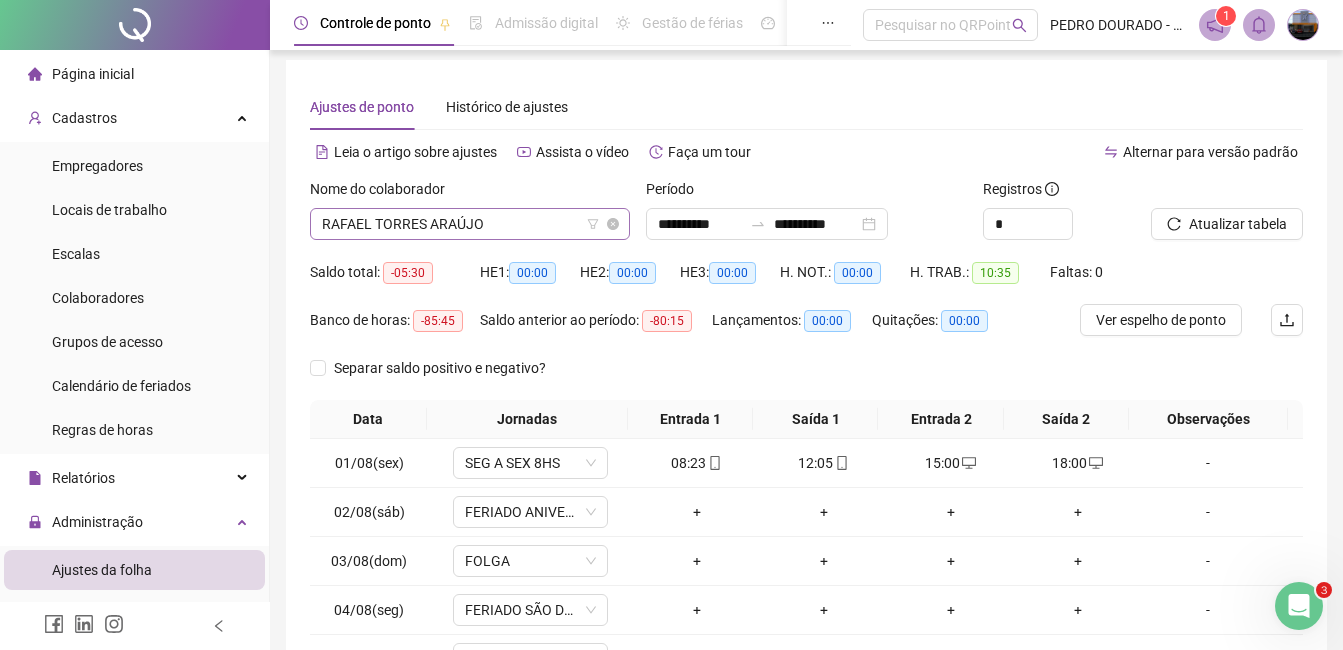 click on "RAFAEL TORRES ARAÚJO" at bounding box center [470, 224] 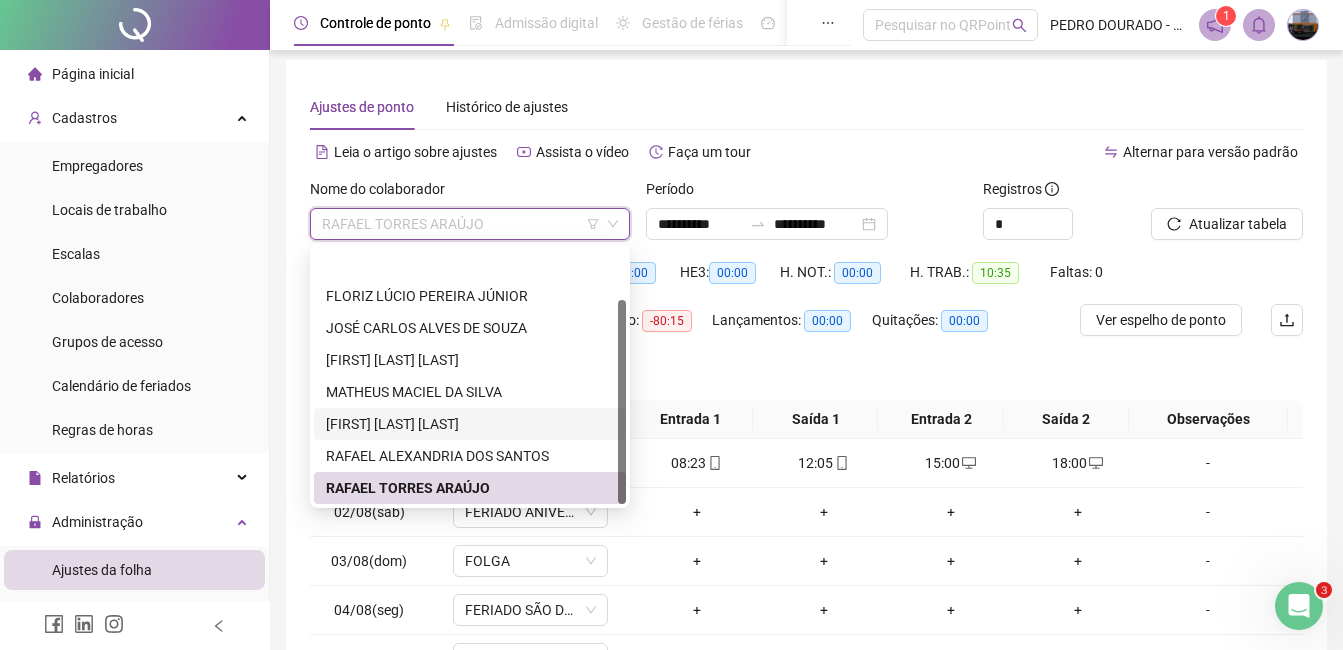 scroll, scrollTop: 64, scrollLeft: 0, axis: vertical 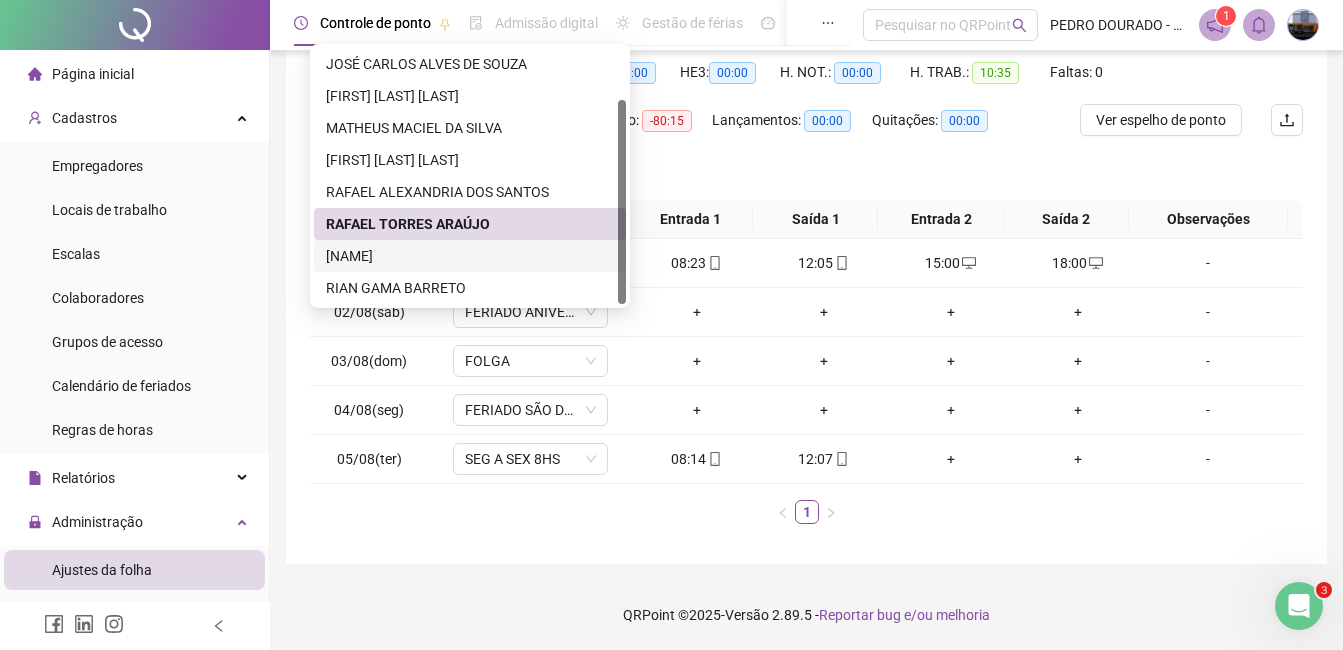 click on "[NAME]" at bounding box center (470, 256) 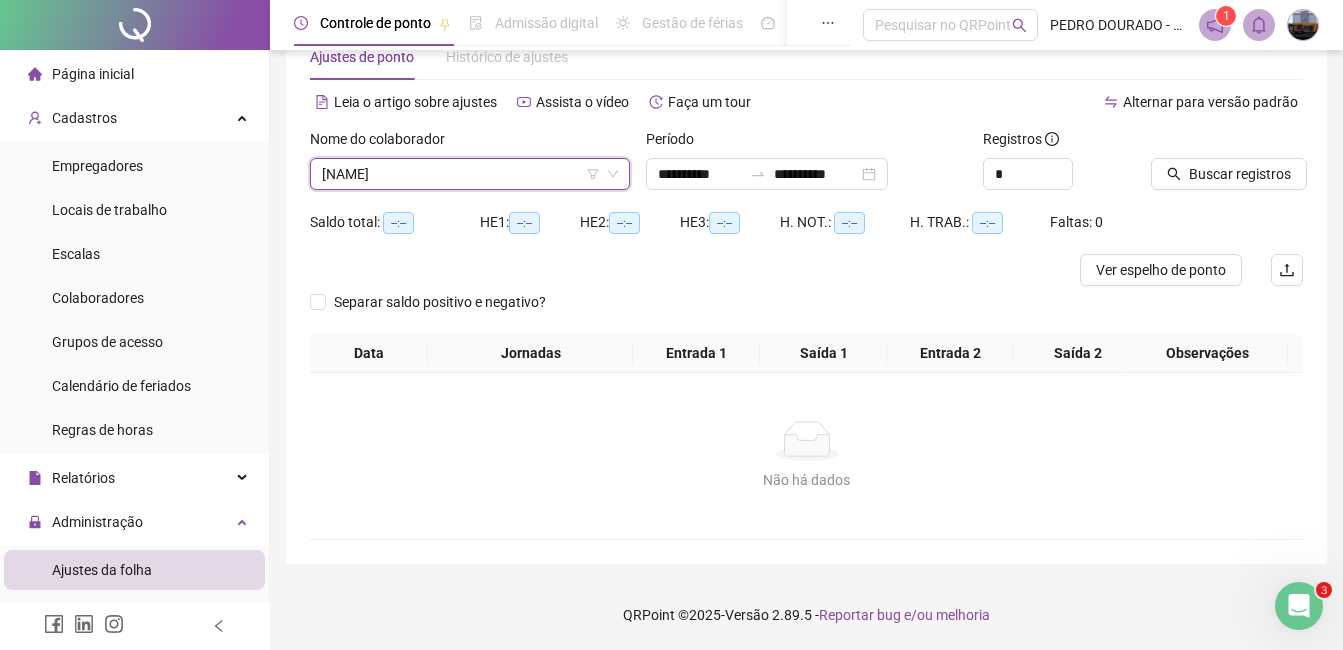 scroll, scrollTop: 56, scrollLeft: 0, axis: vertical 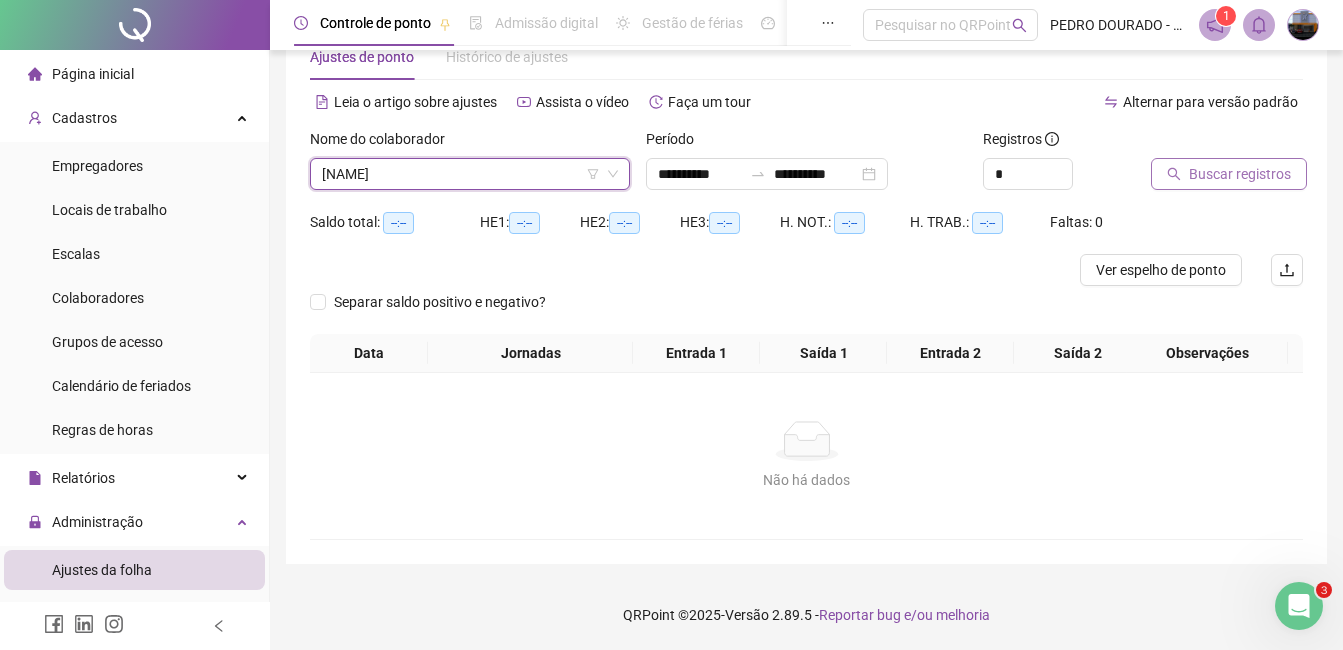 click on "Buscar registros" at bounding box center (1229, 174) 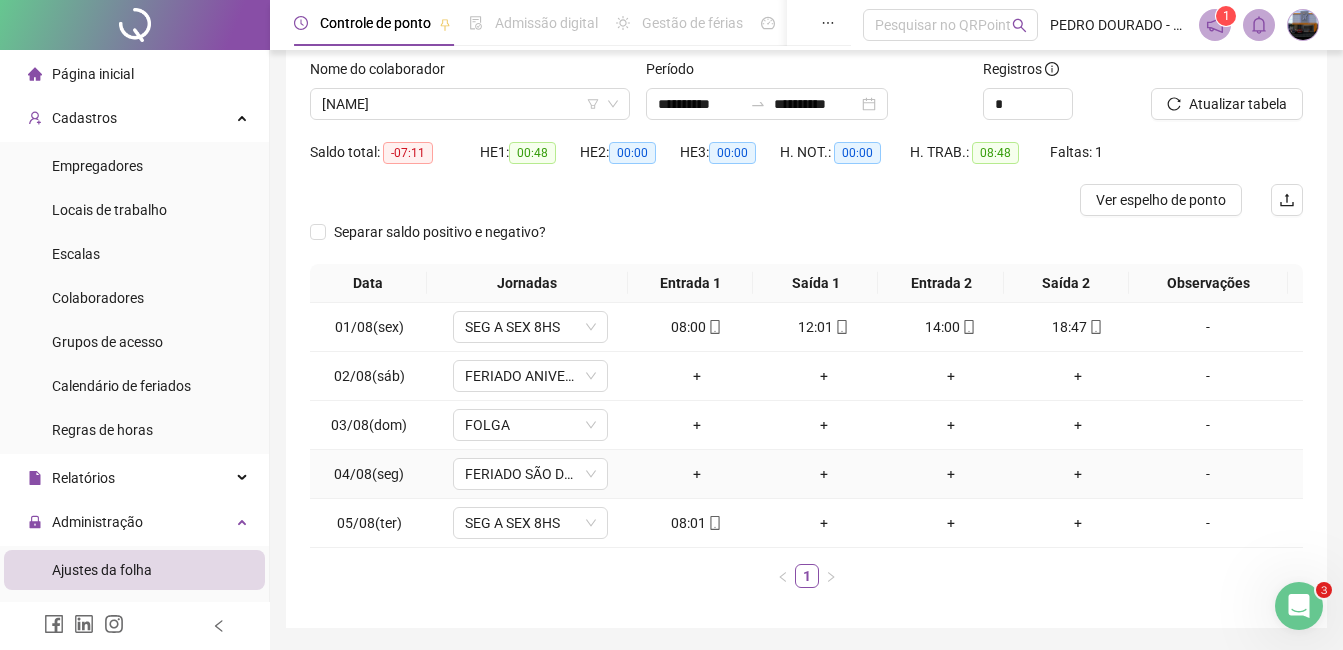 scroll, scrollTop: 156, scrollLeft: 0, axis: vertical 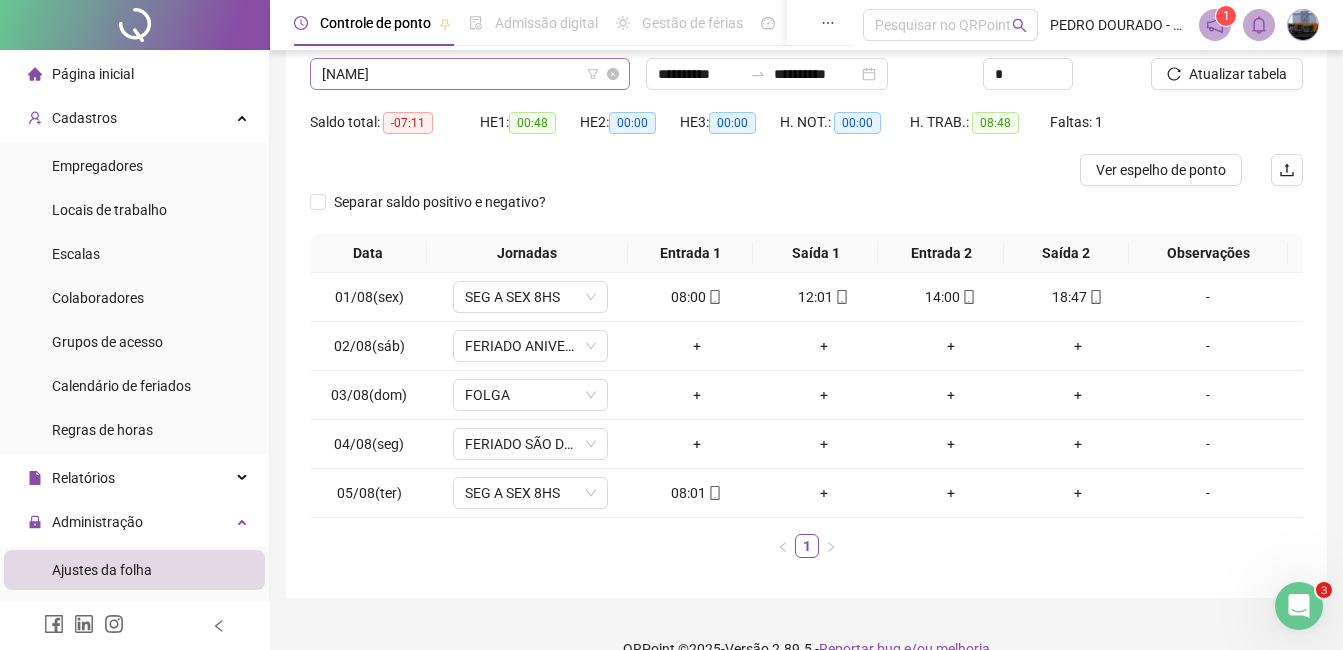 click on "[NAME]" at bounding box center [470, 74] 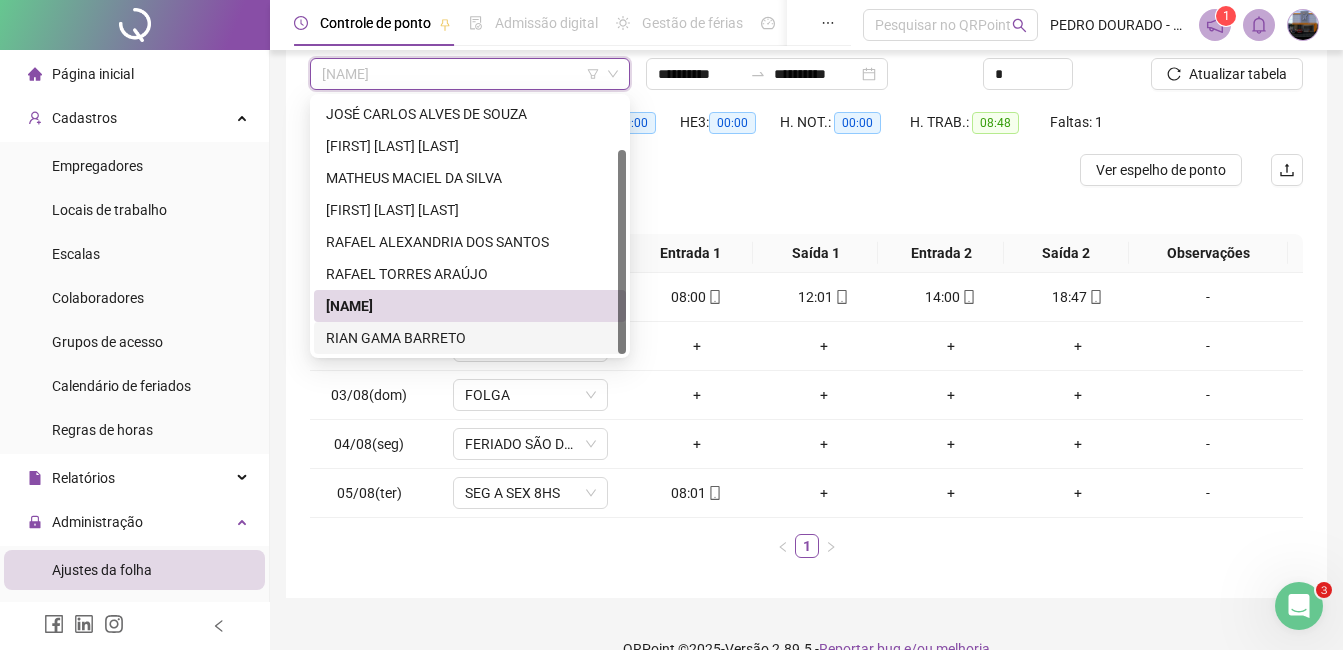 click on "RIAN GAMA BARRETO" at bounding box center (470, 338) 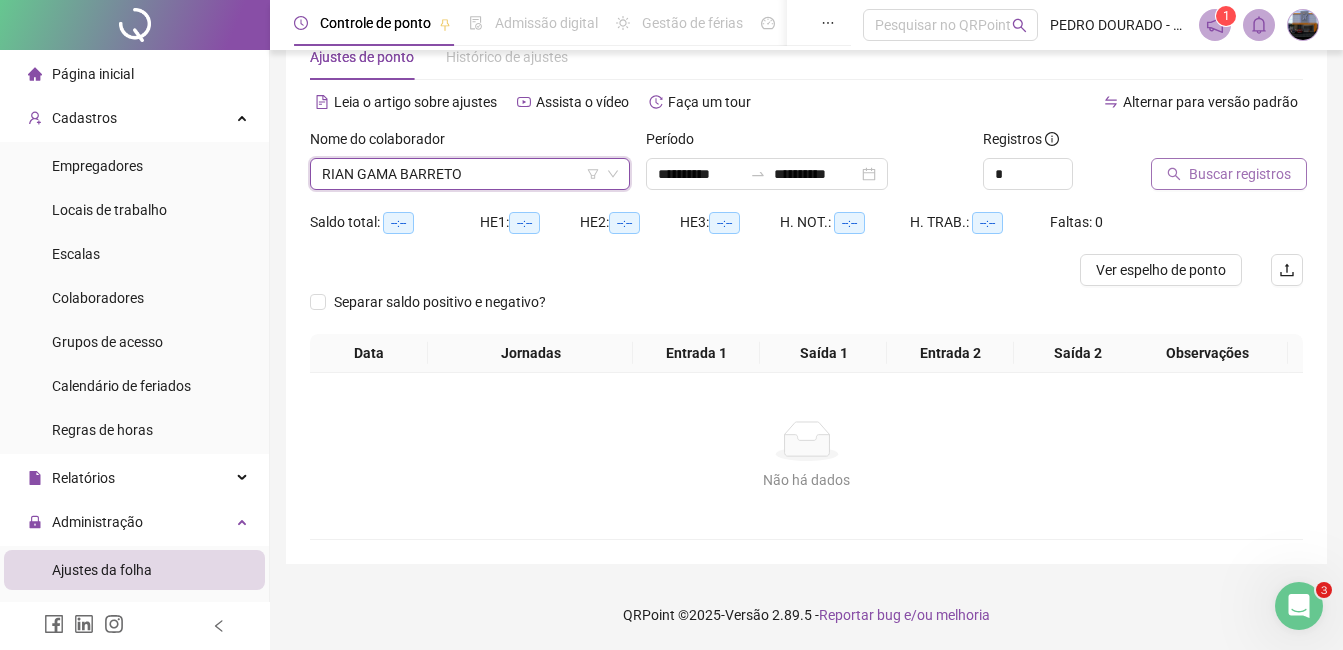 click on "Buscar registros" at bounding box center (1240, 174) 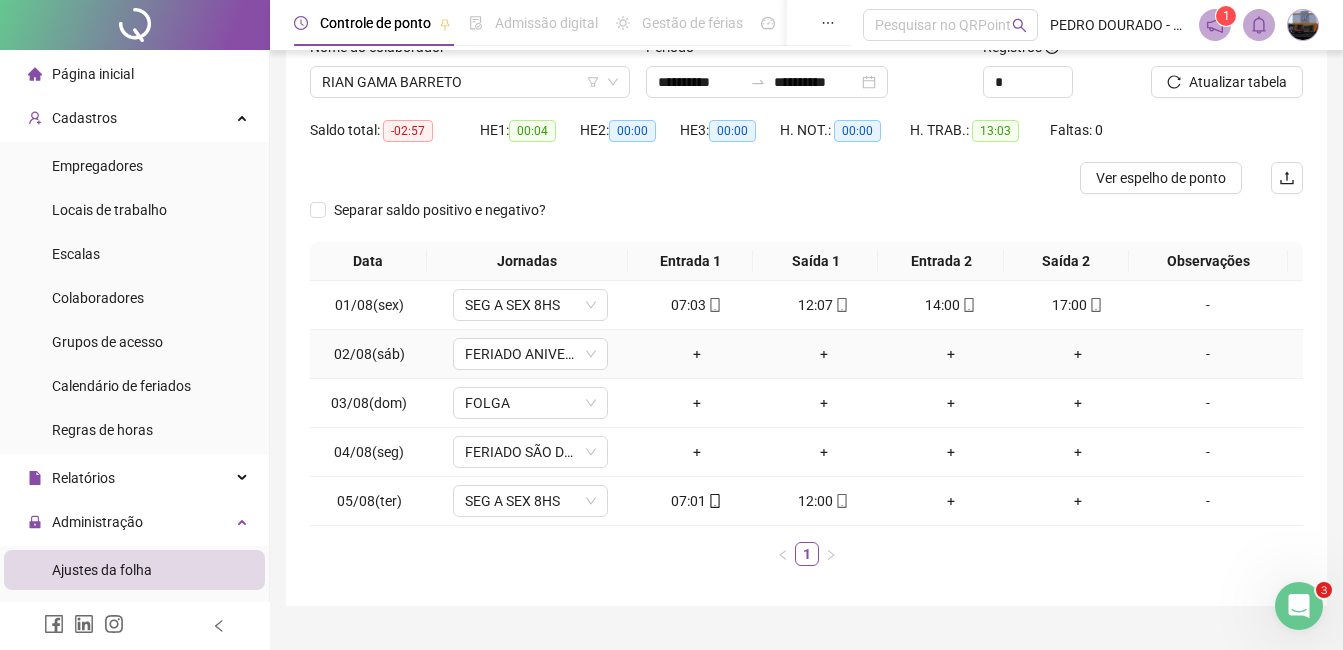 scroll, scrollTop: 156, scrollLeft: 0, axis: vertical 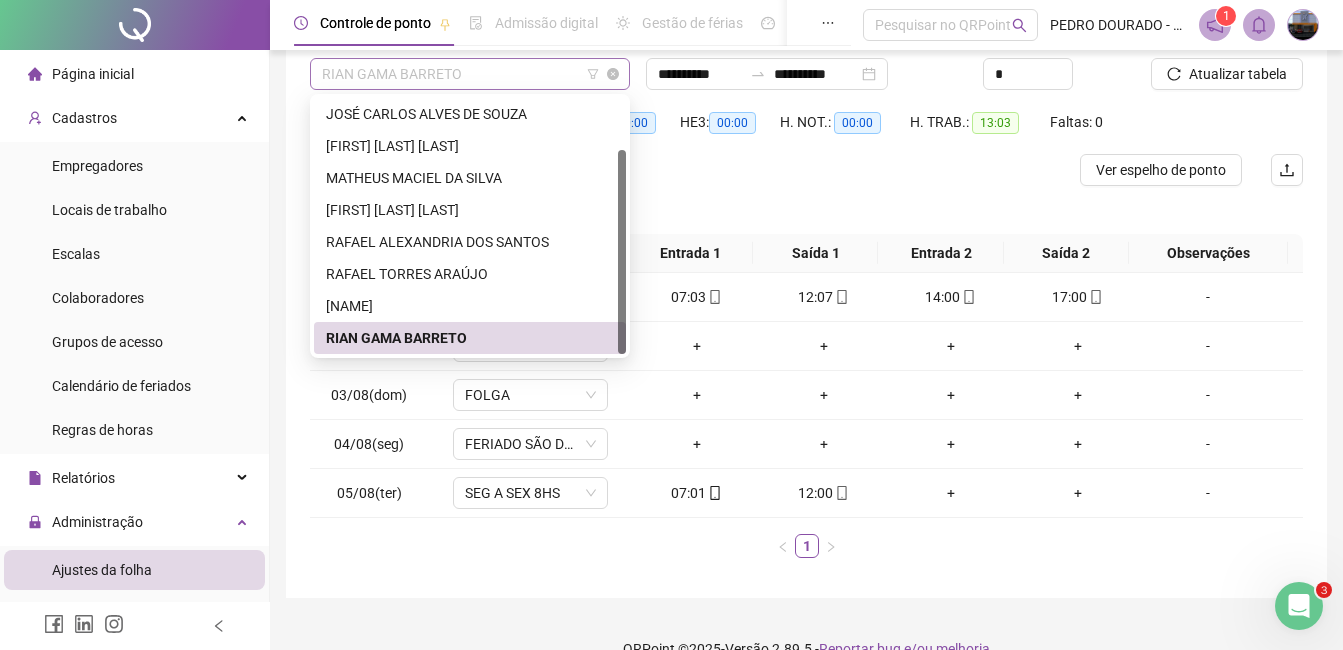 click on "RIAN GAMA BARRETO" at bounding box center [470, 74] 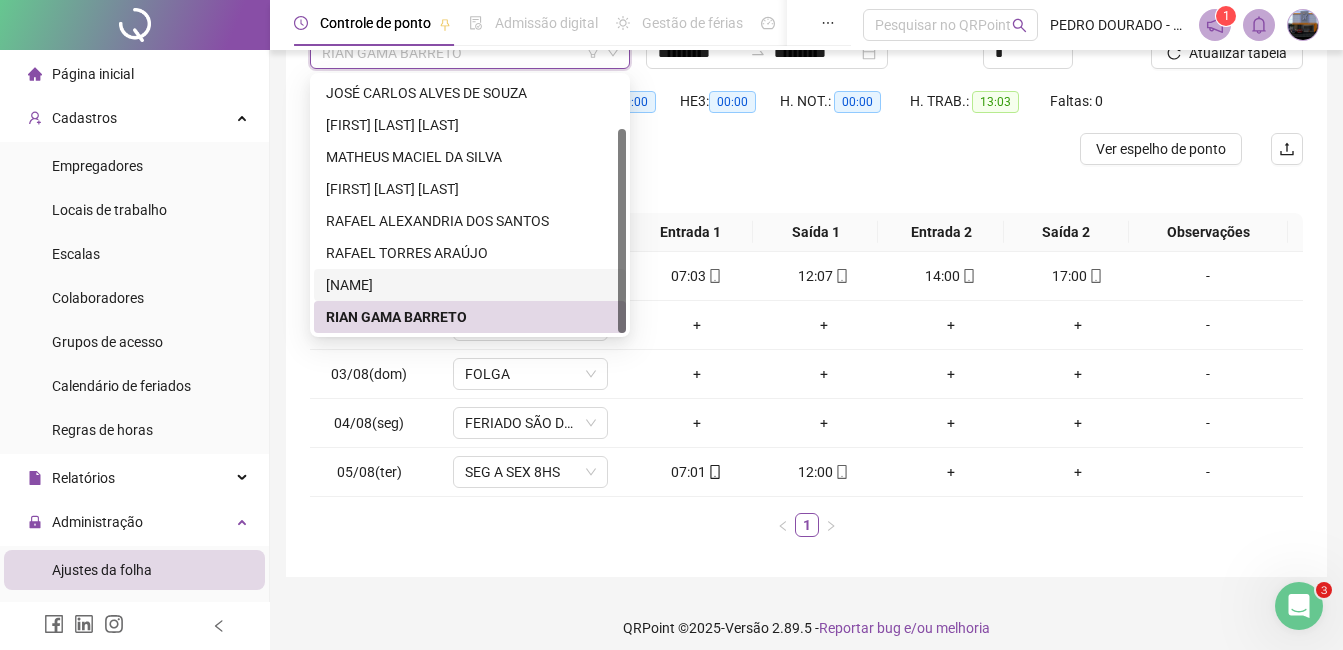 scroll, scrollTop: 190, scrollLeft: 0, axis: vertical 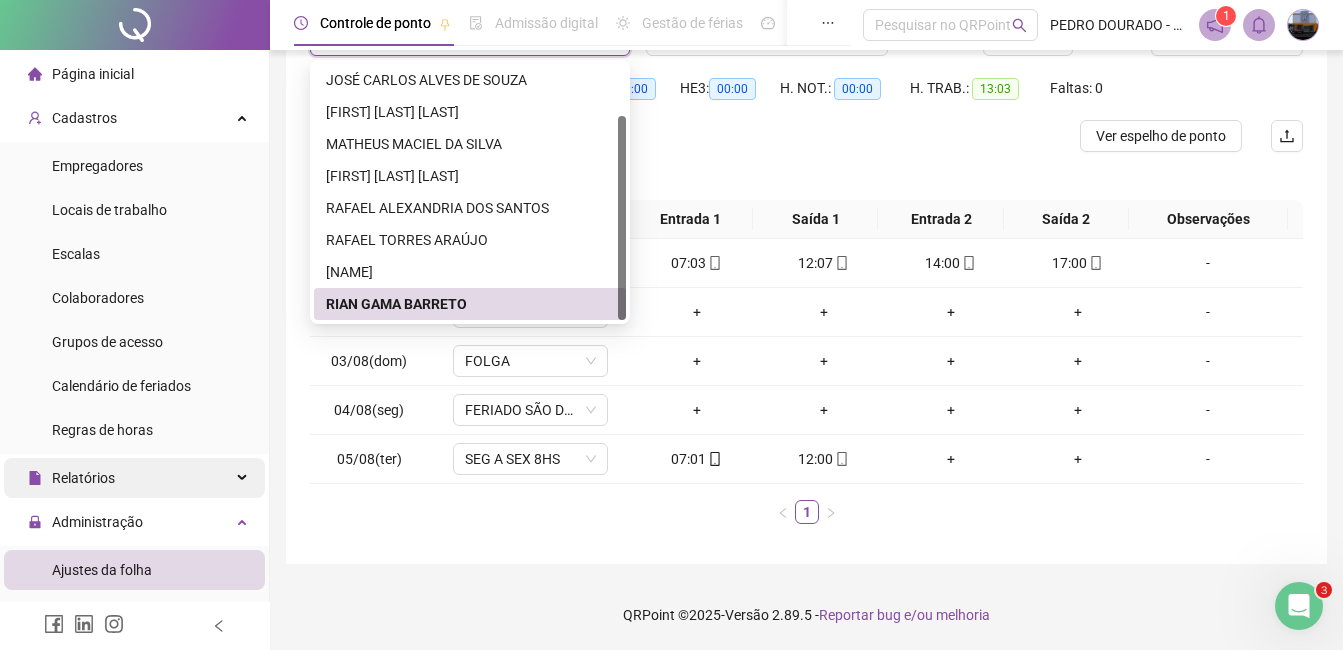 click on "Relatórios" at bounding box center [83, 478] 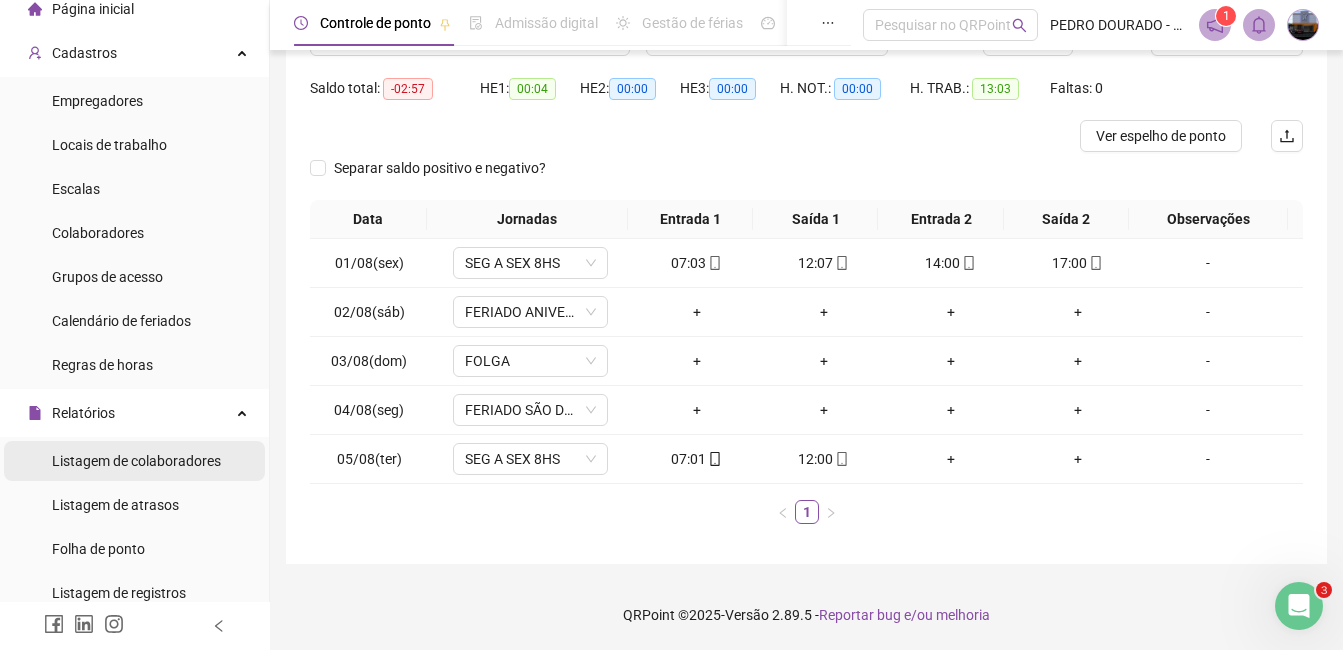 scroll, scrollTop: 100, scrollLeft: 0, axis: vertical 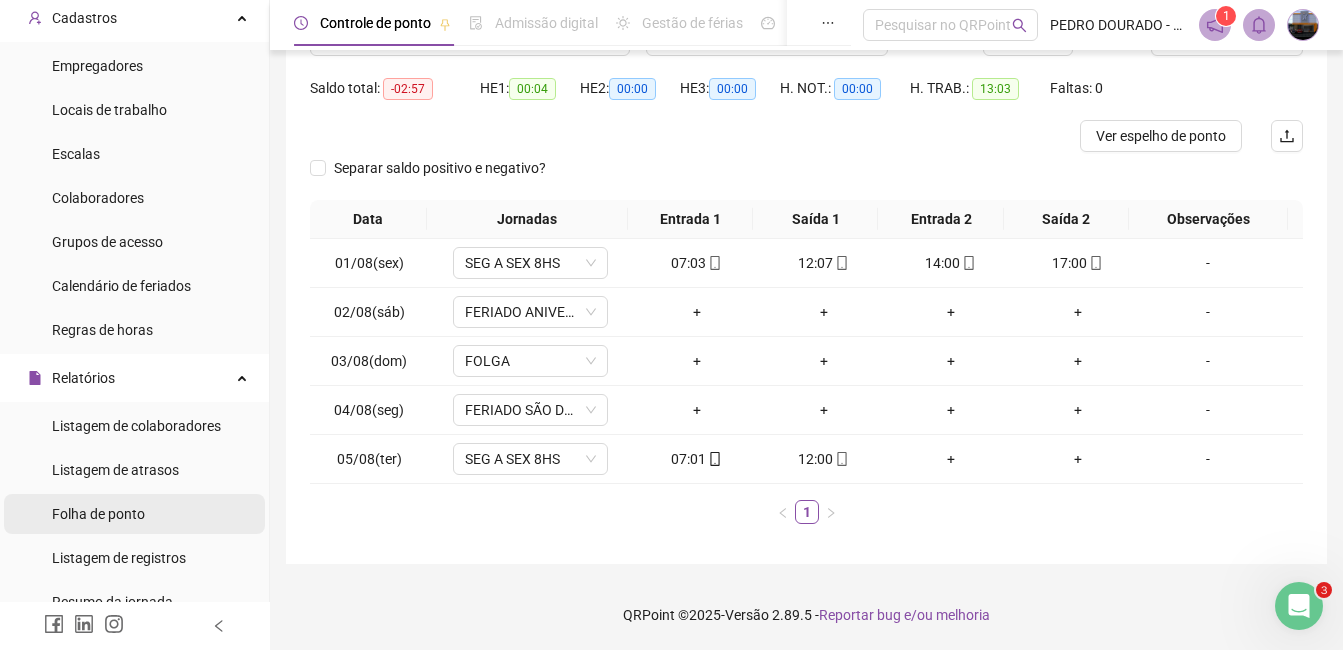 click on "Folha de ponto" at bounding box center (98, 514) 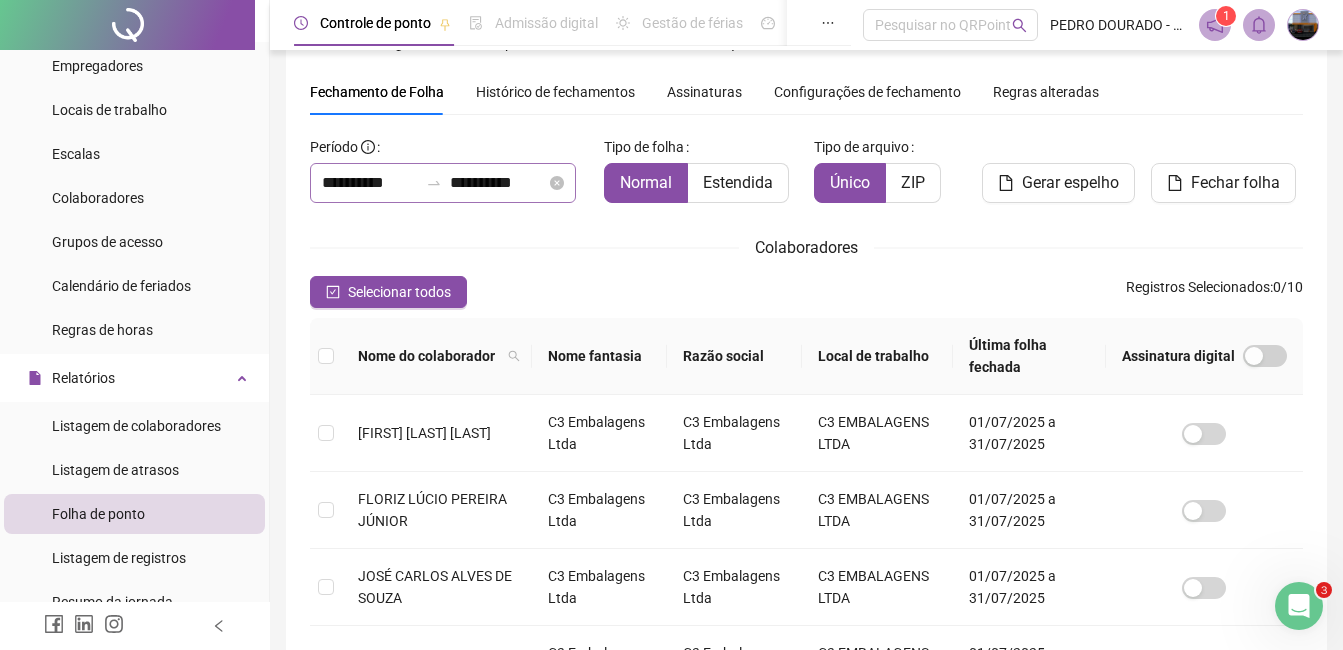 scroll, scrollTop: 85, scrollLeft: 0, axis: vertical 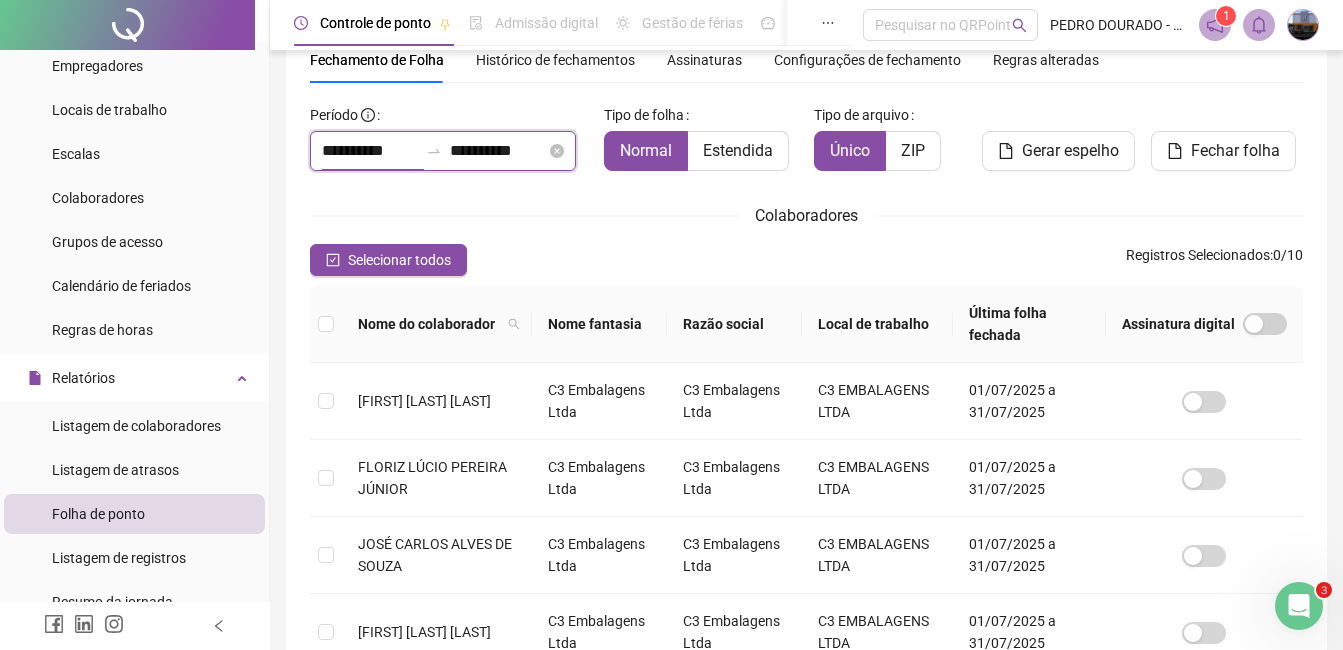 click on "**********" at bounding box center [370, 151] 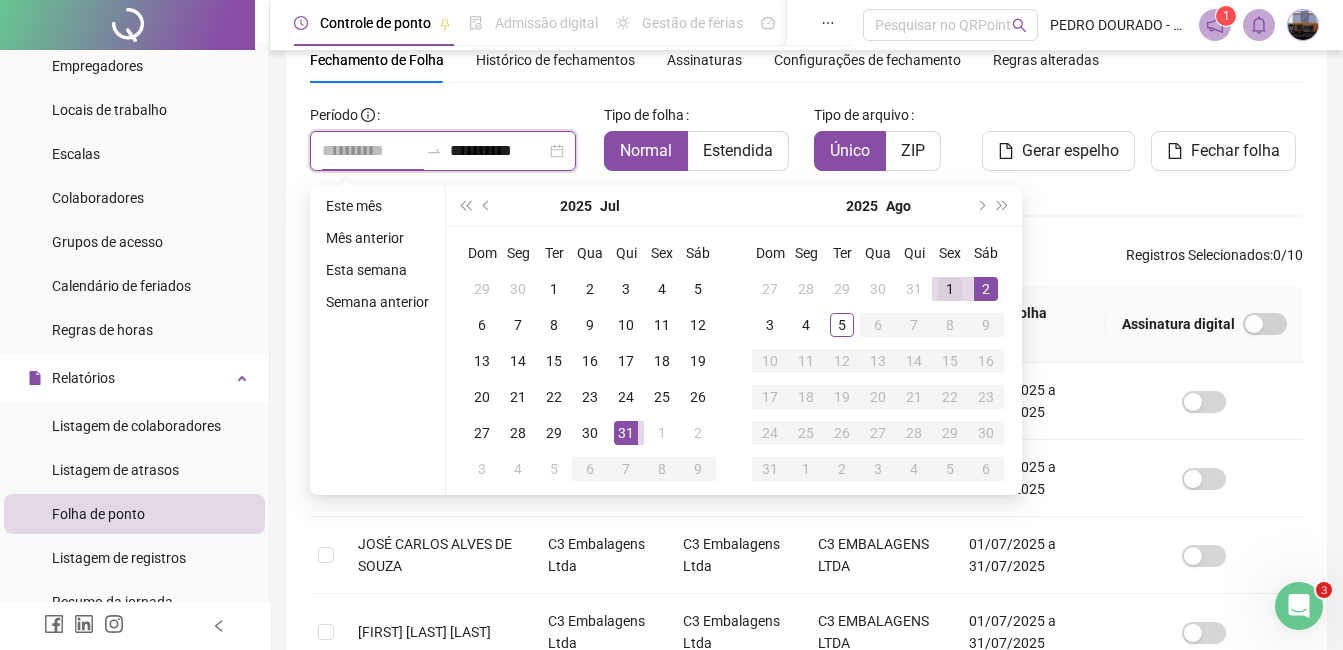 type on "**********" 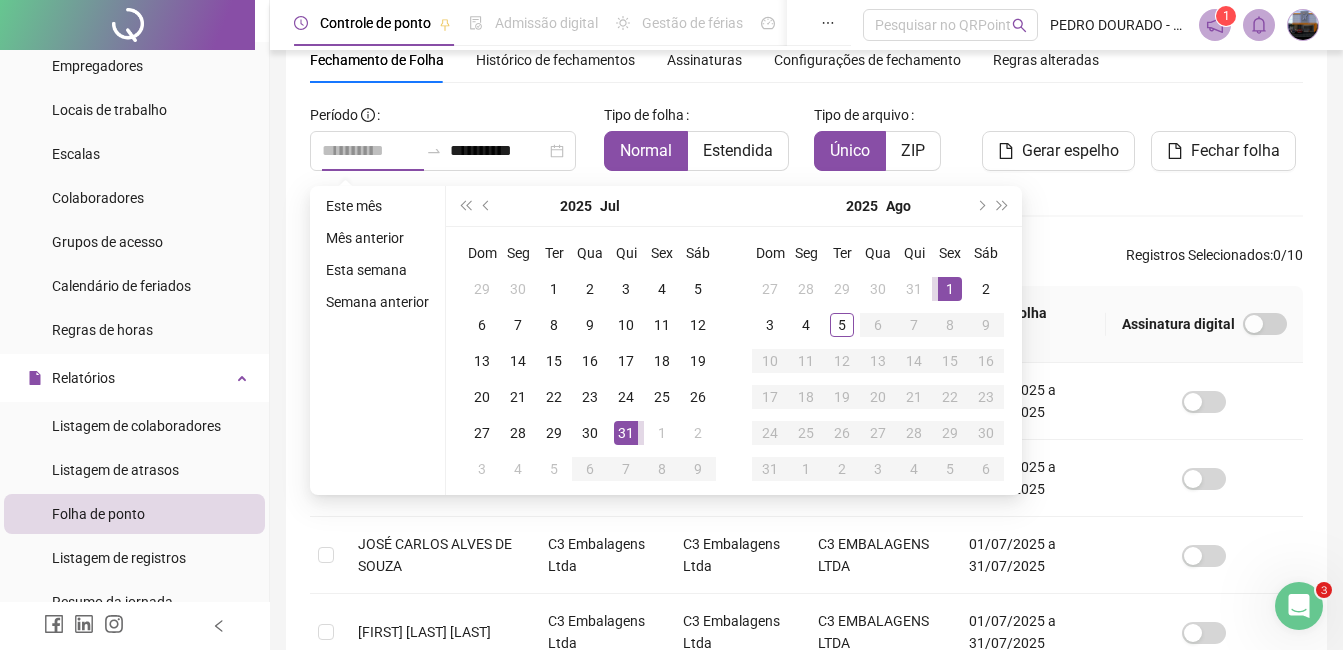 click on "1" at bounding box center (950, 289) 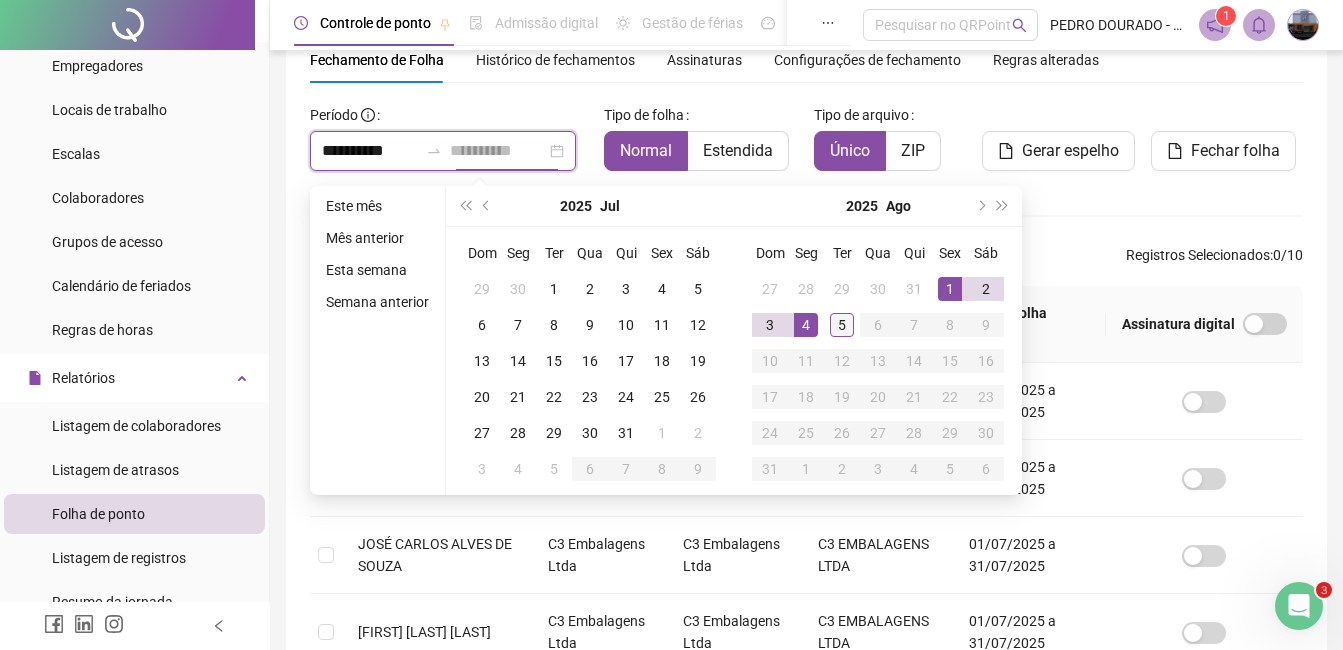 type on "**********" 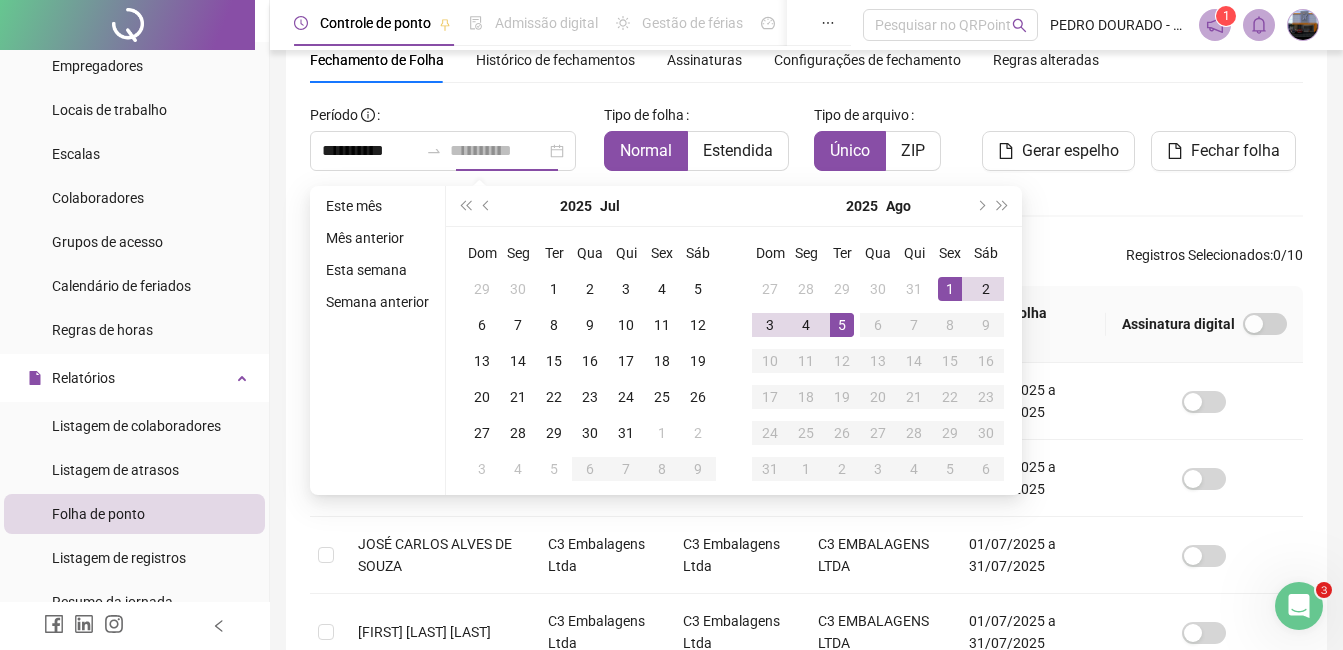 click on "5" at bounding box center [842, 325] 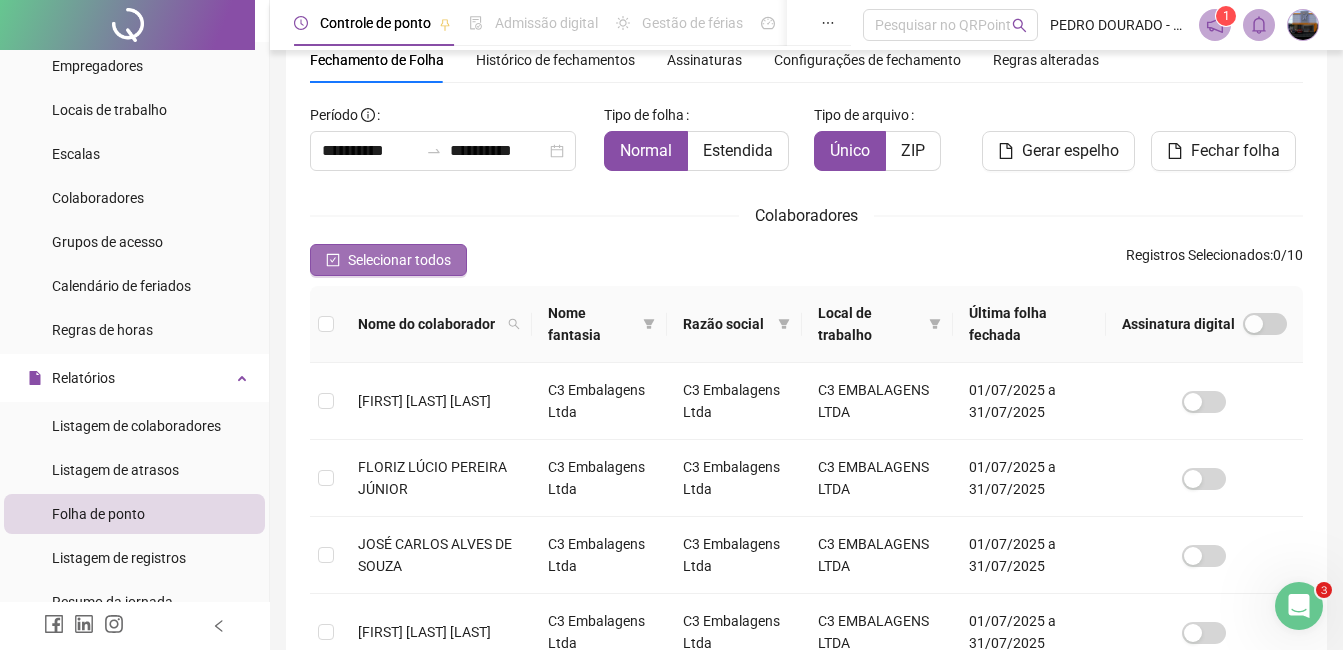 click on "Selecionar todos" at bounding box center (399, 260) 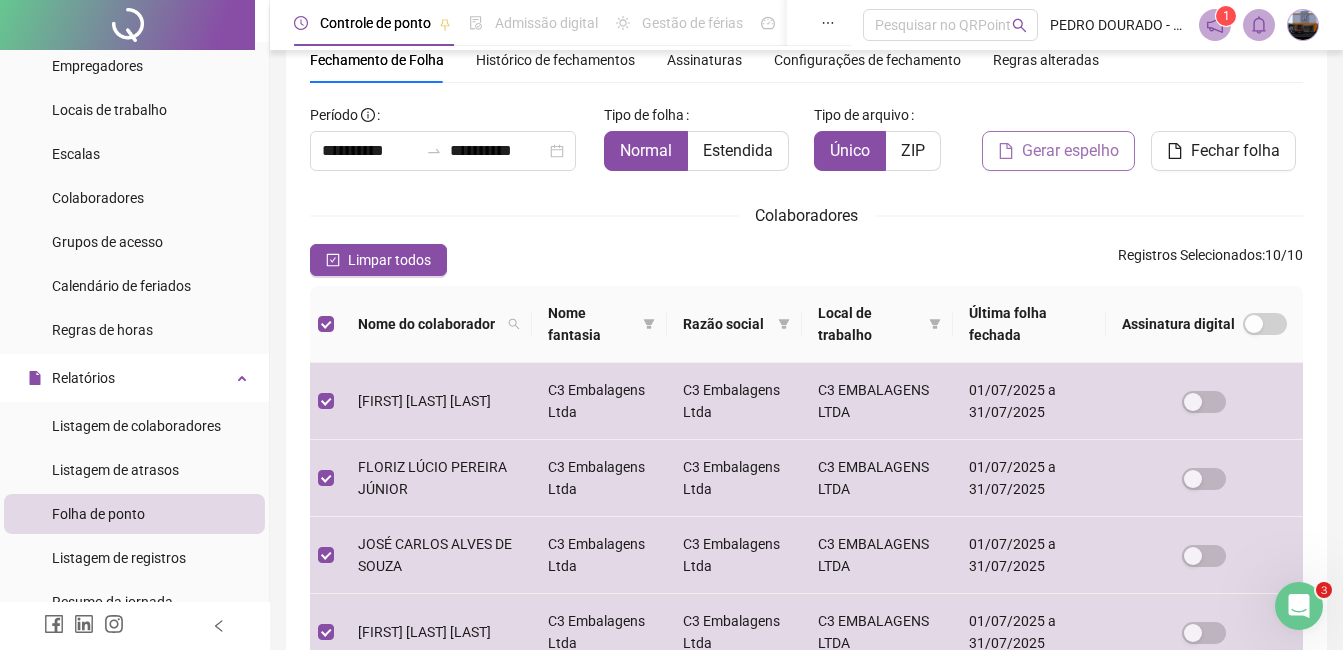 click on "Gerar espelho" at bounding box center (1070, 151) 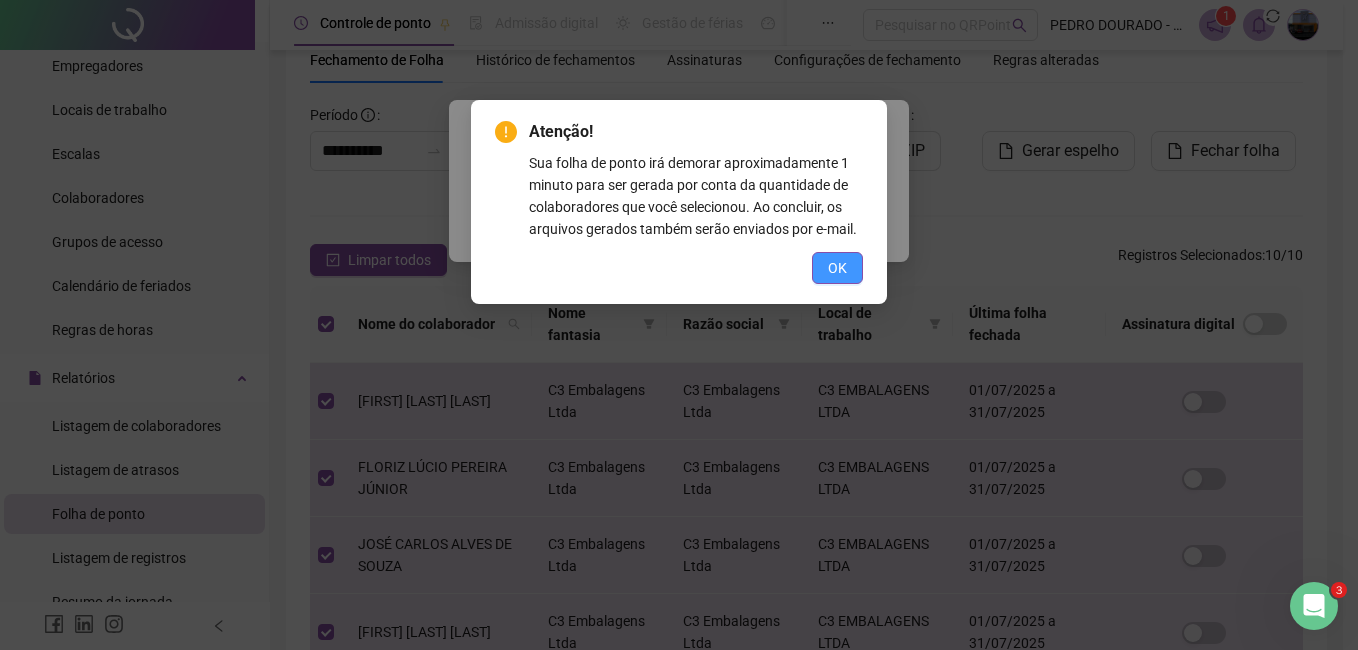 click on "OK" at bounding box center [837, 268] 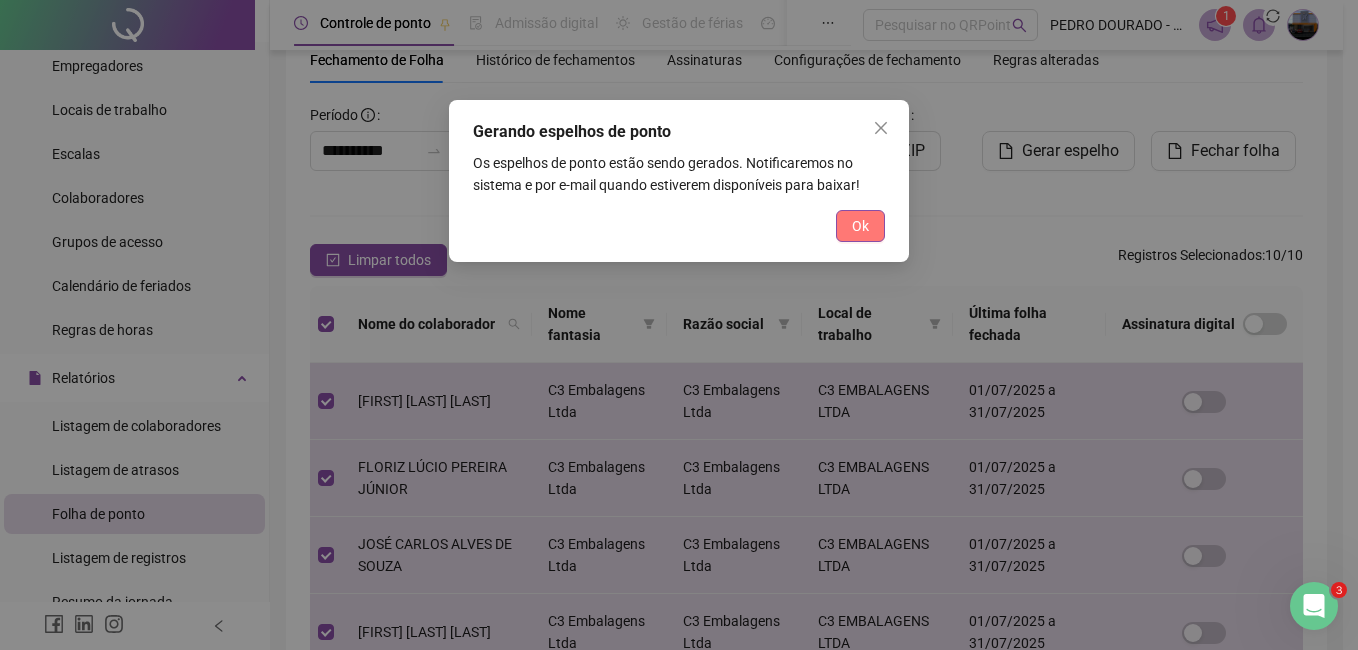 click on "Ok" at bounding box center [860, 226] 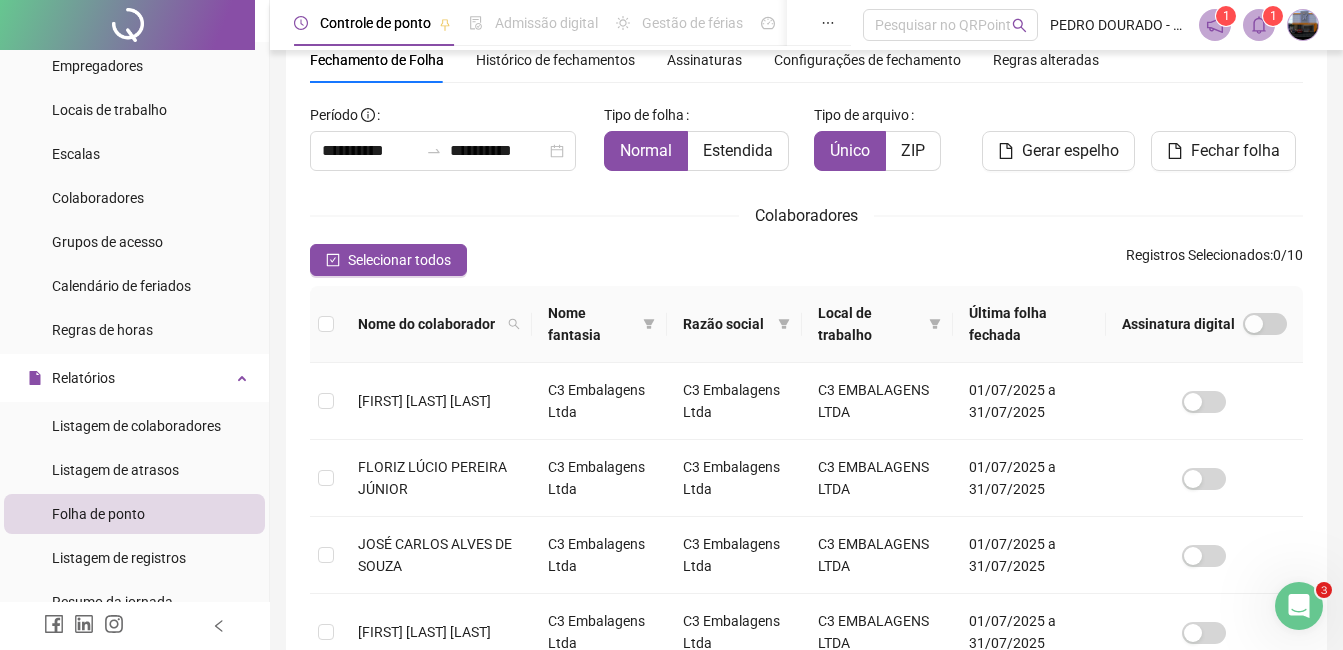 click 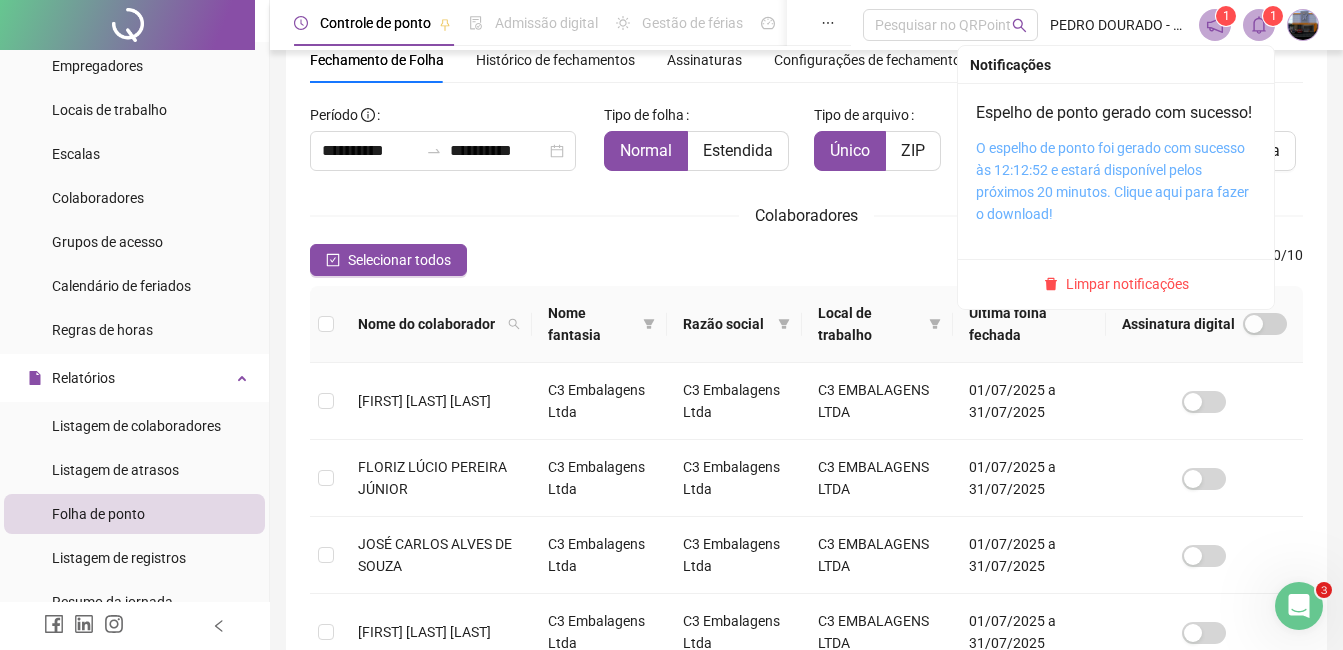 click on "O espelho de ponto foi gerado com sucesso às 12:12:52 e estará disponível pelos próximos 20 minutos.
Clique aqui para fazer o download!" at bounding box center (1112, 181) 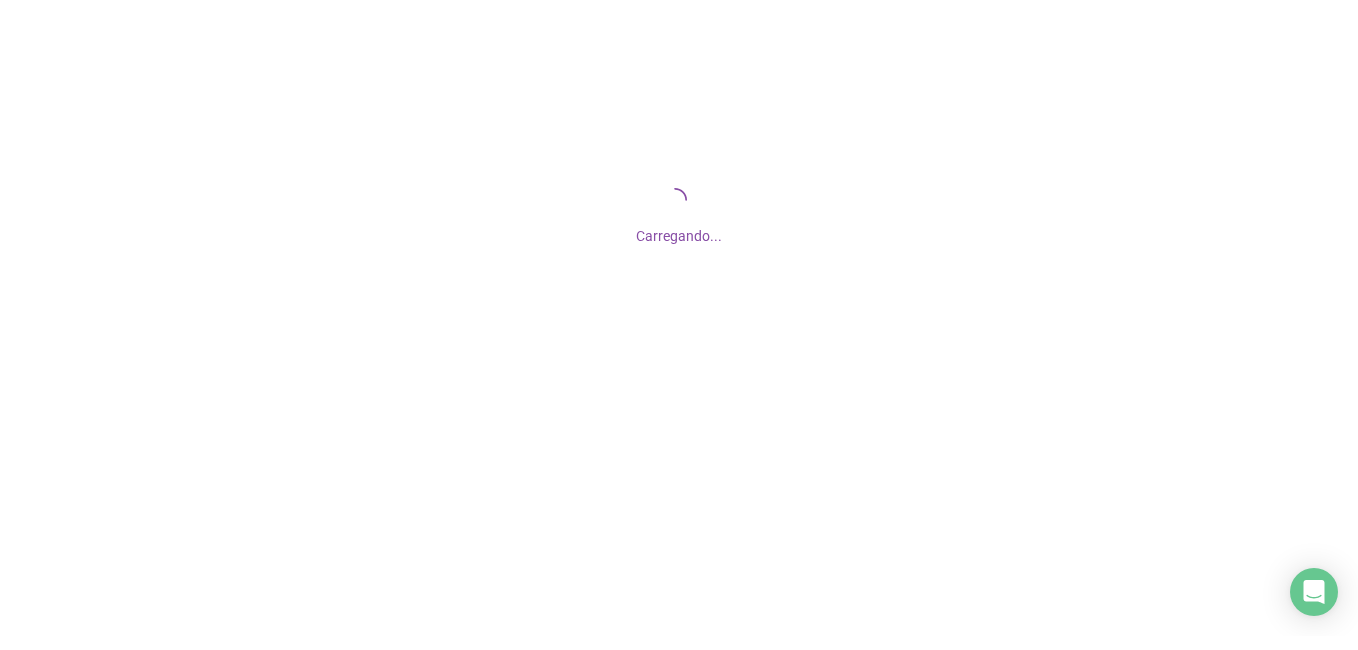 scroll, scrollTop: 0, scrollLeft: 0, axis: both 